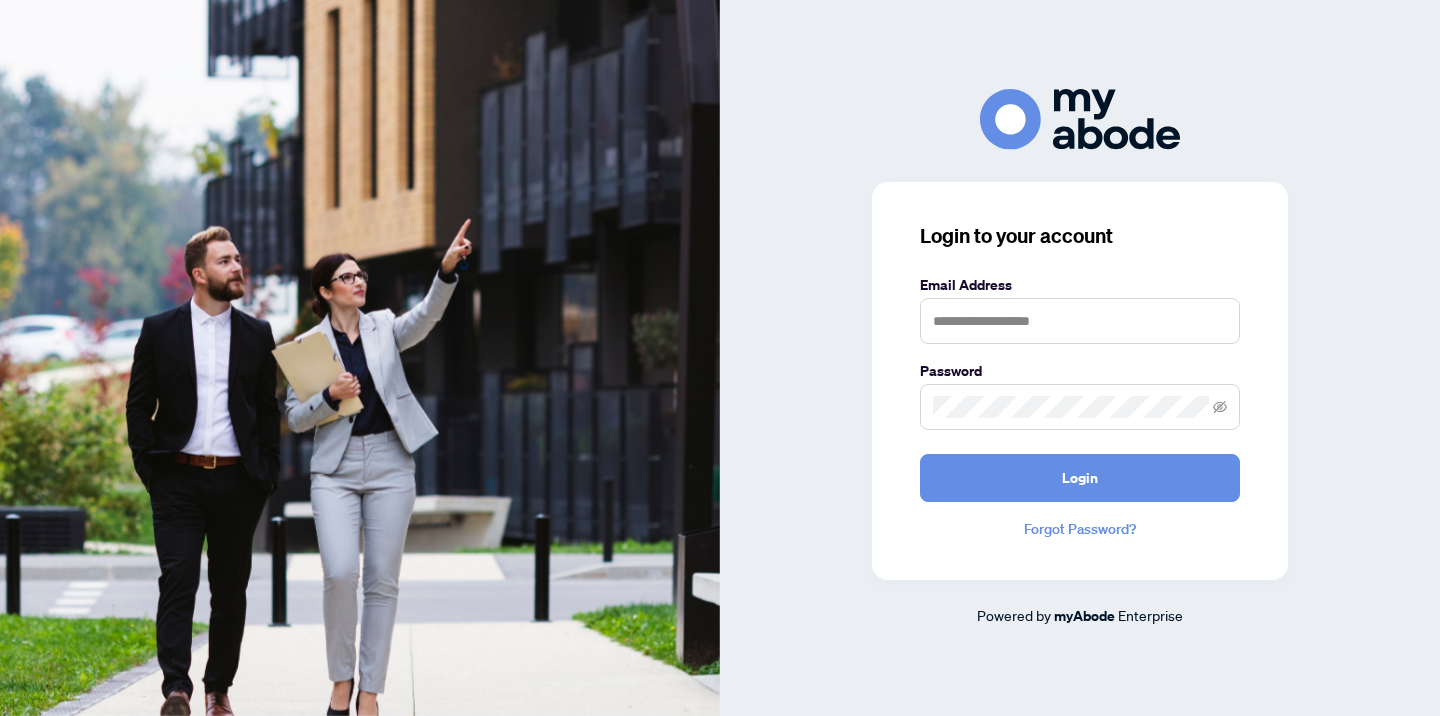 scroll, scrollTop: 0, scrollLeft: 0, axis: both 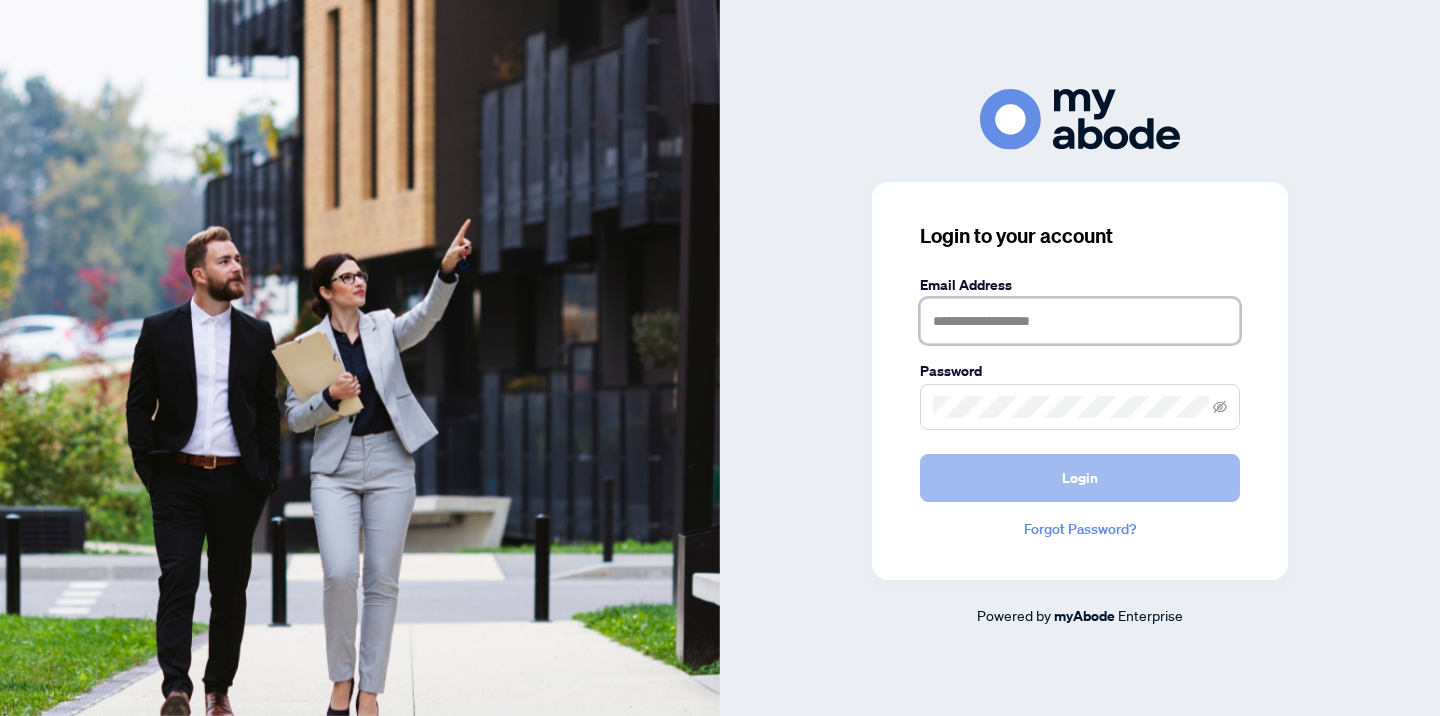 type on "**********" 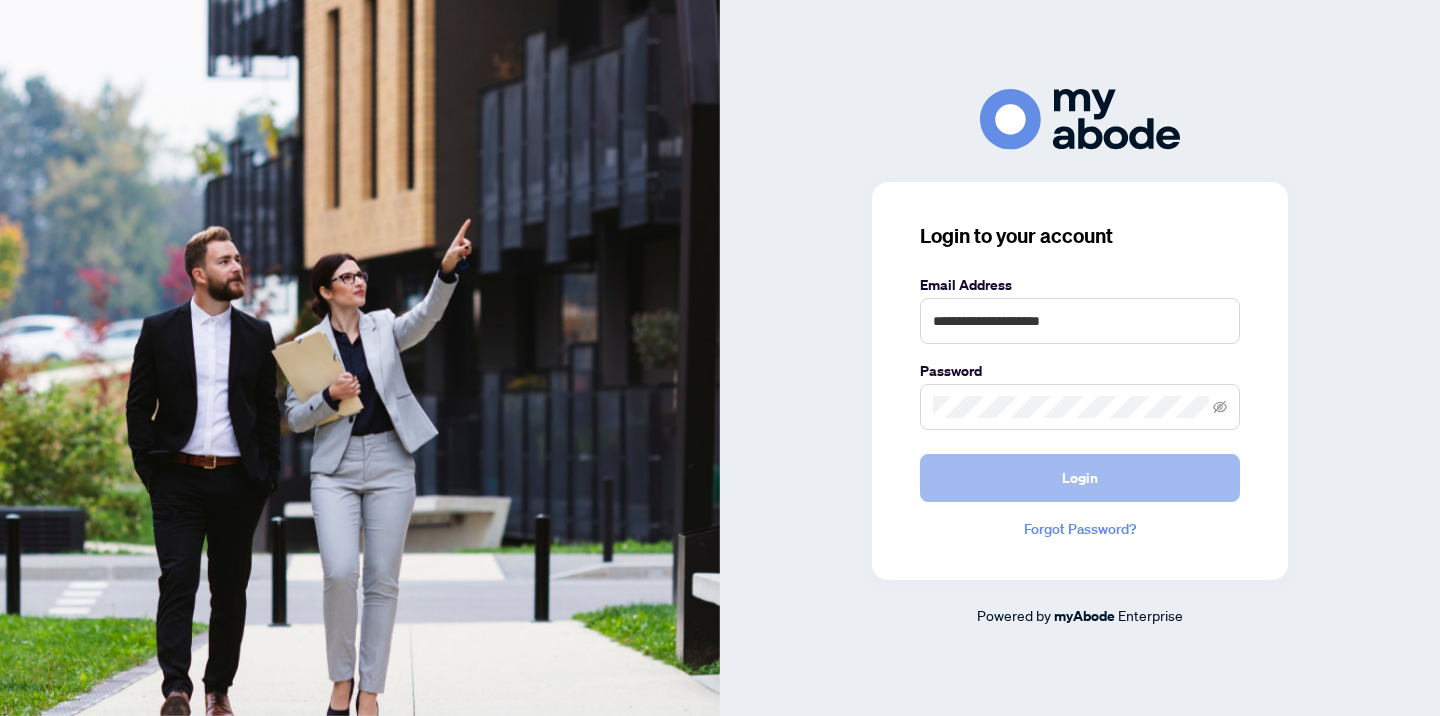 click on "Login" at bounding box center [1080, 478] 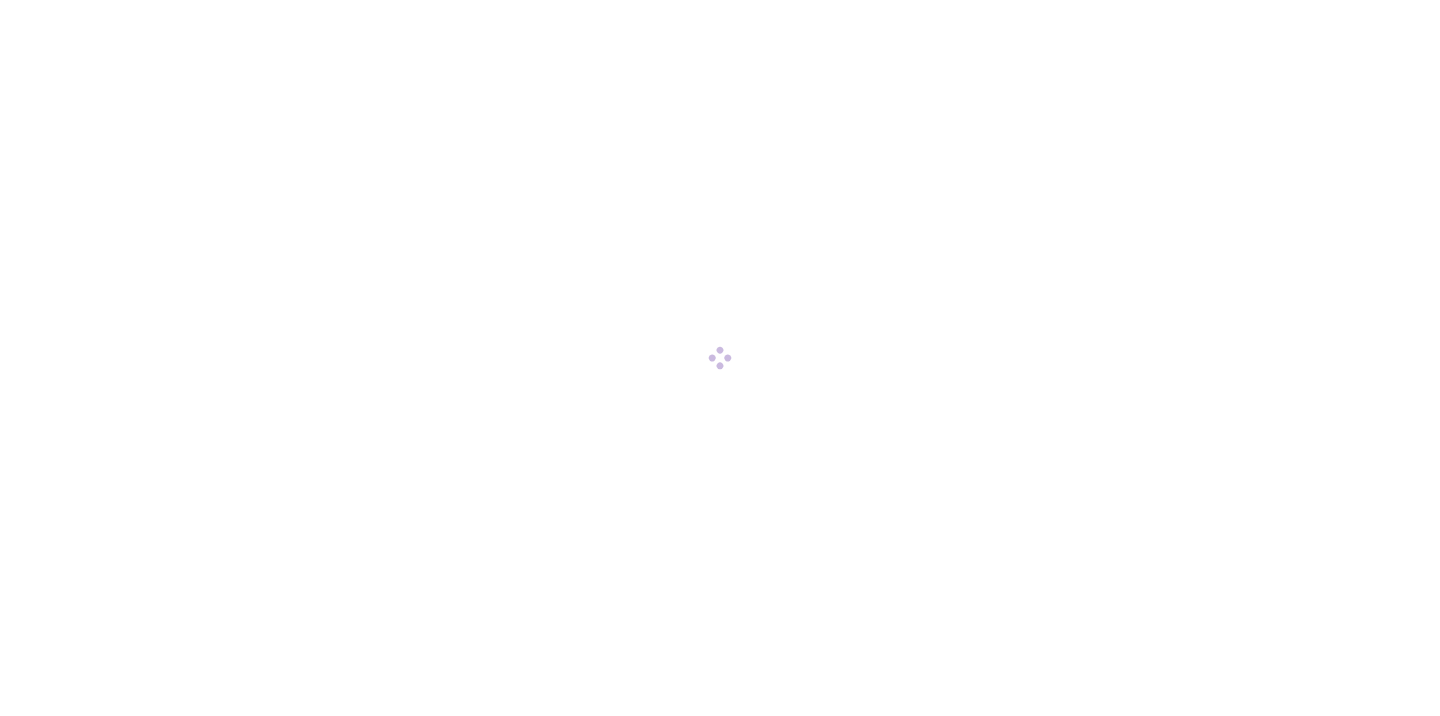 scroll, scrollTop: 0, scrollLeft: 0, axis: both 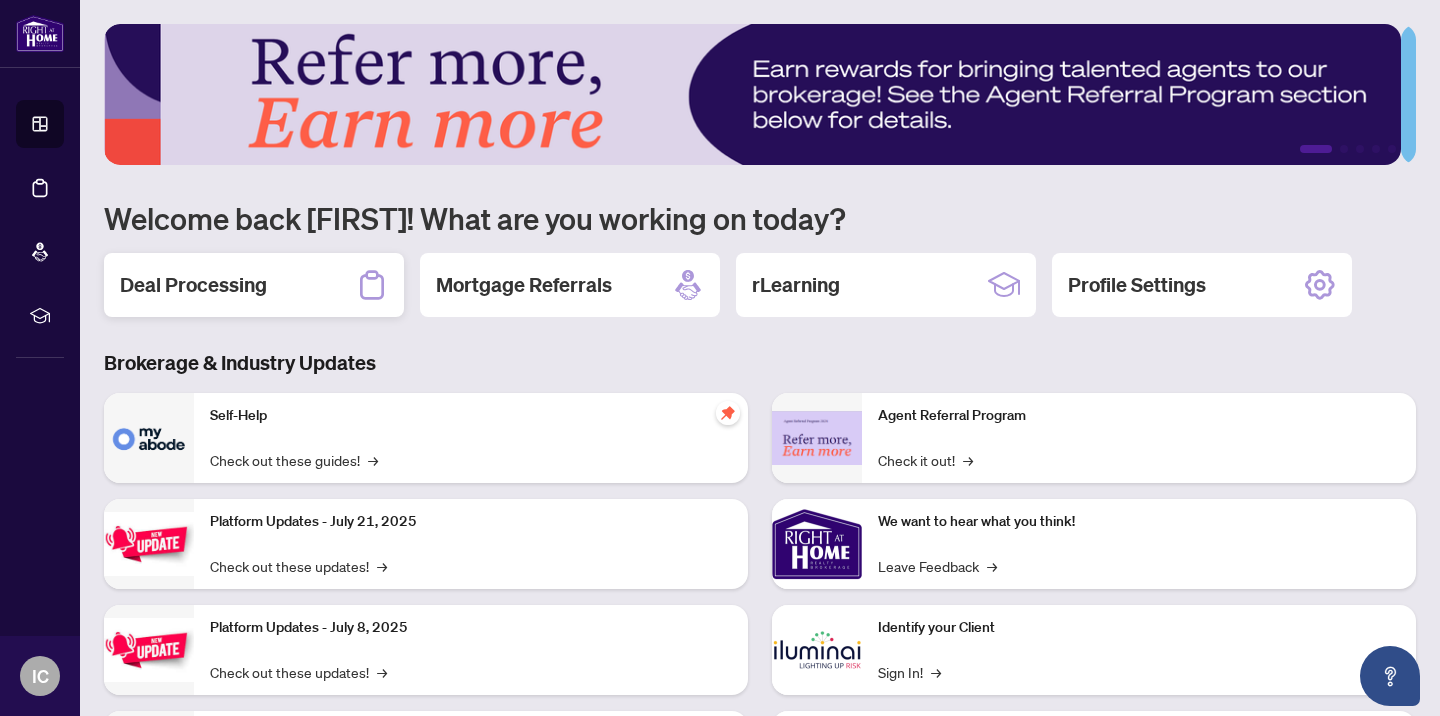 click on "Deal Processing" at bounding box center (193, 285) 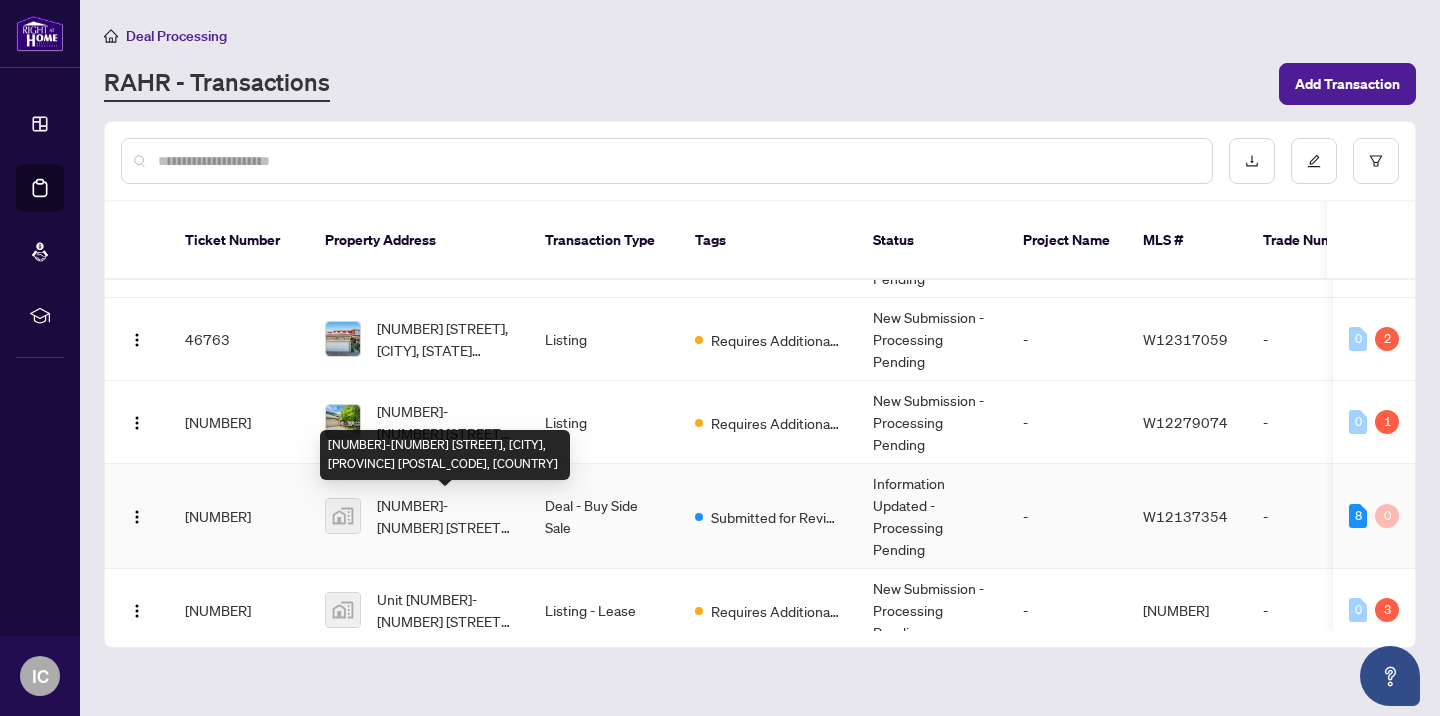 scroll, scrollTop: 85, scrollLeft: 0, axis: vertical 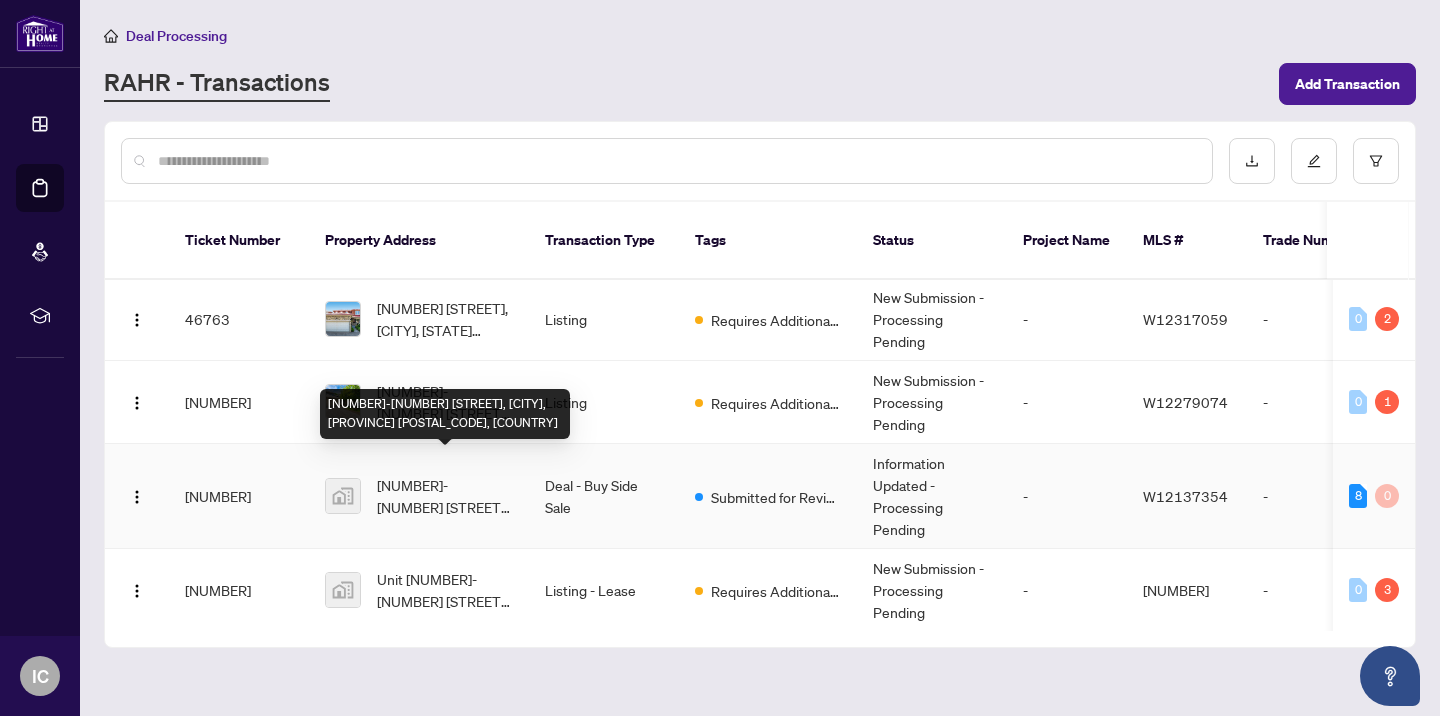 click on "[NUMBER]-[NUMBER] [STREET], [CITY], [PROVINCE] [POSTAL_CODE], [COUNTRY]" at bounding box center (445, 496) 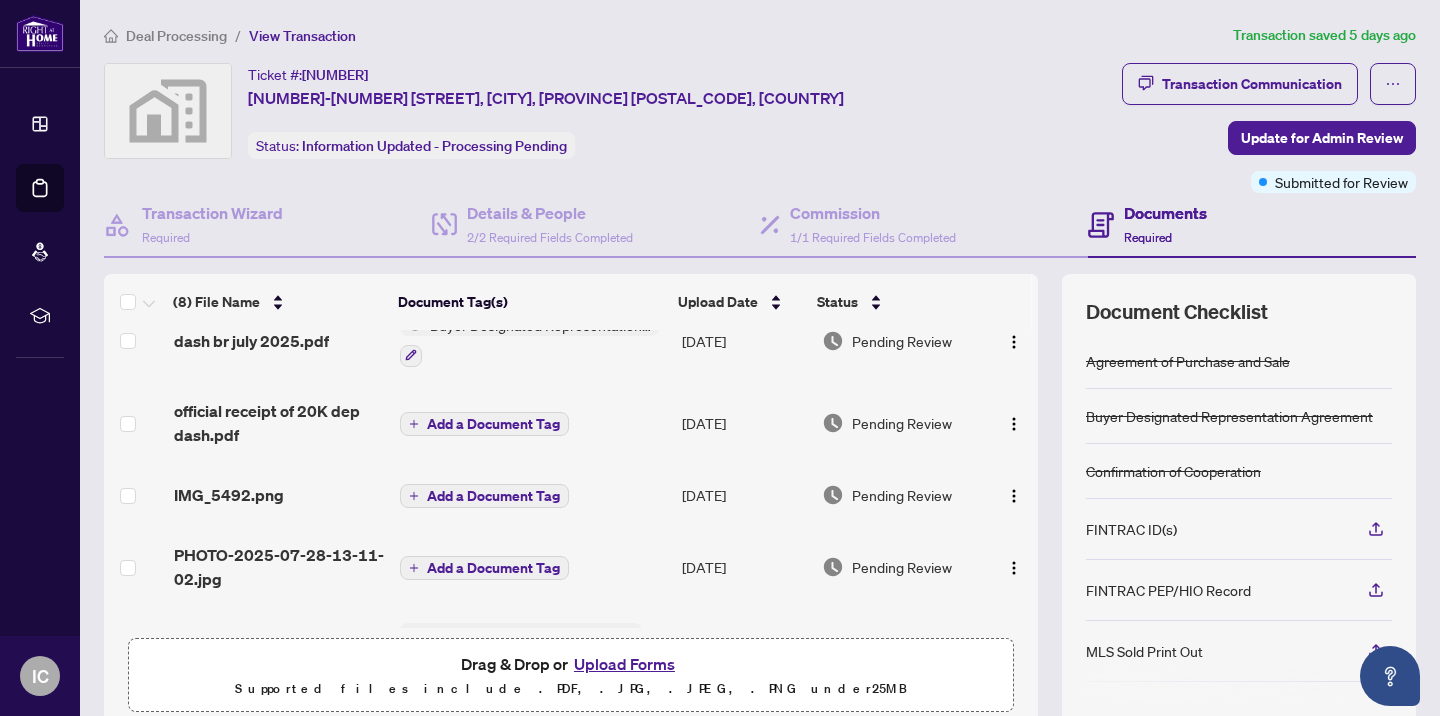 scroll, scrollTop: 330, scrollLeft: 0, axis: vertical 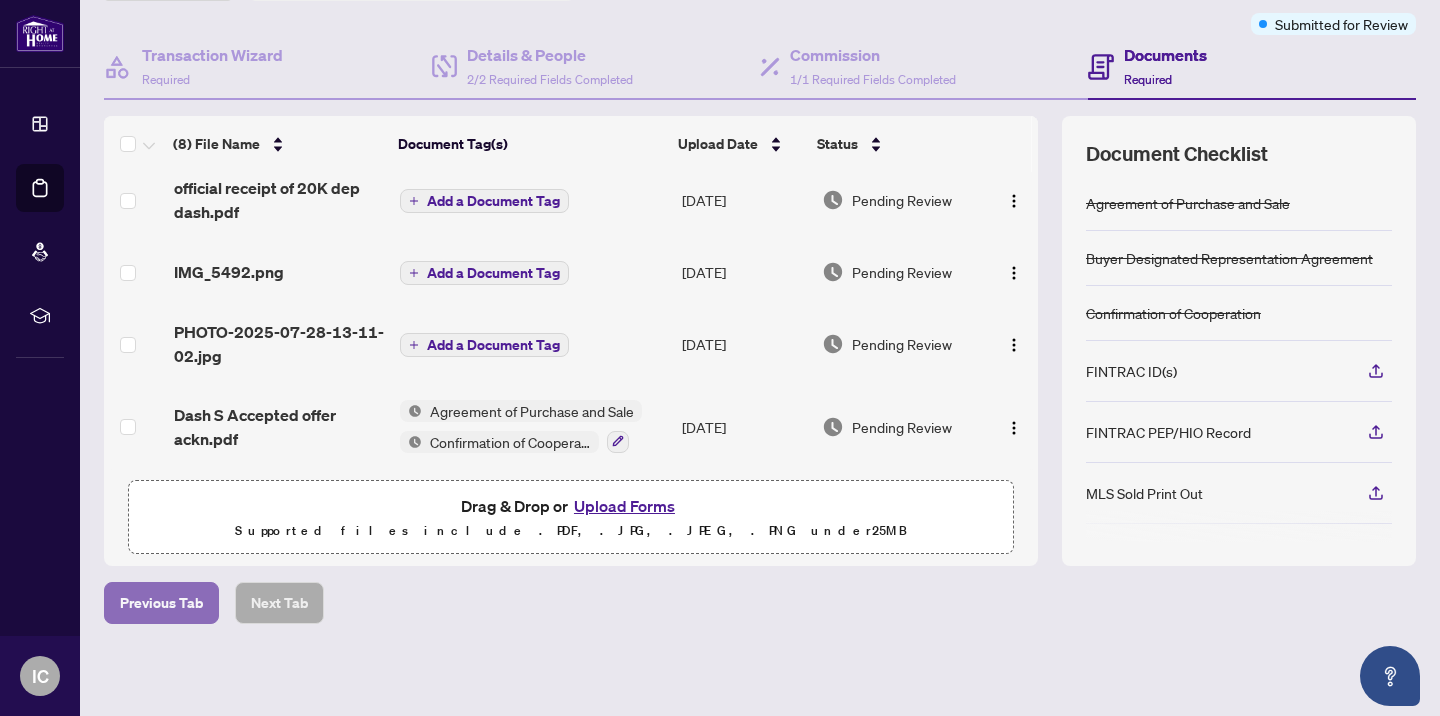 click on "Previous Tab" at bounding box center [161, 603] 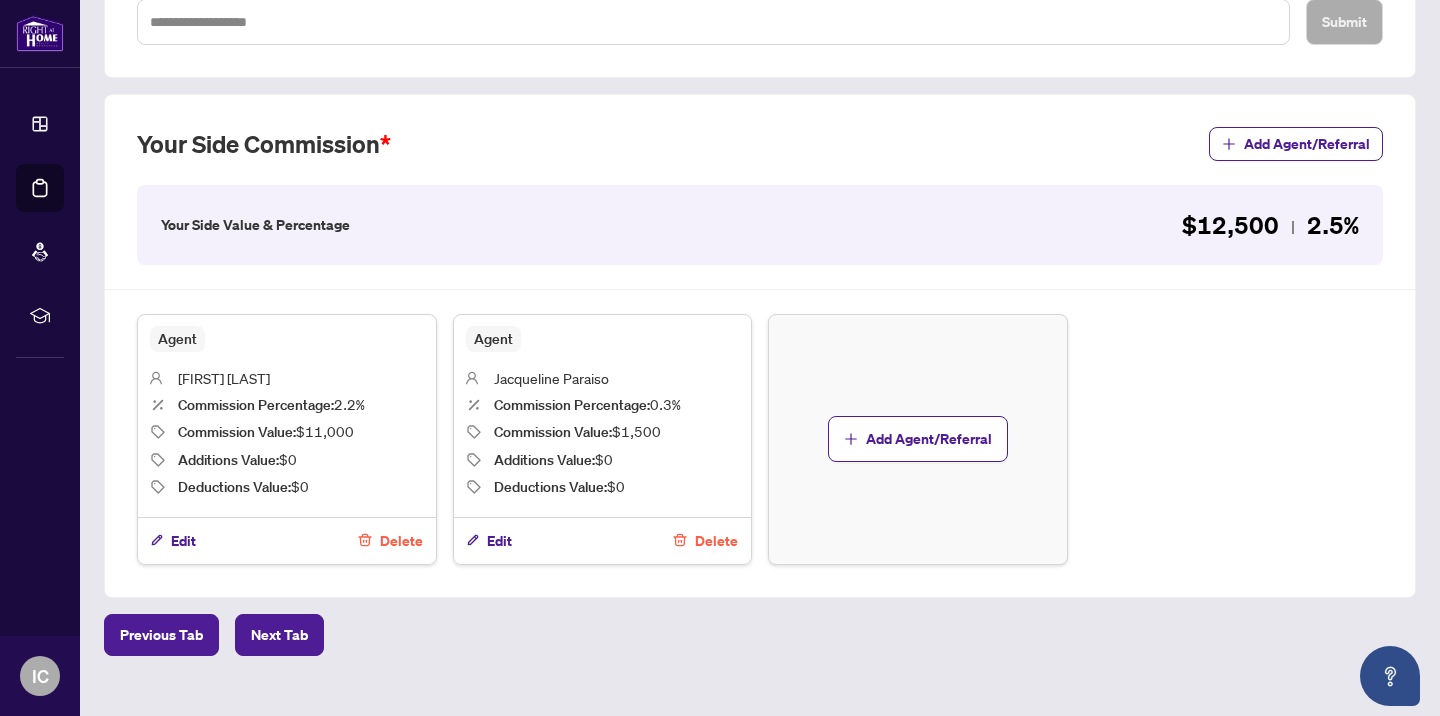 scroll, scrollTop: 494, scrollLeft: 0, axis: vertical 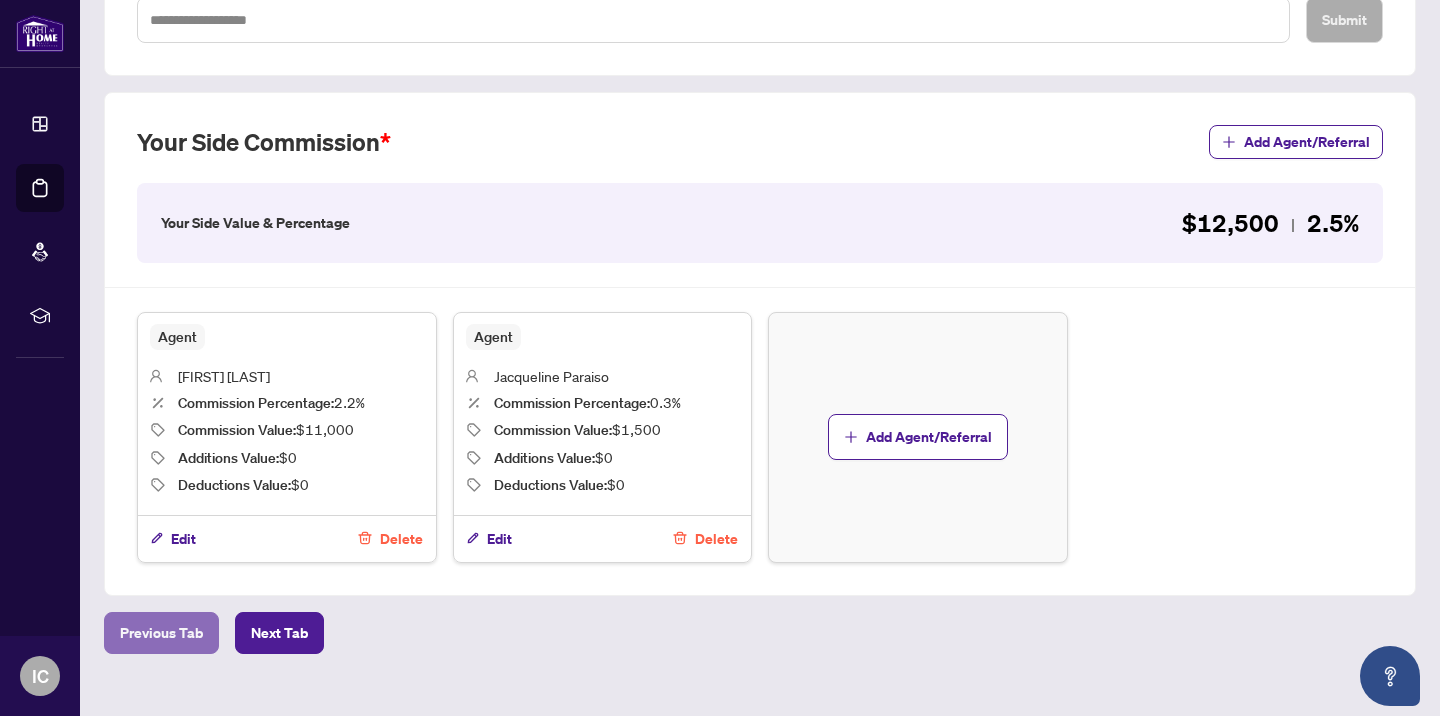 click on "Previous Tab" at bounding box center (161, 633) 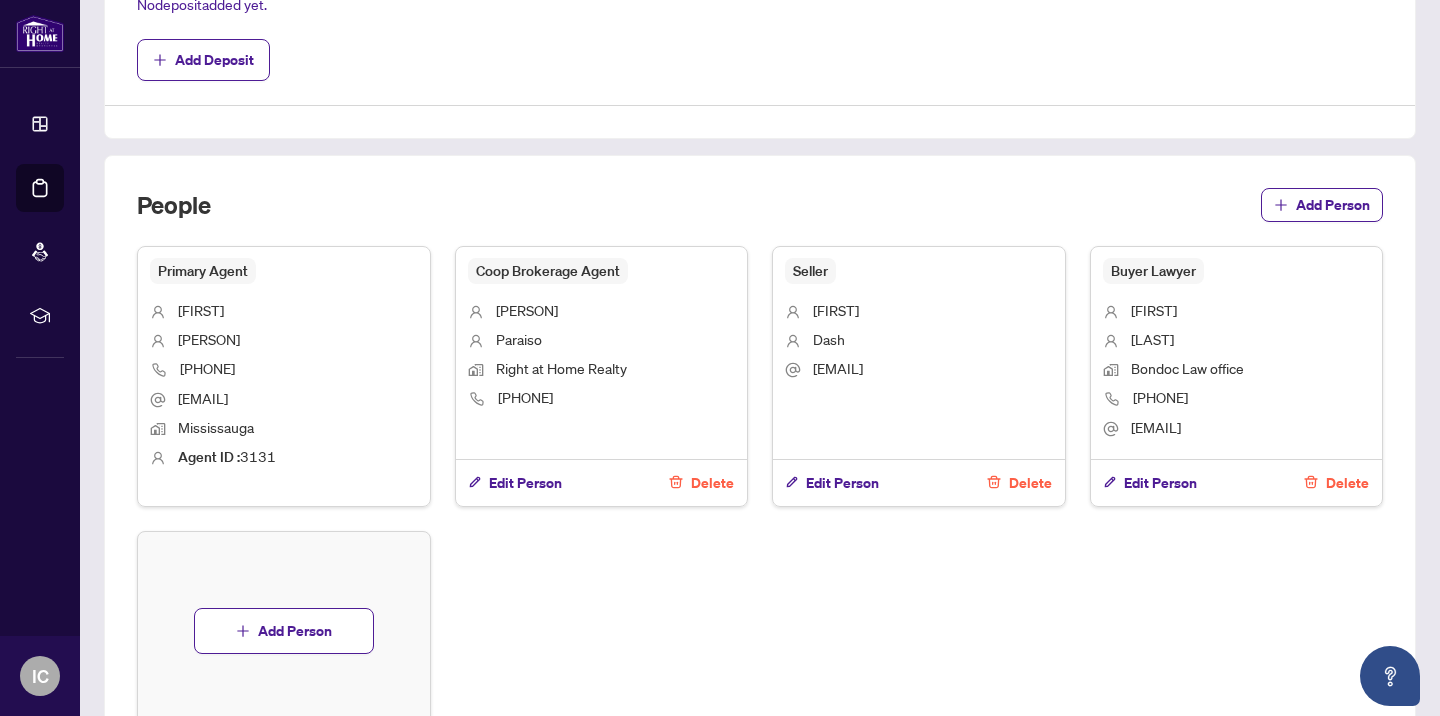 scroll, scrollTop: 818, scrollLeft: 0, axis: vertical 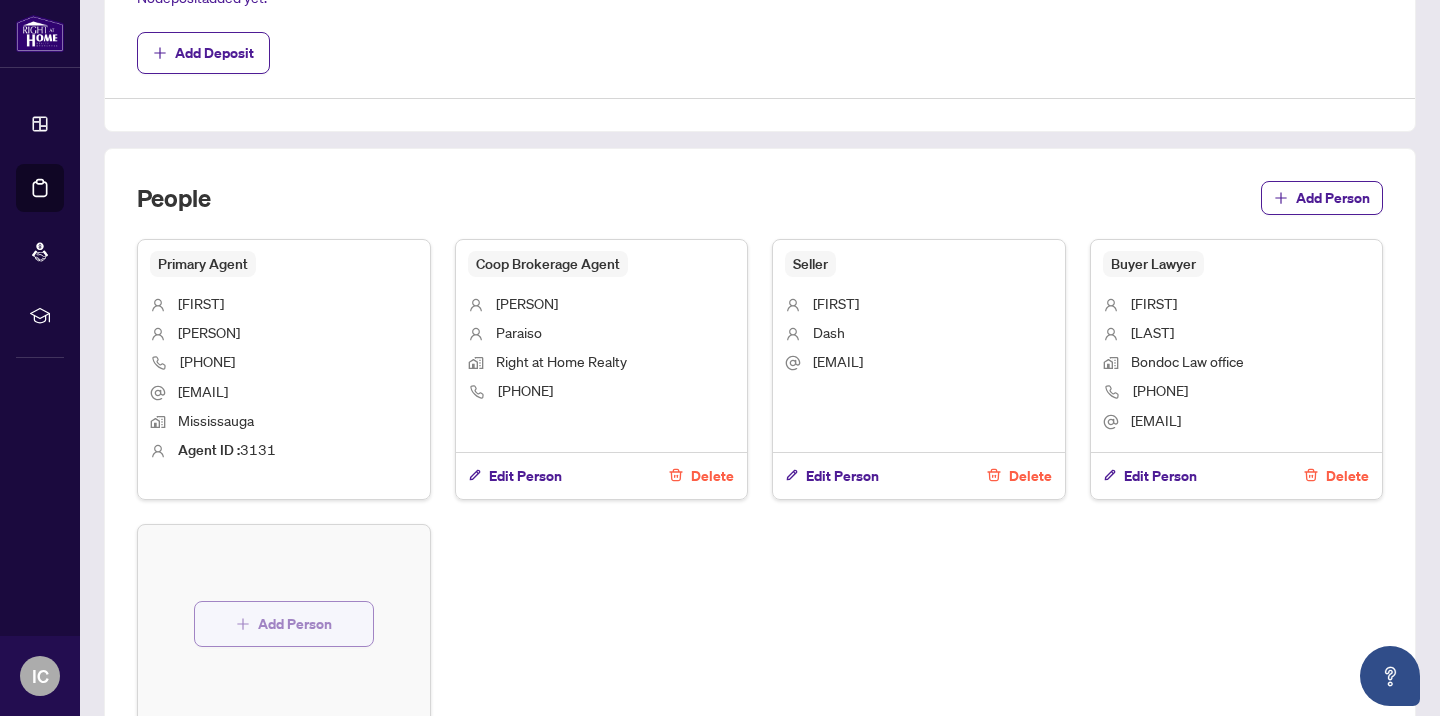 click on "Add Person" at bounding box center [295, 624] 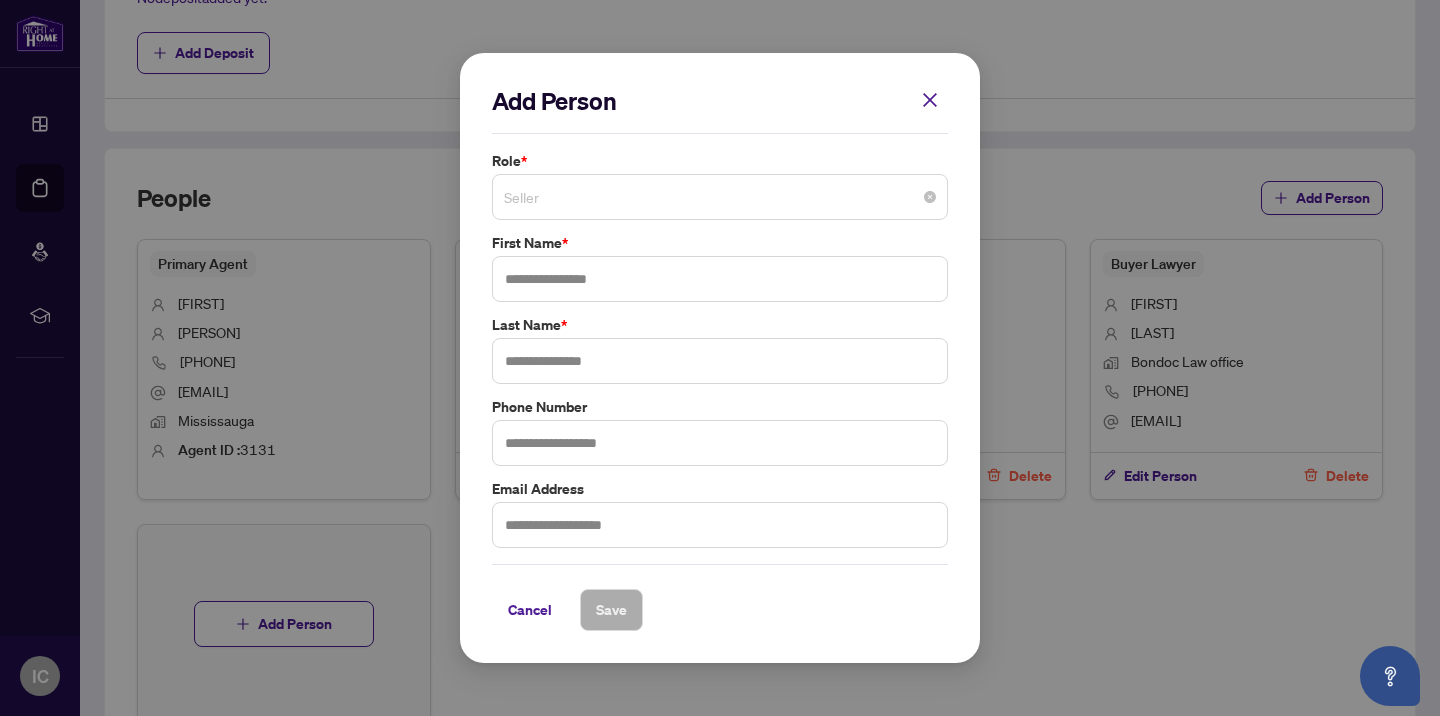click on "Seller" at bounding box center (720, 197) 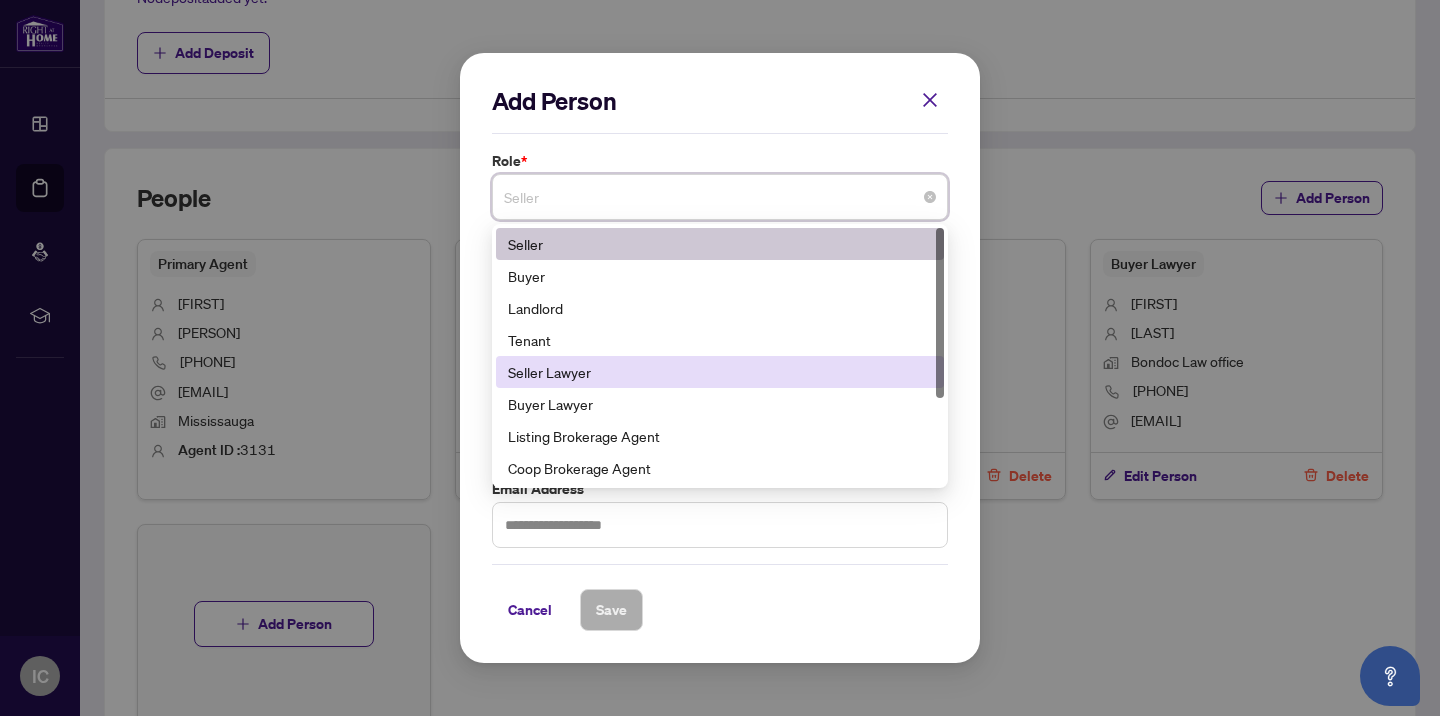 click on "Seller Lawyer" at bounding box center [720, 372] 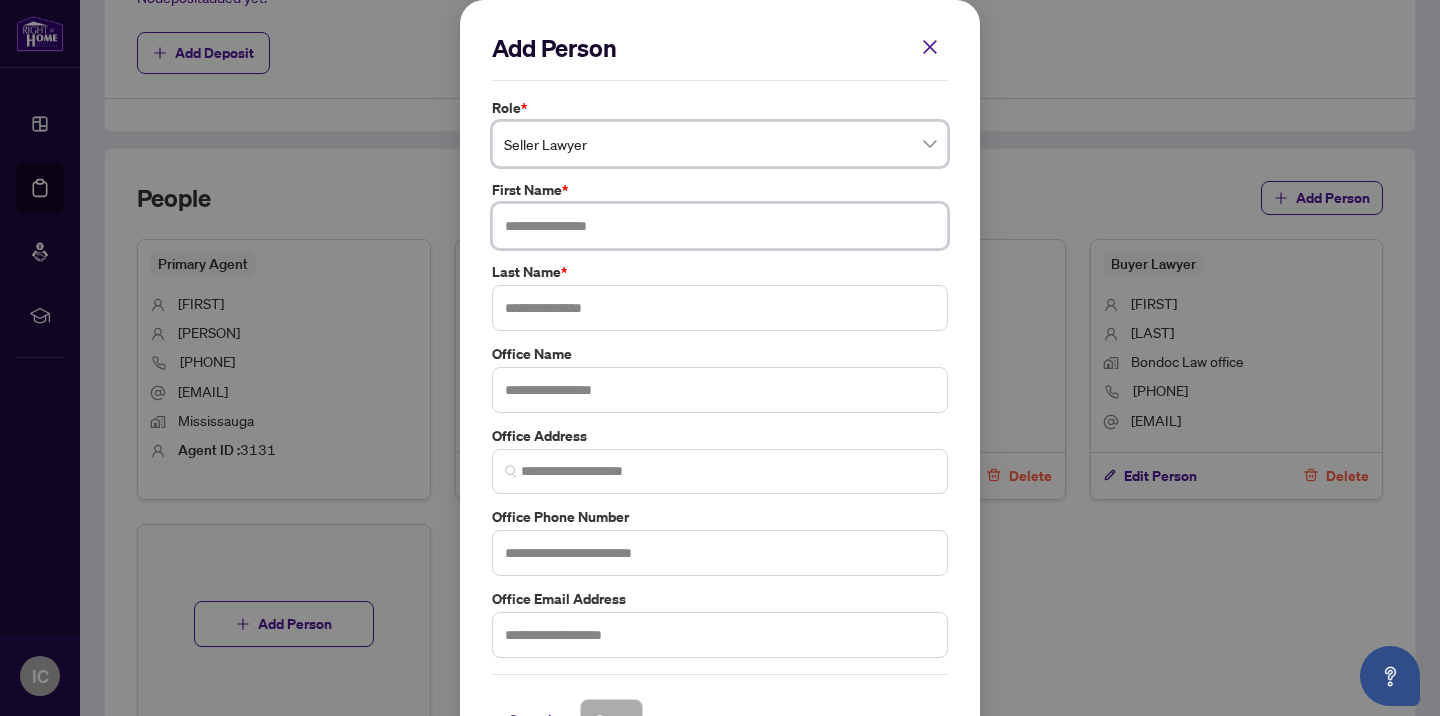 click at bounding box center [720, 226] 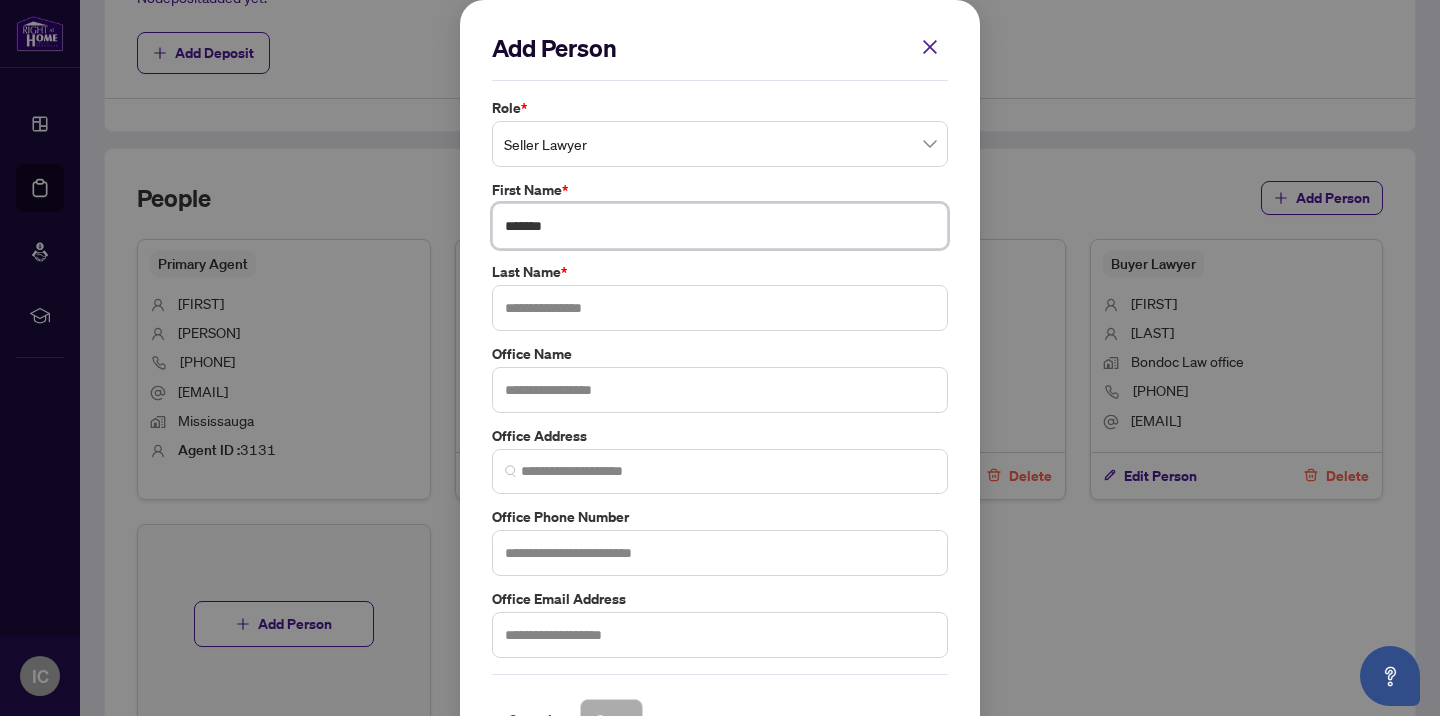 type on "*******" 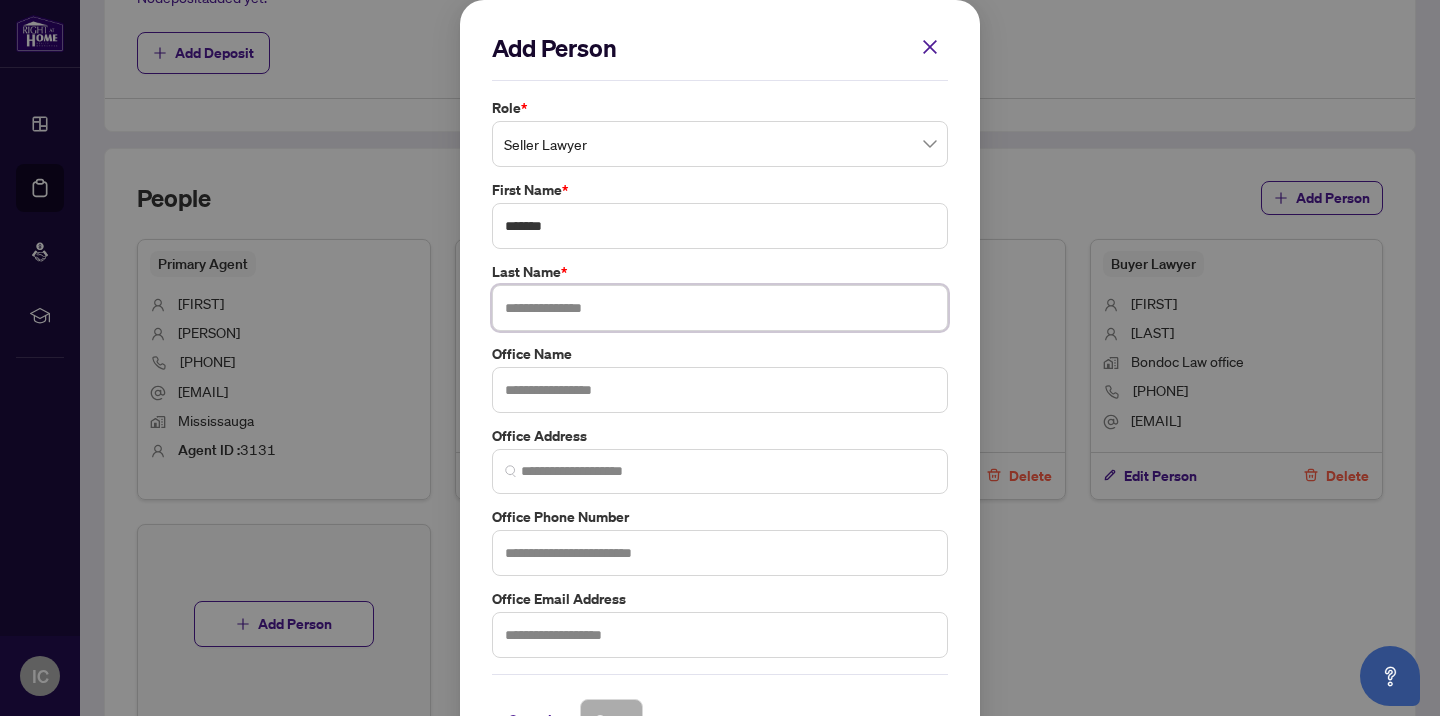 click at bounding box center (720, 308) 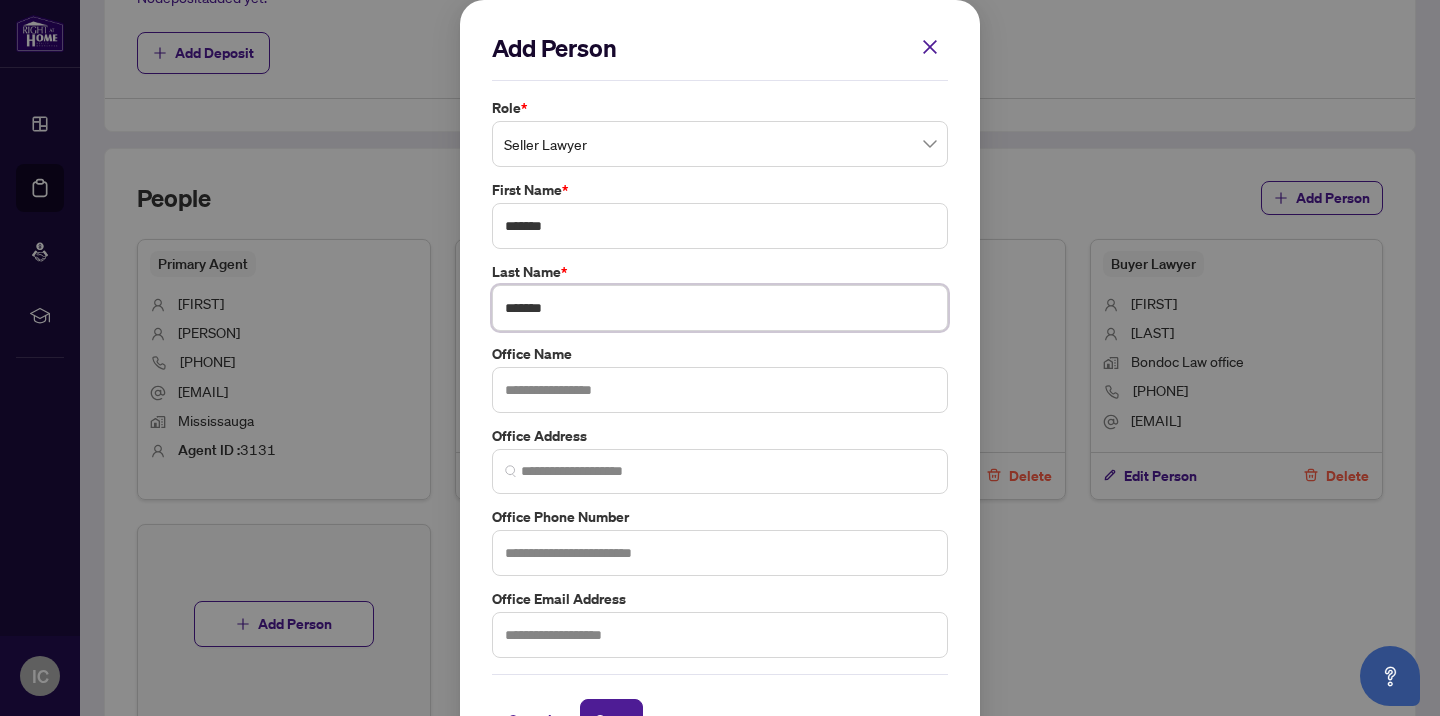 type on "*******" 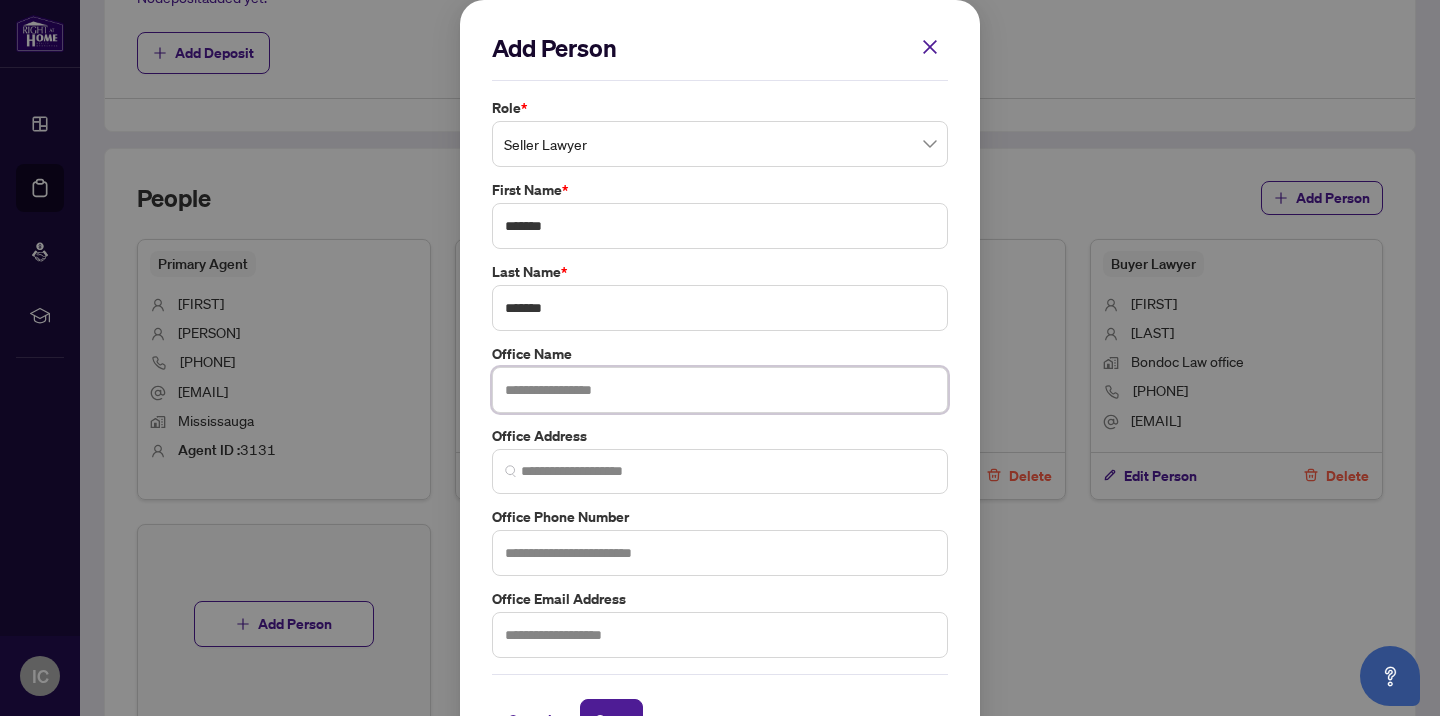 click at bounding box center (720, 390) 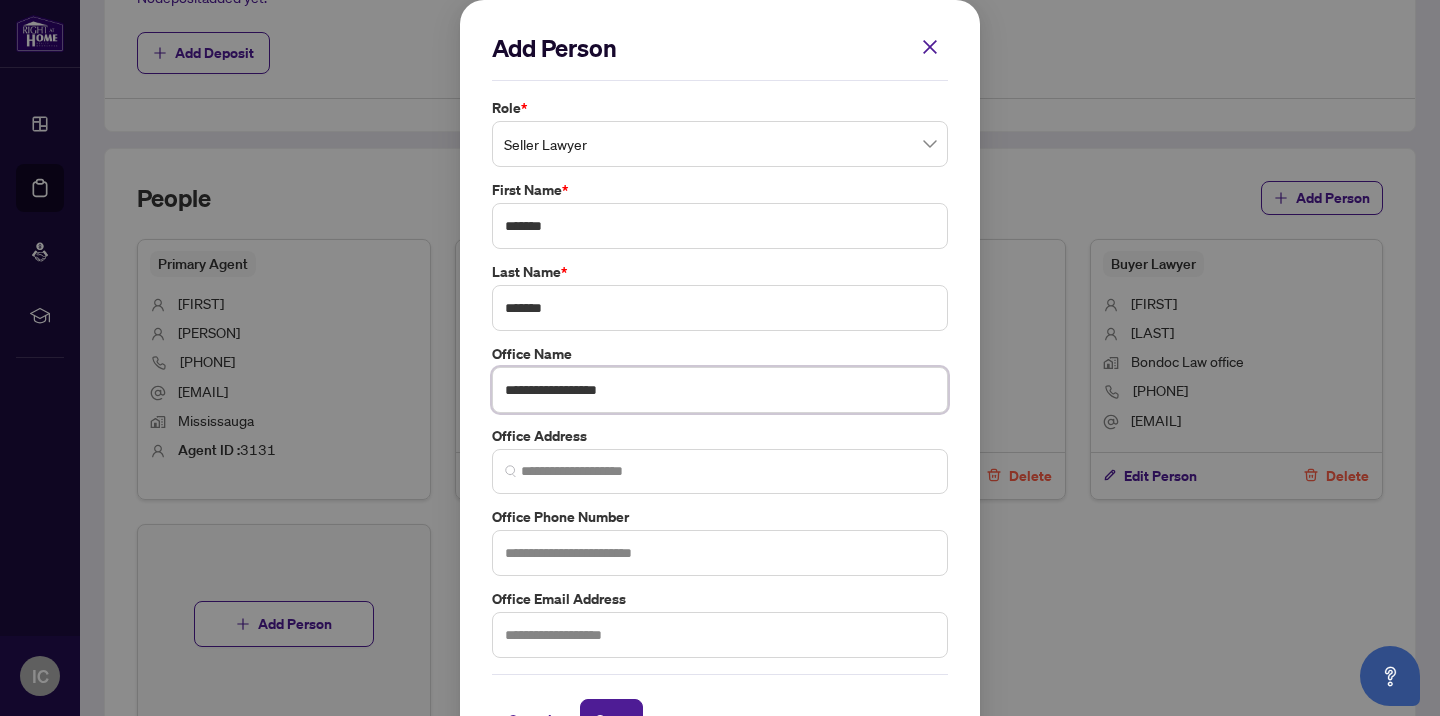 type on "**********" 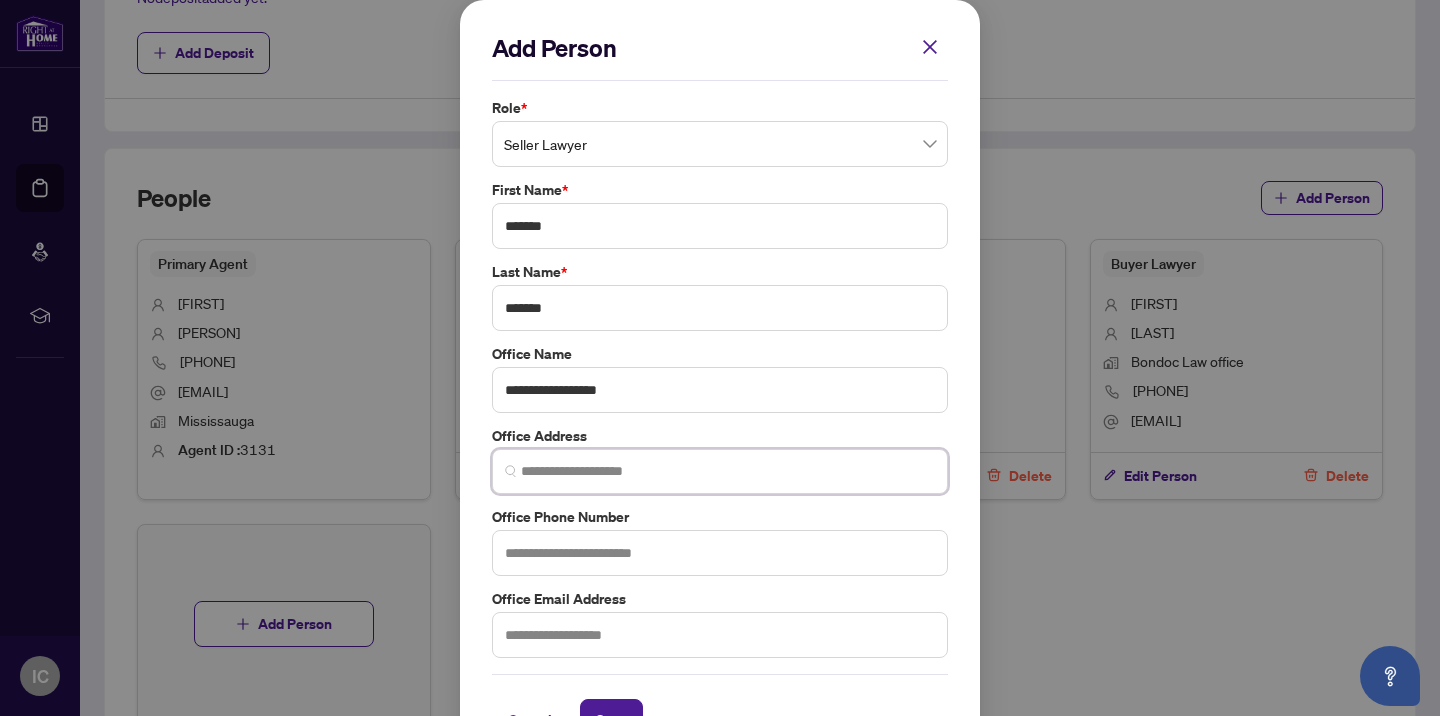 click at bounding box center [728, 471] 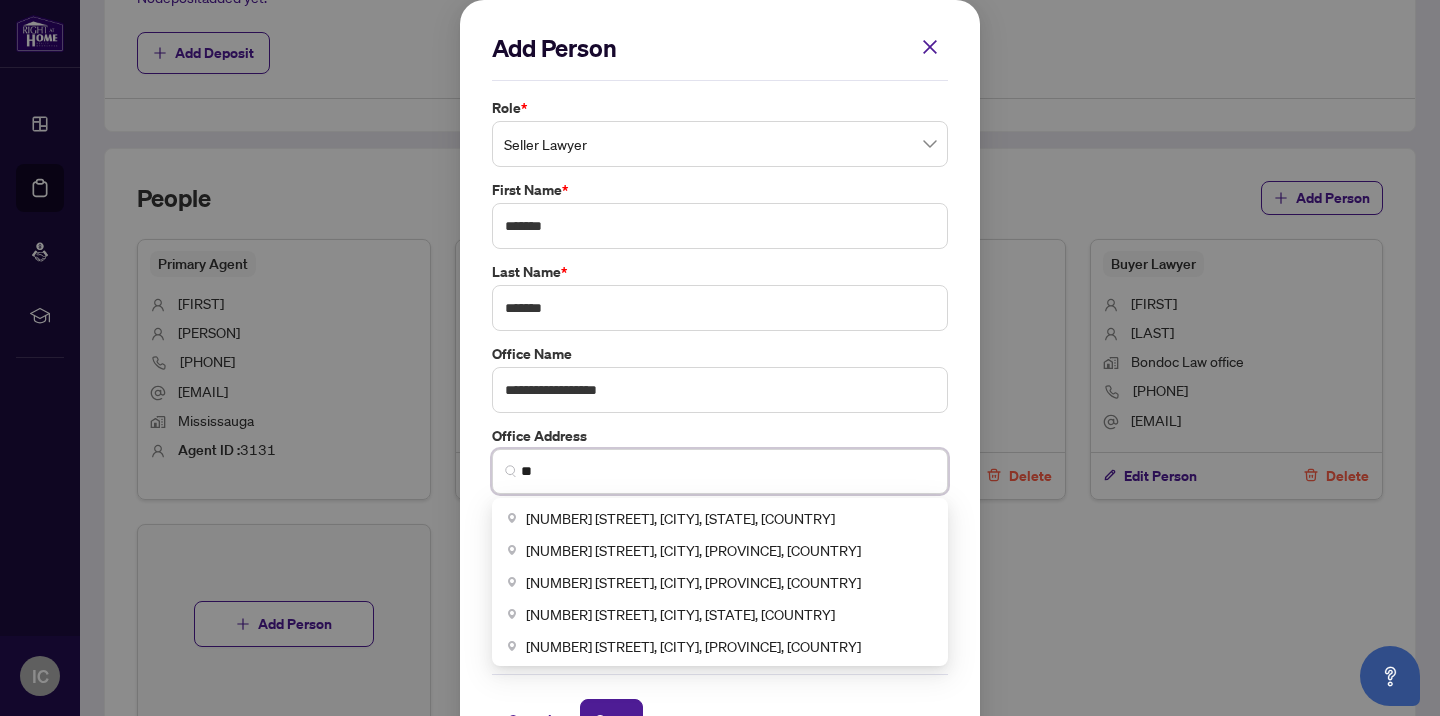 type on "*" 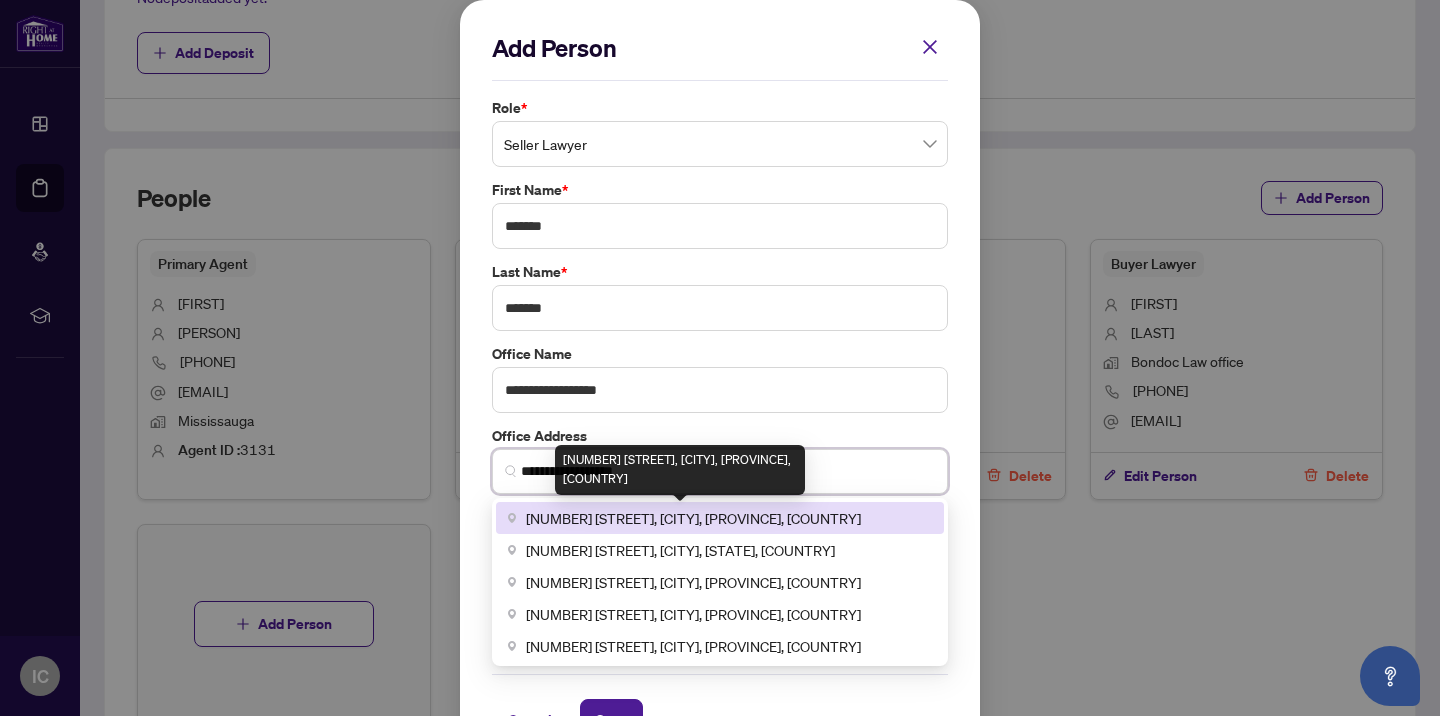 click on "[NUMBER] [STREET], [CITY], [PROVINCE], [COUNTRY]" at bounding box center (693, 518) 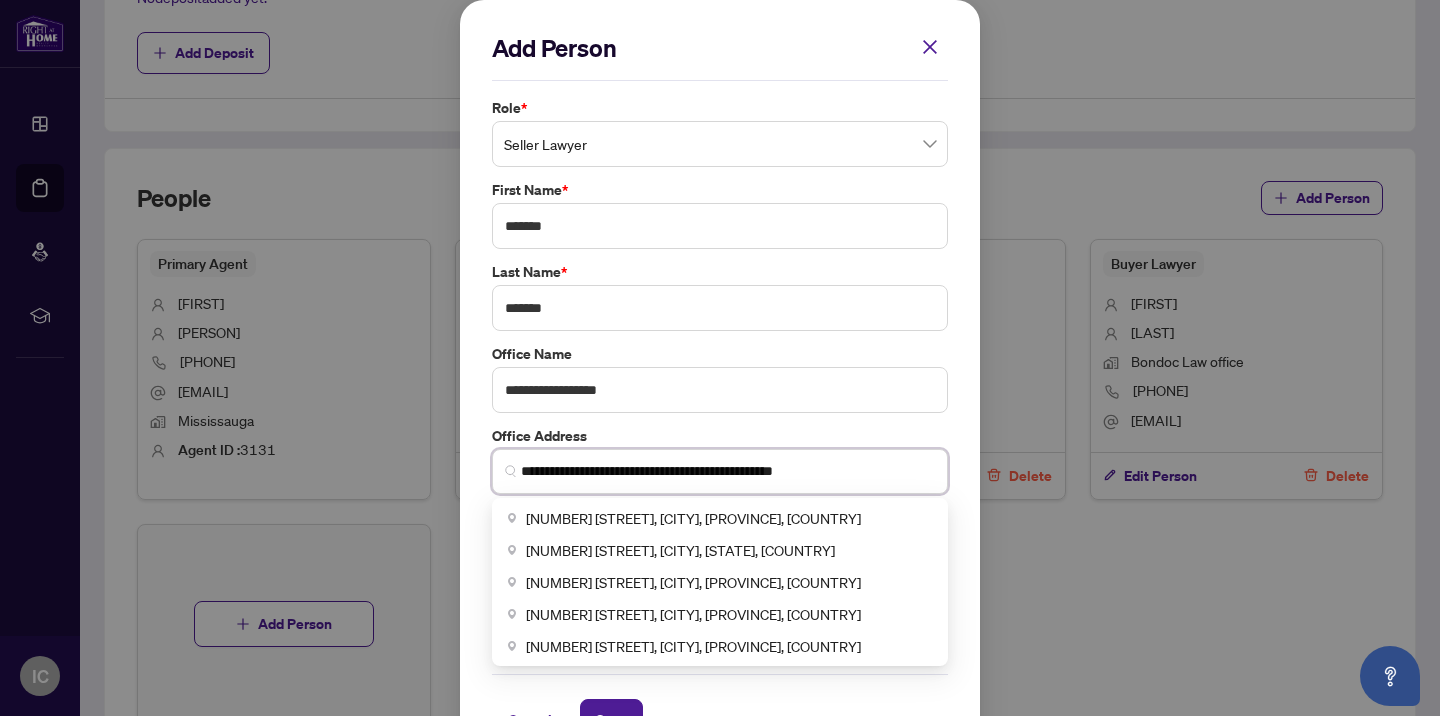 click on "**********" at bounding box center (720, 471) 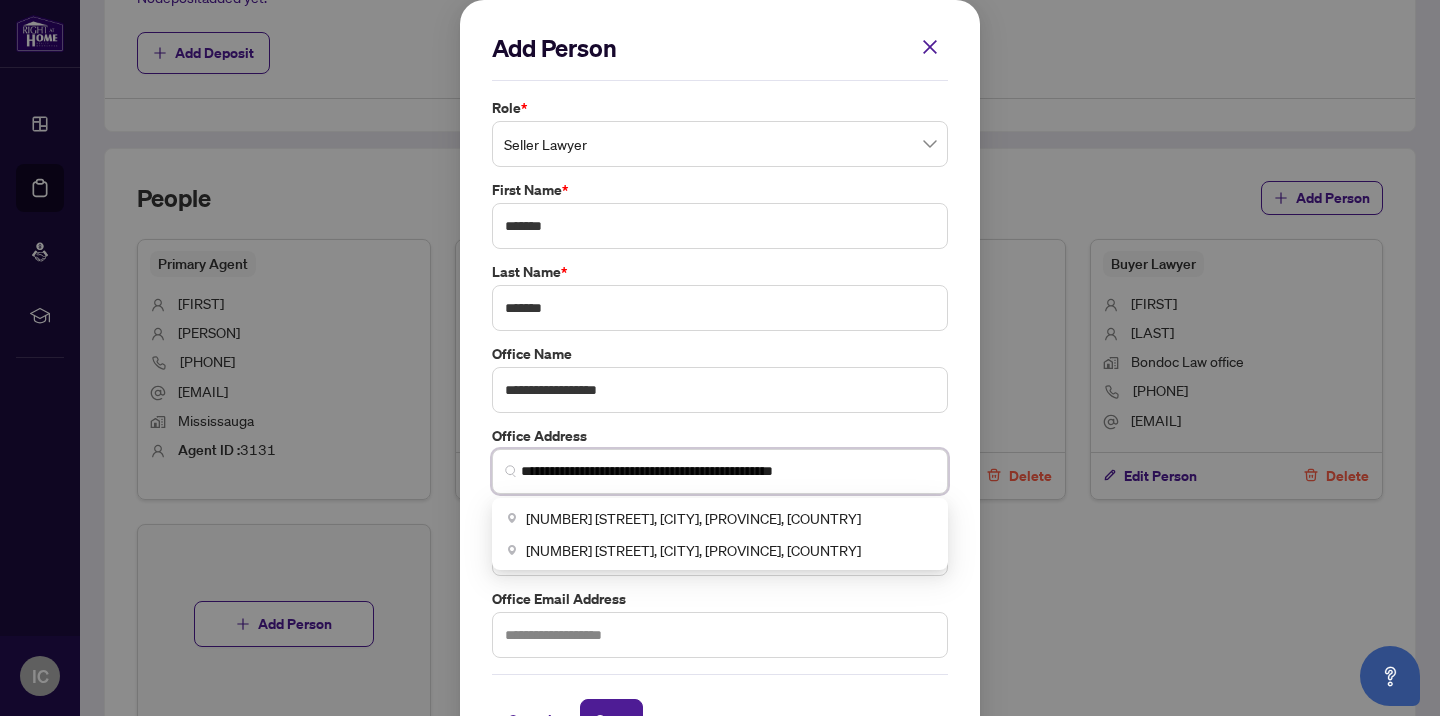 click on "**********" at bounding box center [728, 471] 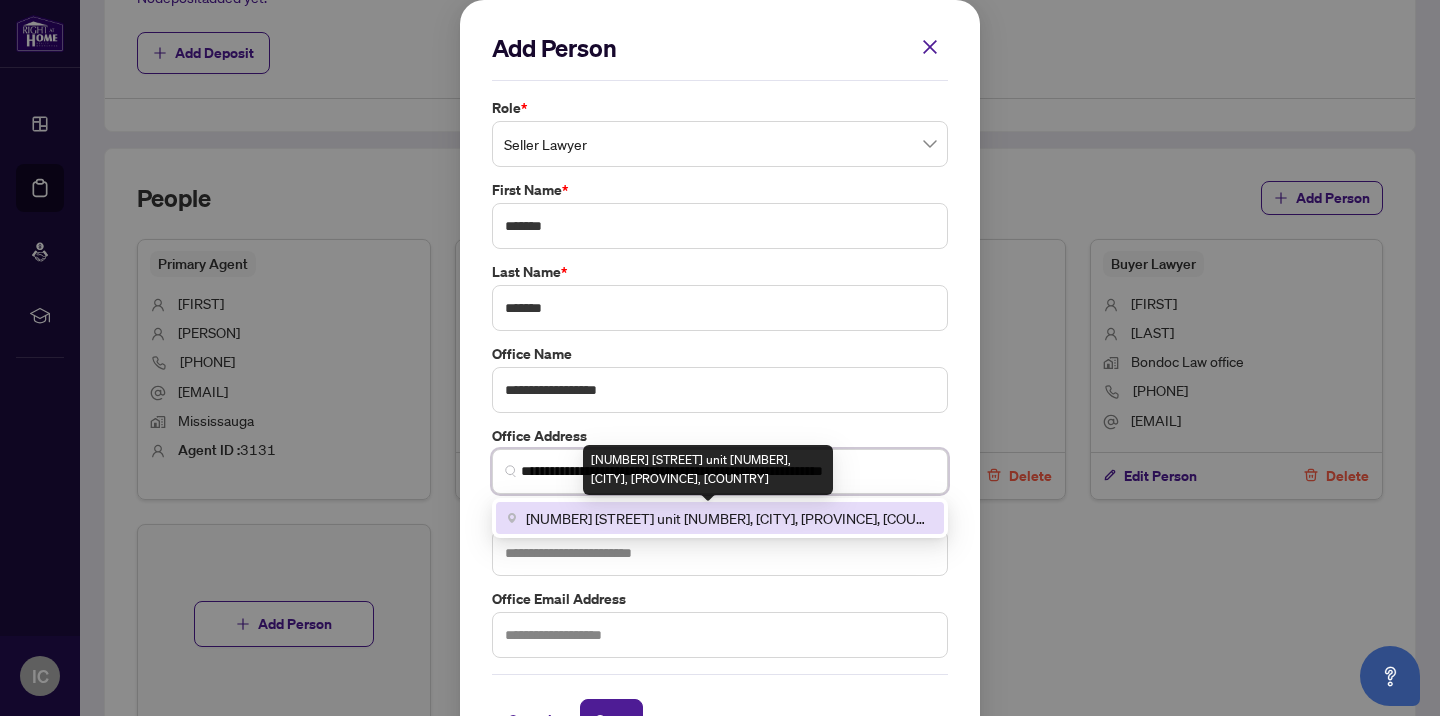 click on "[NUMBER] [STREET] unit [NUMBER], [CITY], [PROVINCE], [COUNTRY]" at bounding box center [729, 518] 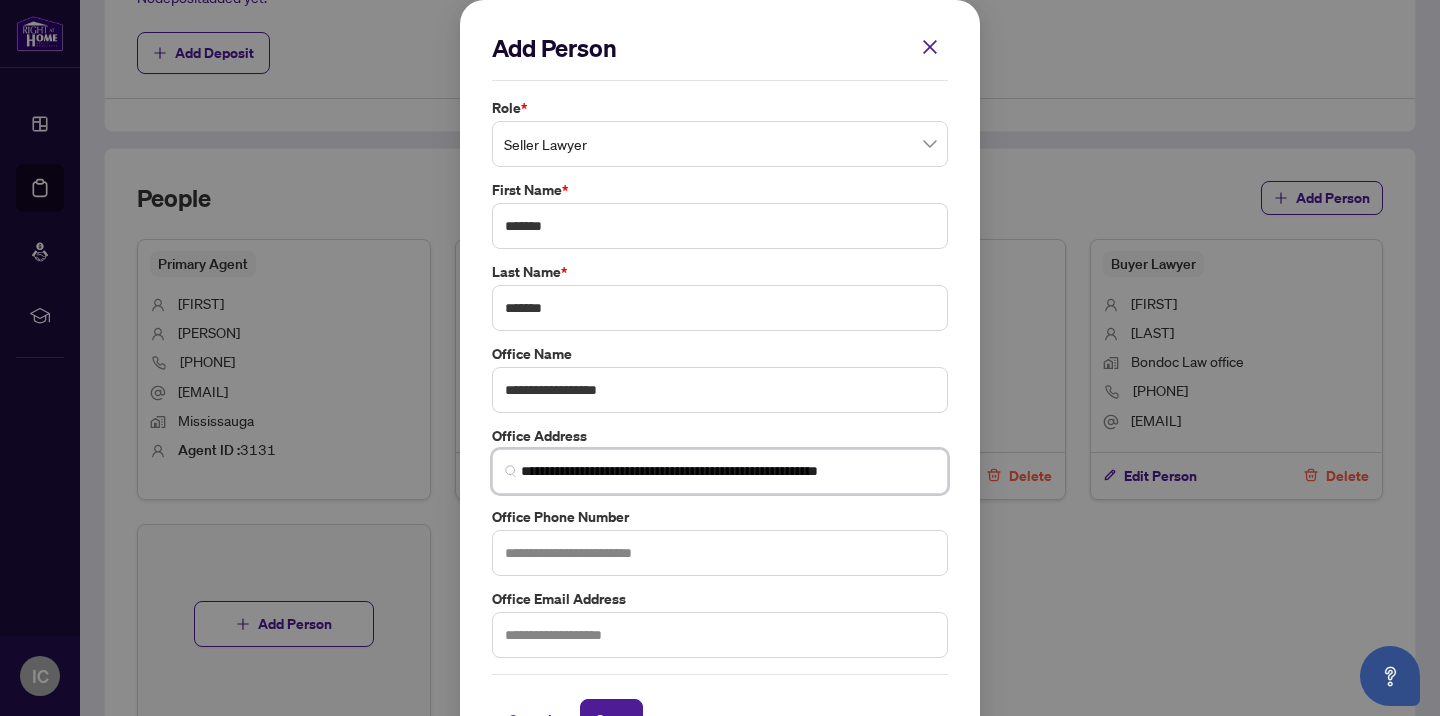 type on "**********" 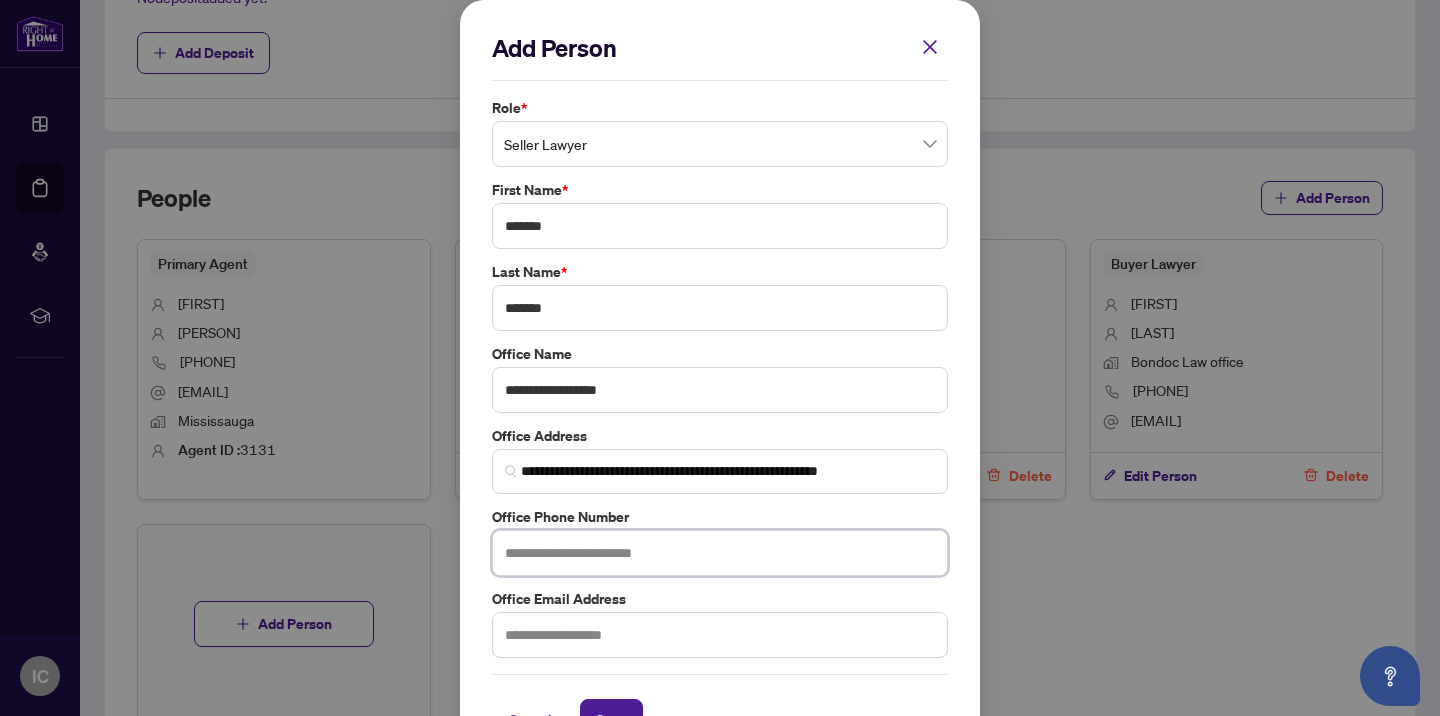 click at bounding box center (720, 553) 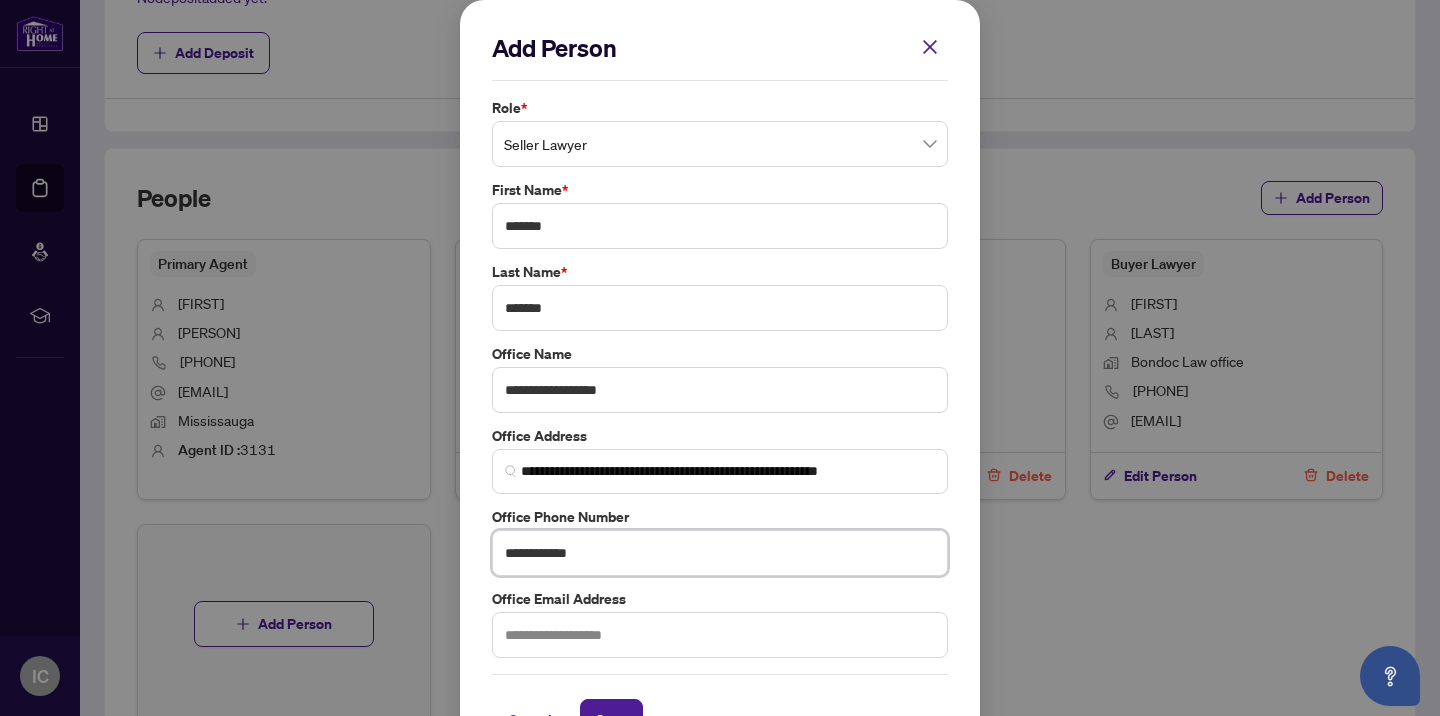 type on "**********" 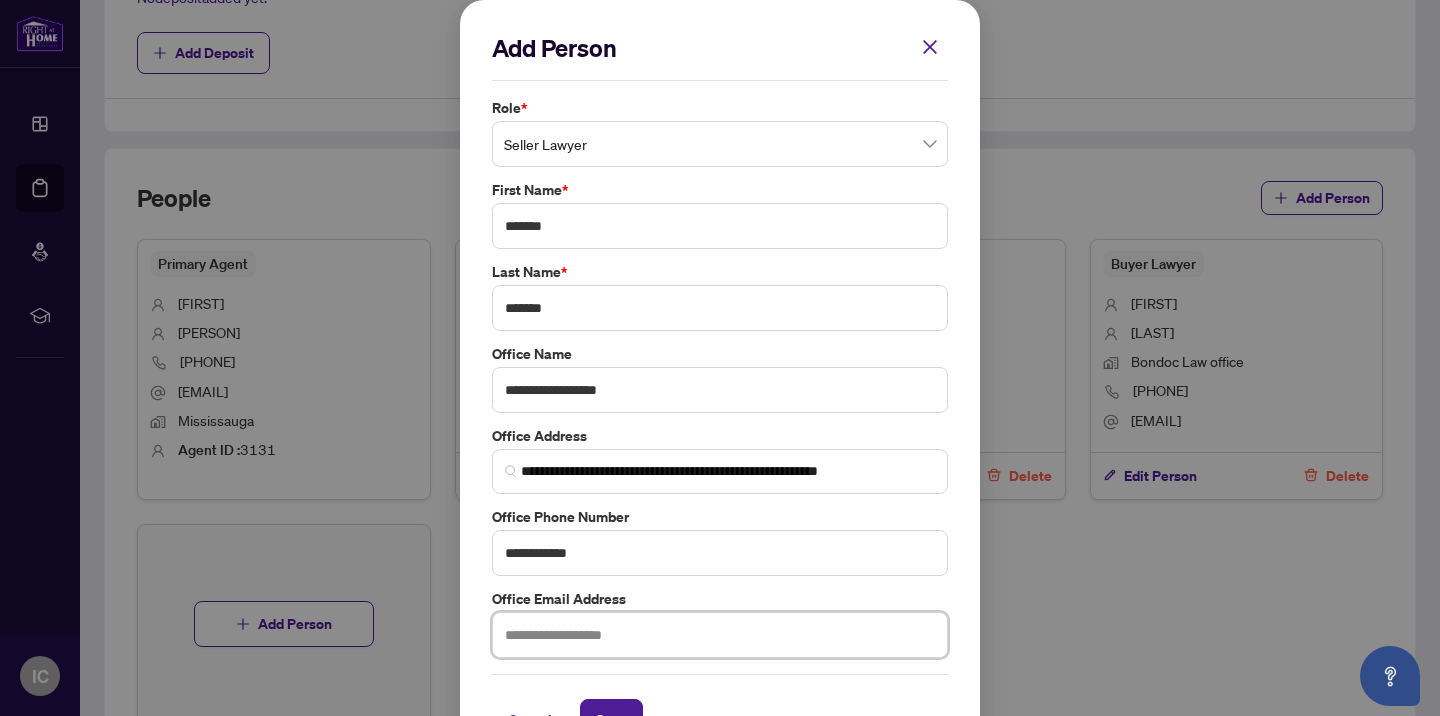 click at bounding box center (720, 635) 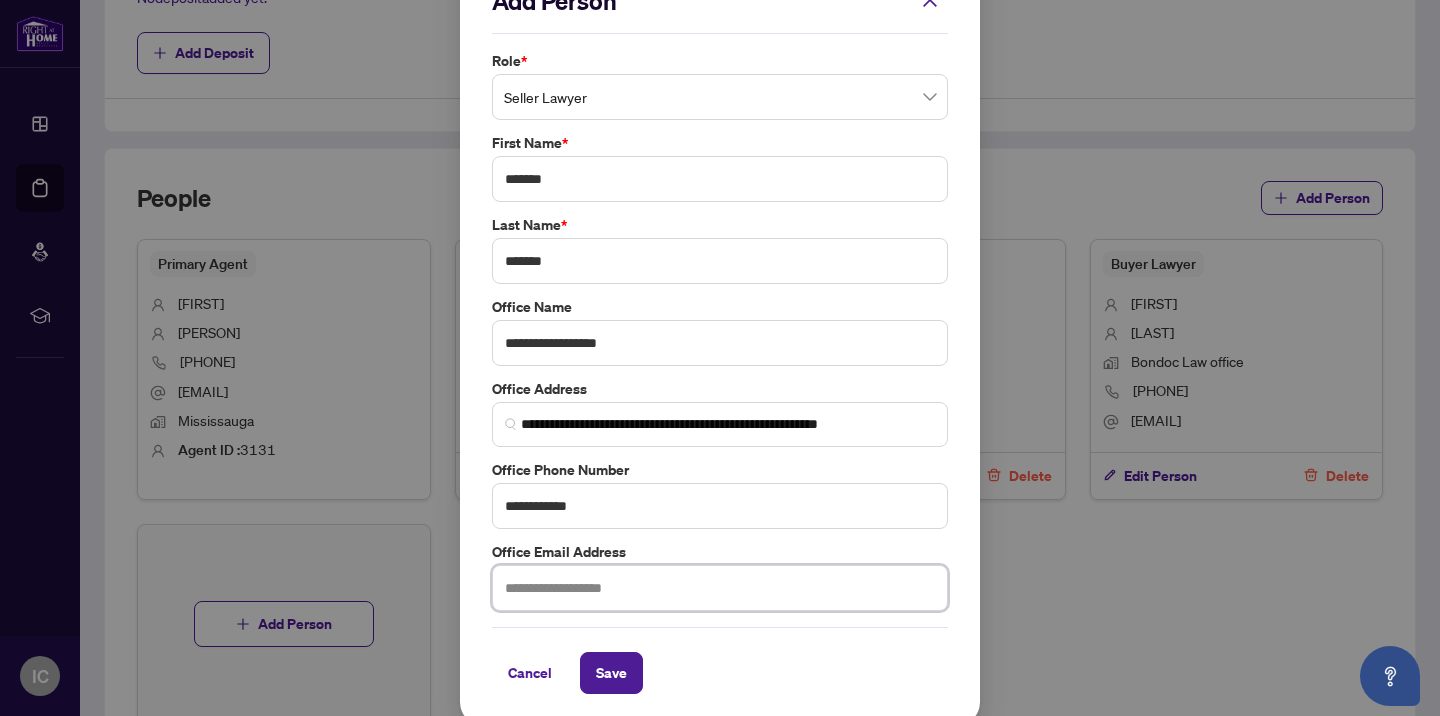 scroll, scrollTop: 57, scrollLeft: 0, axis: vertical 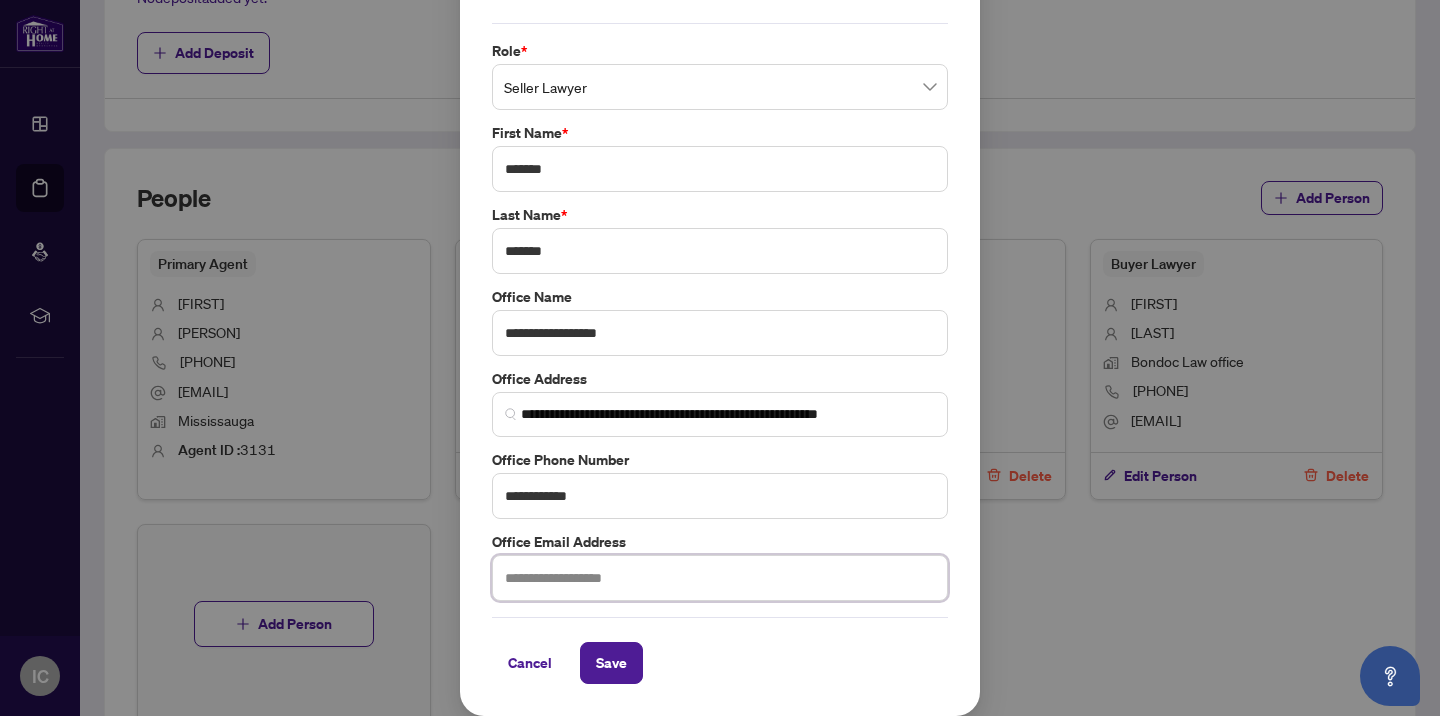 click at bounding box center (720, 578) 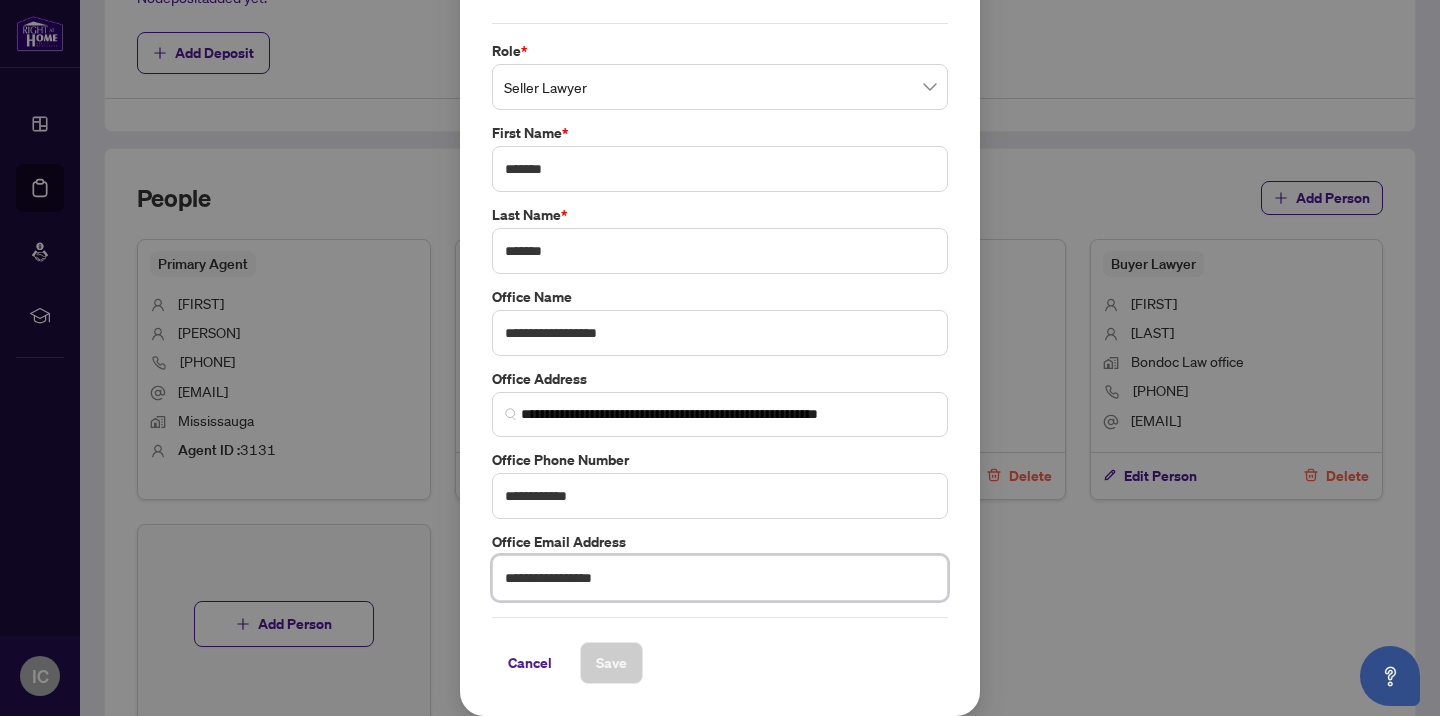 type on "**********" 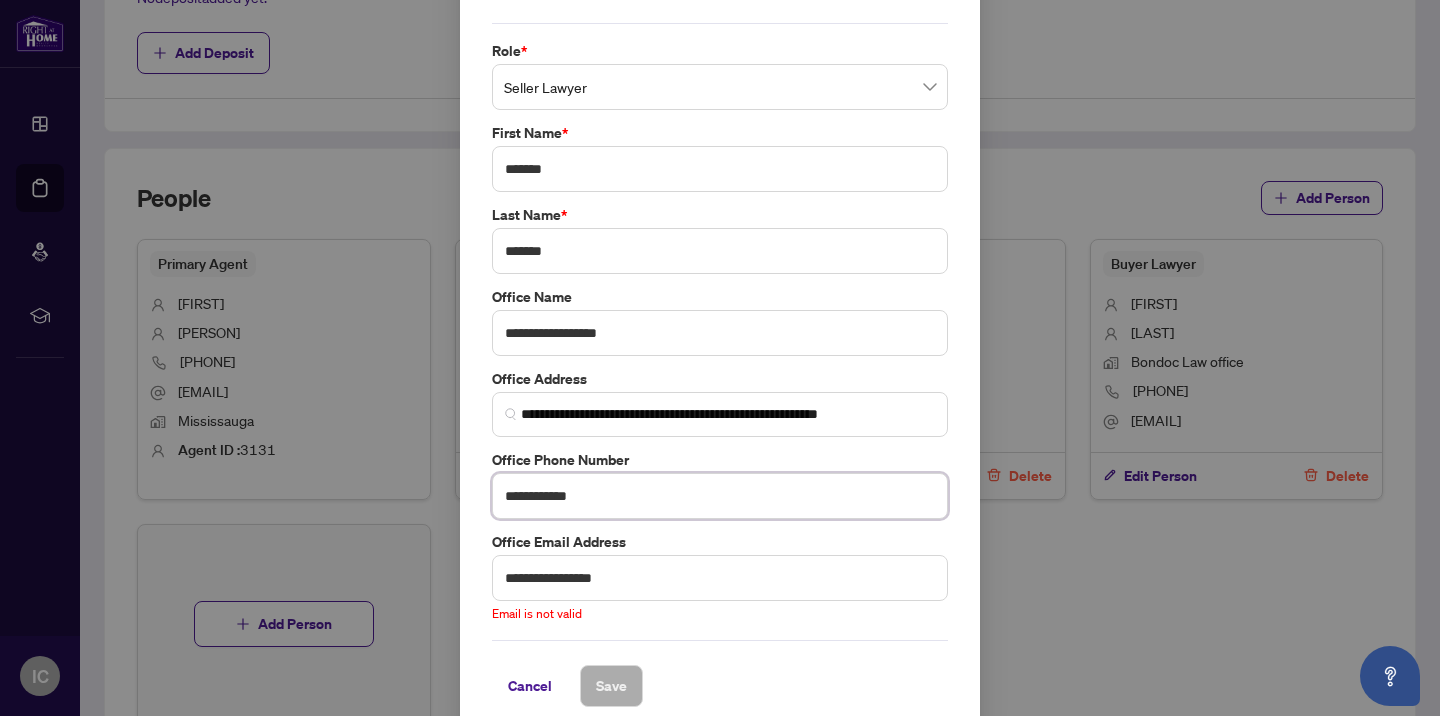 click on "**********" at bounding box center [720, 496] 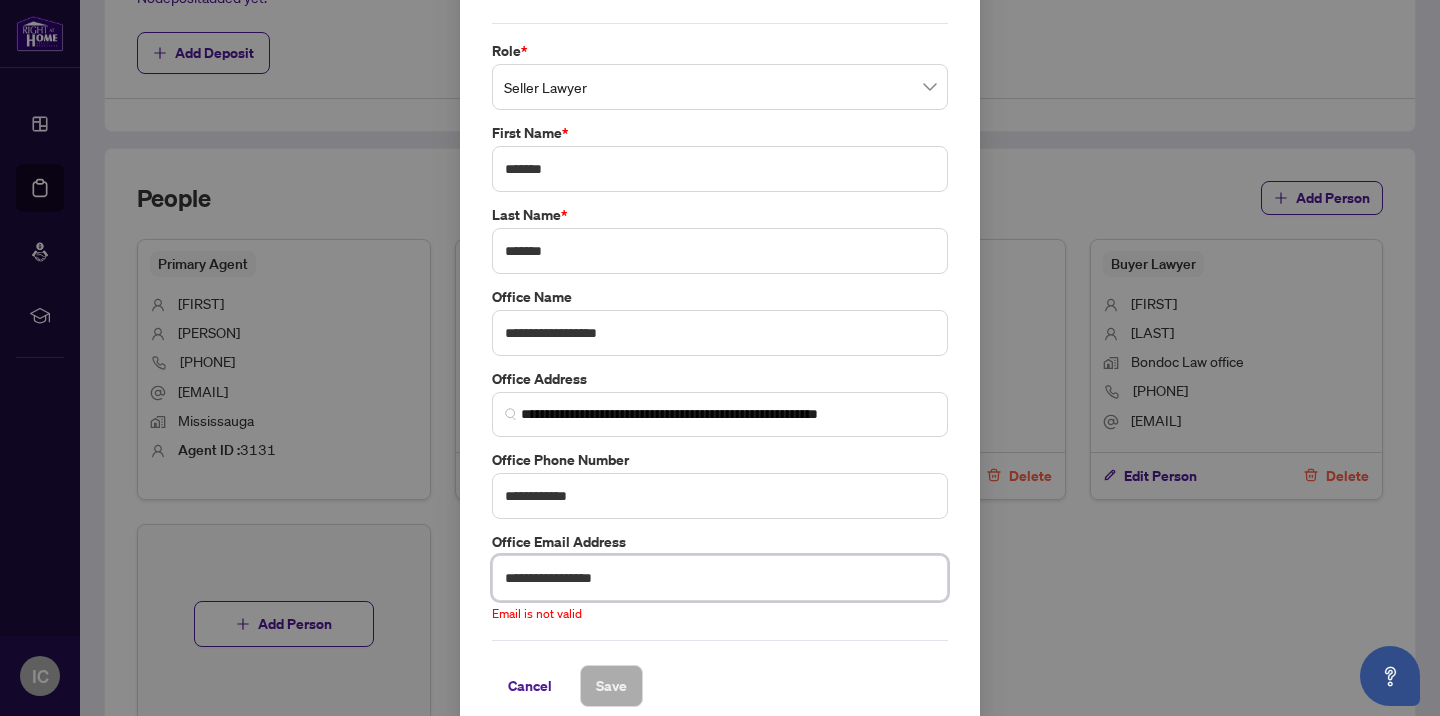 click on "**********" at bounding box center [720, 578] 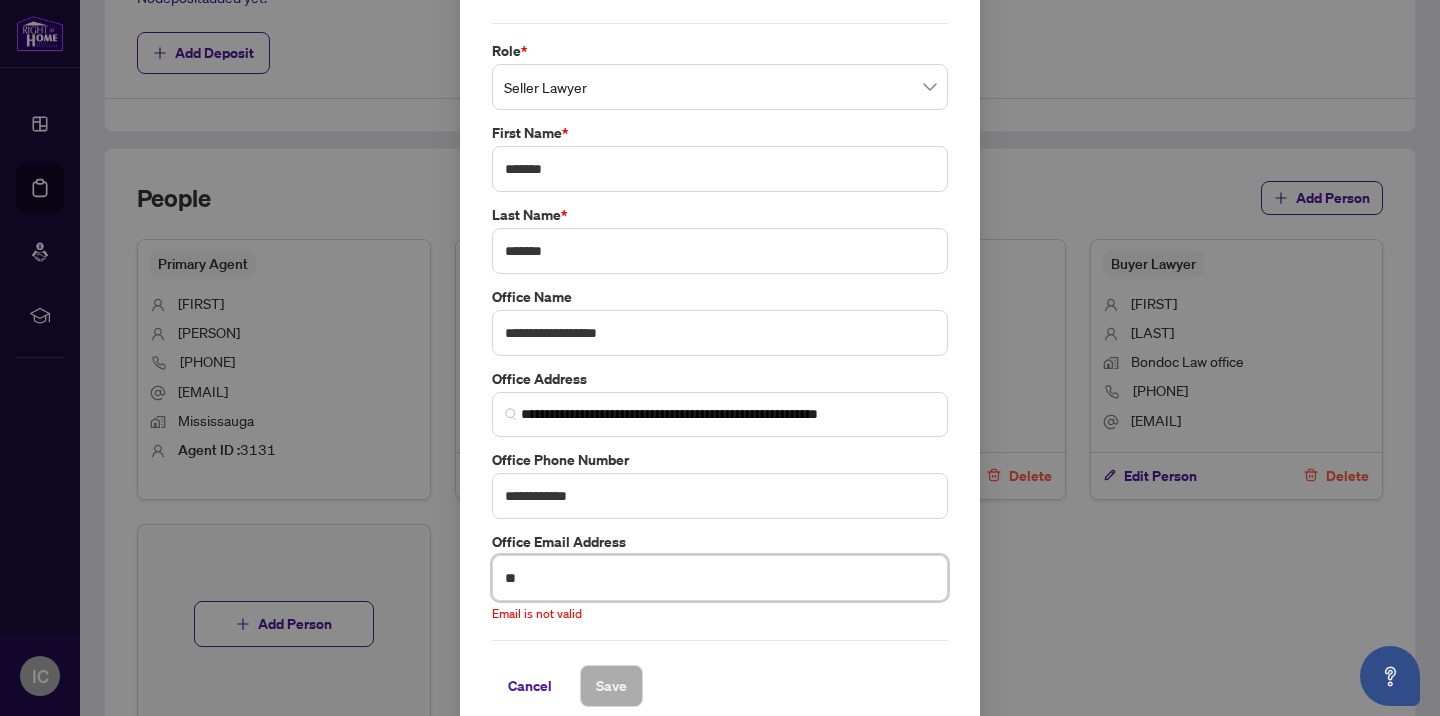 type on "*" 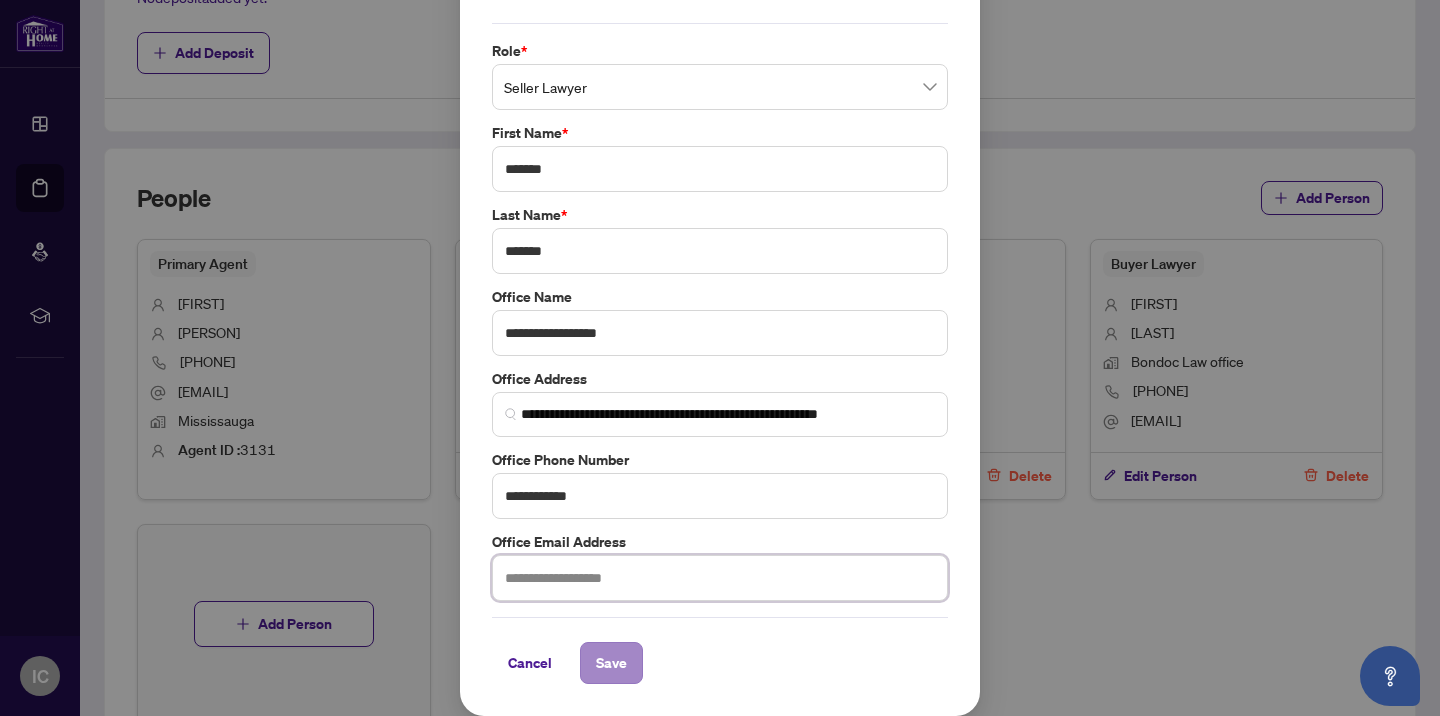 type 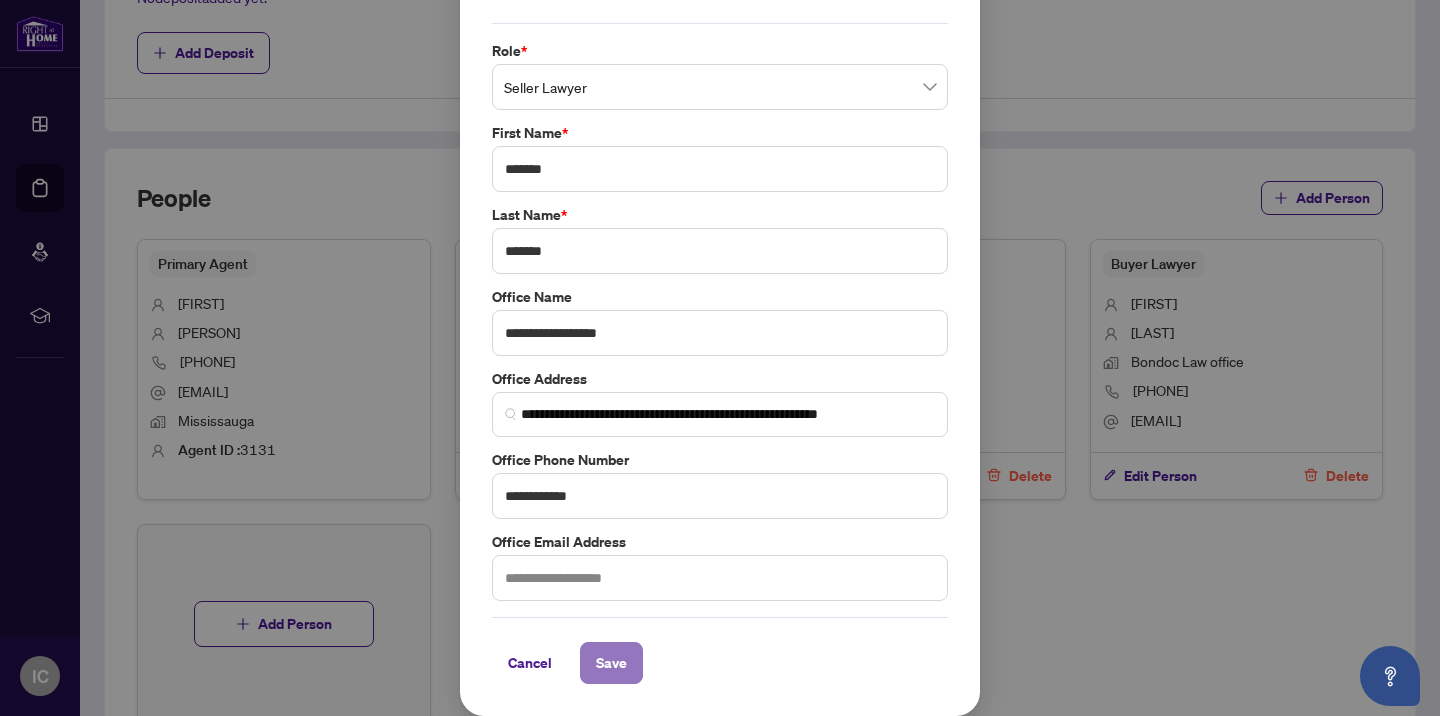 click on "Save" at bounding box center [611, 663] 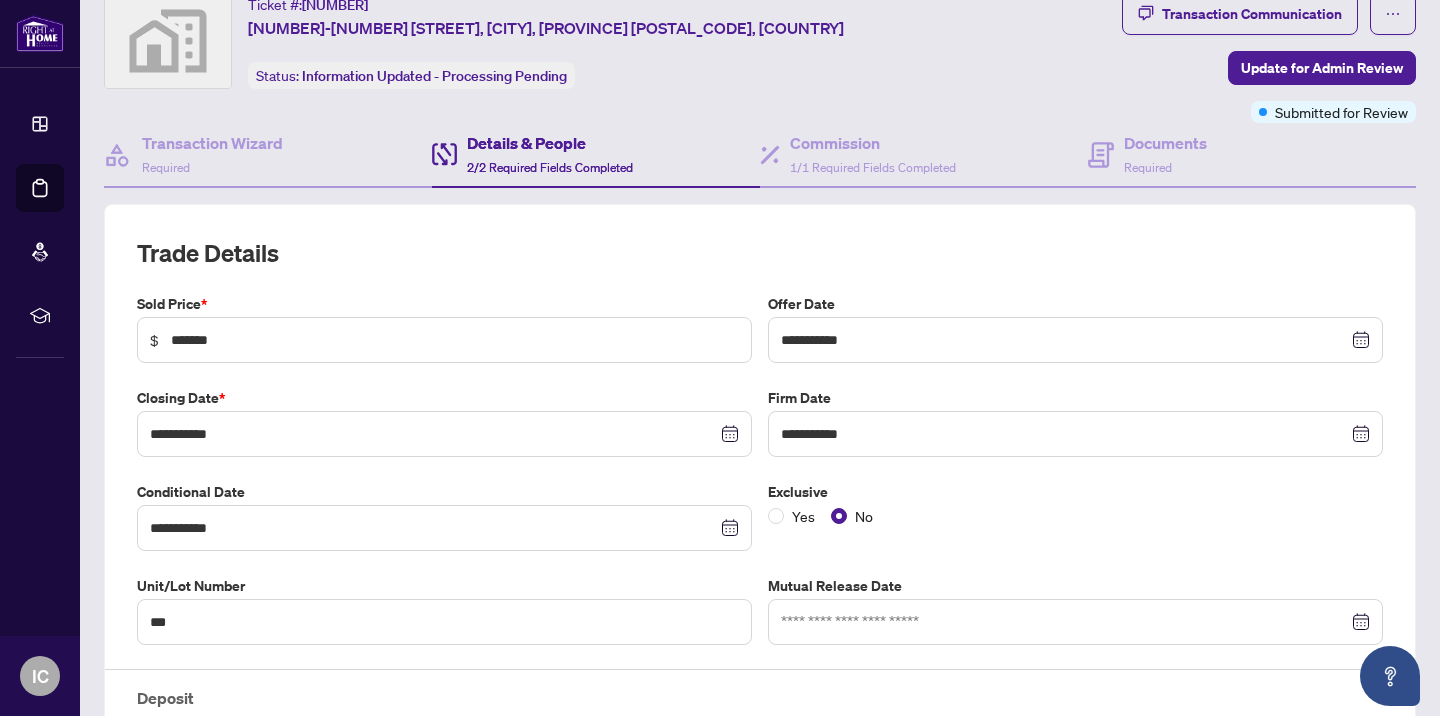 scroll, scrollTop: 50, scrollLeft: 0, axis: vertical 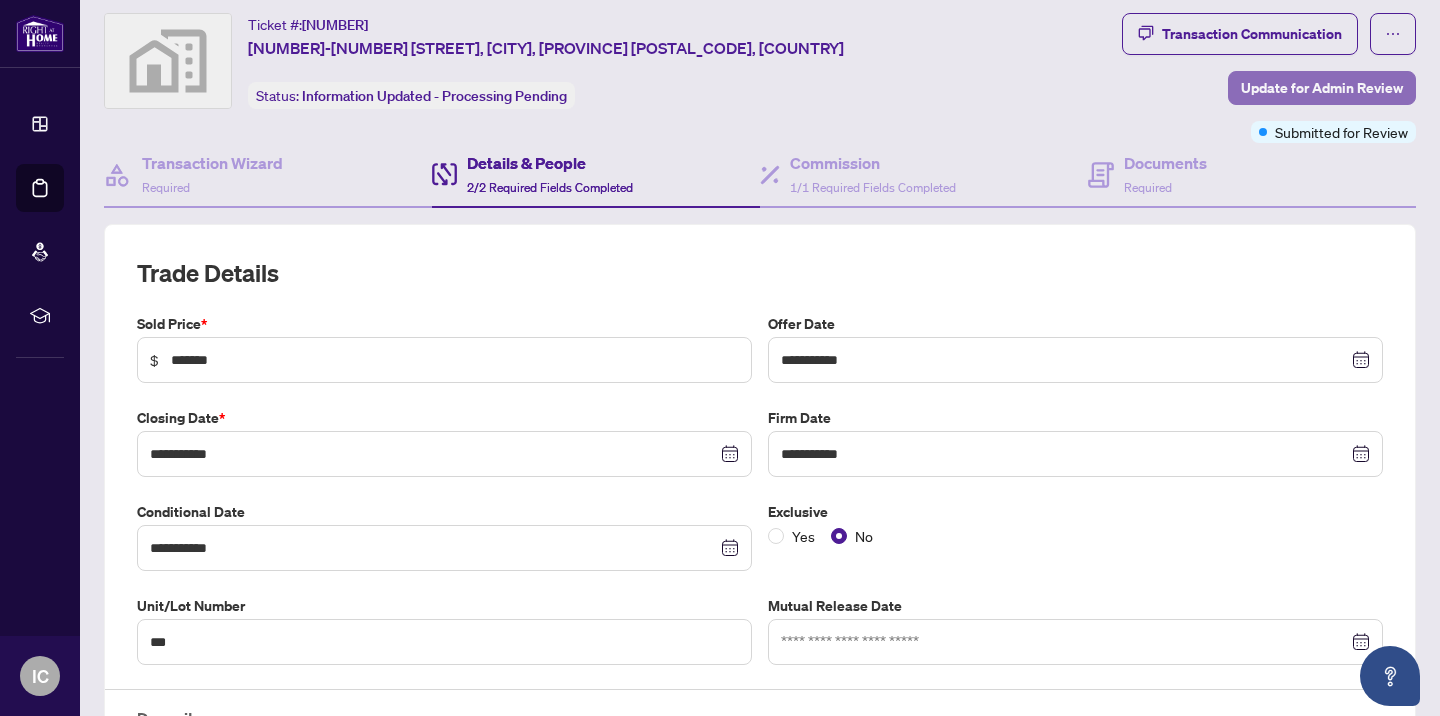 click on "Update for Admin Review" at bounding box center [1322, 88] 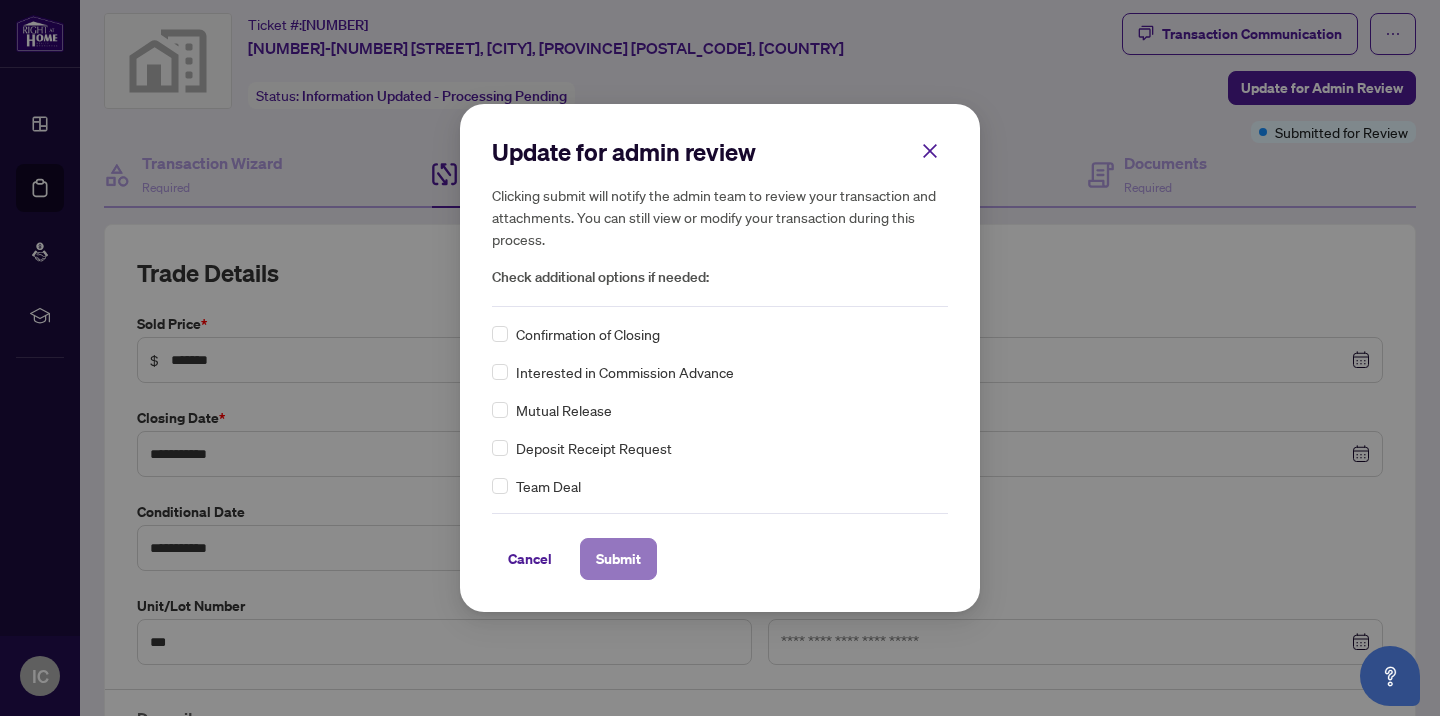 click on "Submit" at bounding box center (618, 559) 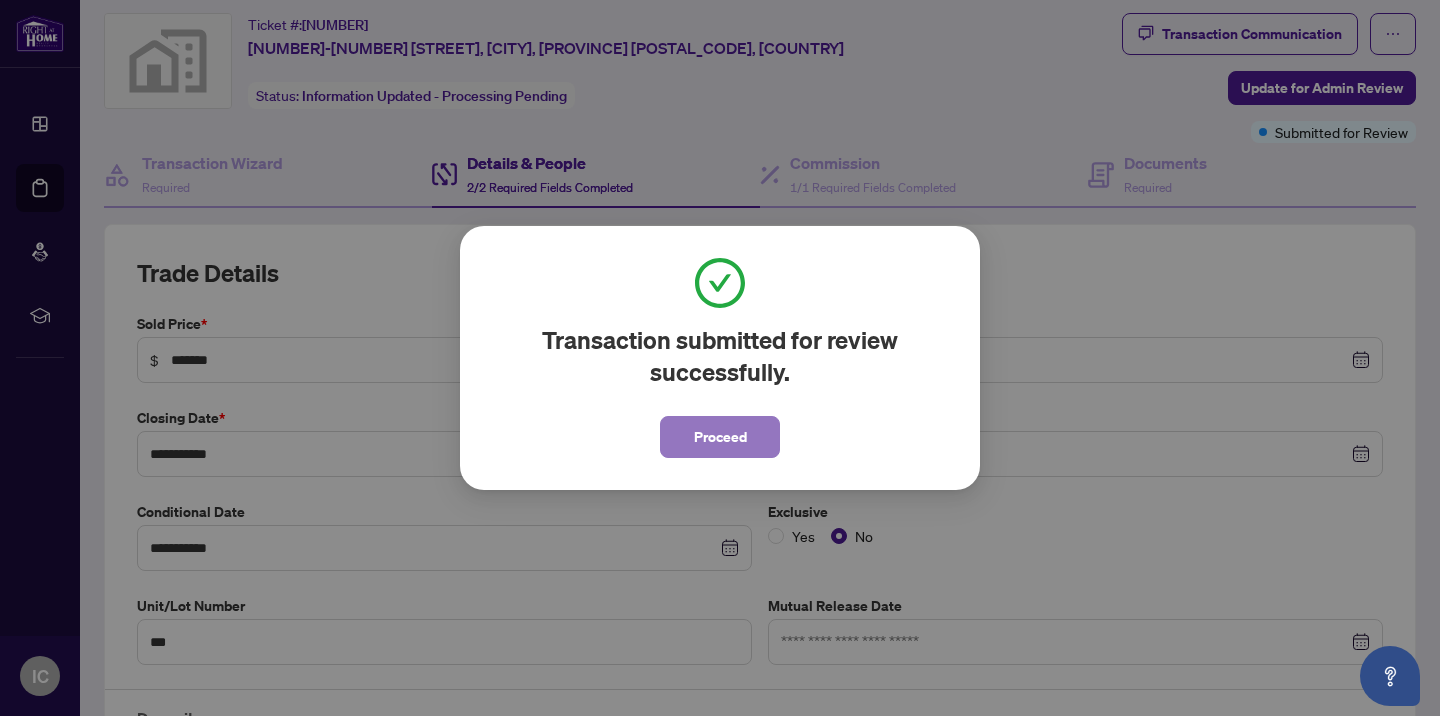 click on "Proceed" at bounding box center [720, 437] 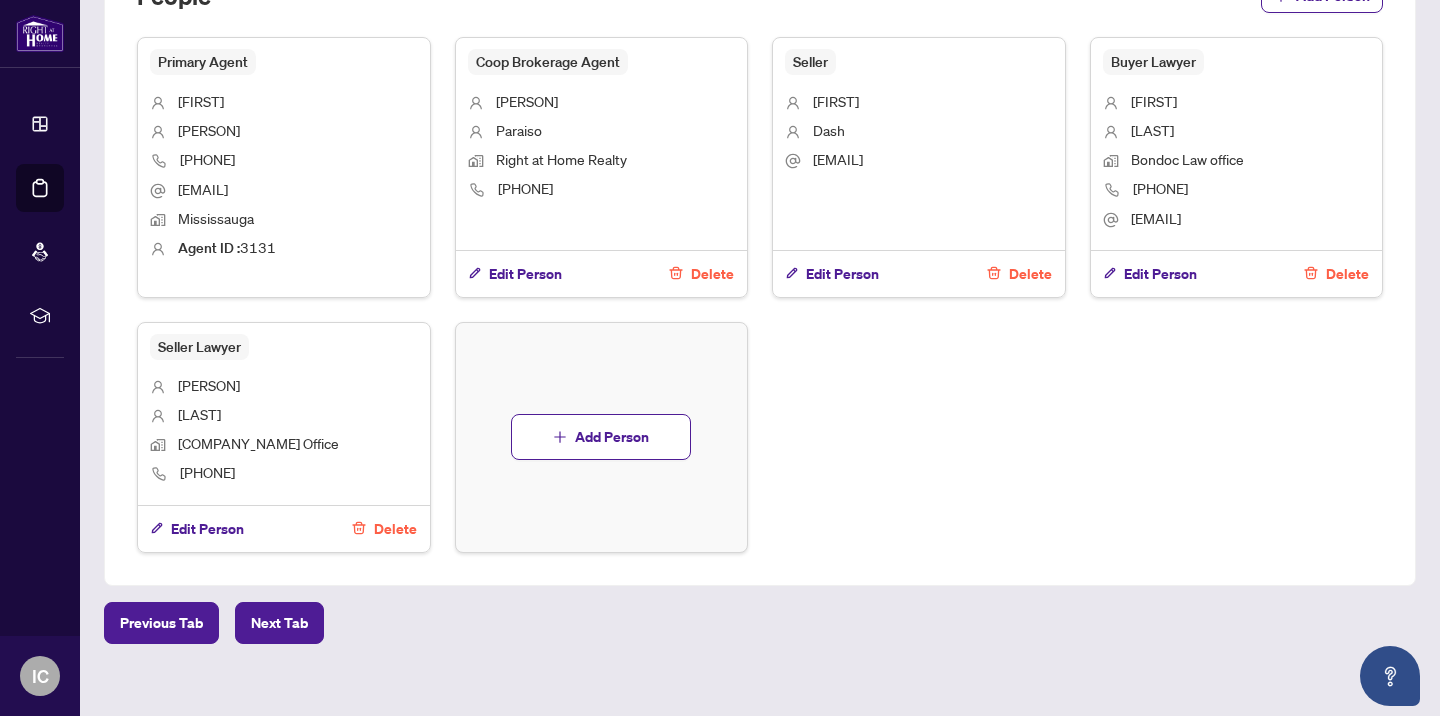 scroll, scrollTop: 1021, scrollLeft: 0, axis: vertical 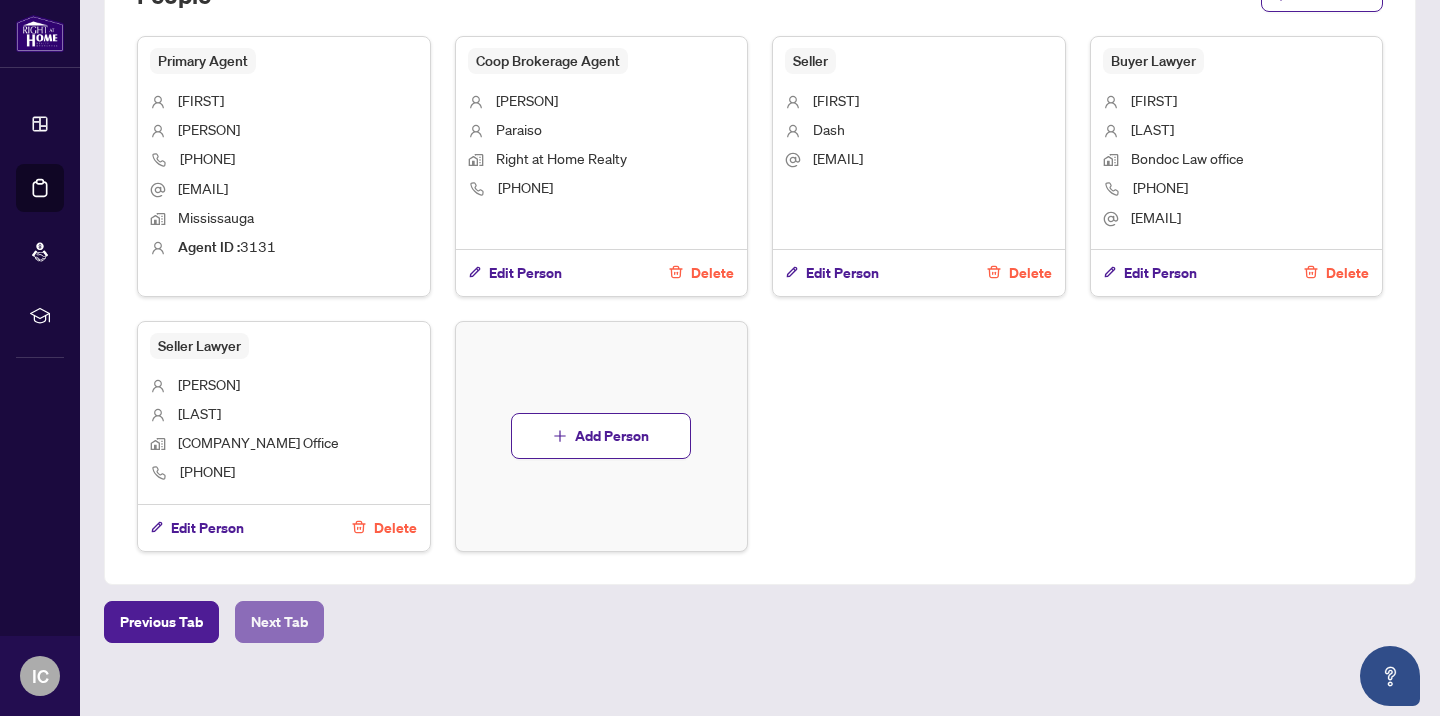 click on "Next Tab" at bounding box center [279, 622] 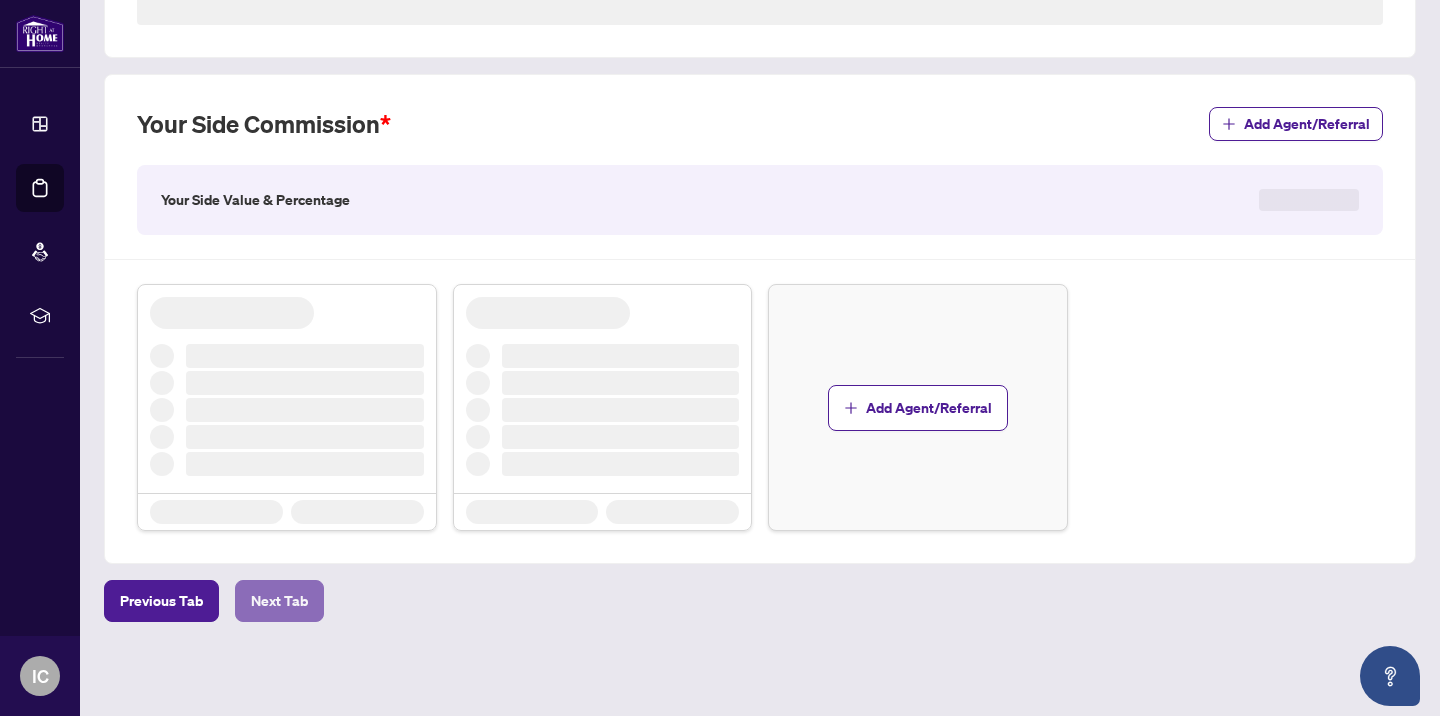 scroll, scrollTop: 0, scrollLeft: 0, axis: both 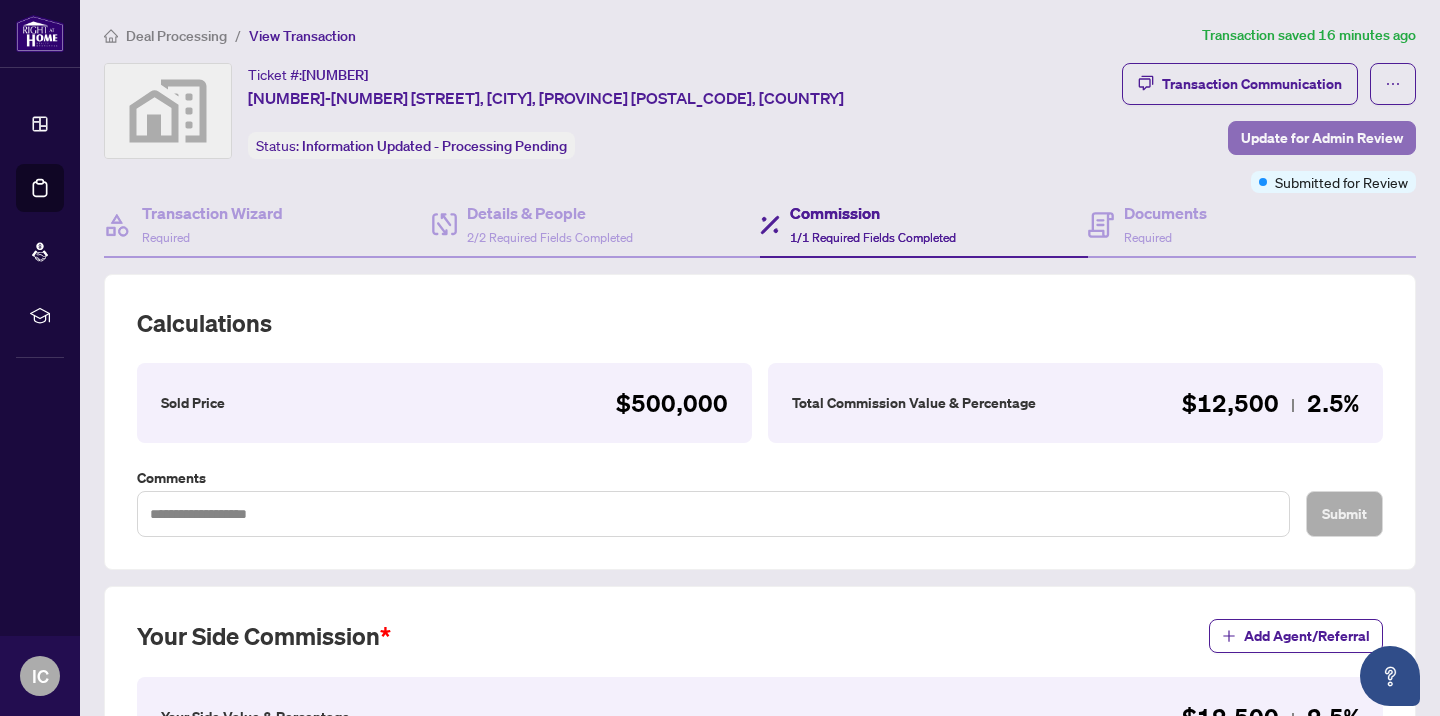 click on "Update for Admin Review" at bounding box center [1322, 138] 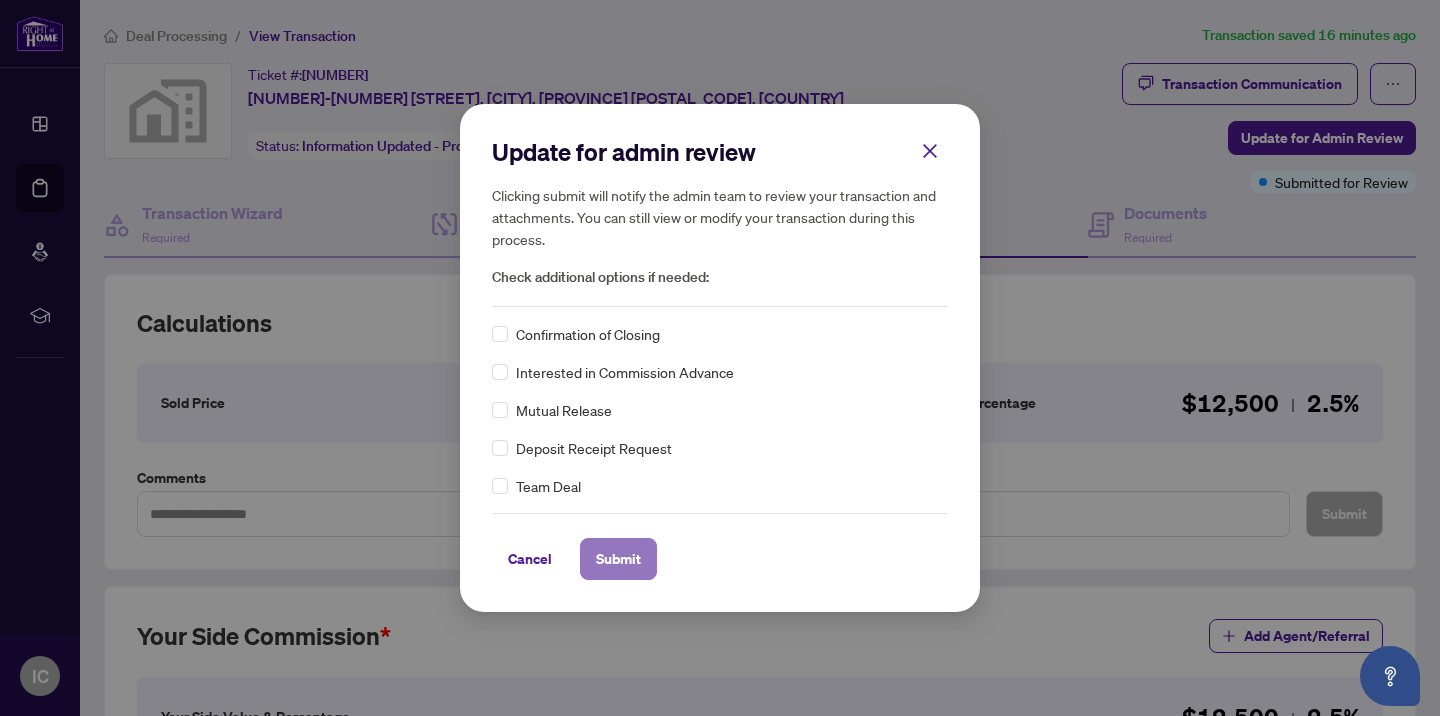 click on "Submit" at bounding box center [618, 559] 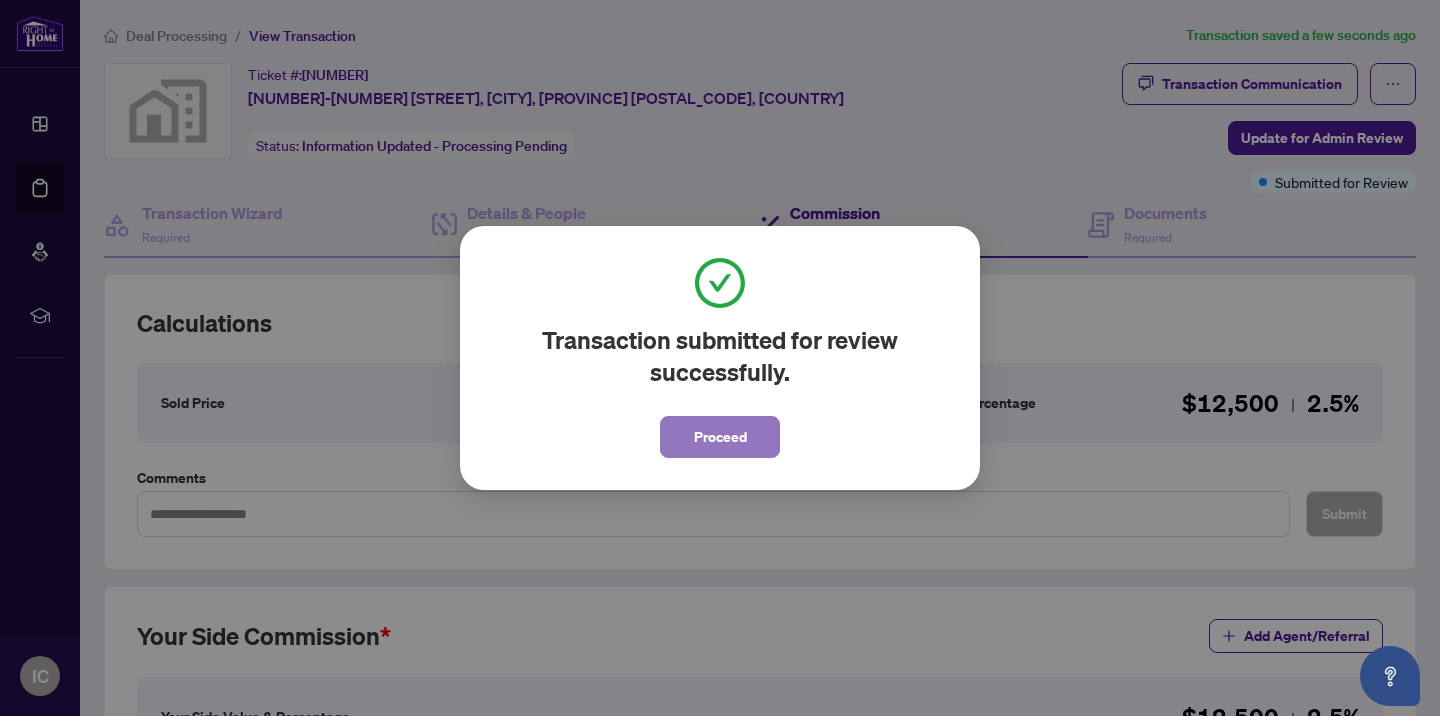 click on "Proceed" at bounding box center [720, 437] 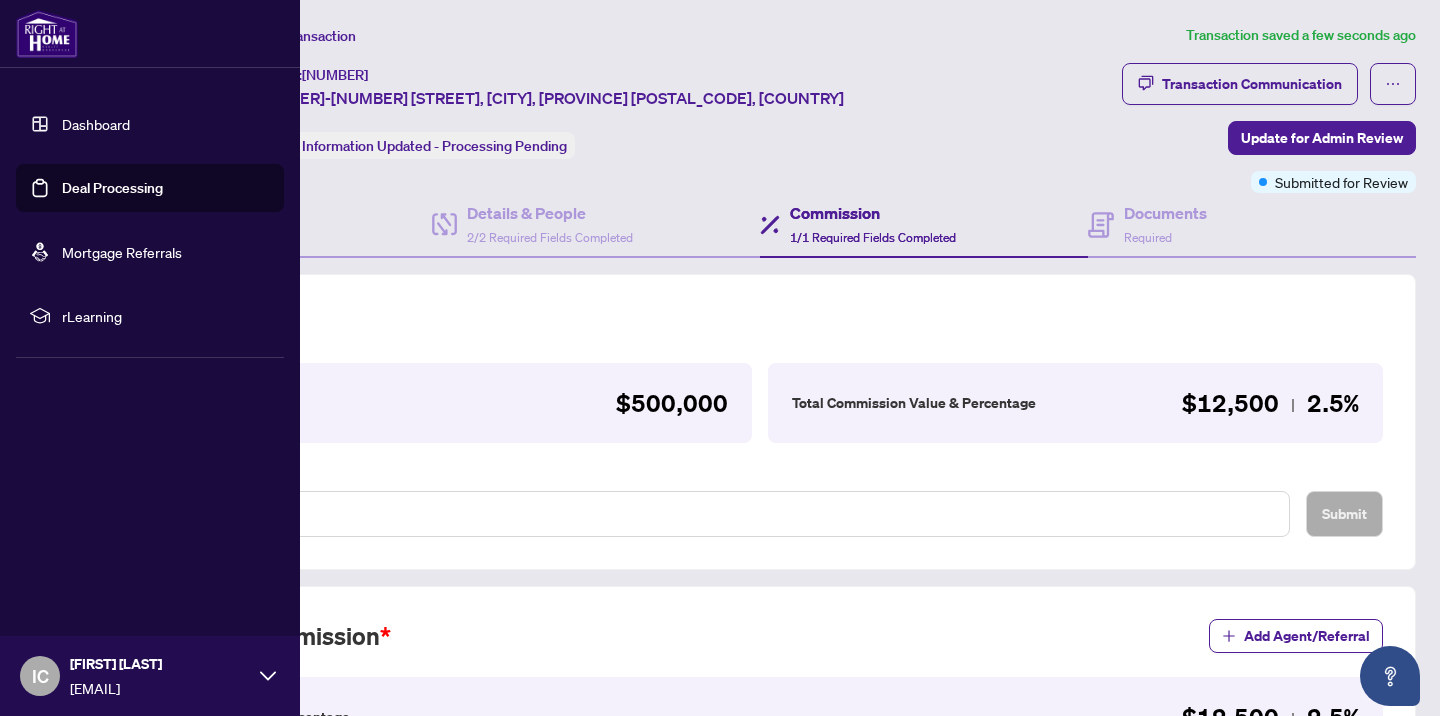 click on "Deal Processing" at bounding box center [112, 188] 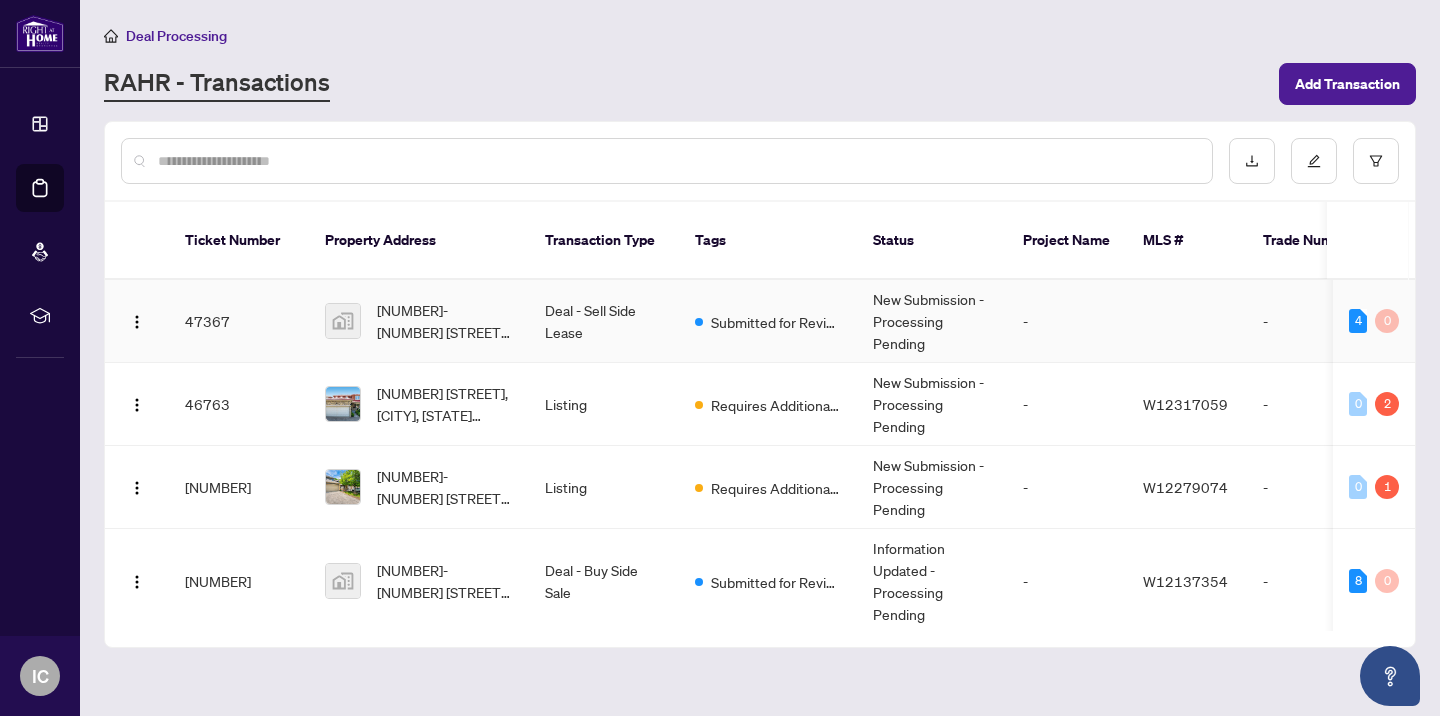 click at bounding box center [343, 321] 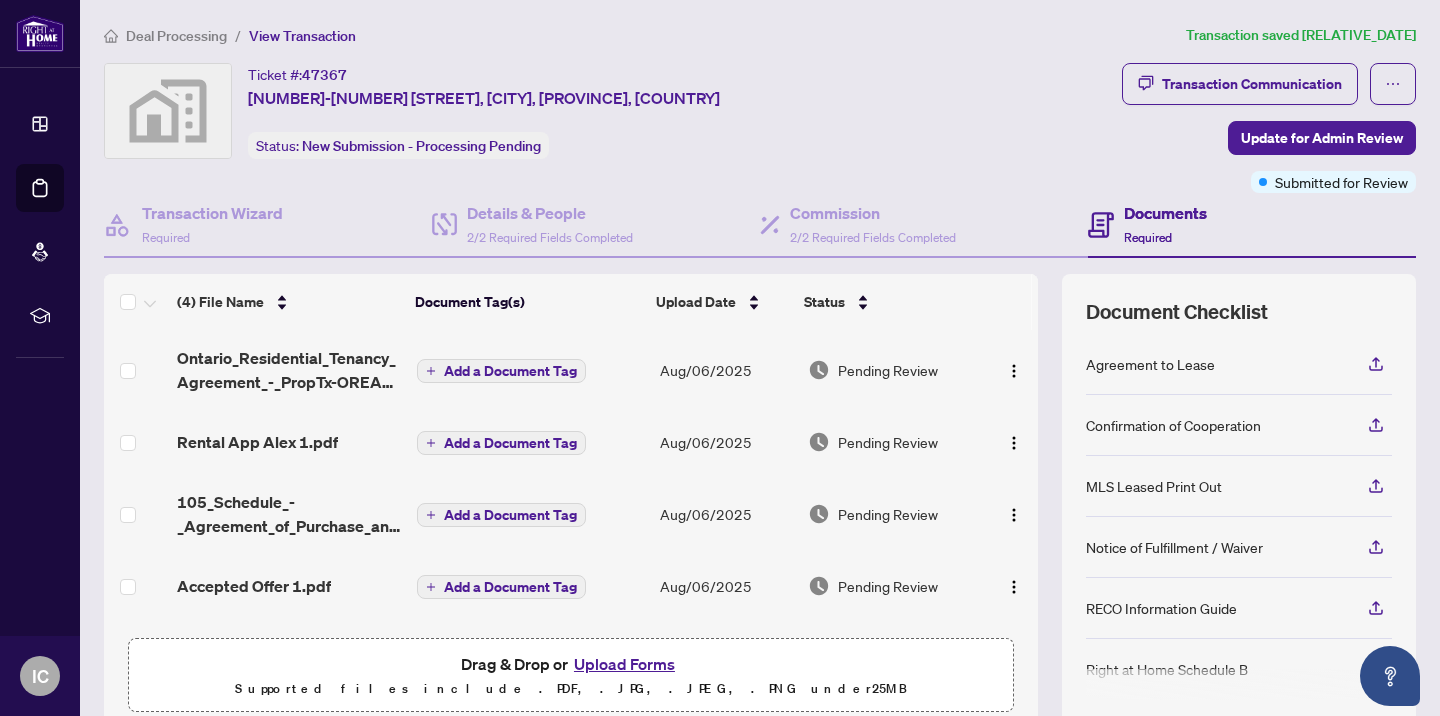 scroll, scrollTop: 1, scrollLeft: 0, axis: vertical 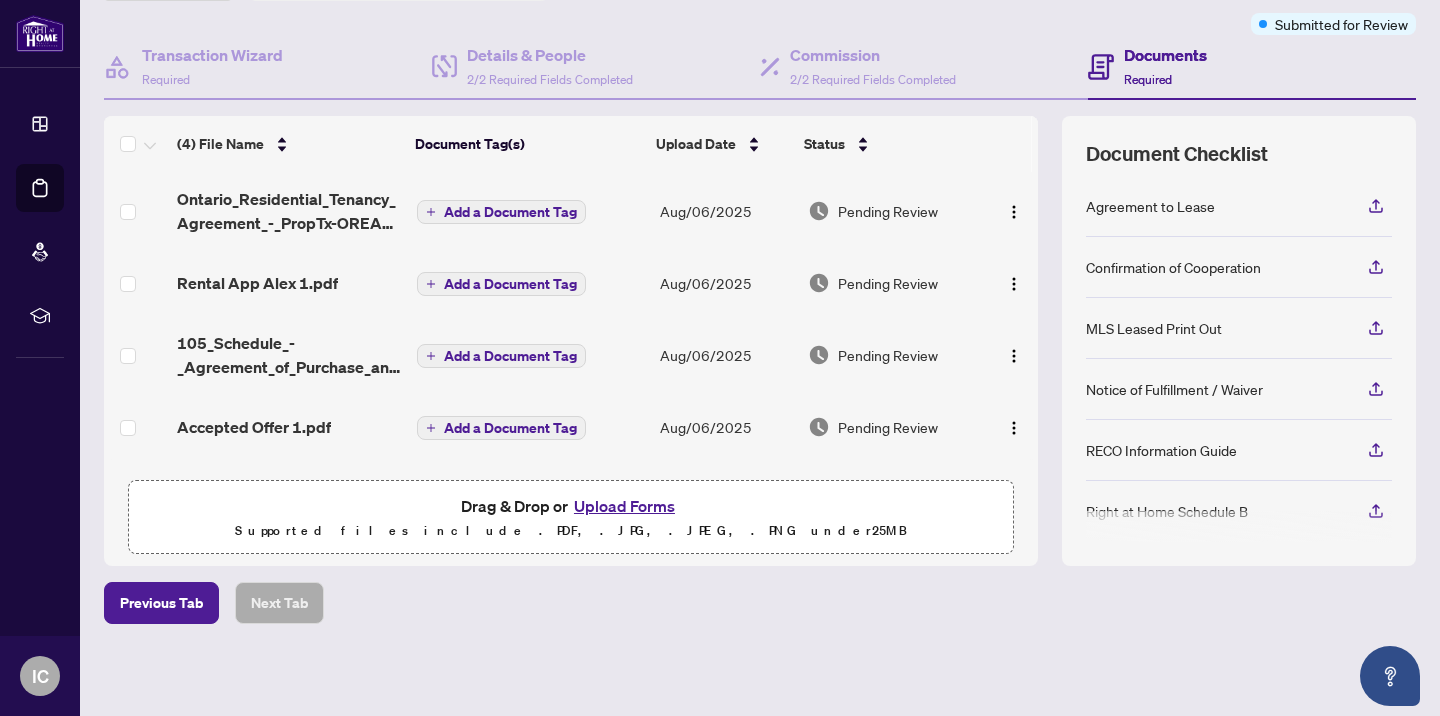 click on "Upload Forms" at bounding box center [624, 506] 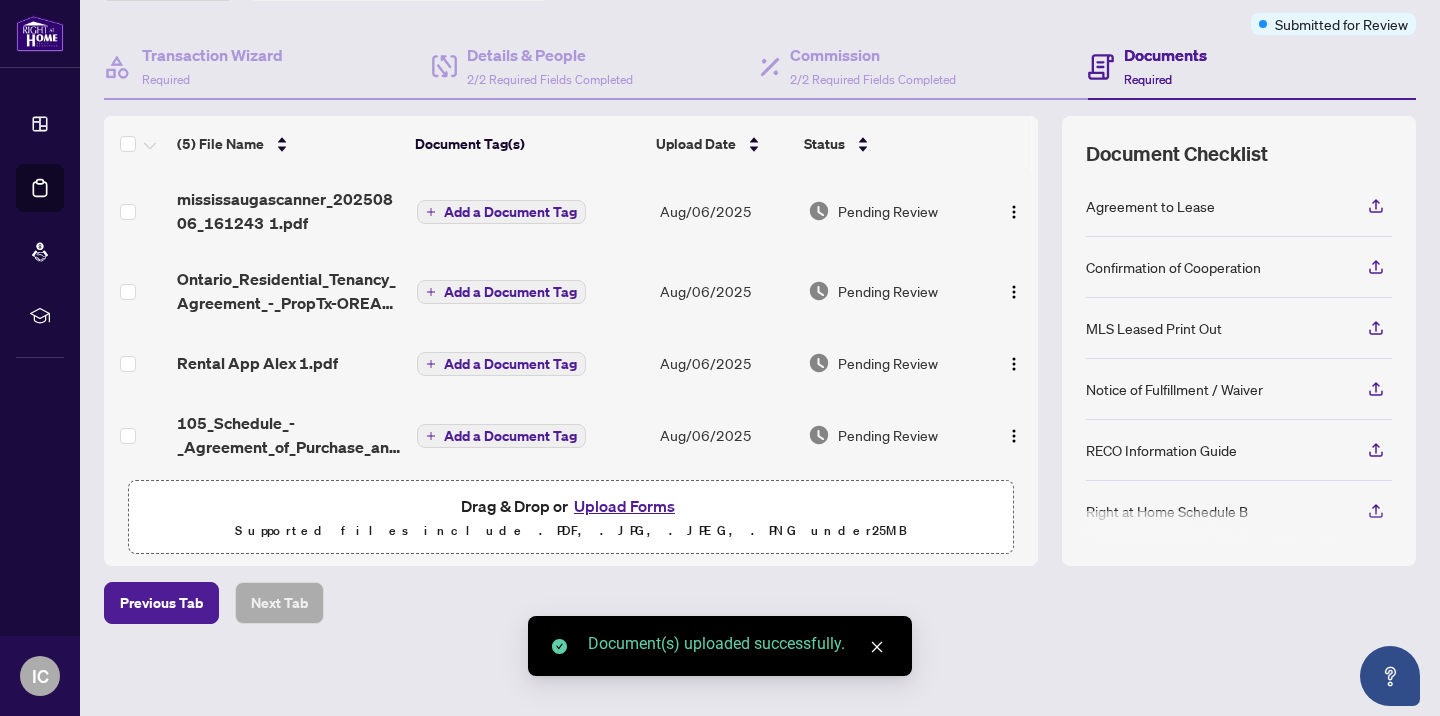click on "Upload Forms" at bounding box center [624, 506] 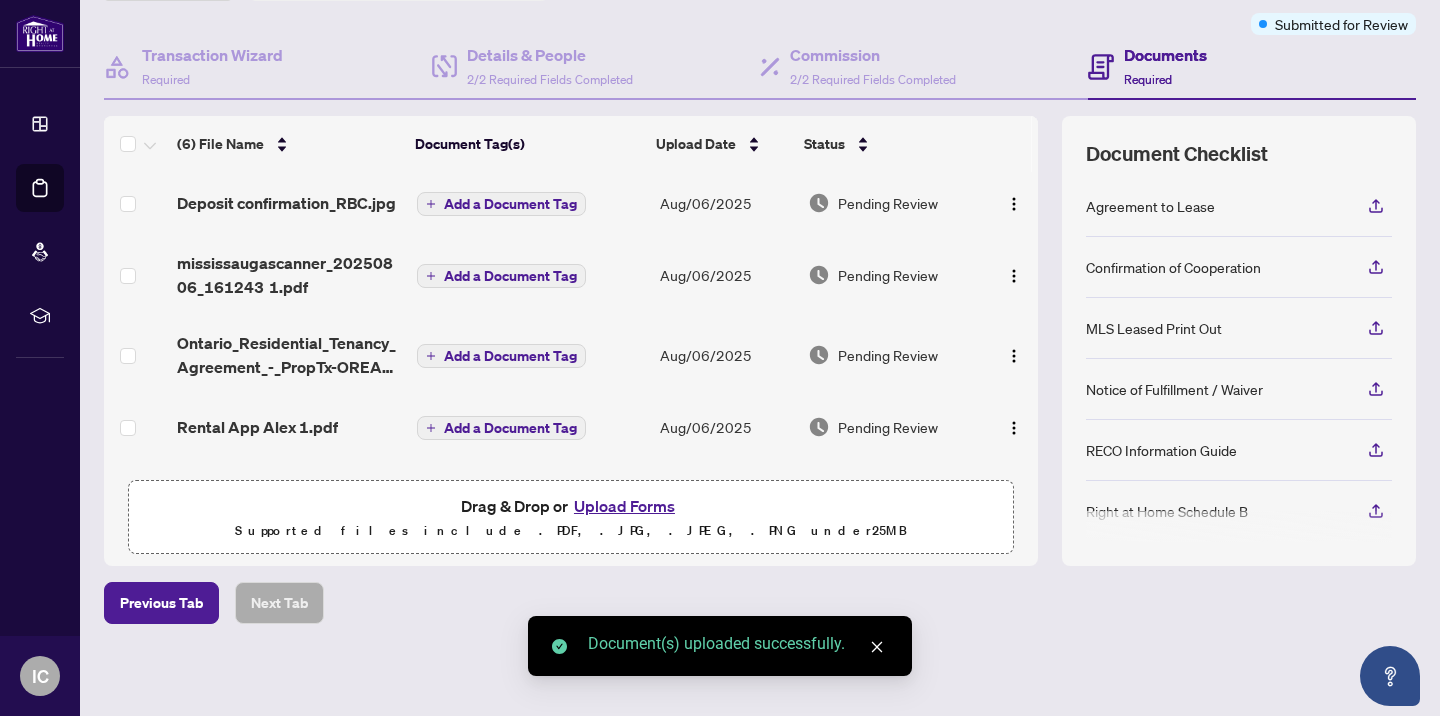 click on "Upload Forms" at bounding box center (624, 506) 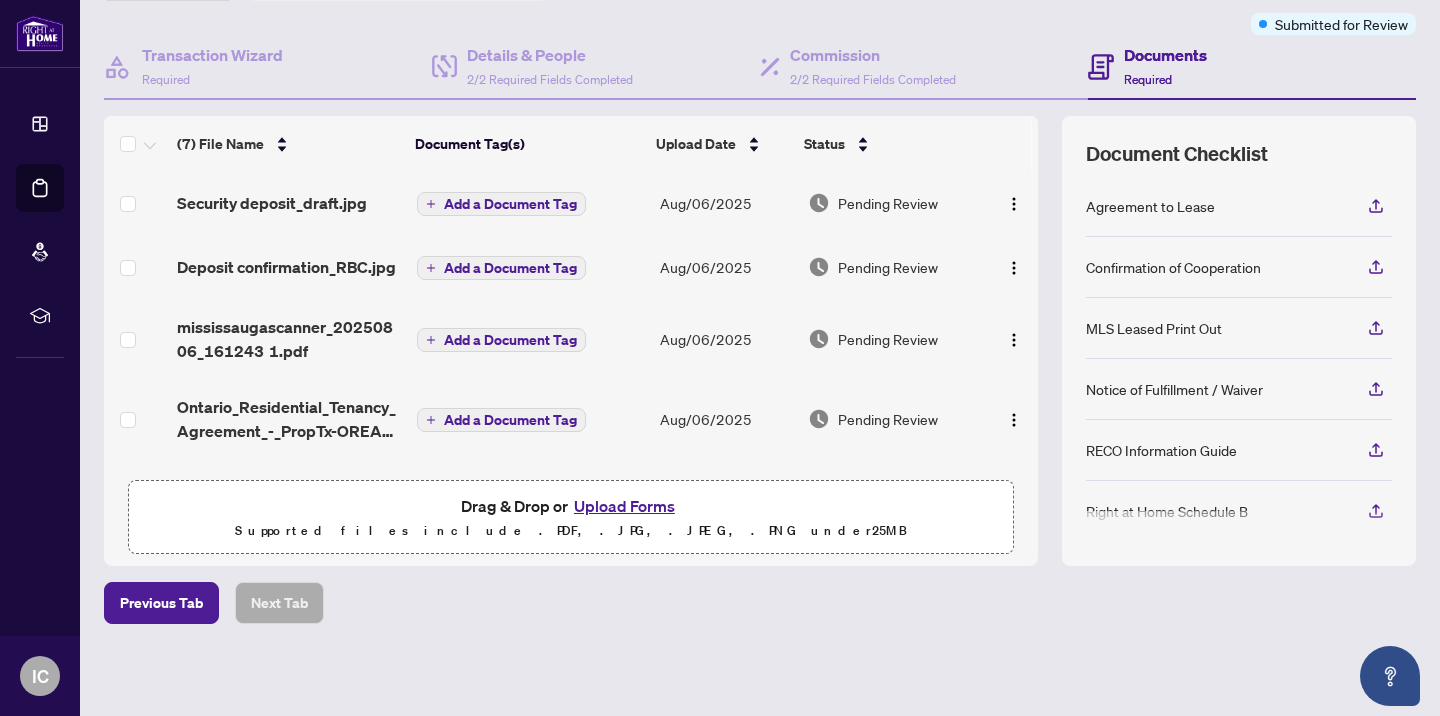 click on "Upload Forms" at bounding box center (624, 506) 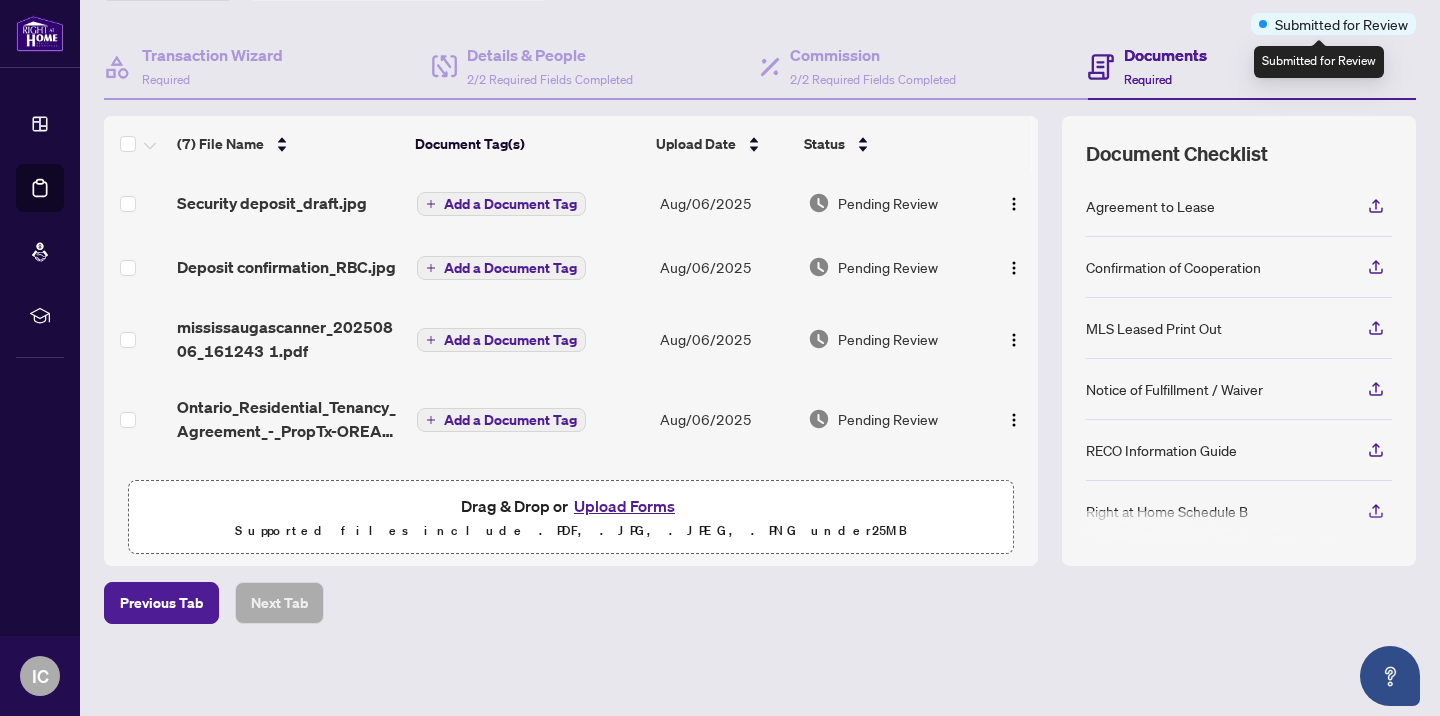 click on "Submitted for Review" at bounding box center [1341, 24] 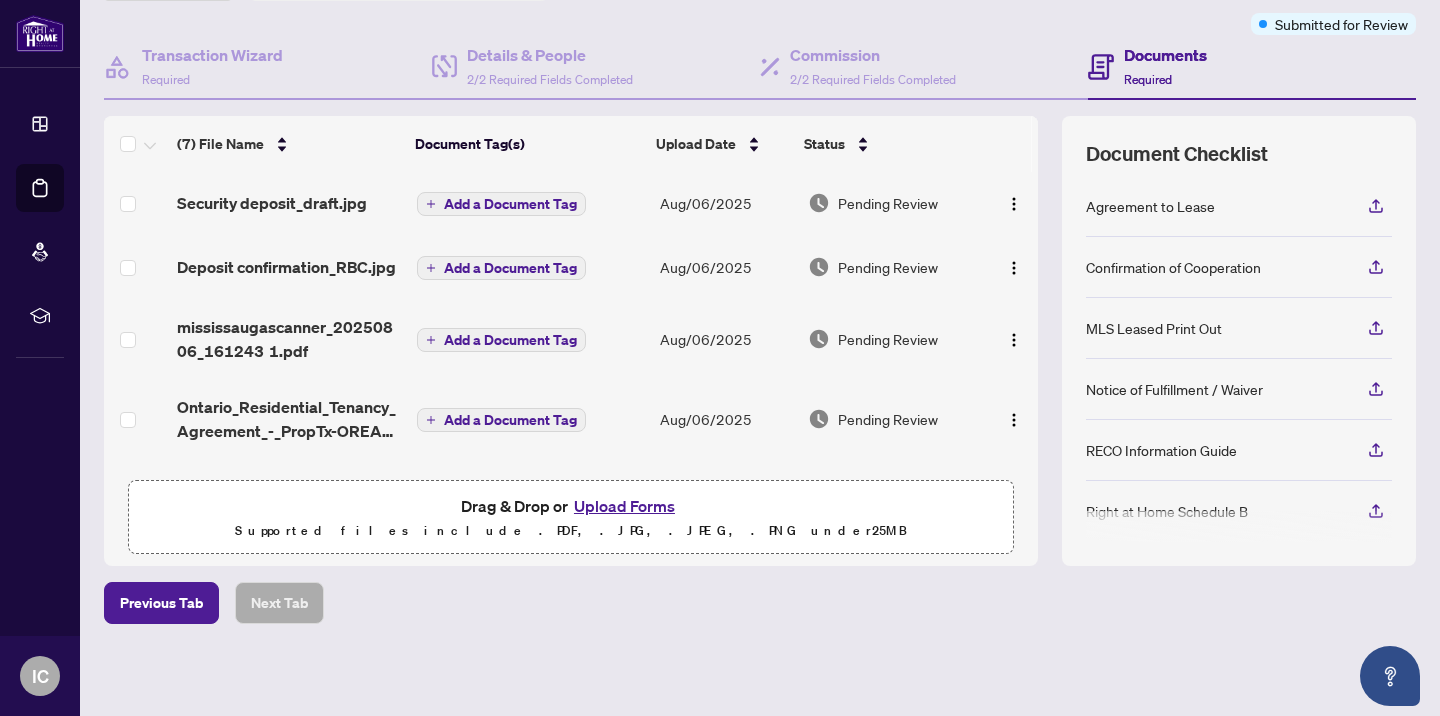 scroll, scrollTop: 0, scrollLeft: 0, axis: both 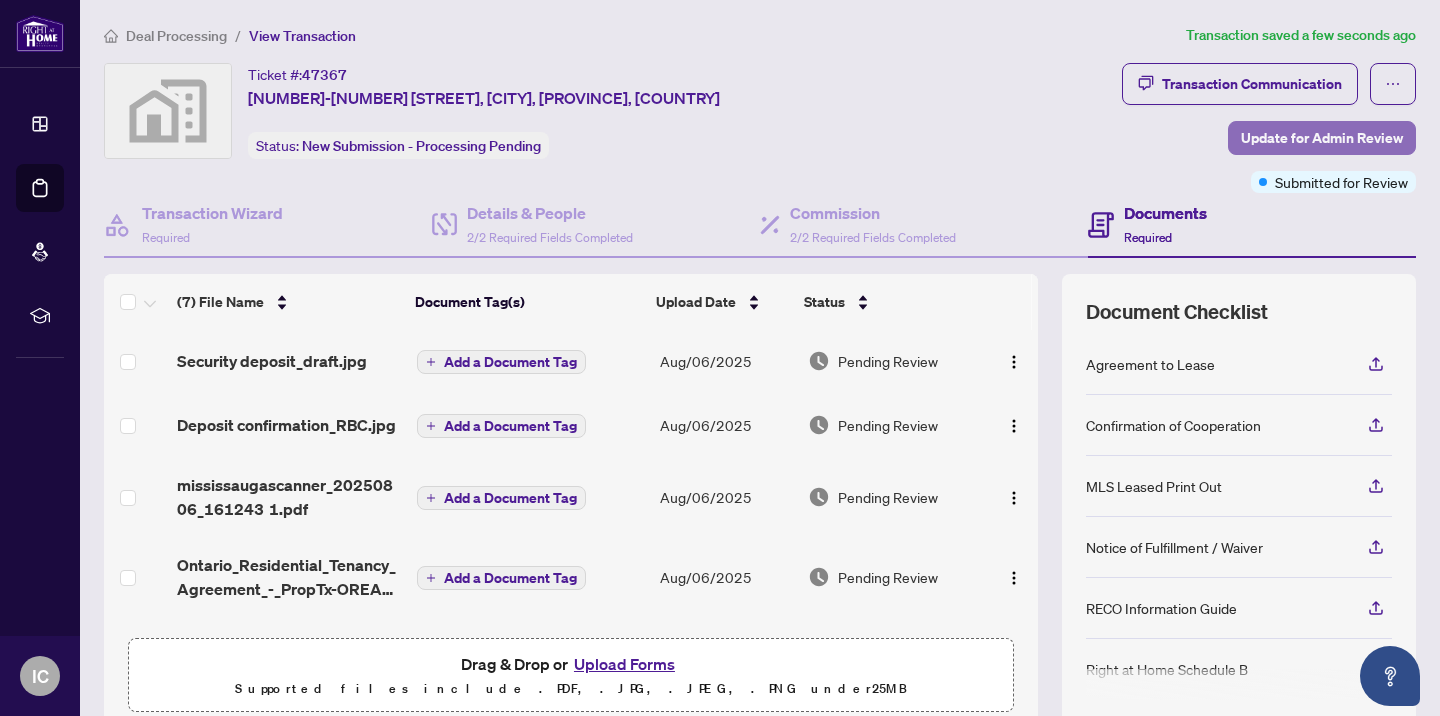 click on "Update for Admin Review" at bounding box center [1322, 138] 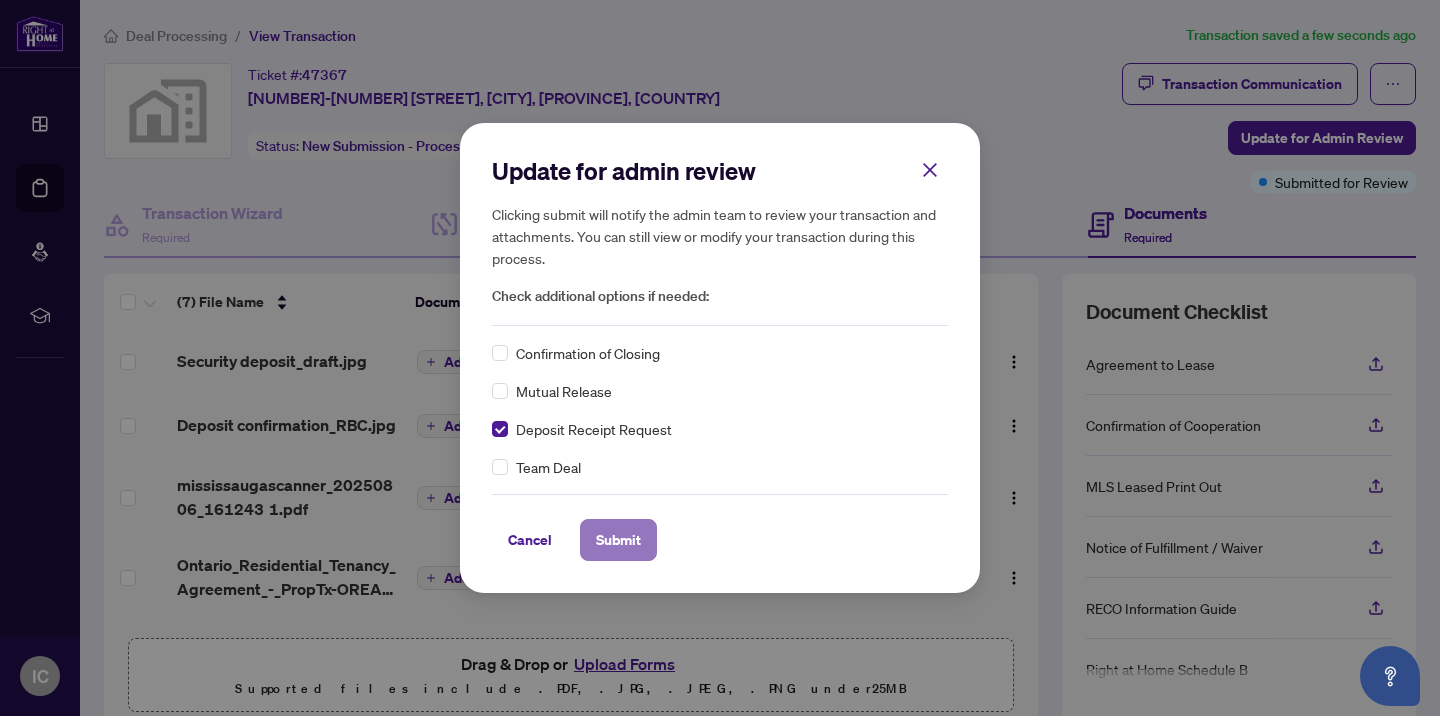 click on "Submit" at bounding box center [618, 540] 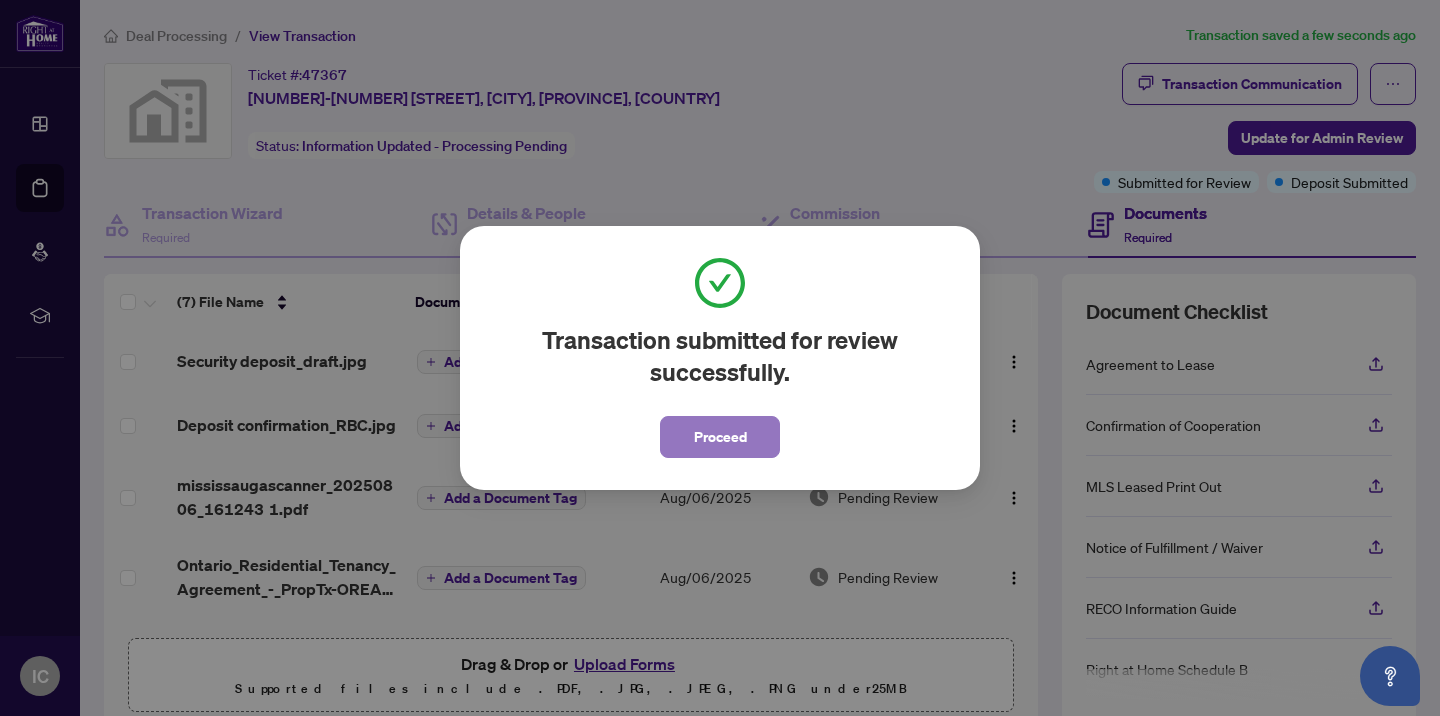 click on "Proceed" at bounding box center [720, 437] 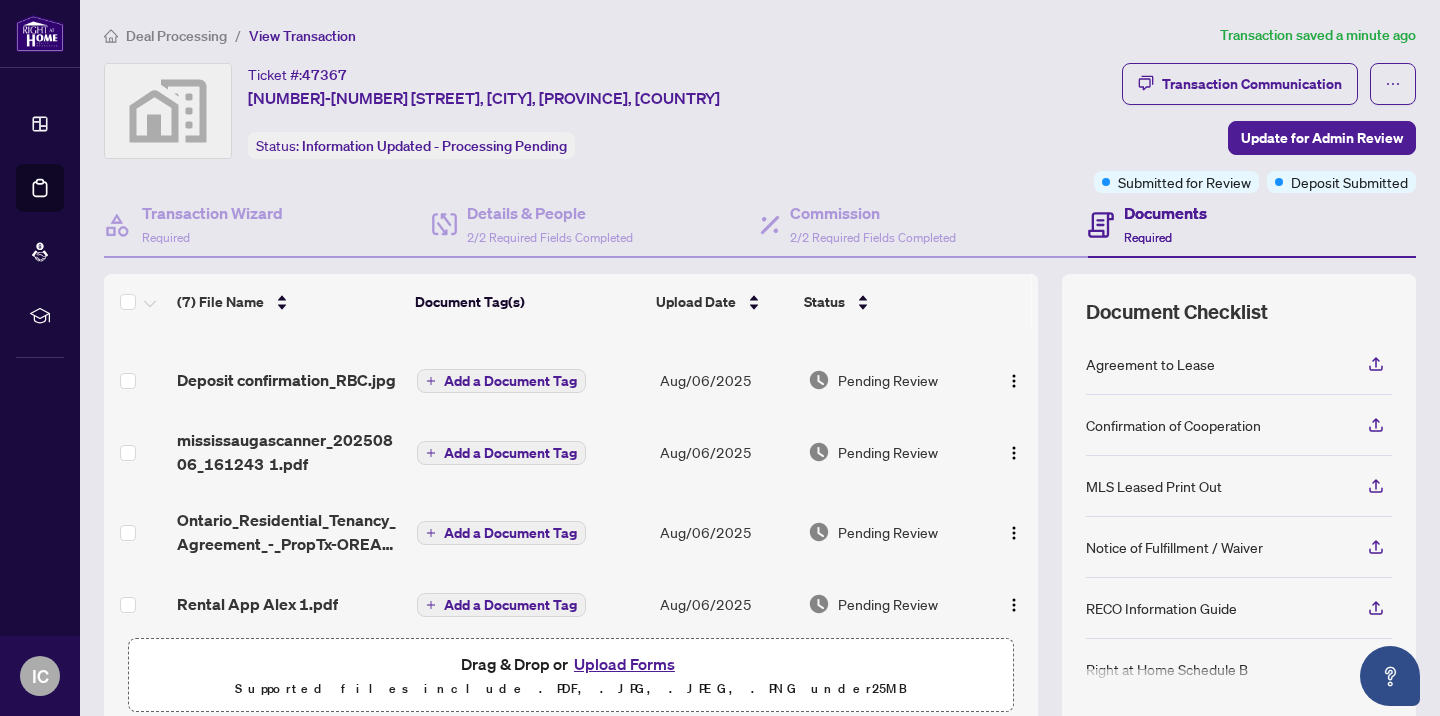scroll, scrollTop: 0, scrollLeft: 0, axis: both 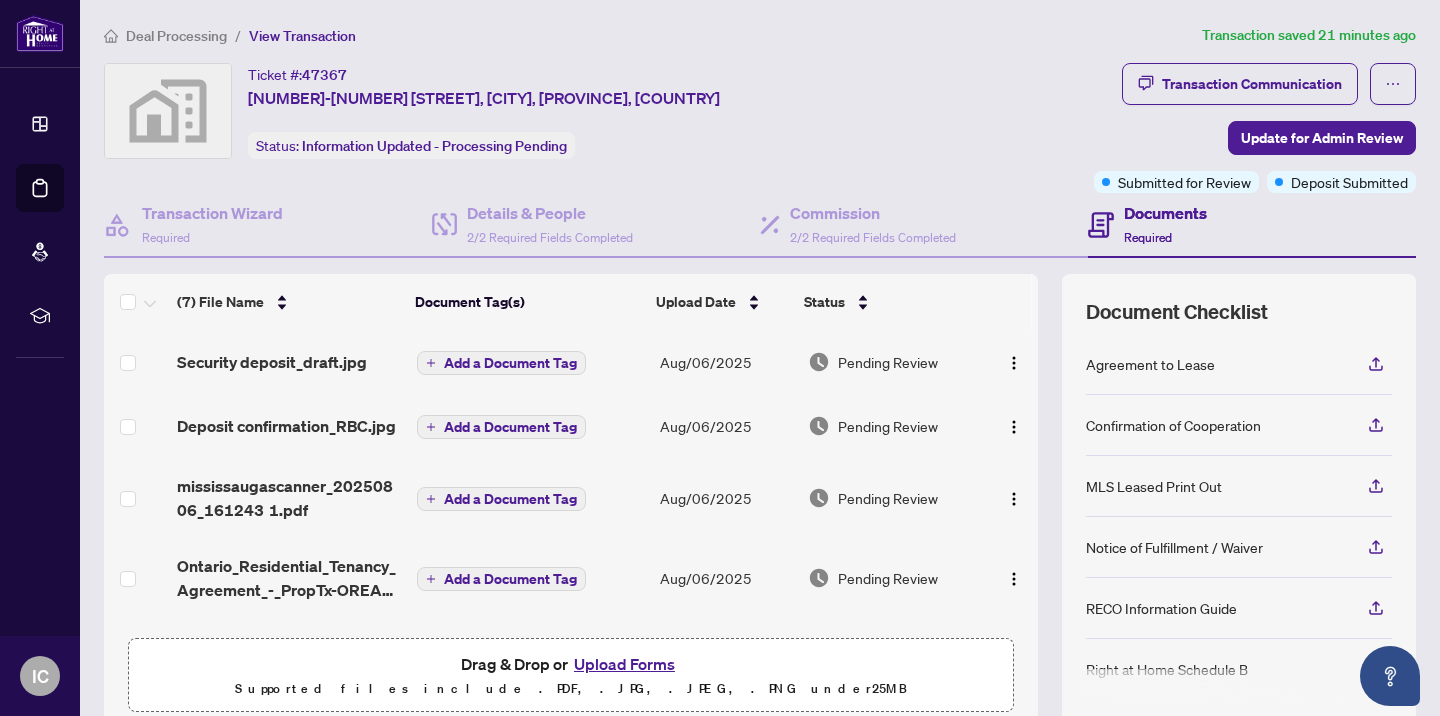 click on "Upload Forms" at bounding box center (624, 664) 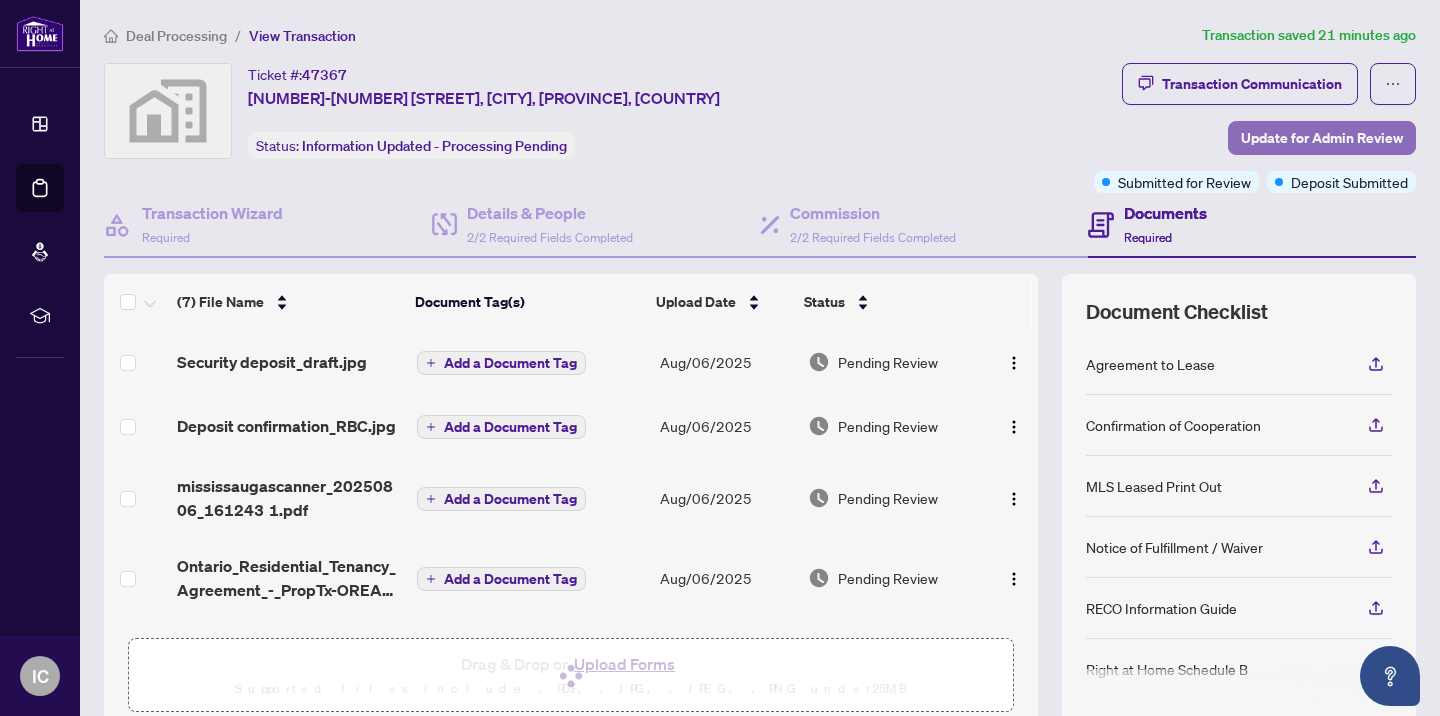click on "Update for Admin Review" at bounding box center [1322, 138] 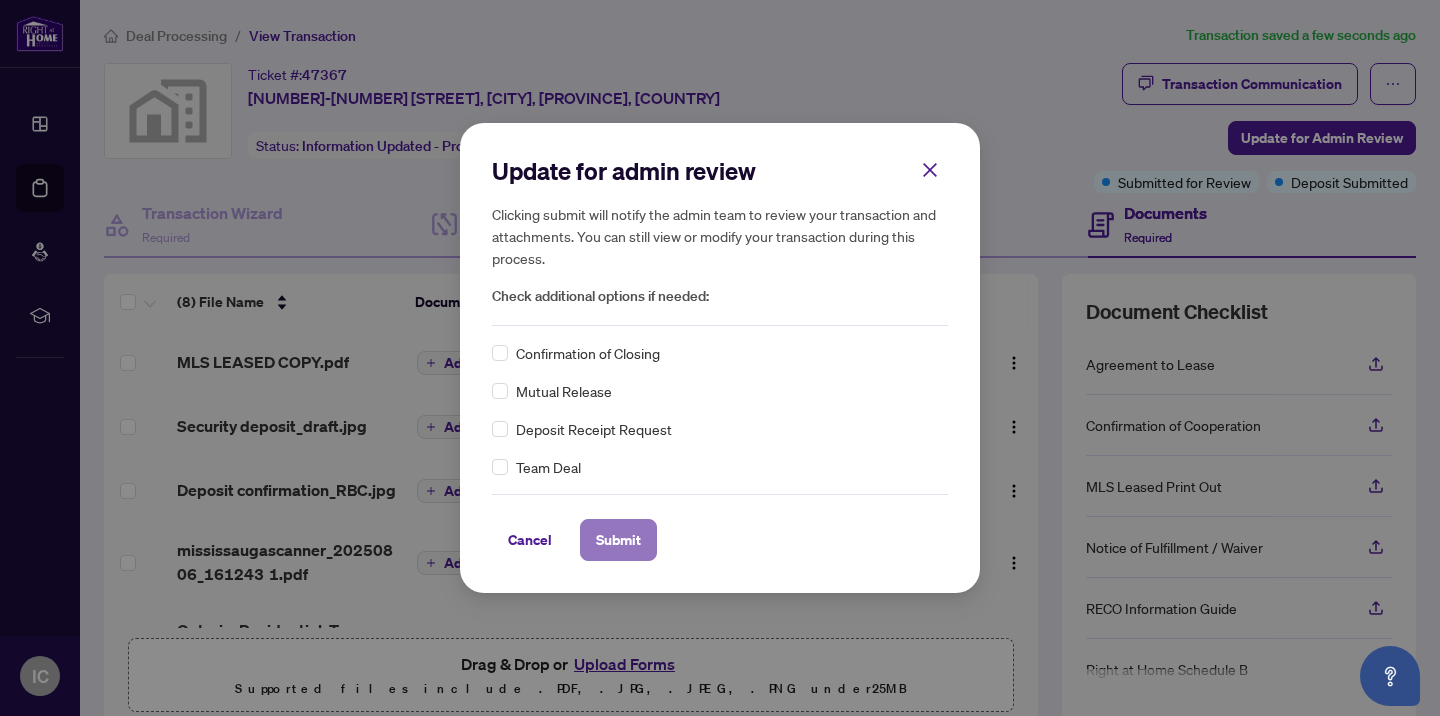 click on "Submit" at bounding box center (618, 540) 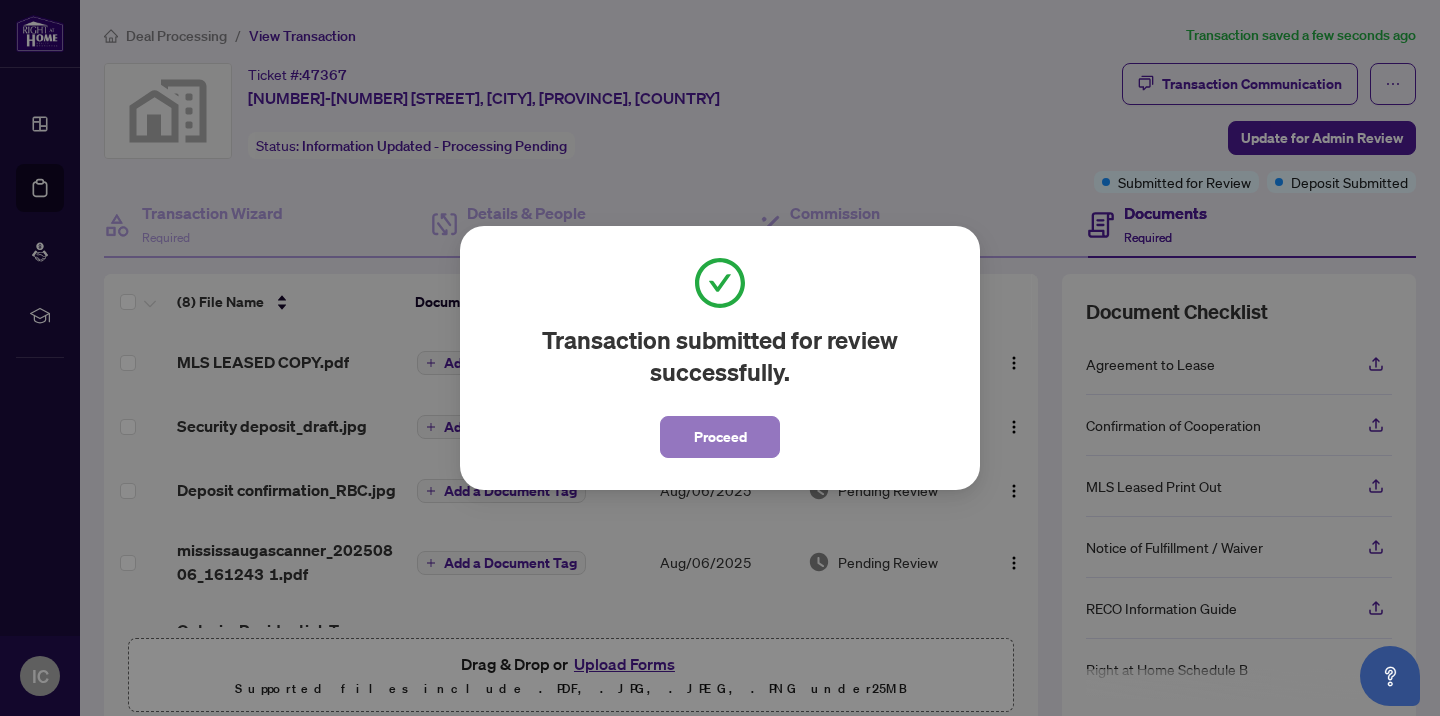 click on "Proceed" at bounding box center [720, 437] 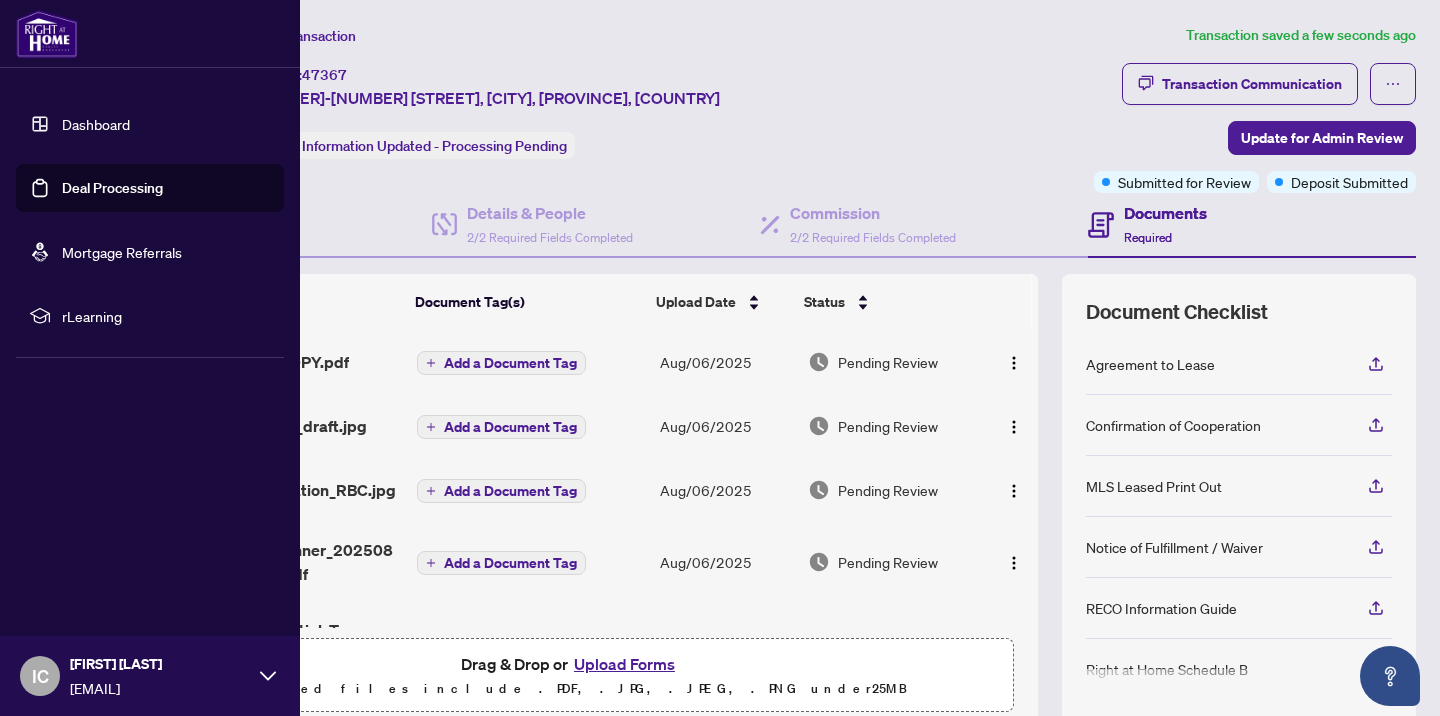 click on "Deal Processing" at bounding box center [112, 188] 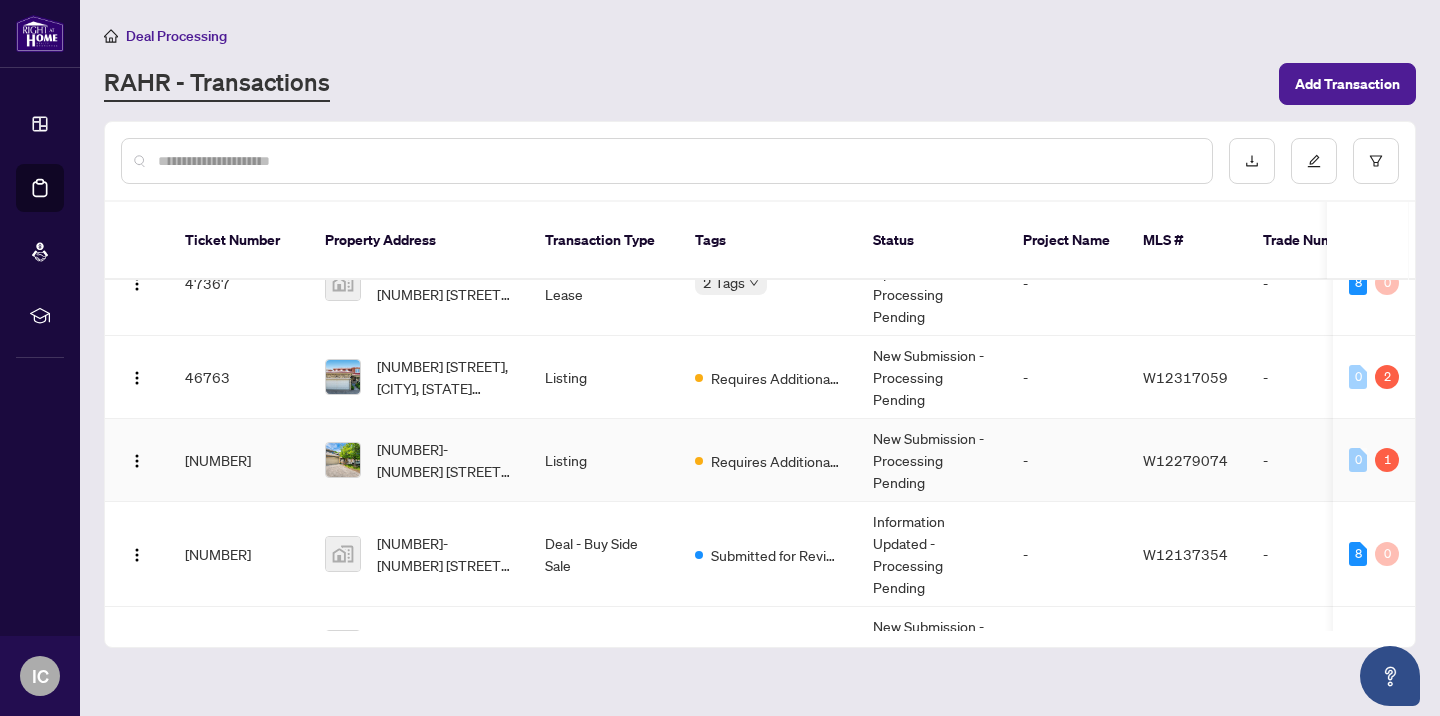 scroll, scrollTop: 51, scrollLeft: 0, axis: vertical 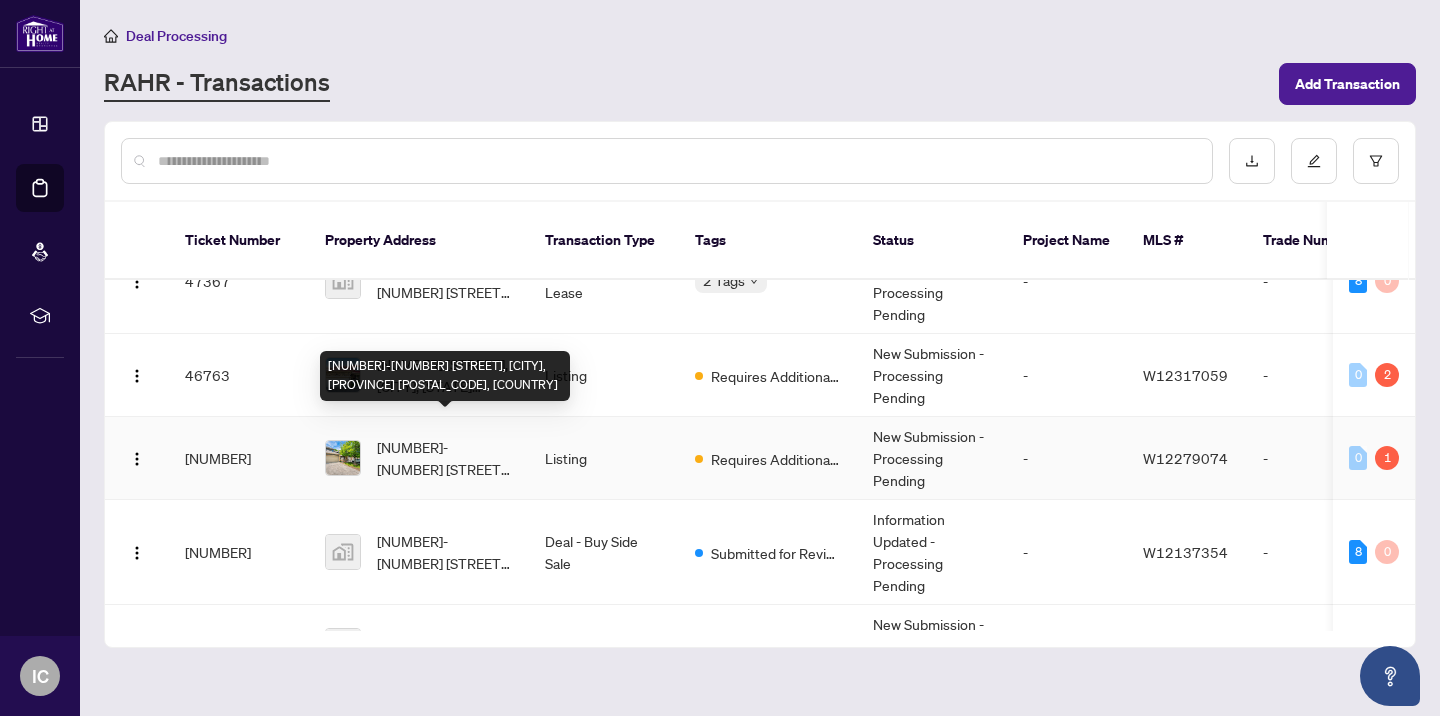click on "[NUMBER]-[NUMBER] [STREET], [CITY], [PROVINCE] [POSTAL_CODE], [COUNTRY]" at bounding box center (445, 458) 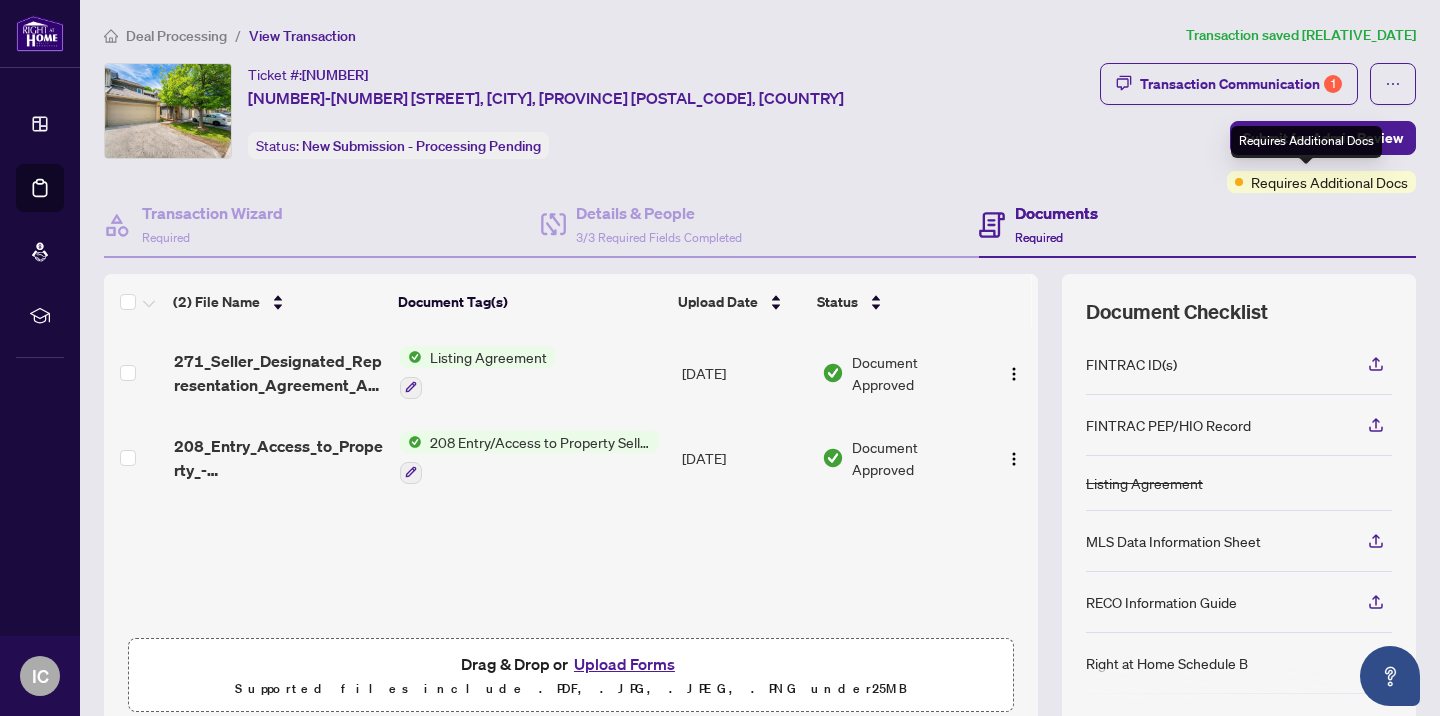 click on "Requires Additional Docs" at bounding box center (1329, 182) 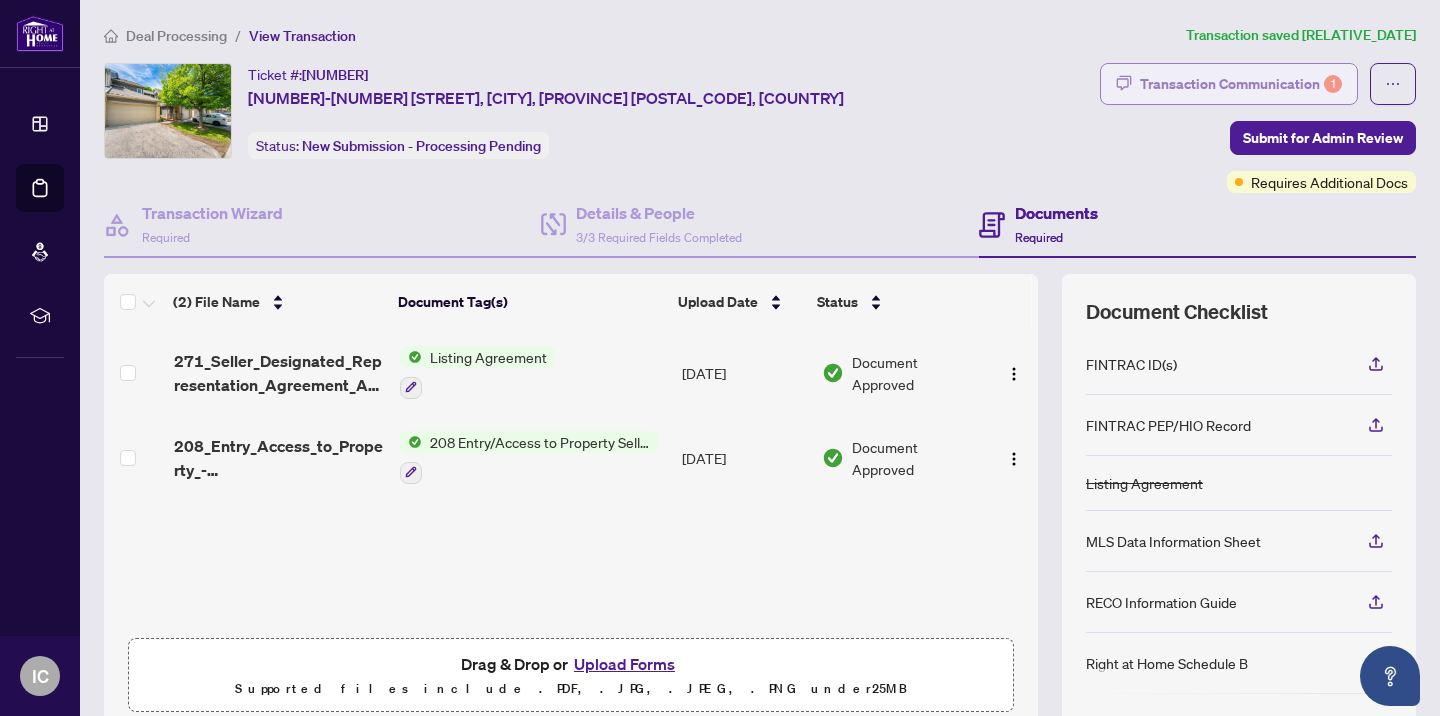 click on "Transaction Communication 1" at bounding box center (1241, 84) 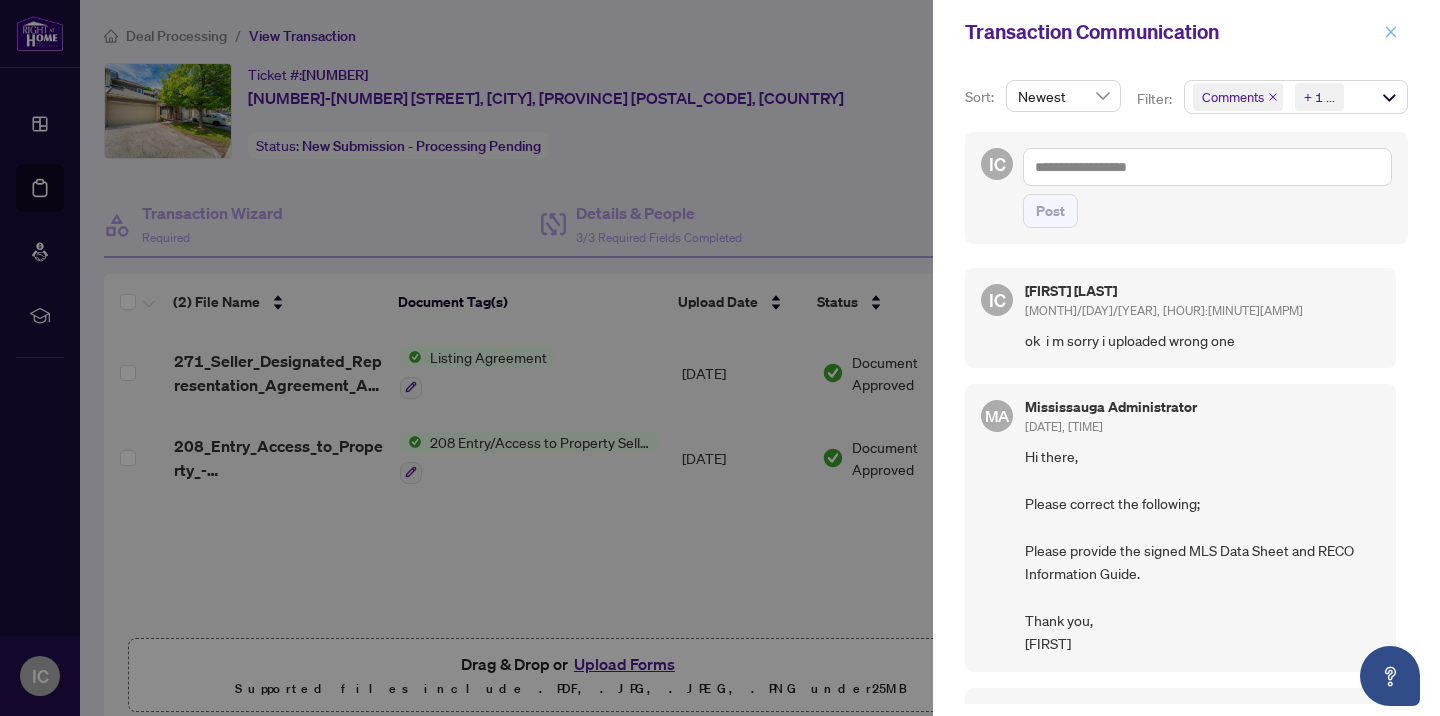 click 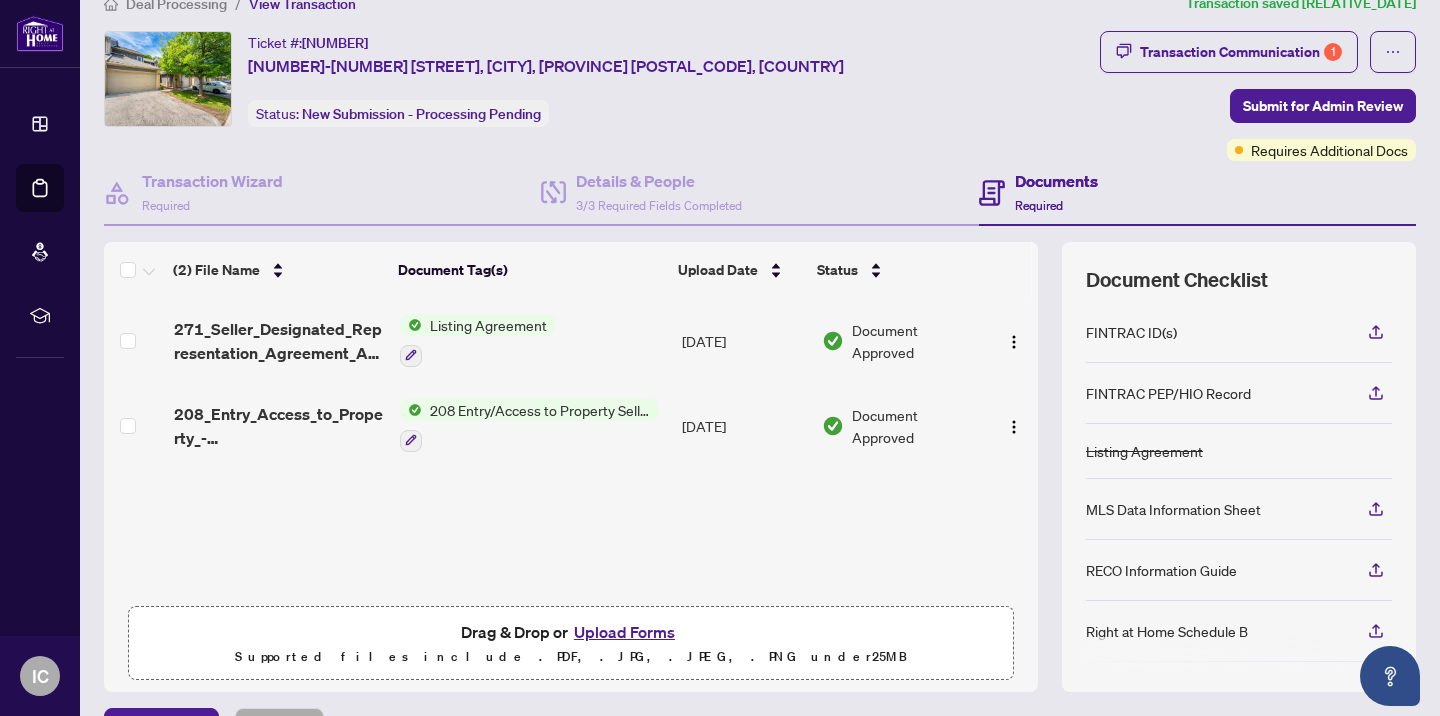 scroll, scrollTop: 0, scrollLeft: 0, axis: both 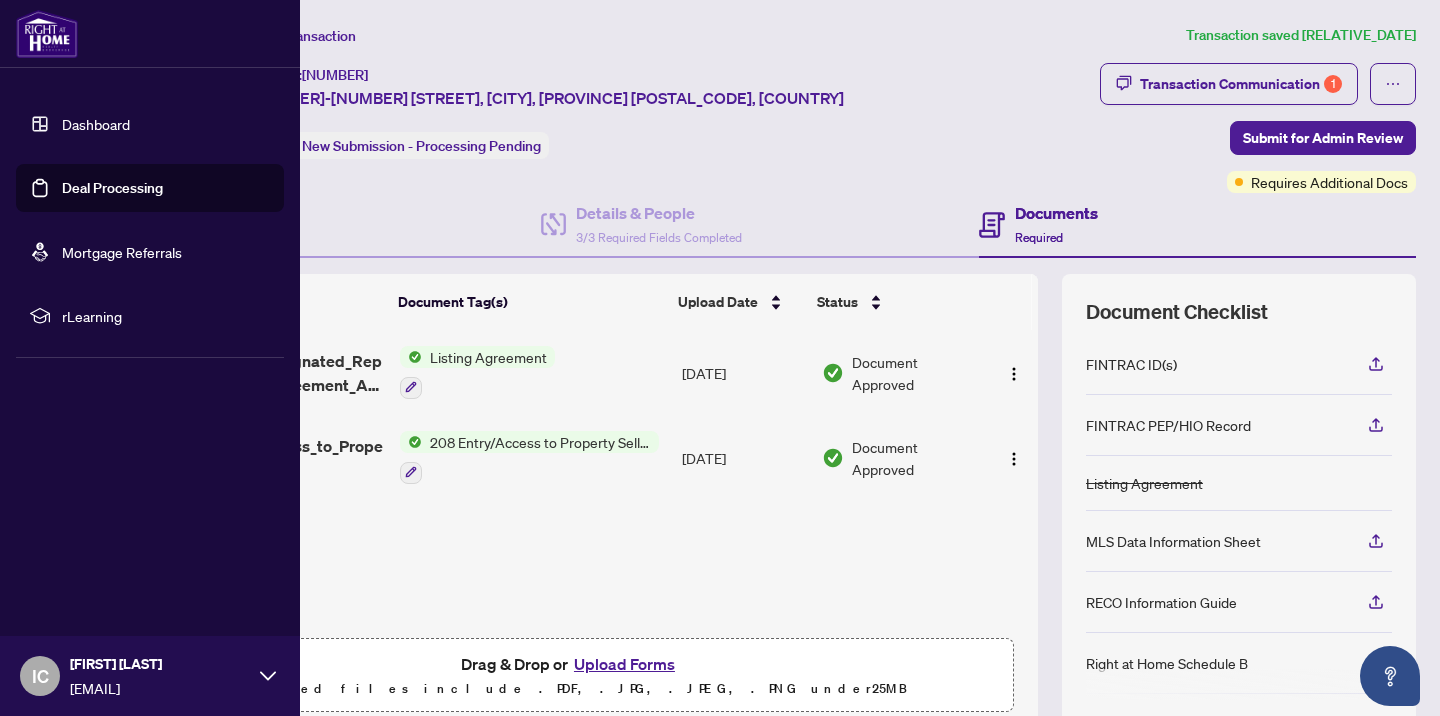 click on "Deal Processing" at bounding box center [112, 188] 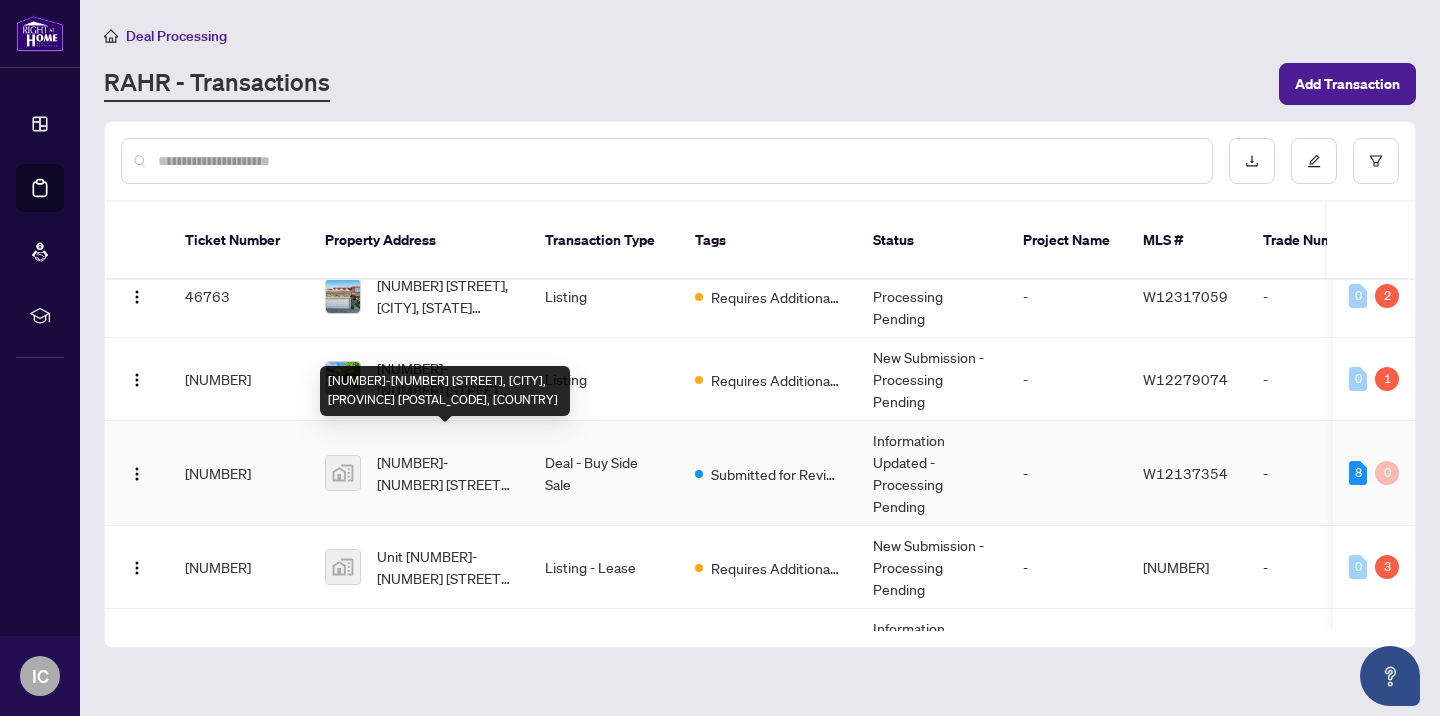scroll, scrollTop: 146, scrollLeft: 0, axis: vertical 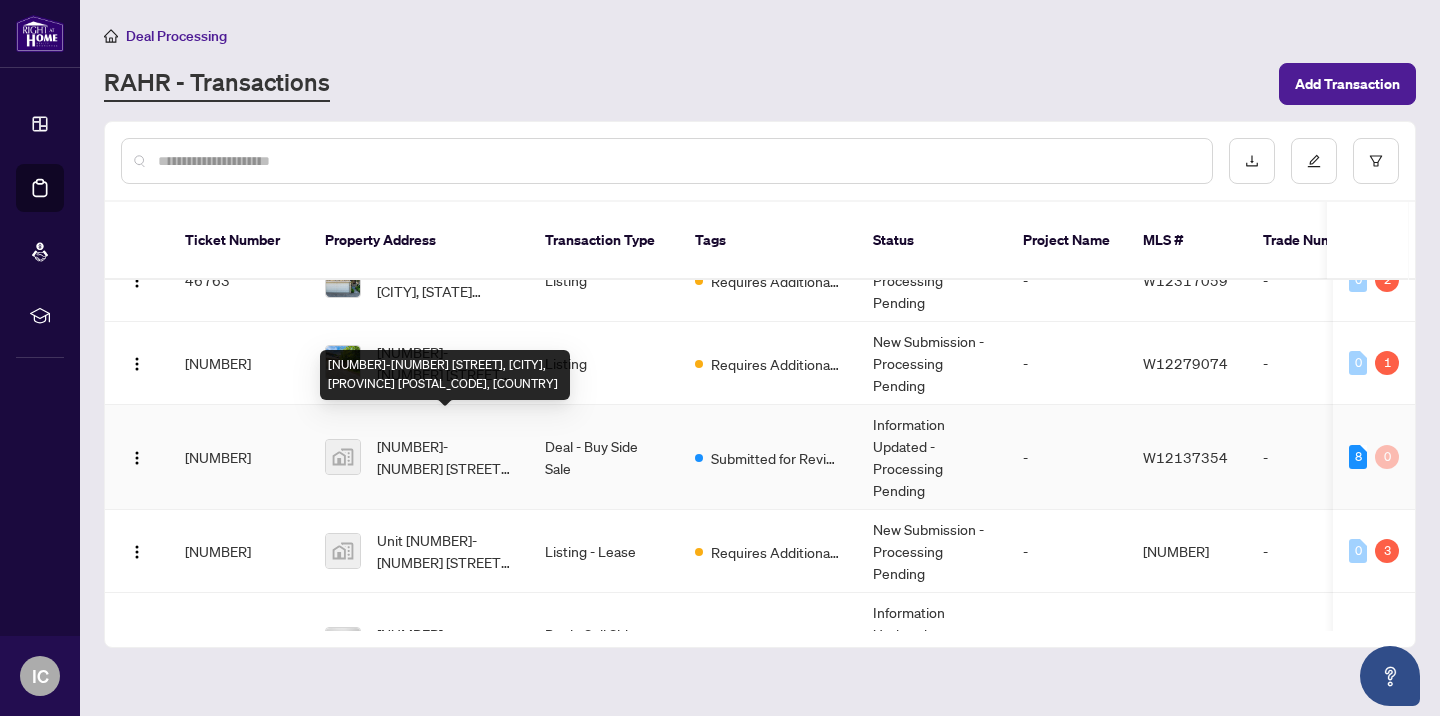 click on "[NUMBER]-[NUMBER] [STREET], [CITY], [PROVINCE] [POSTAL_CODE], [COUNTRY]" at bounding box center [445, 457] 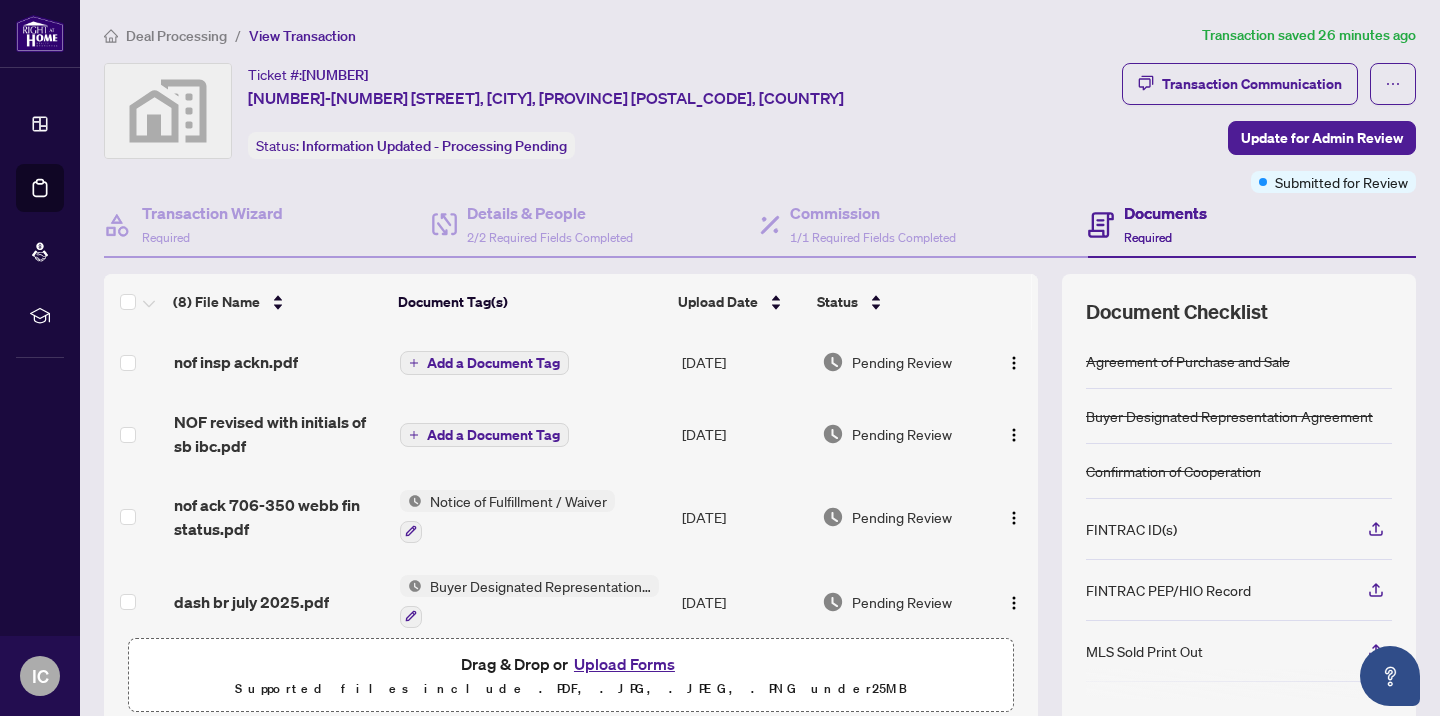 scroll, scrollTop: 84, scrollLeft: 0, axis: vertical 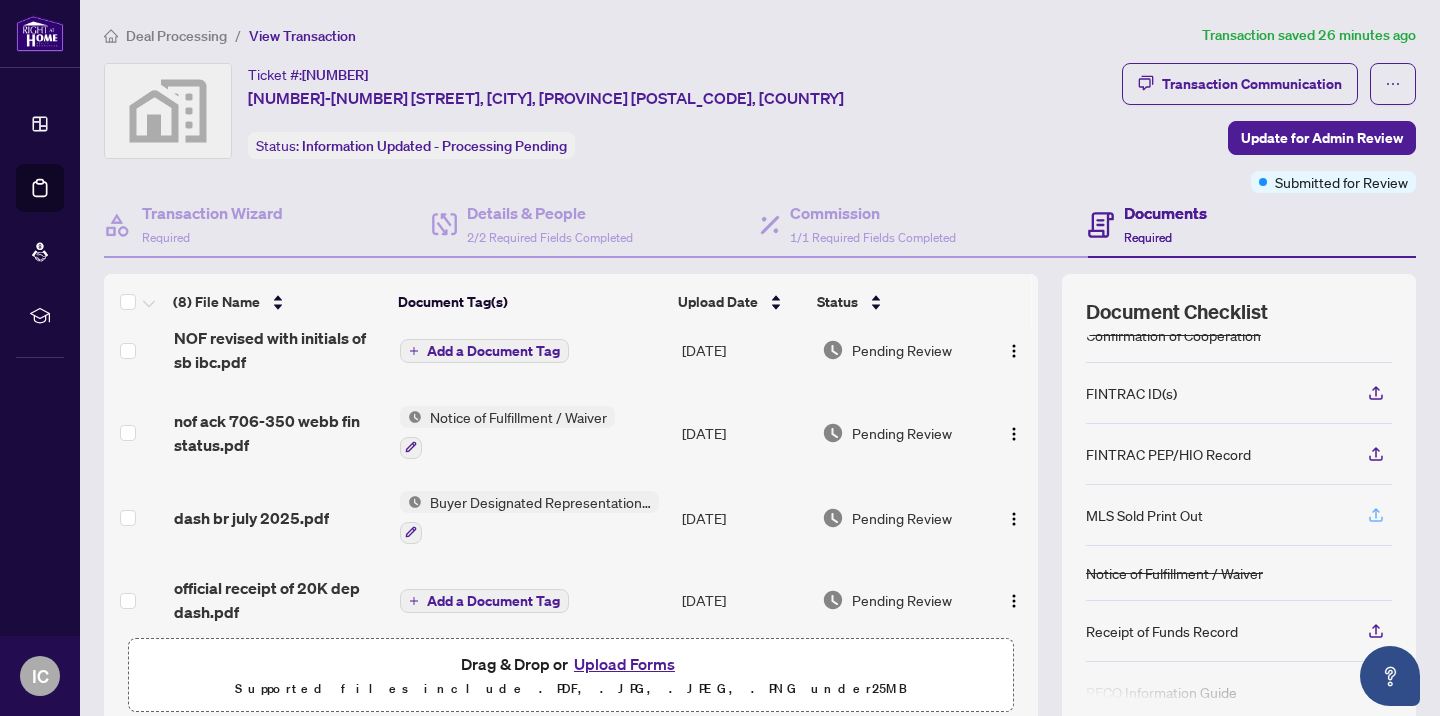 click 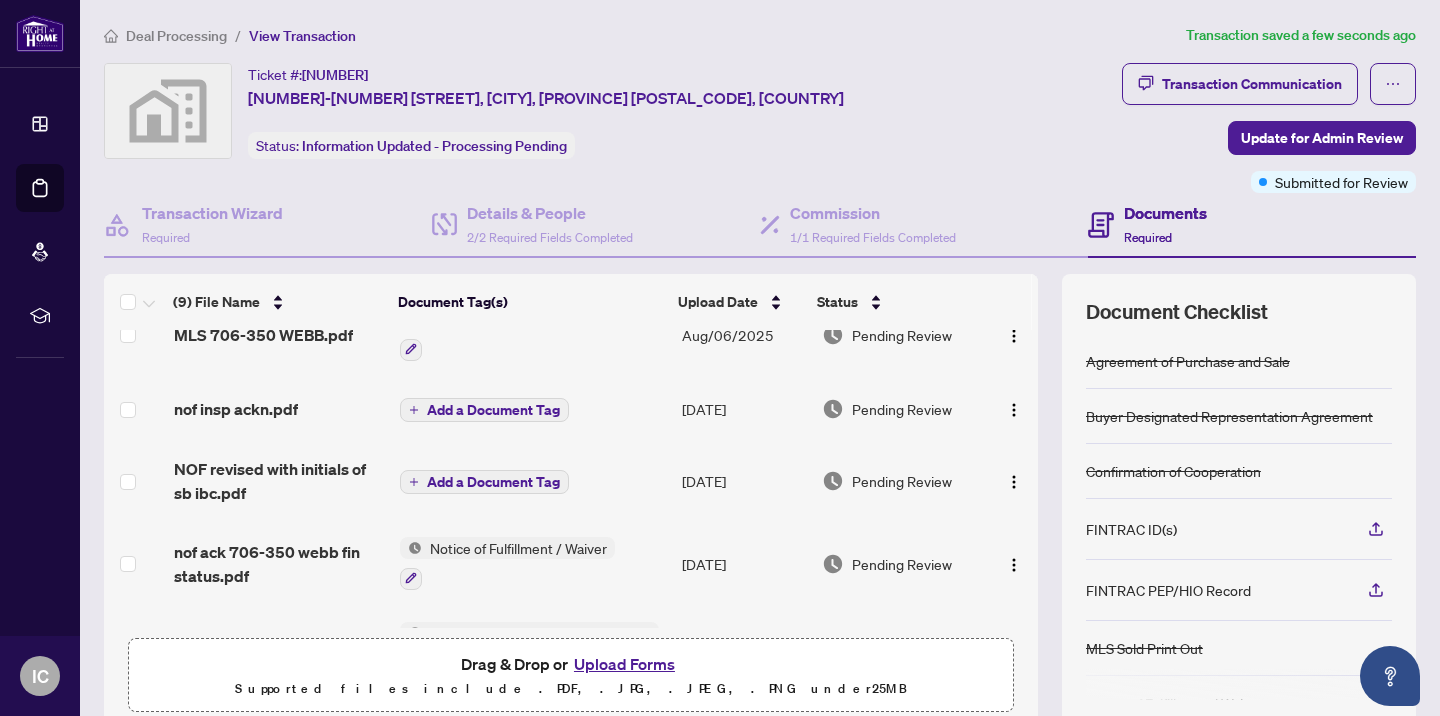 scroll, scrollTop: 0, scrollLeft: 0, axis: both 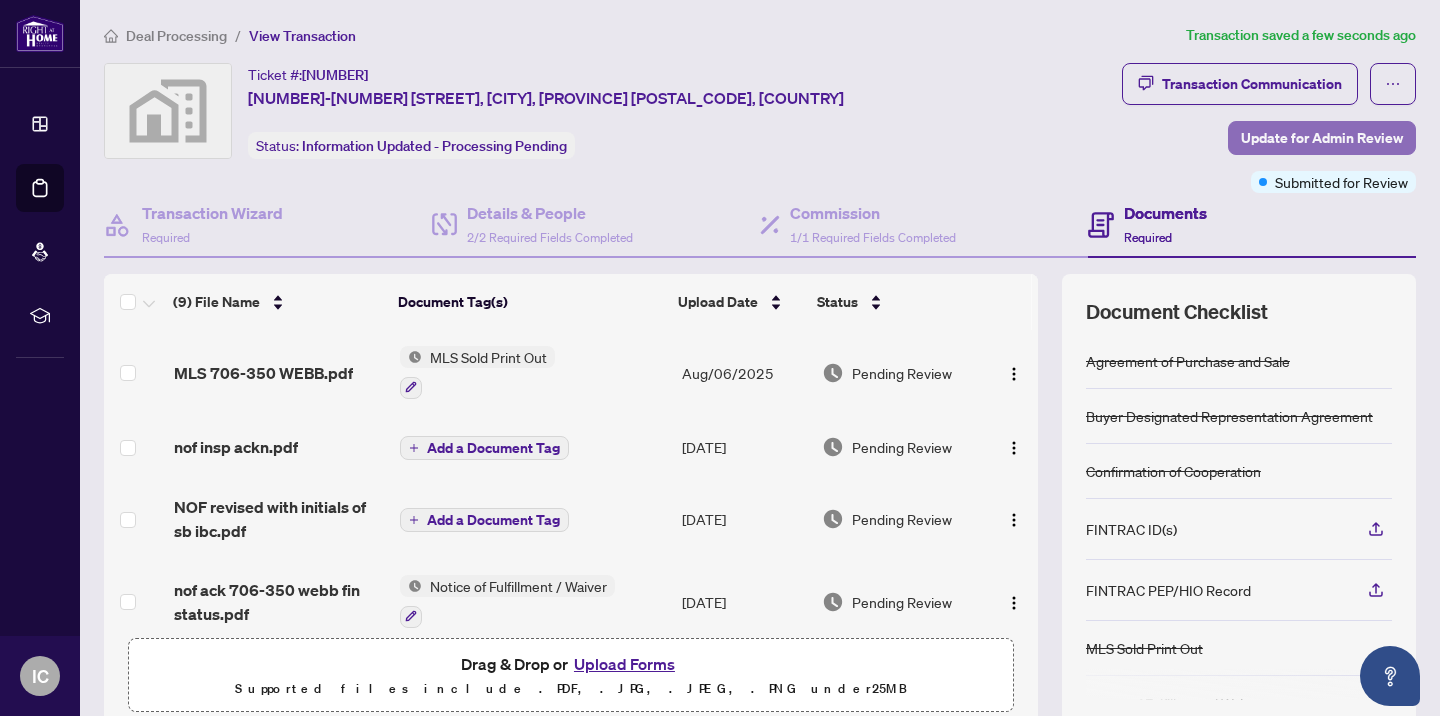 click on "Update for Admin Review" at bounding box center [1322, 138] 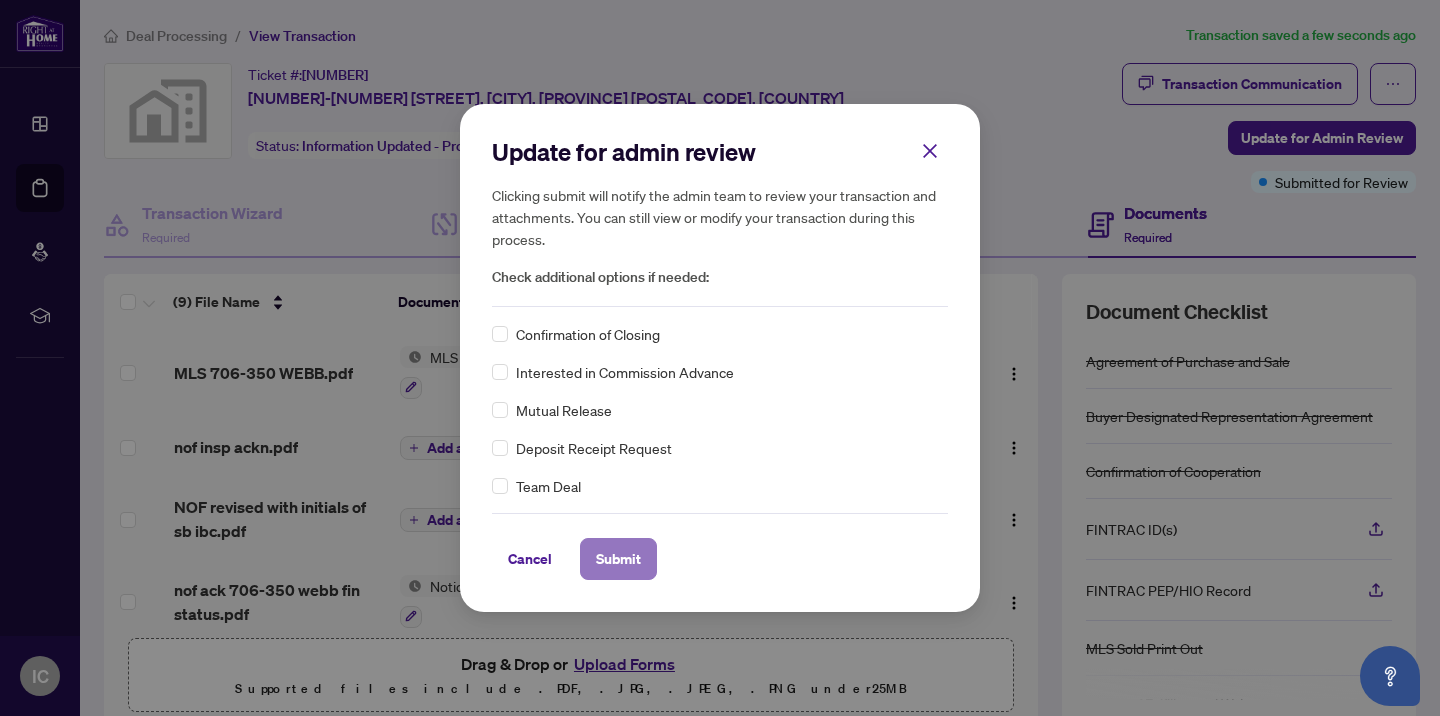 click on "Submit" at bounding box center (618, 559) 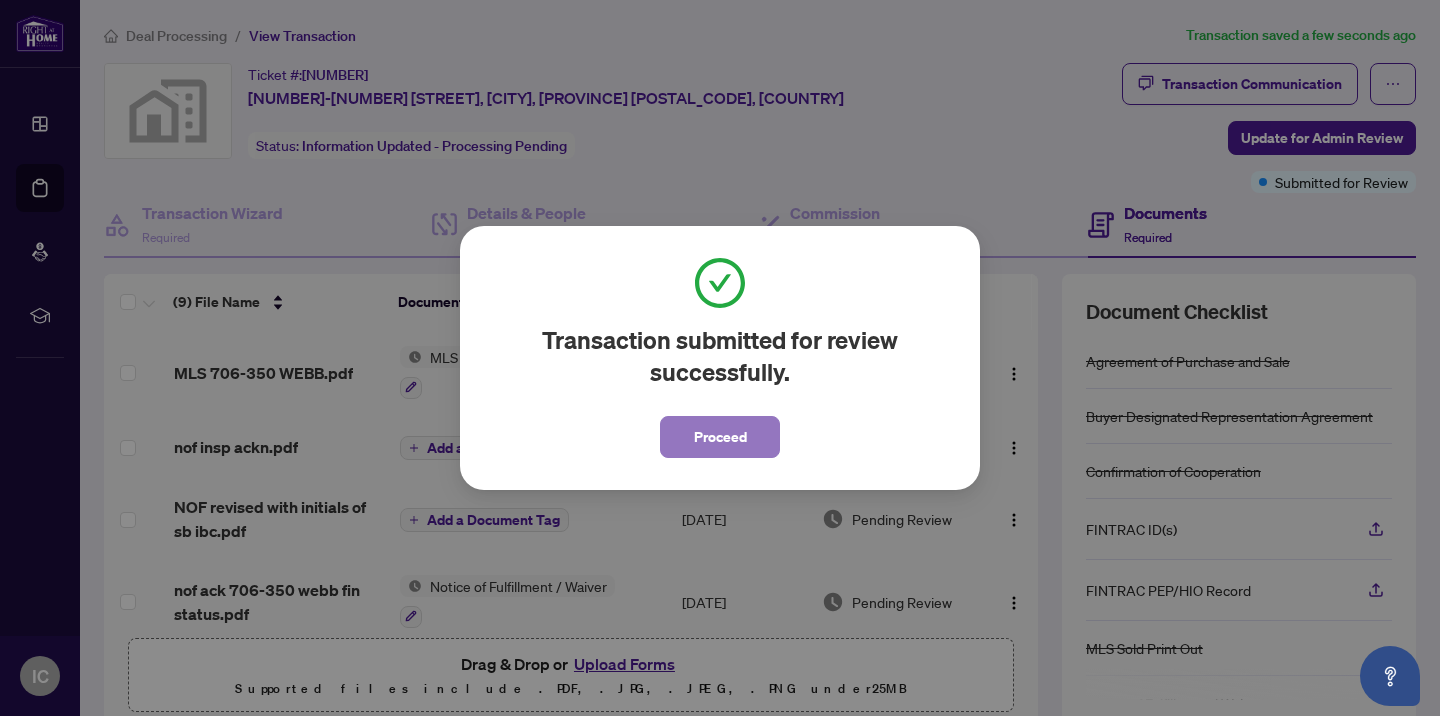 click on "Proceed" at bounding box center (720, 437) 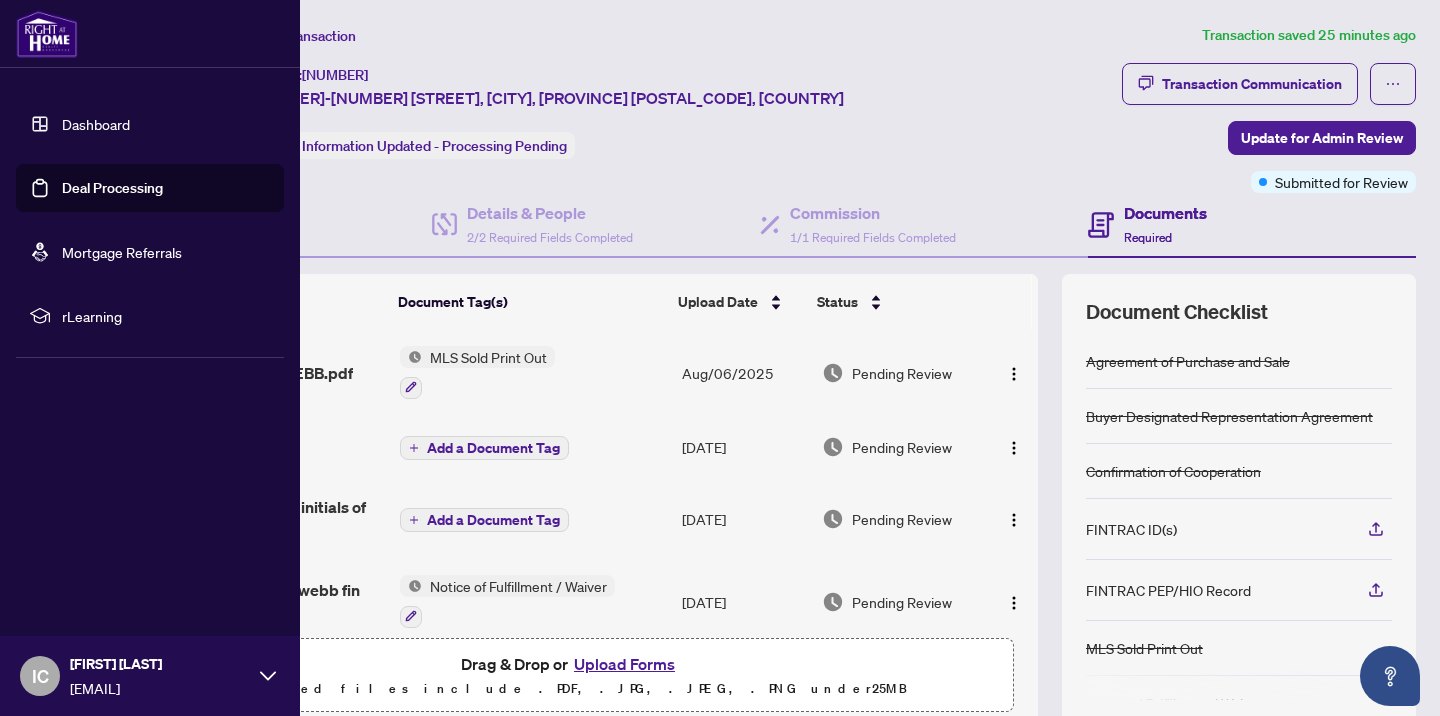 click on "Deal Processing" at bounding box center [112, 188] 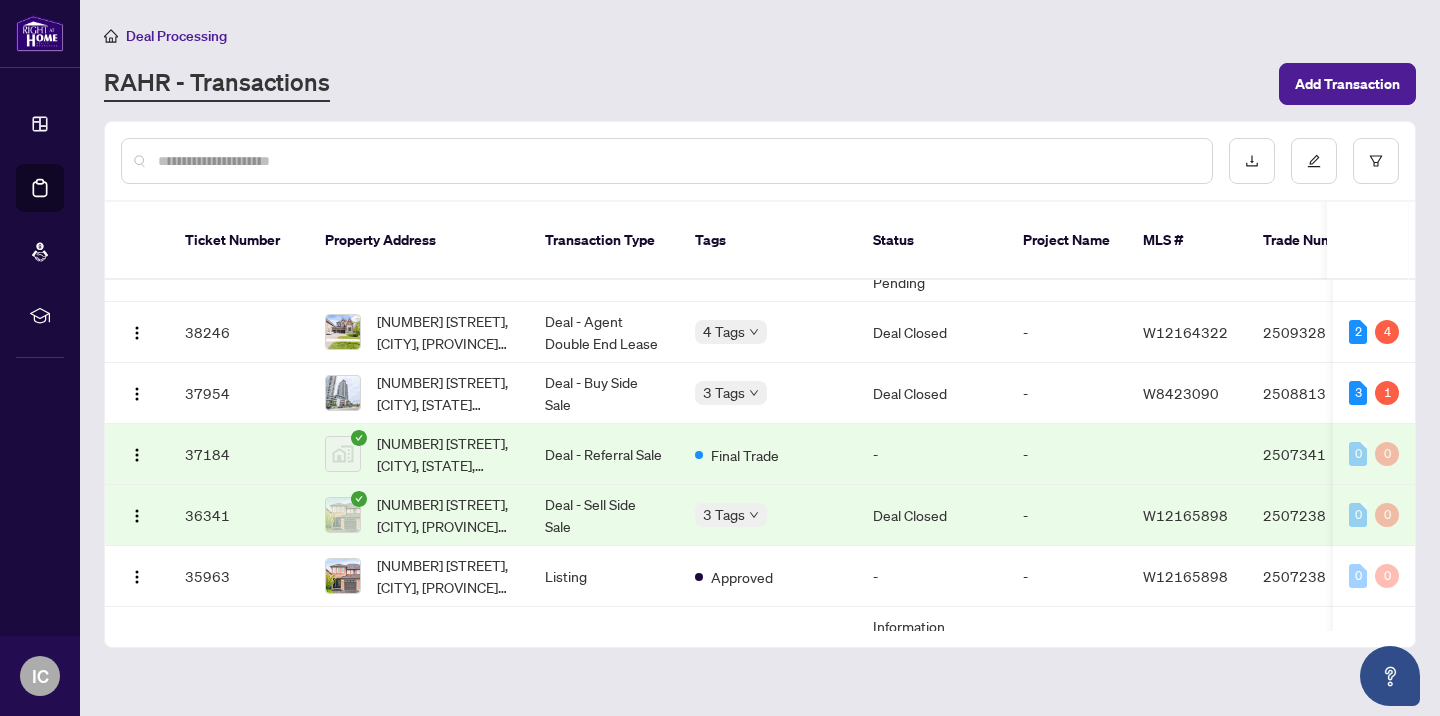 scroll, scrollTop: 1153, scrollLeft: 0, axis: vertical 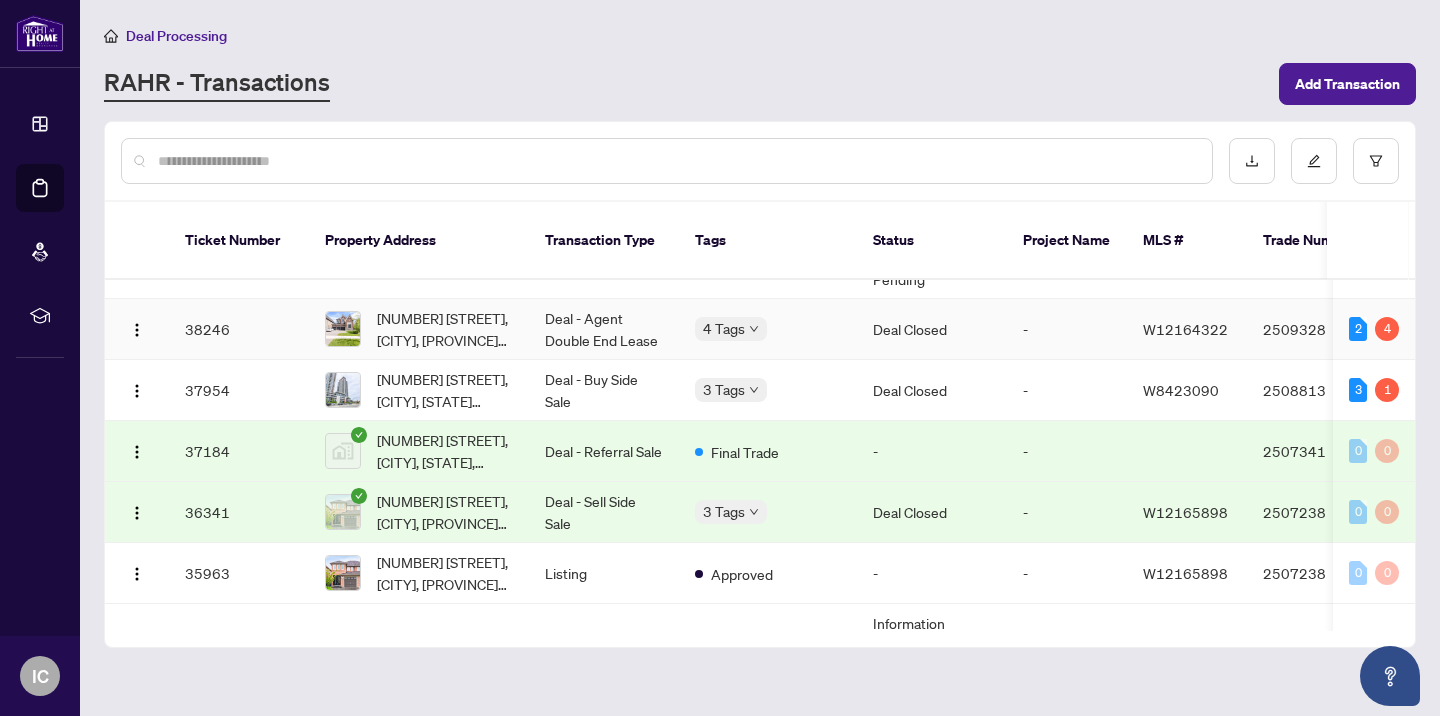 click on "[NUMBER] [STREET], [CITY], [PROVINCE] [POSTAL_CODE], [COUNTRY]" at bounding box center (445, 329) 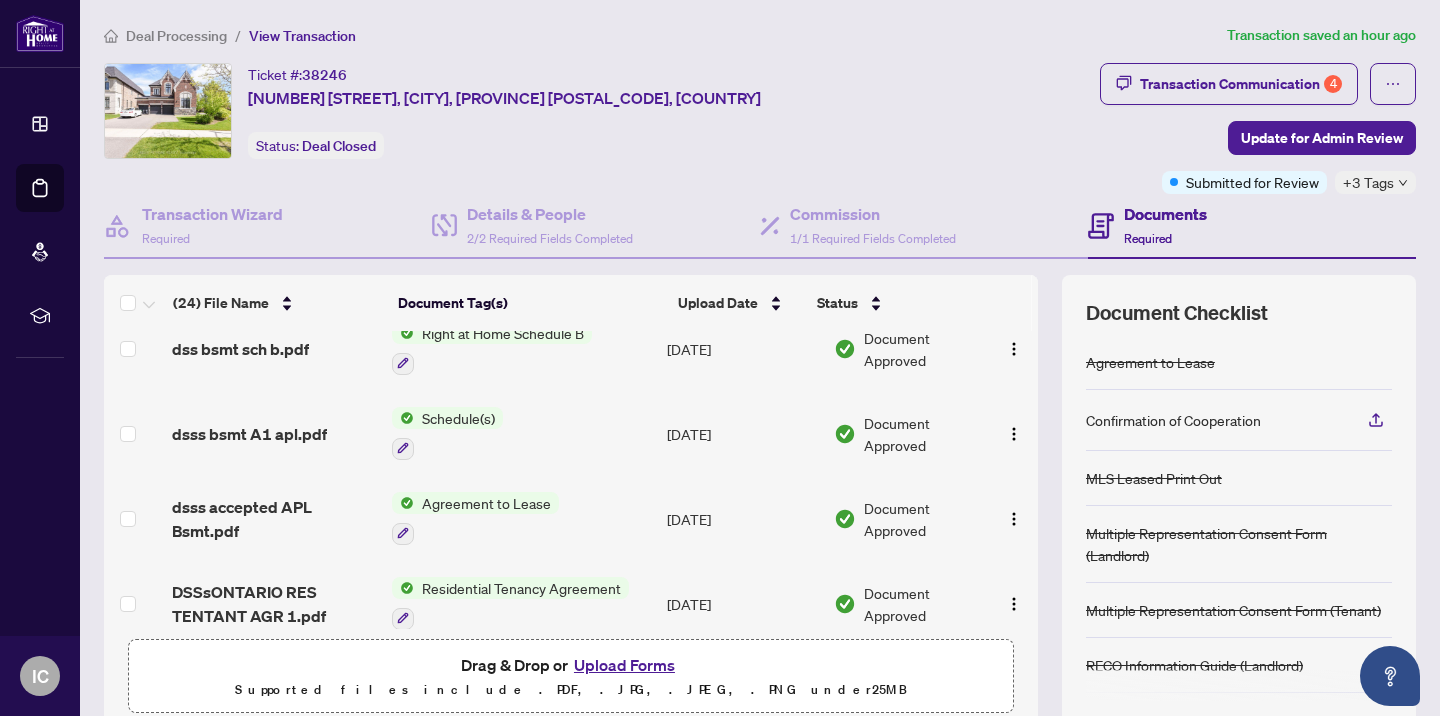 scroll, scrollTop: 1697, scrollLeft: 0, axis: vertical 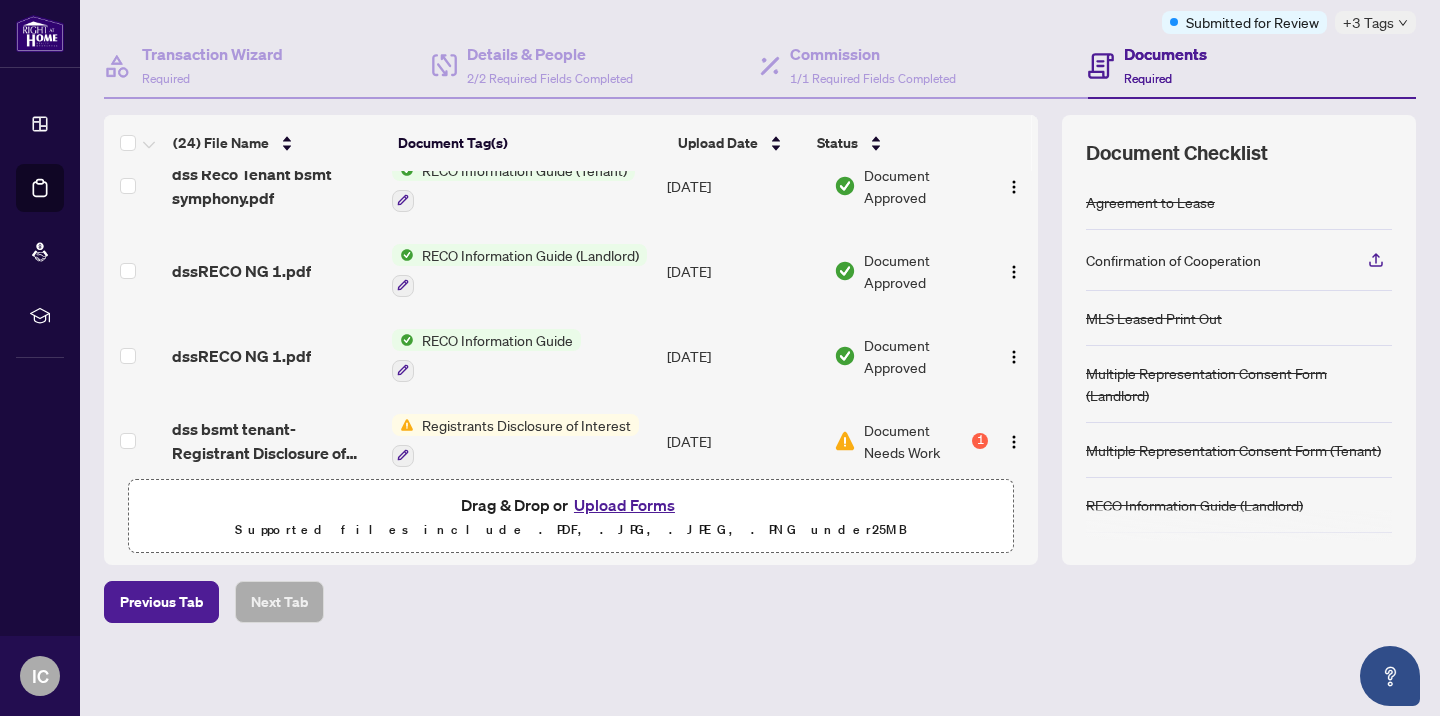 click on "Registrants Disclosure of Interest" at bounding box center (526, 425) 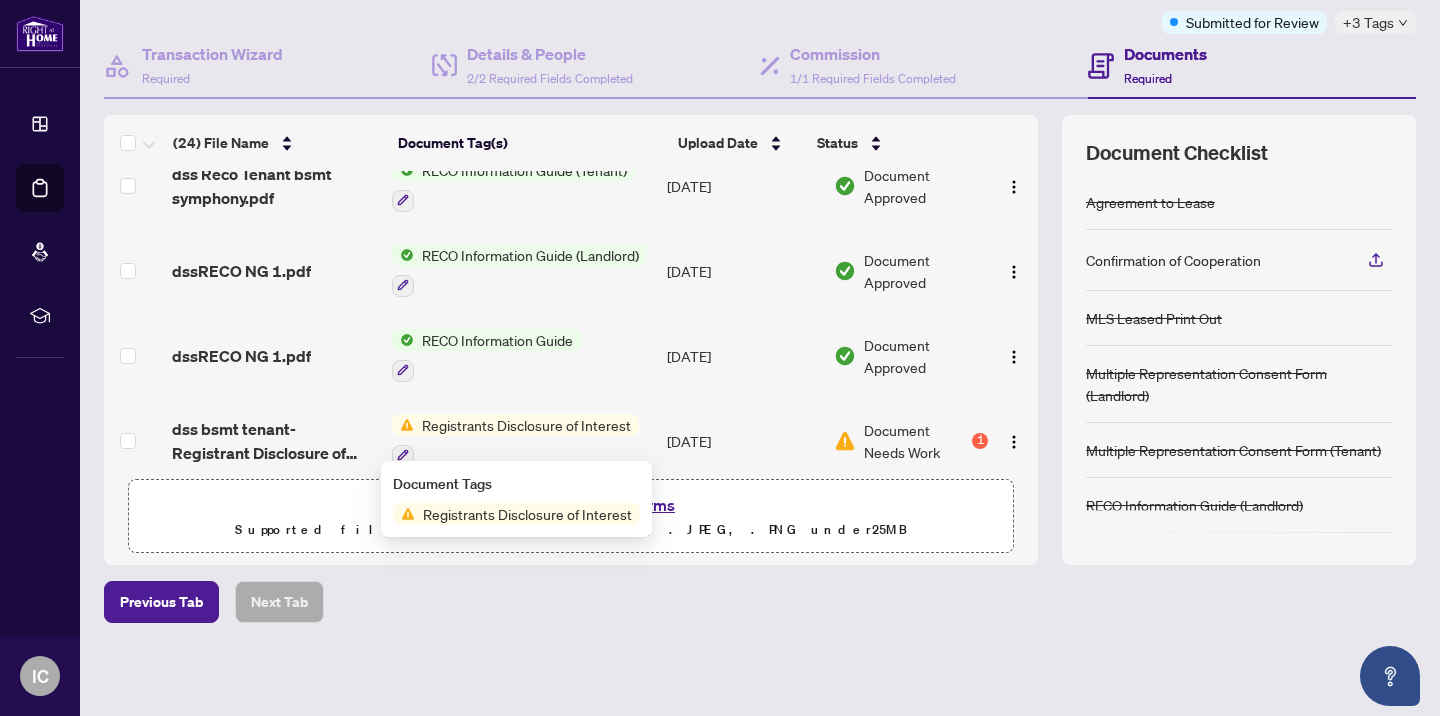 click on "Registrants Disclosure of Interest" at bounding box center (527, 514) 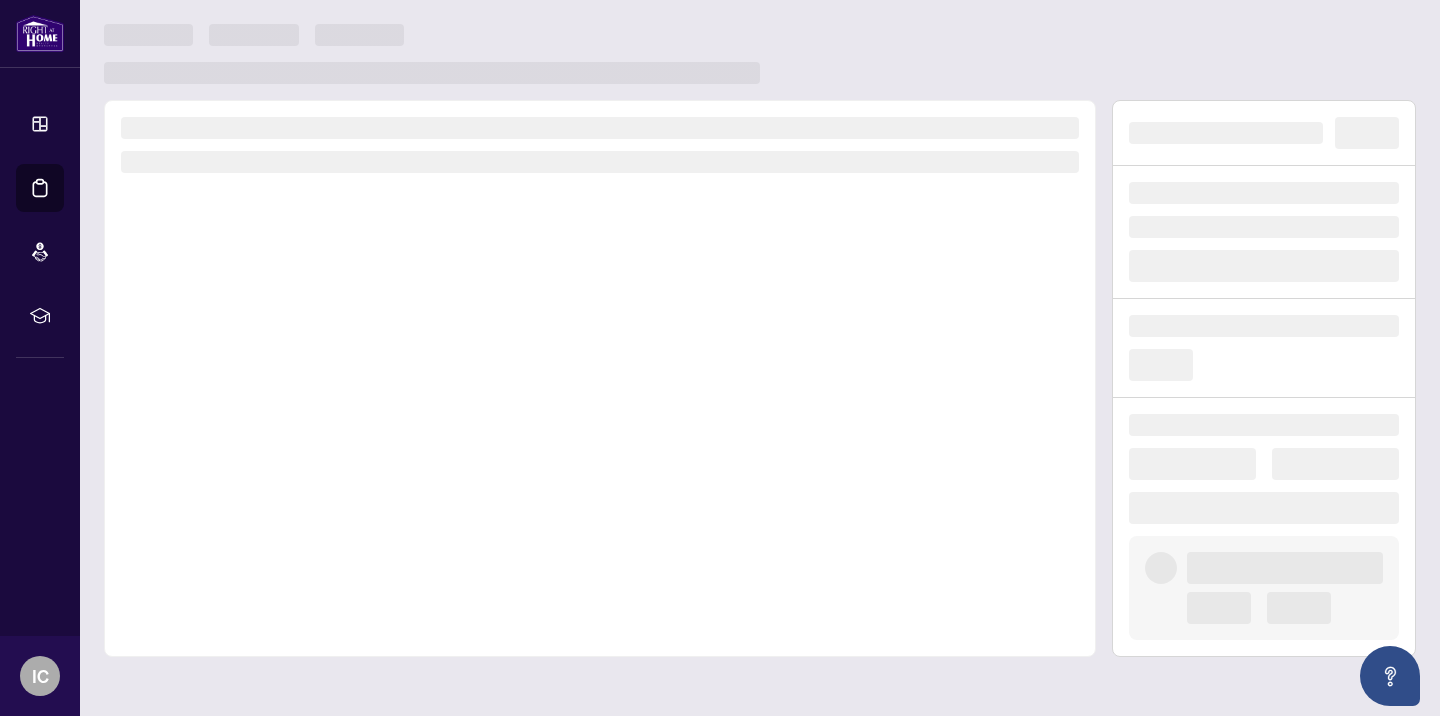 scroll, scrollTop: 0, scrollLeft: 0, axis: both 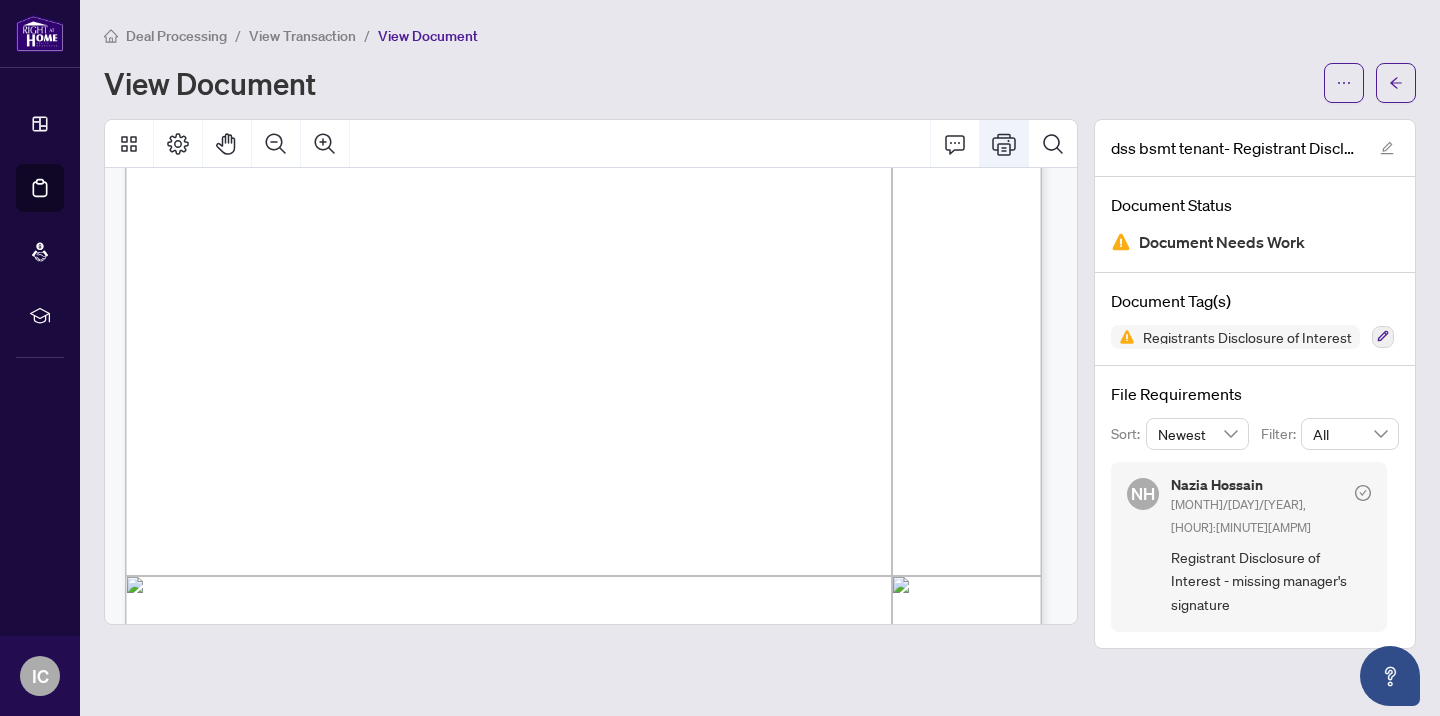 click 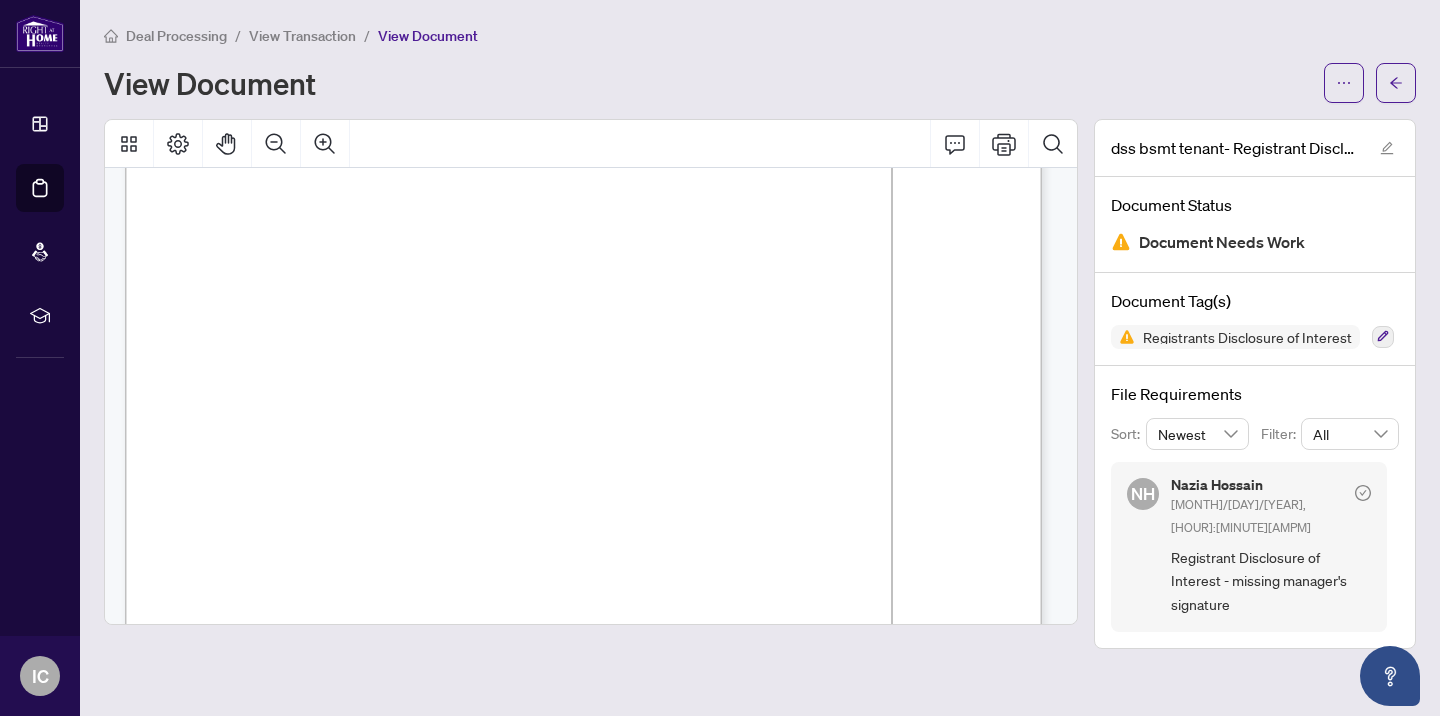 scroll, scrollTop: 0, scrollLeft: 0, axis: both 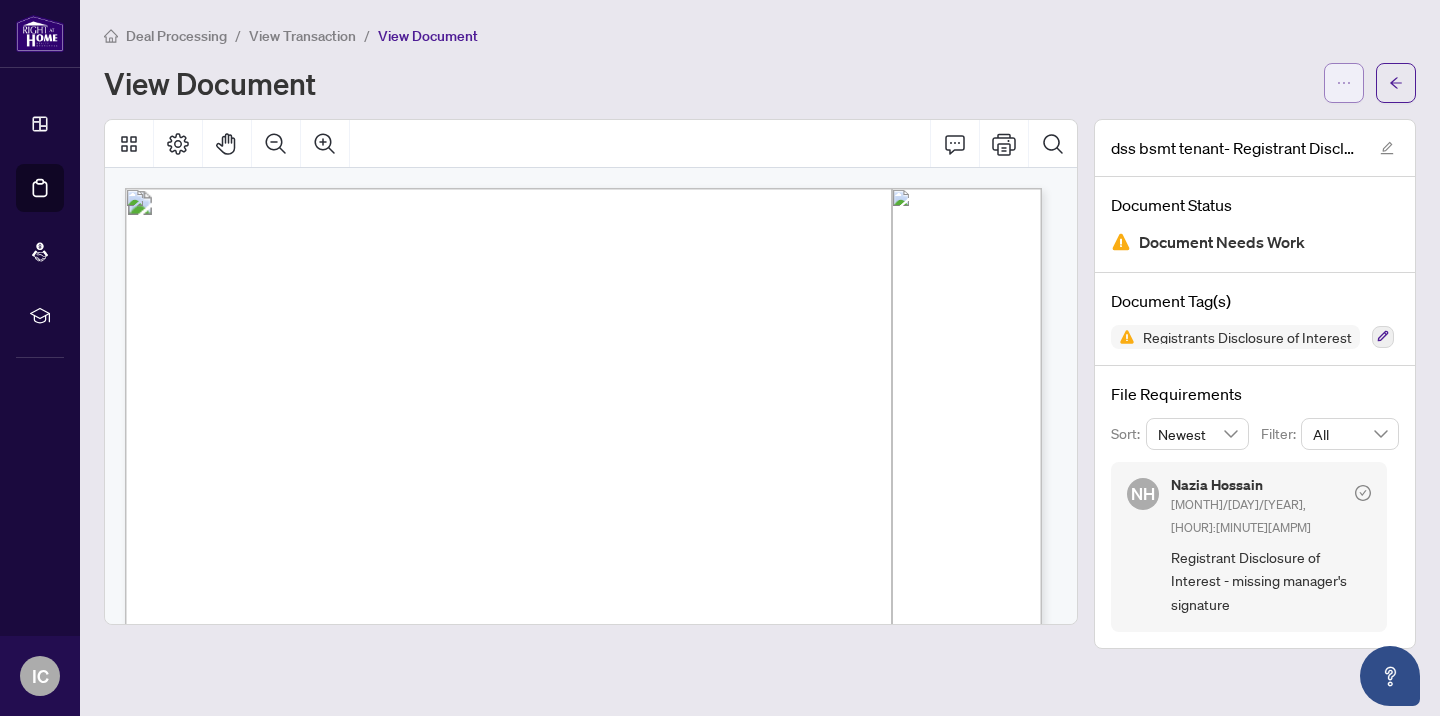 click 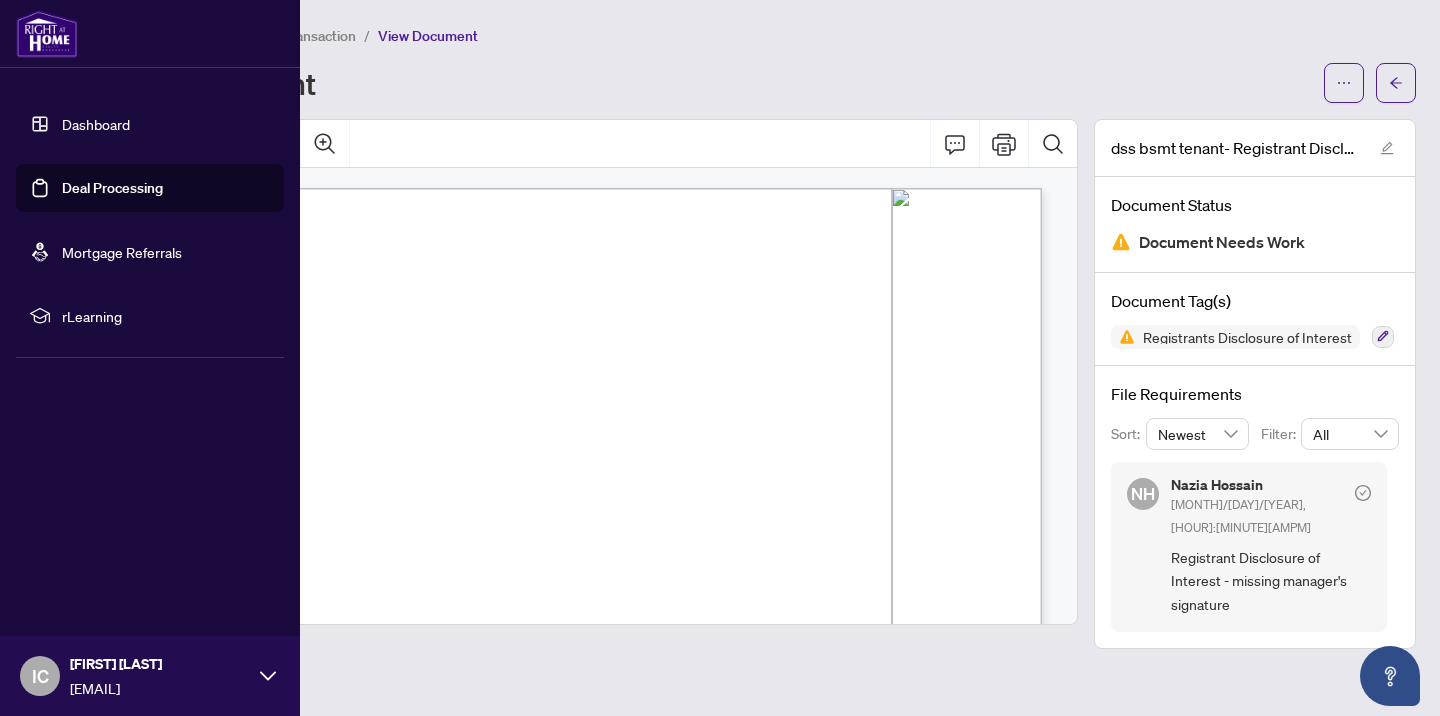 click on "Deal Processing" at bounding box center [112, 188] 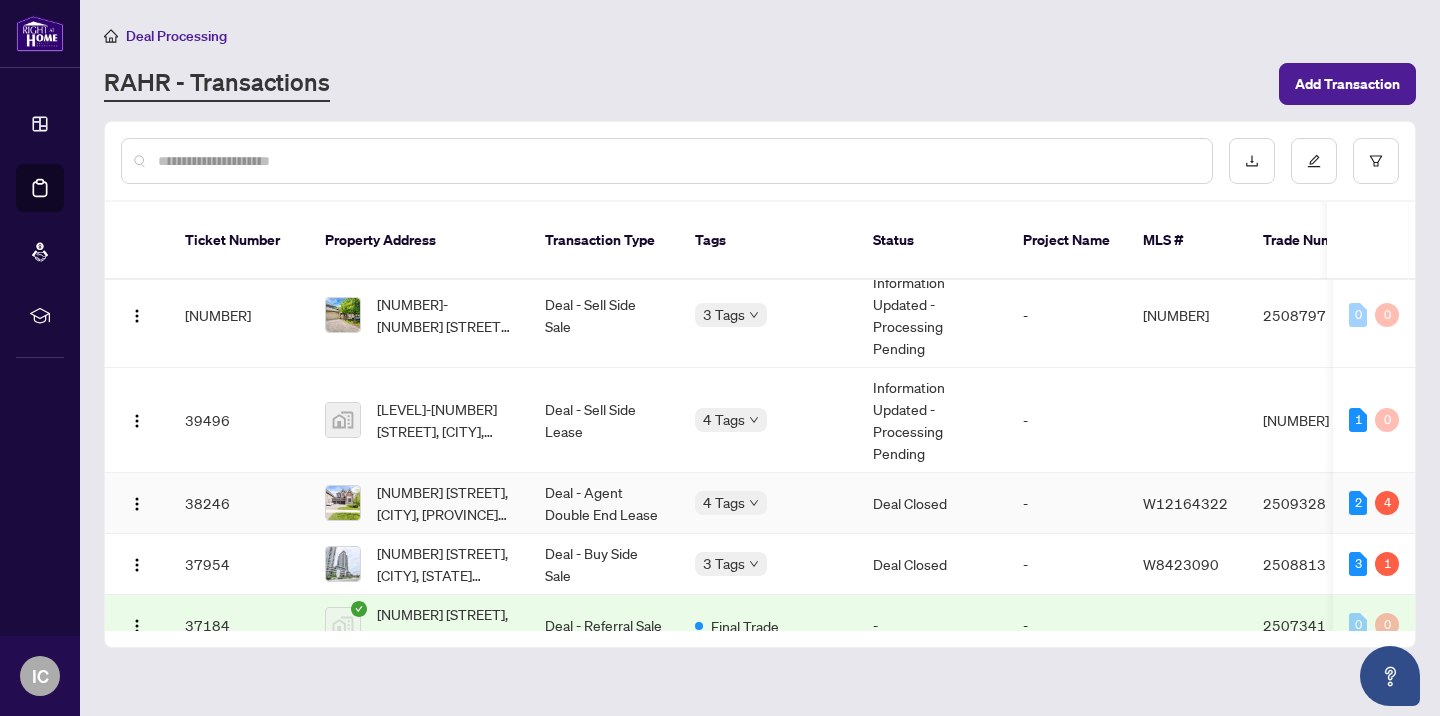scroll, scrollTop: 983, scrollLeft: 0, axis: vertical 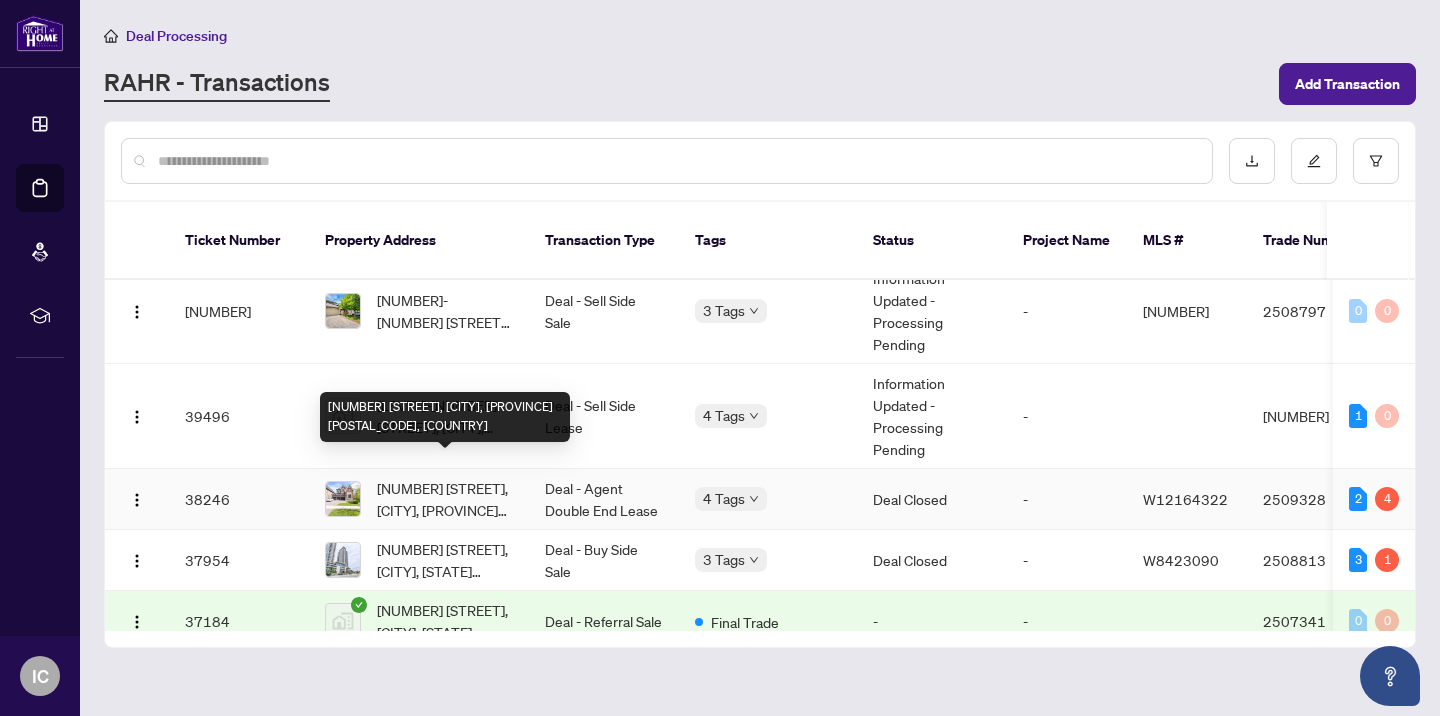 click on "[NUMBER] [STREET], [CITY], [PROVINCE] [POSTAL_CODE], [COUNTRY]" at bounding box center (445, 499) 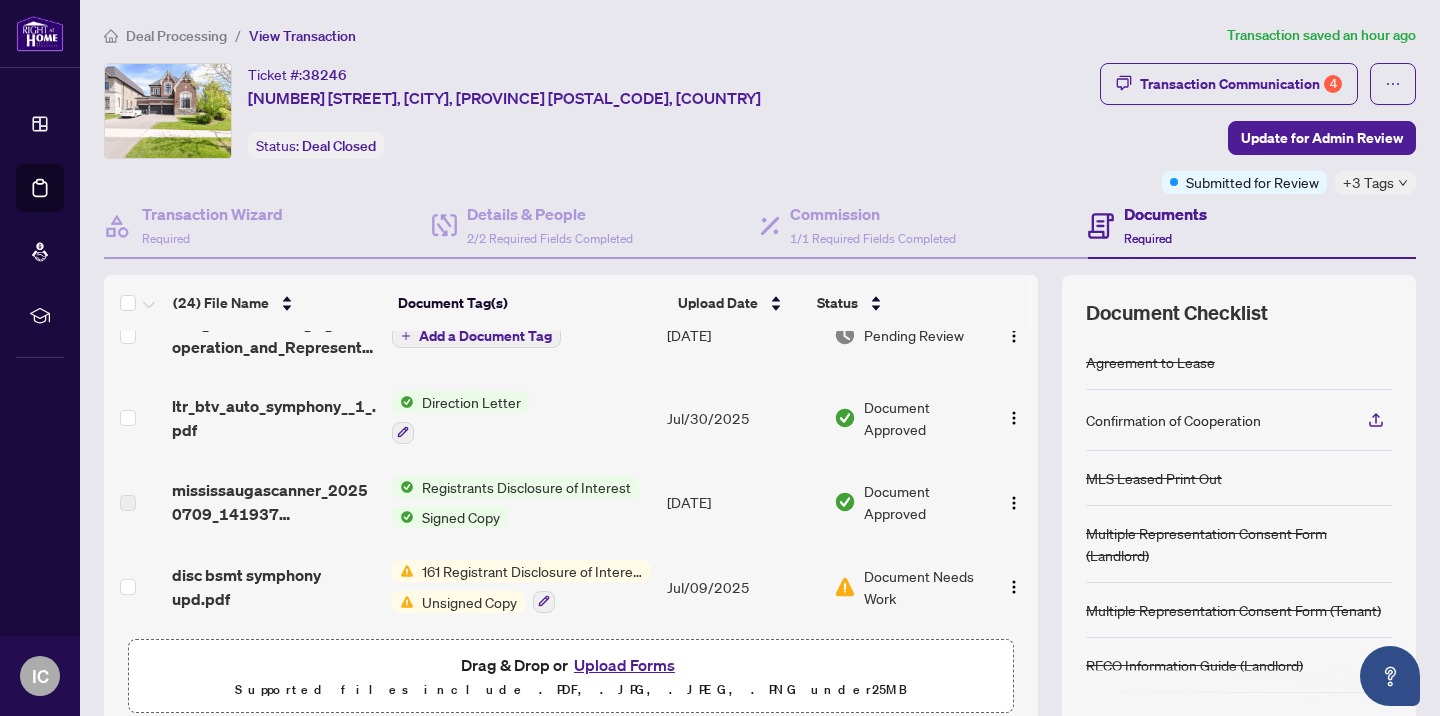 scroll, scrollTop: 39, scrollLeft: 0, axis: vertical 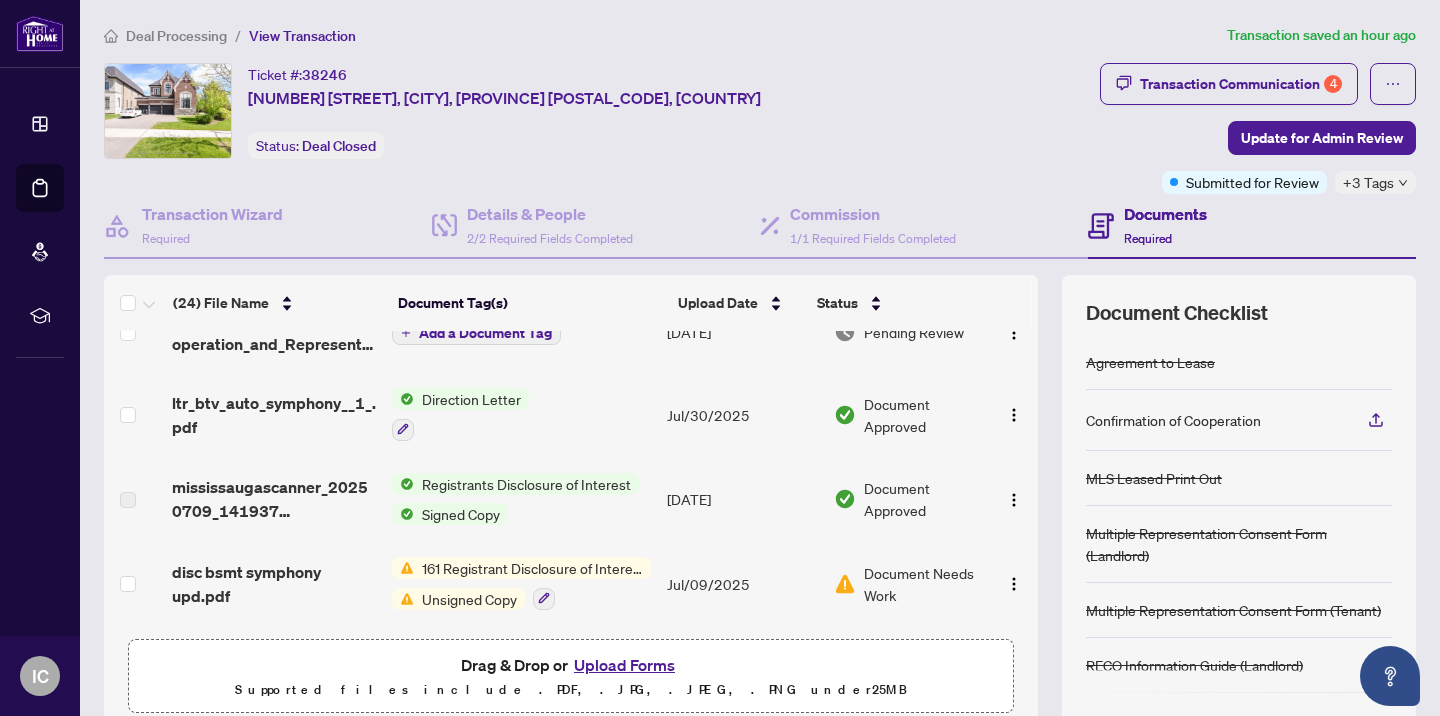 click on "Upload Forms" at bounding box center (624, 665) 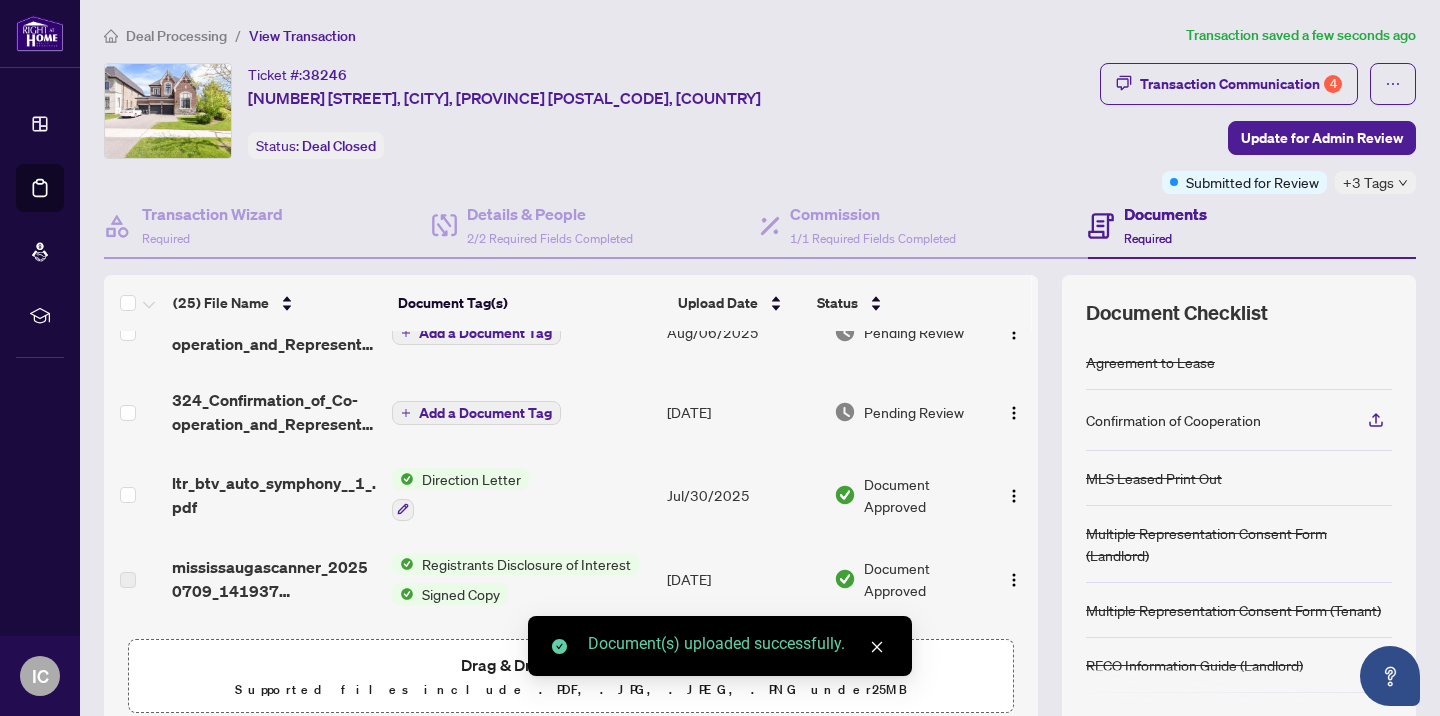 click 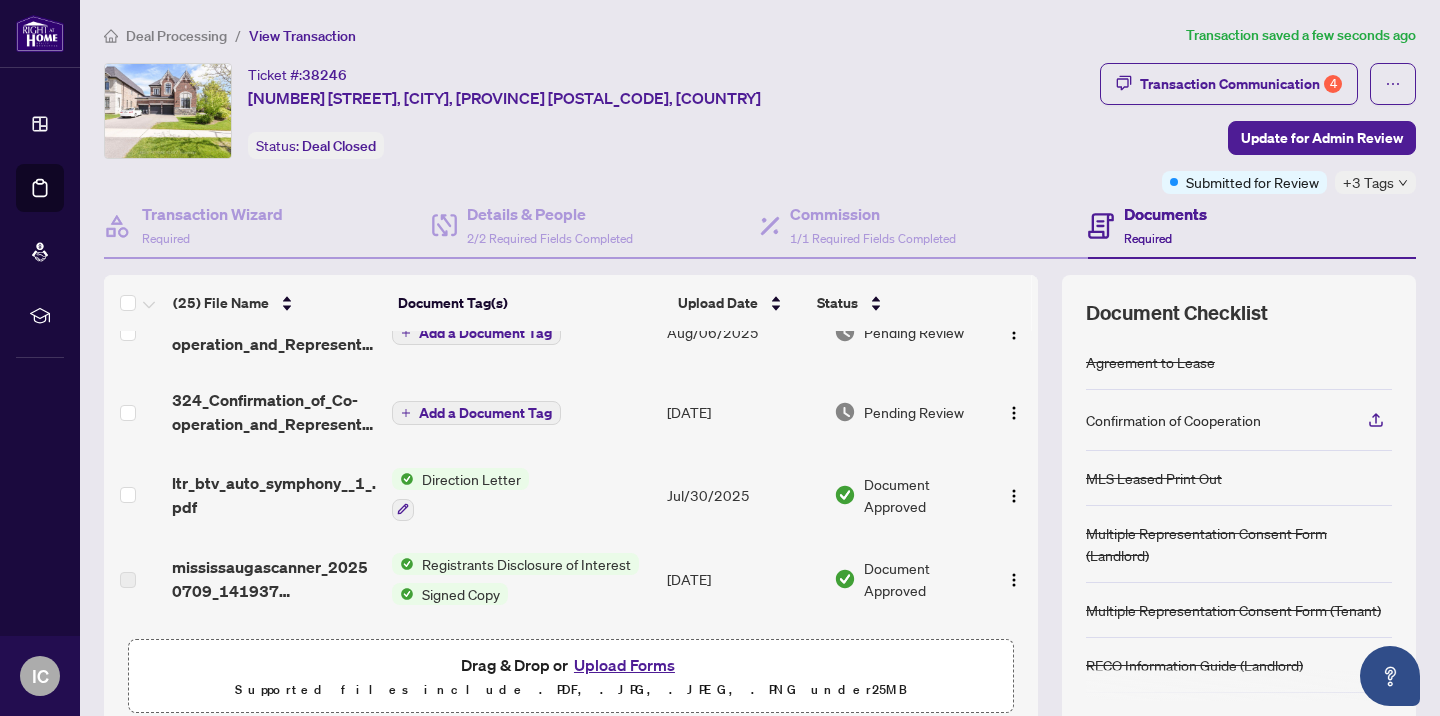 click on "Upload Forms" at bounding box center (624, 665) 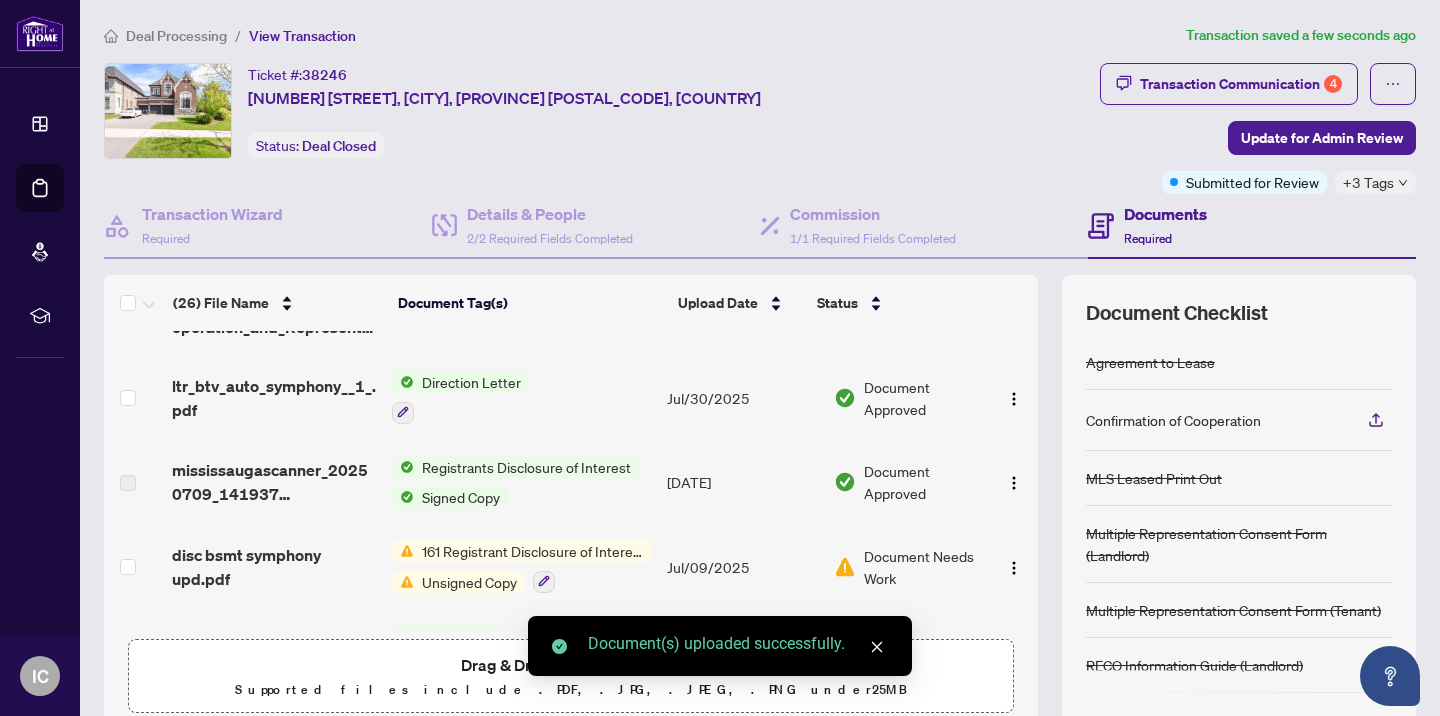 scroll, scrollTop: 221, scrollLeft: 0, axis: vertical 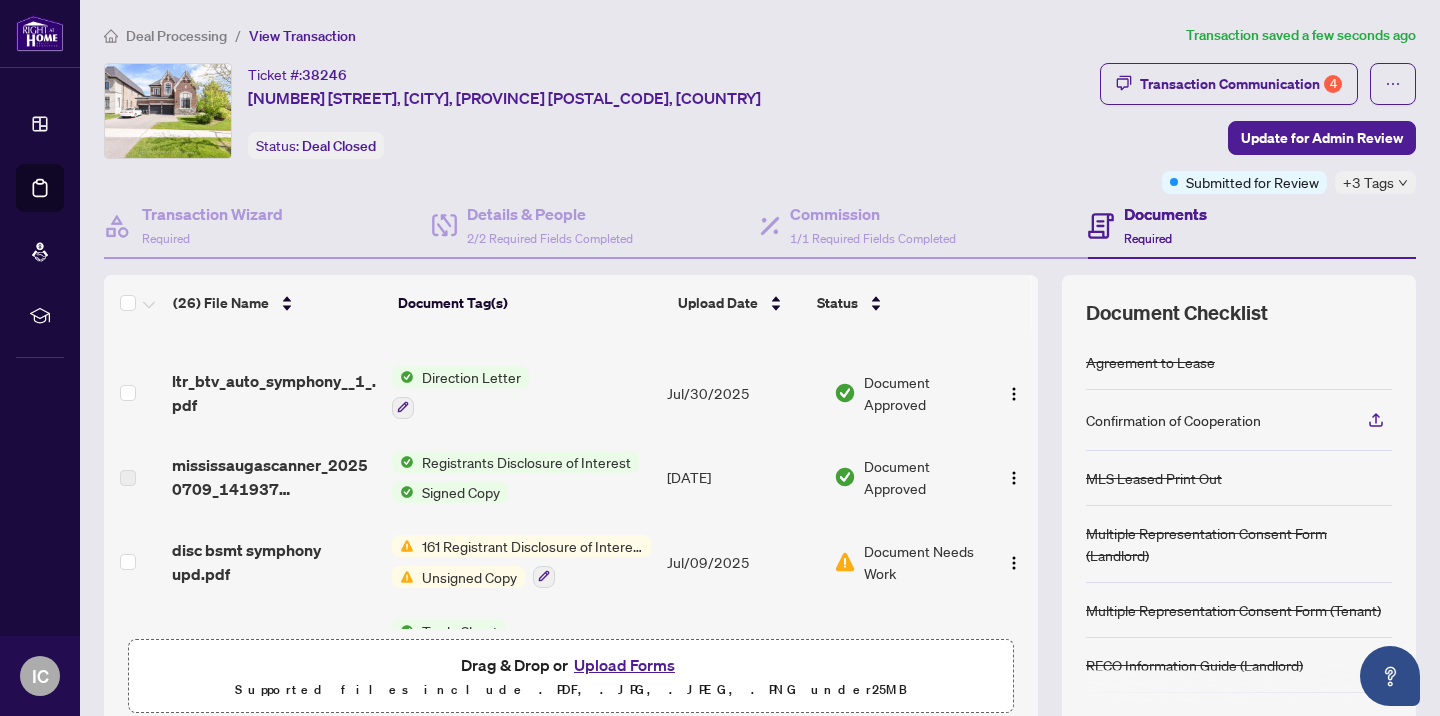 click on "Direction Letter" at bounding box center (471, 377) 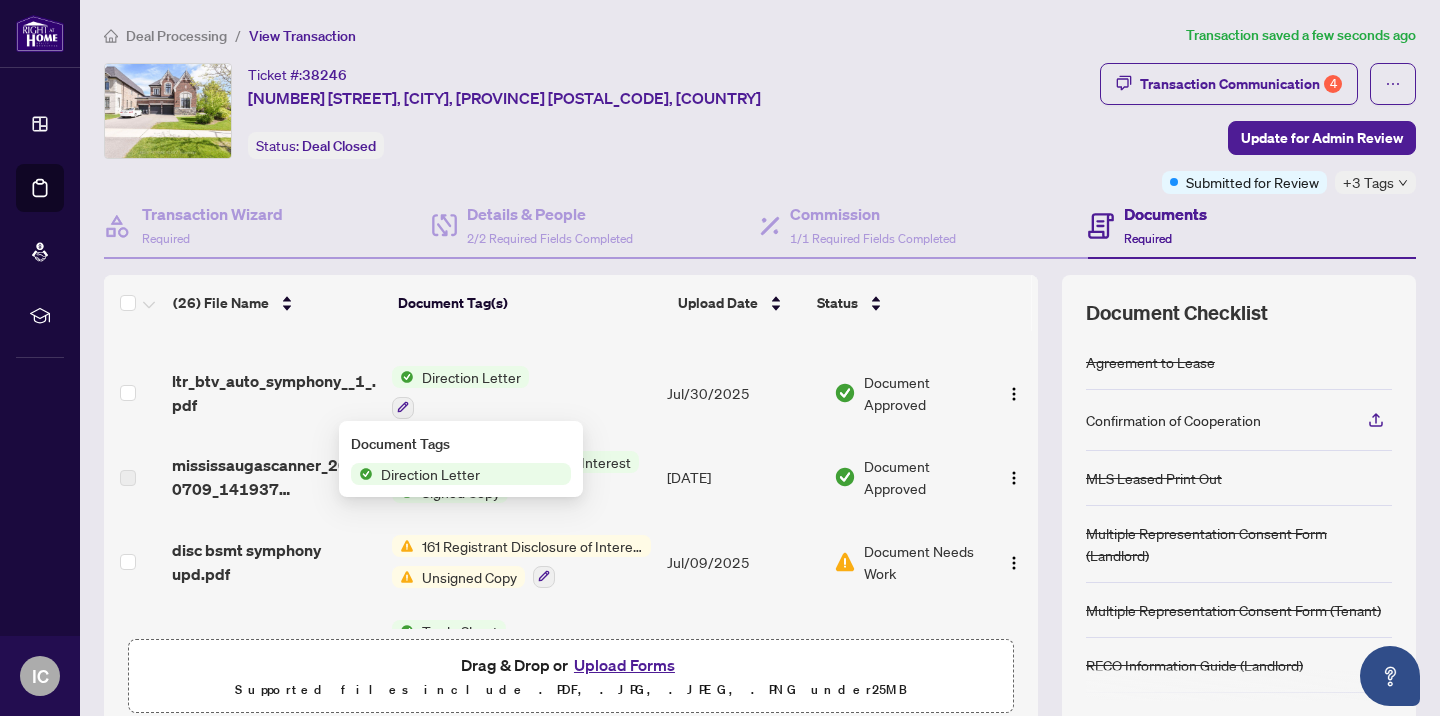 click on "Direction Letter" at bounding box center [430, 474] 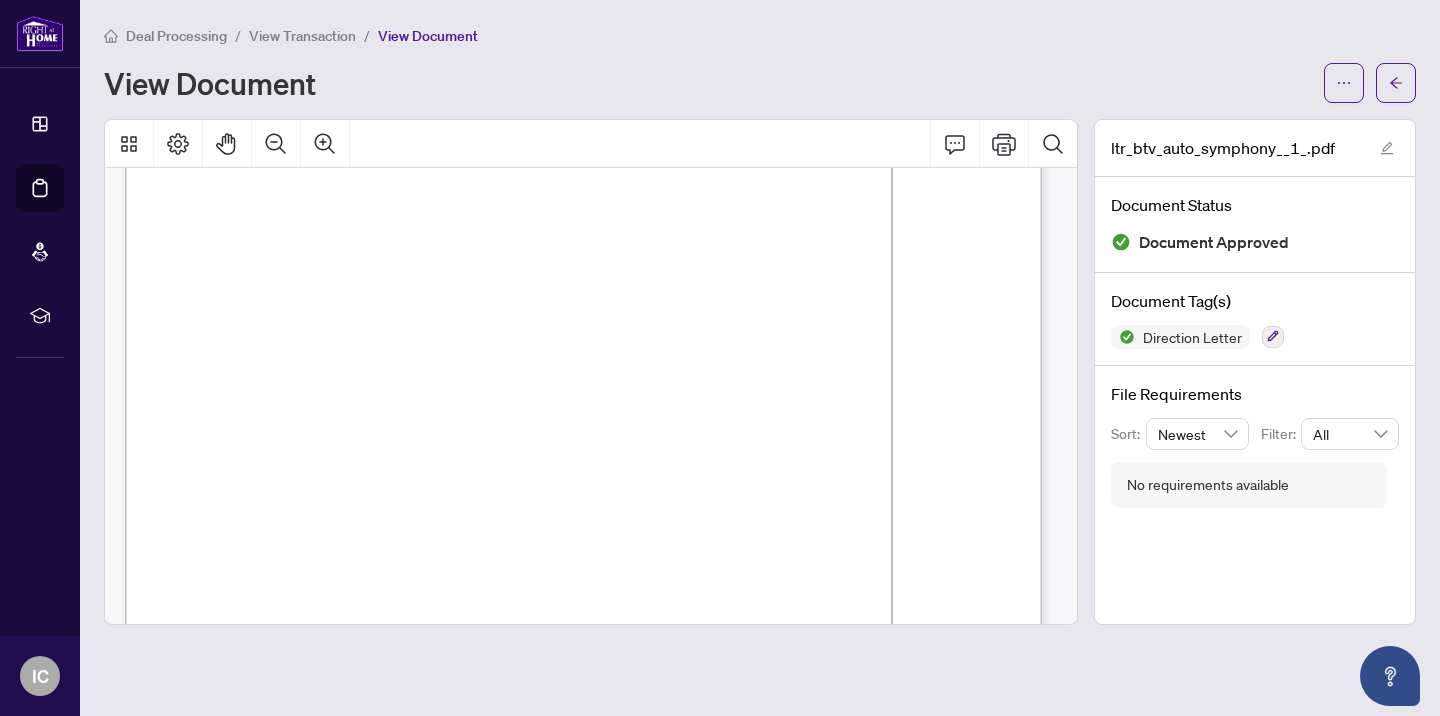 scroll, scrollTop: 0, scrollLeft: 0, axis: both 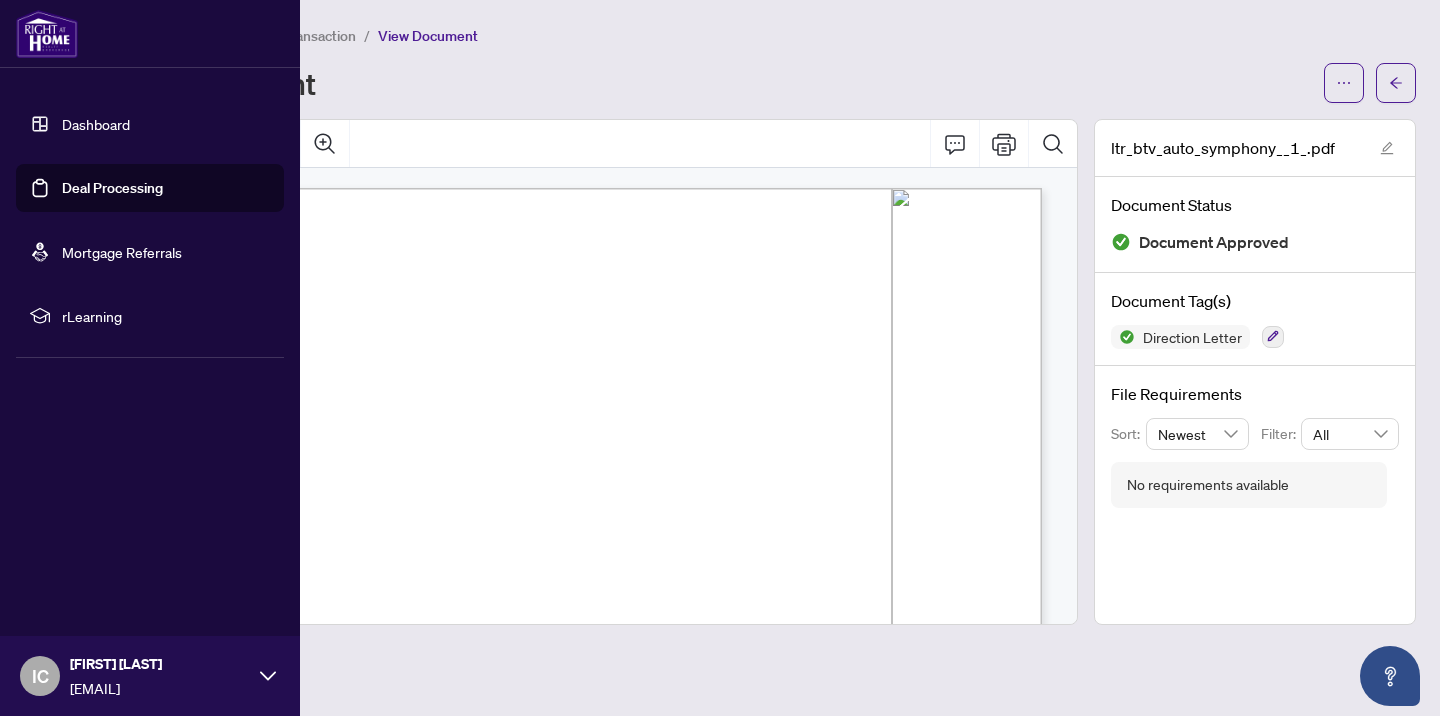 click on "Deal Processing" at bounding box center [112, 188] 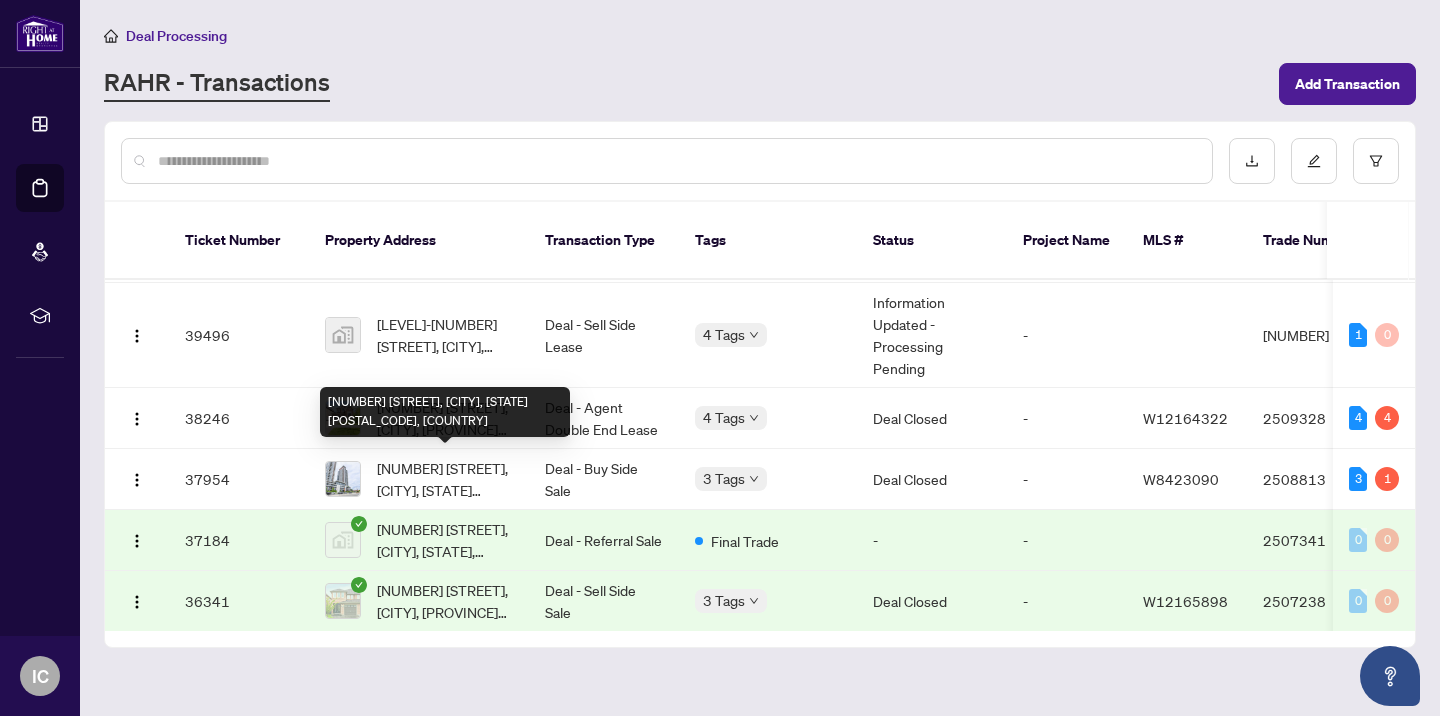 scroll, scrollTop: 1067, scrollLeft: 0, axis: vertical 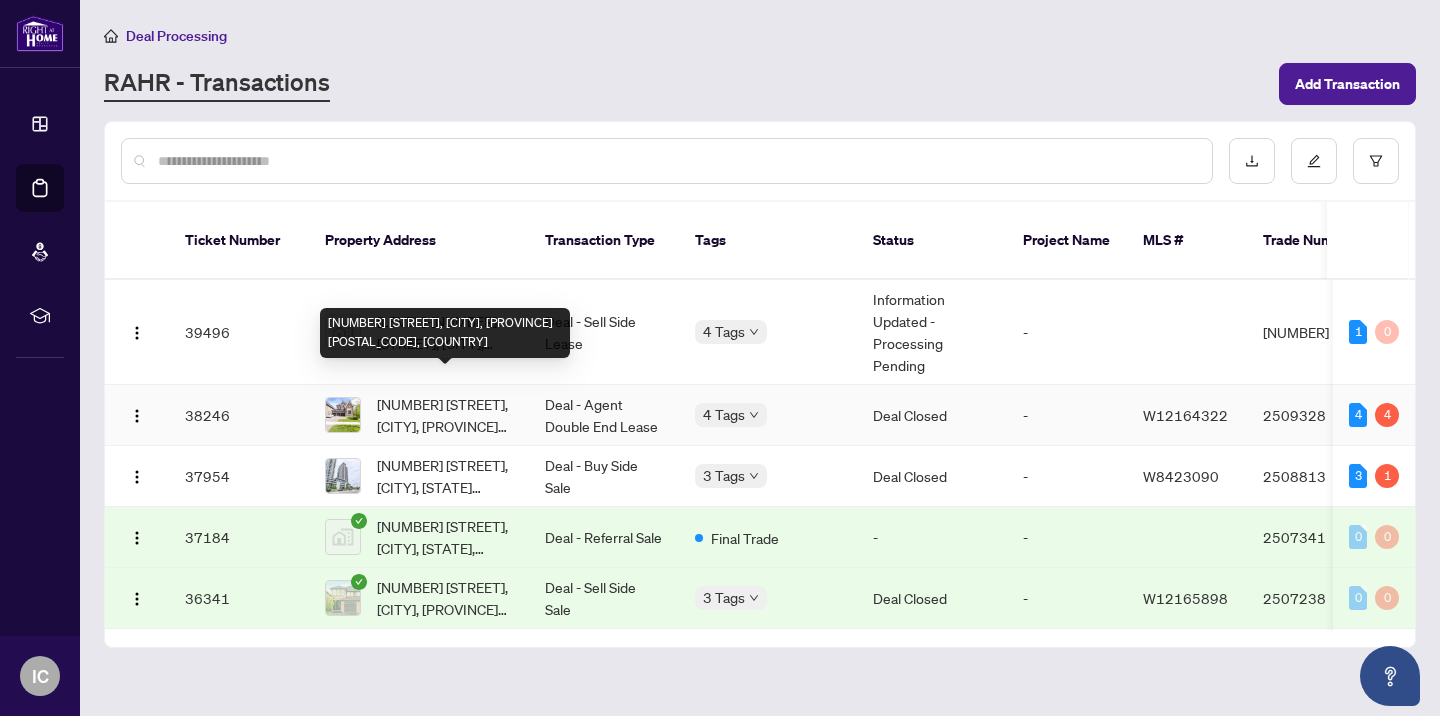 click on "[NUMBER] [STREET], [CITY], [PROVINCE] [POSTAL_CODE], [COUNTRY]" at bounding box center (445, 415) 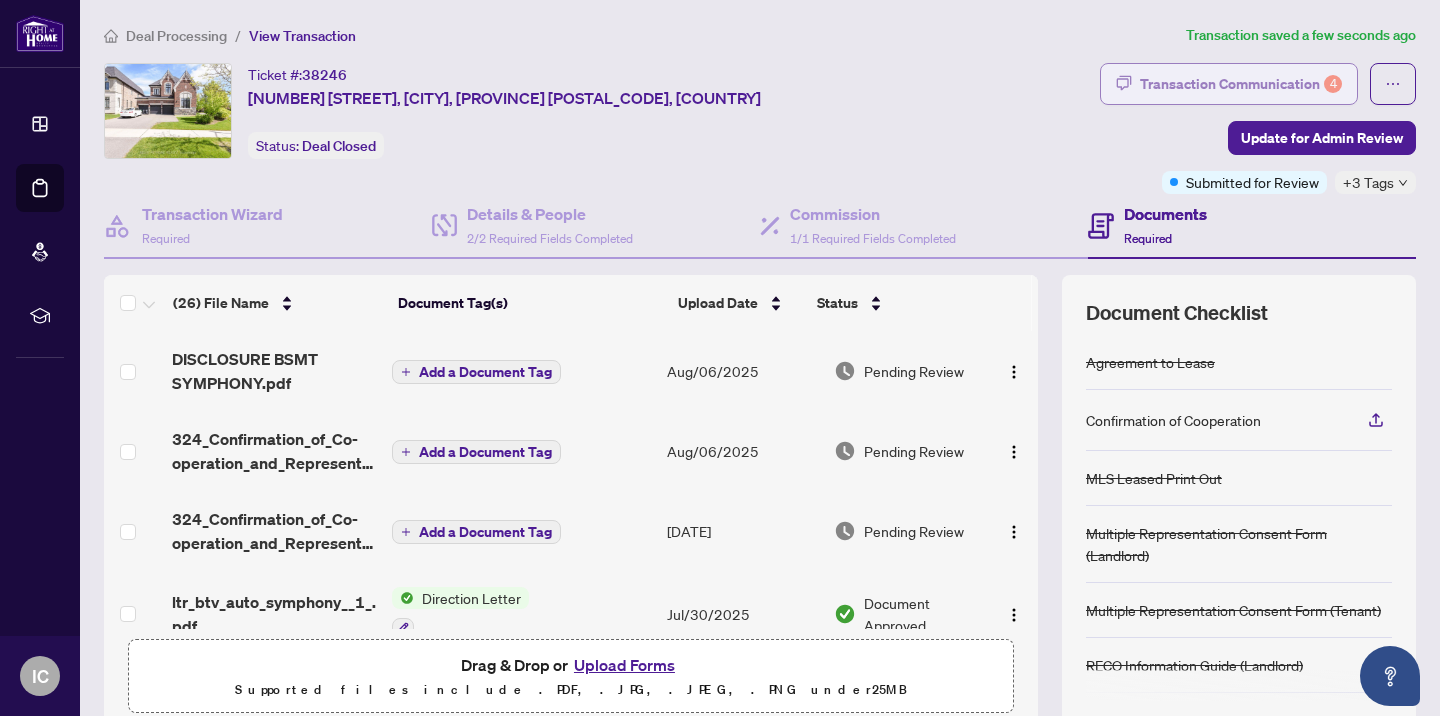 click on "Transaction Communication 4" at bounding box center [1241, 84] 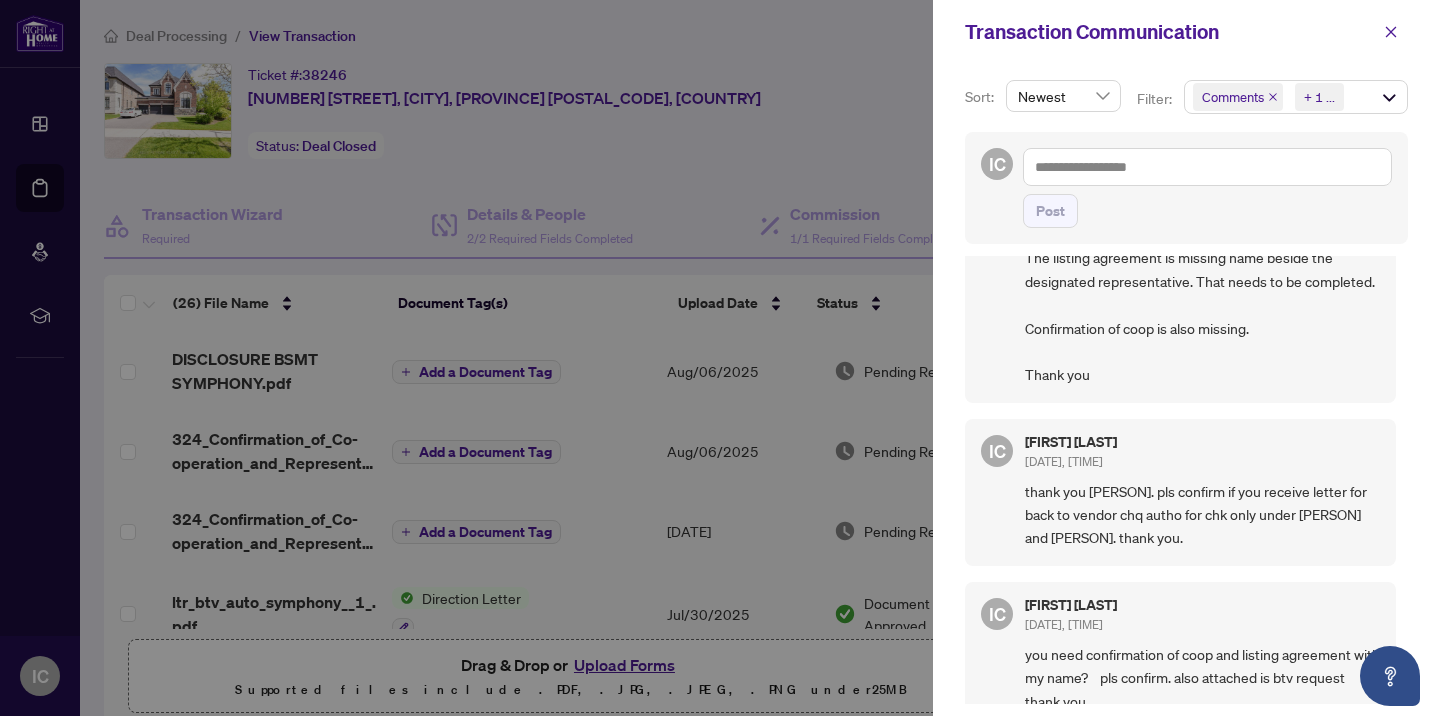 scroll, scrollTop: 112, scrollLeft: 0, axis: vertical 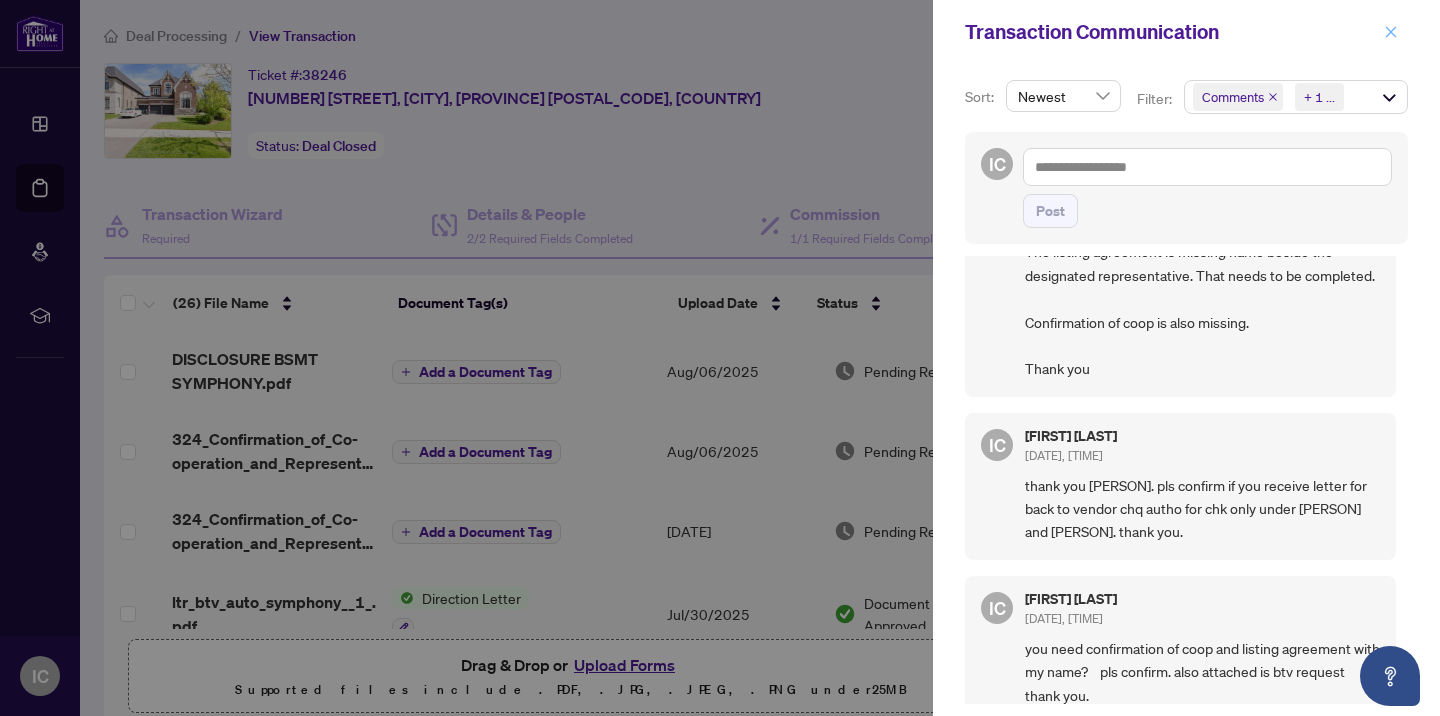 click 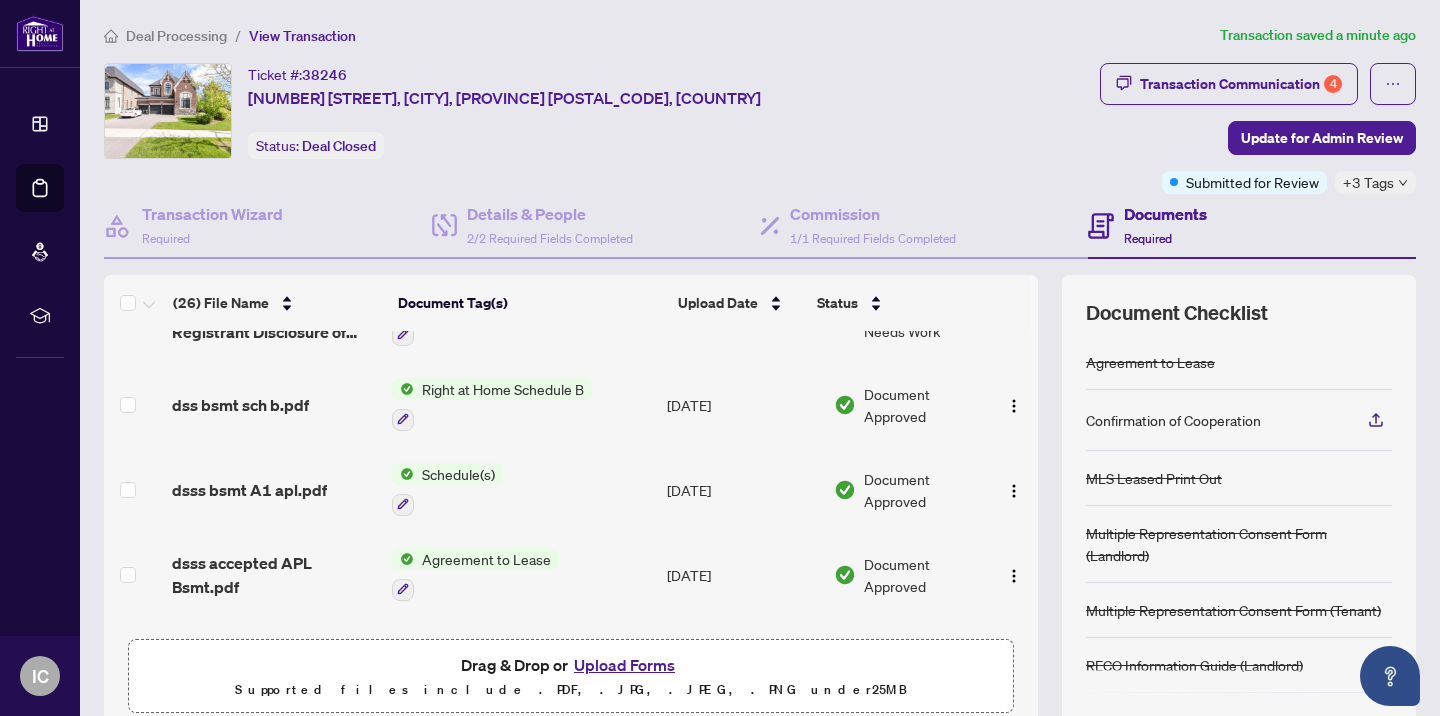 scroll, scrollTop: 1857, scrollLeft: 0, axis: vertical 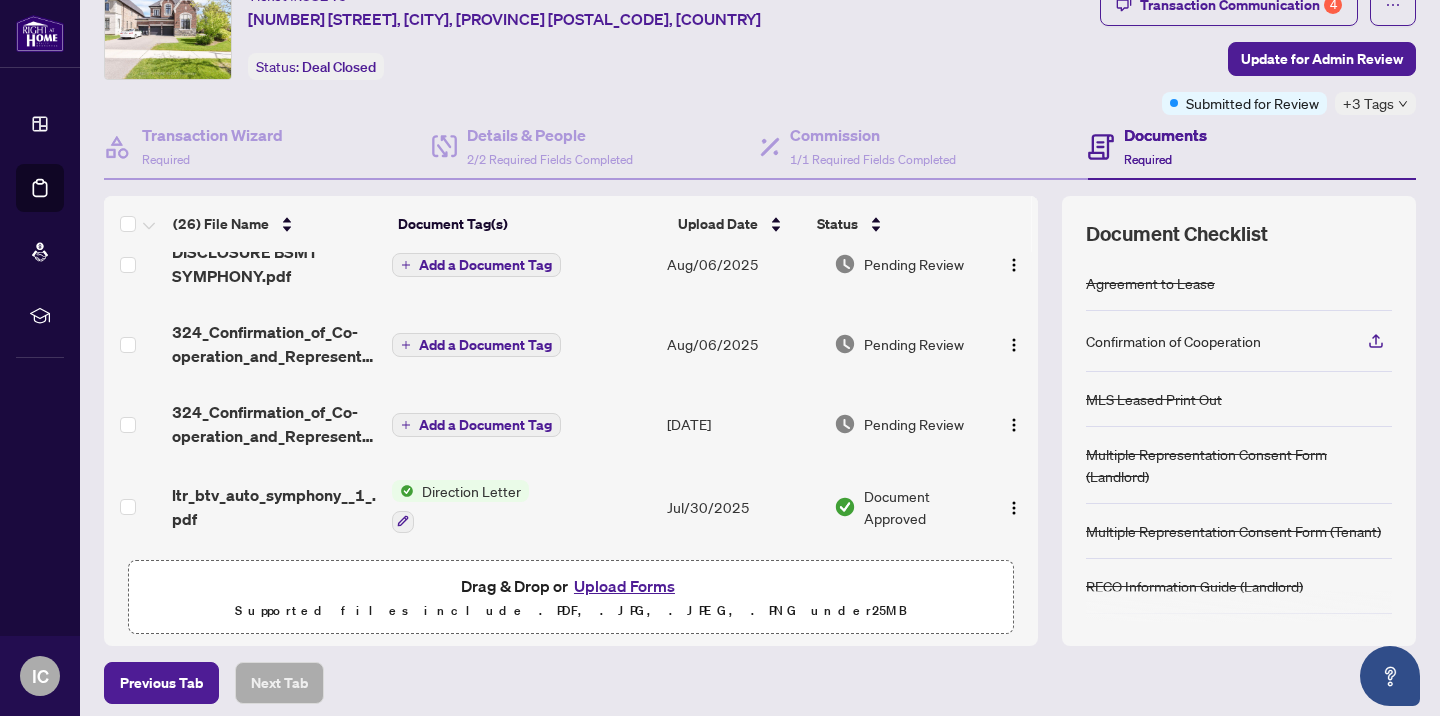 click on "Upload Forms" at bounding box center [624, 586] 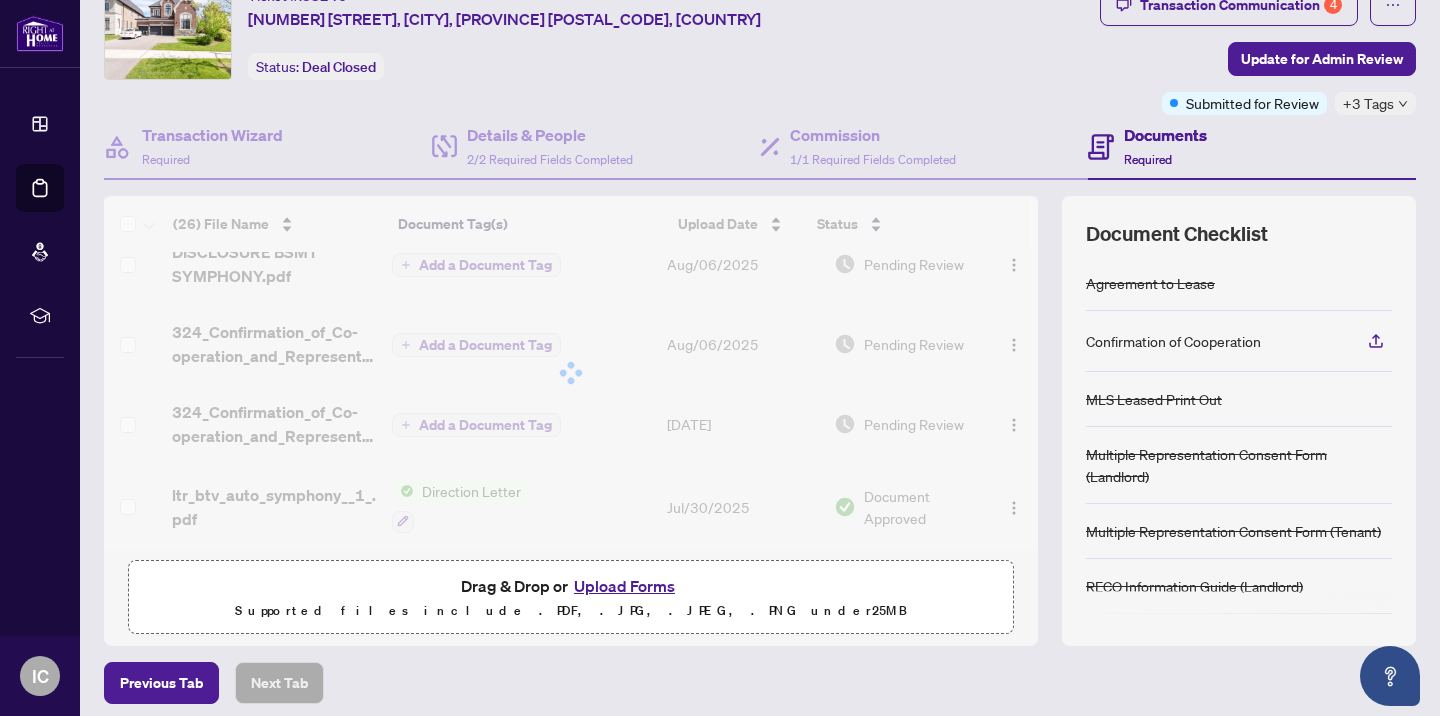 click on "Upload Forms" at bounding box center (624, 586) 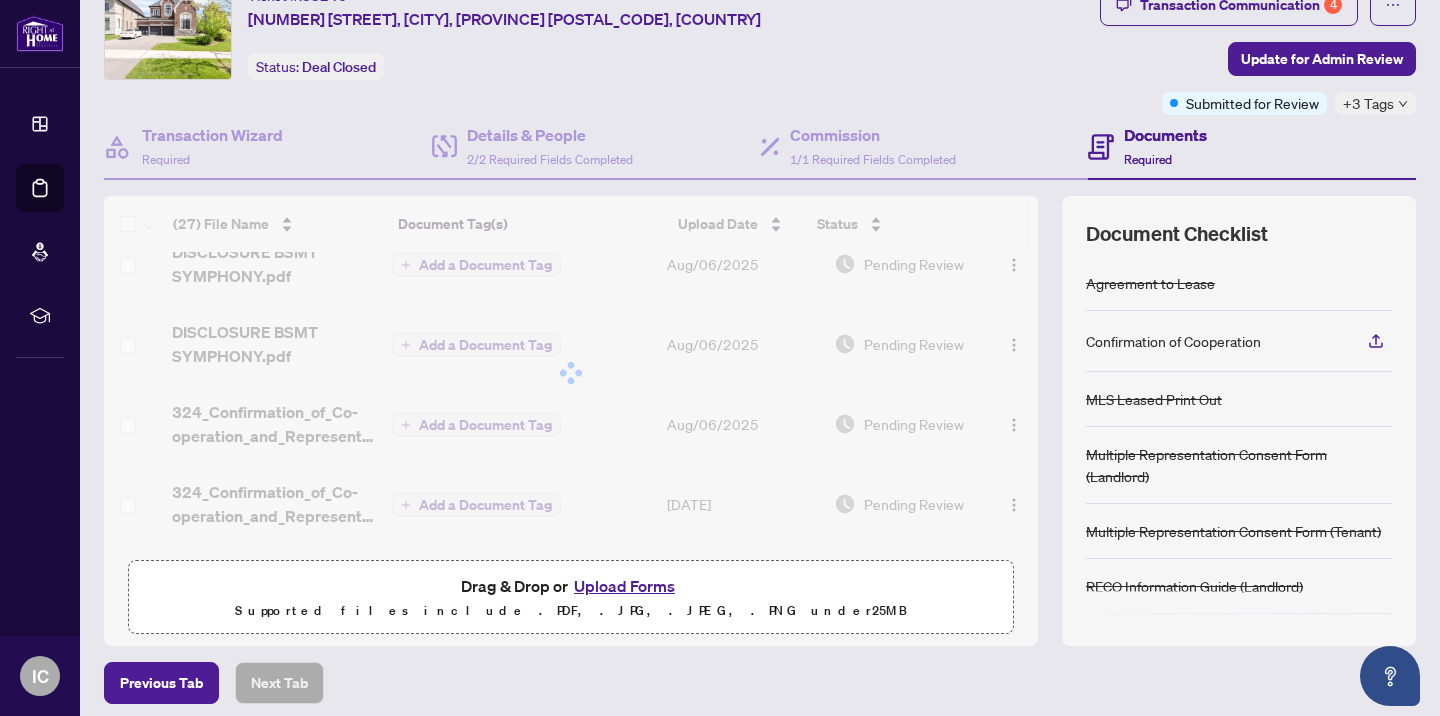 click on "Upload Forms" at bounding box center (624, 586) 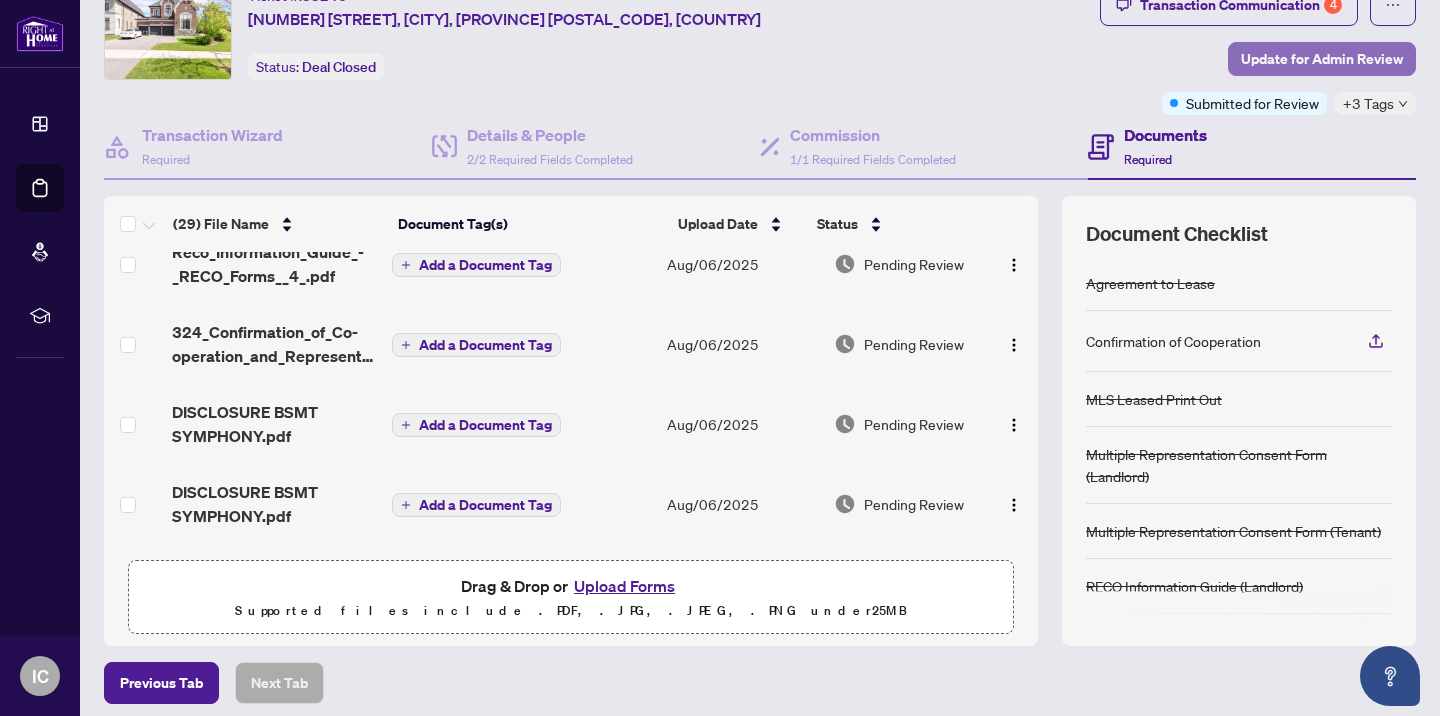 click on "Update for Admin Review" at bounding box center [1322, 59] 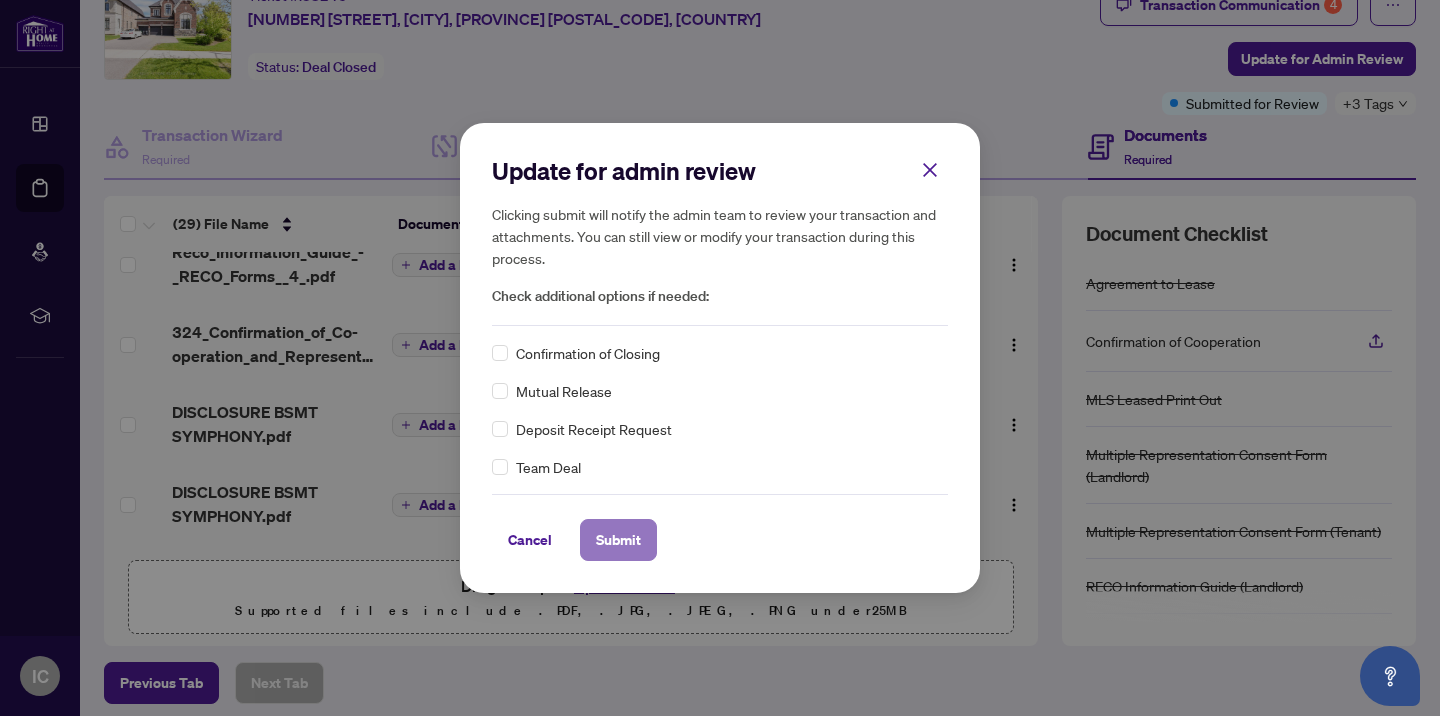 click on "Submit" at bounding box center [618, 540] 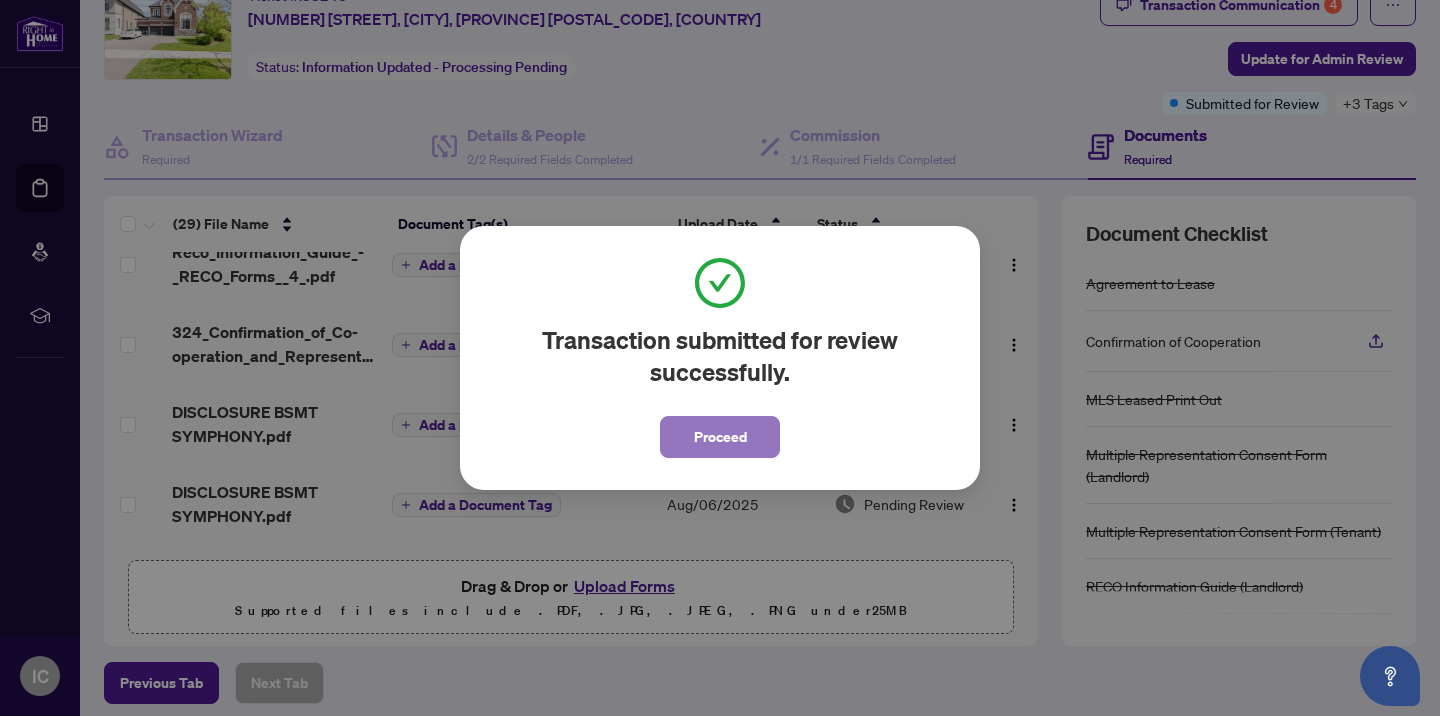 click on "Proceed" at bounding box center [720, 437] 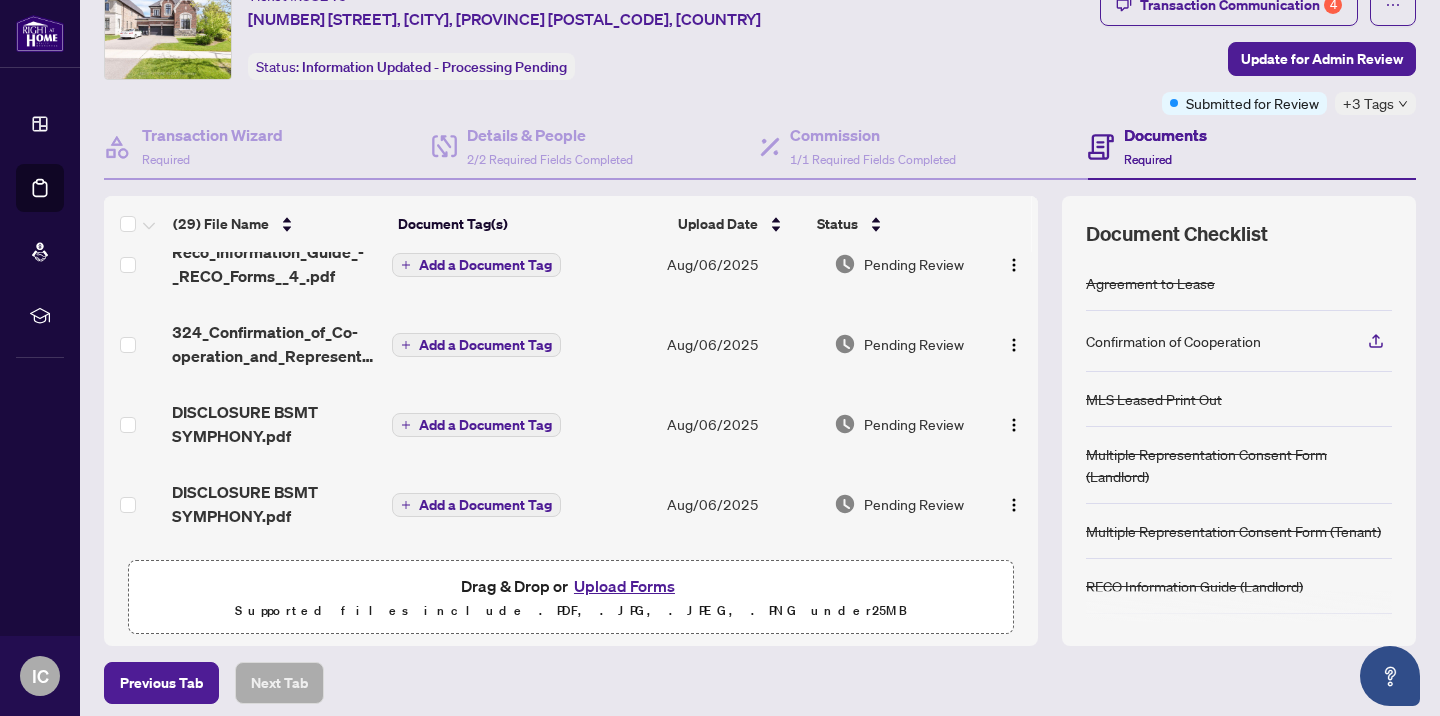 scroll, scrollTop: 0, scrollLeft: 0, axis: both 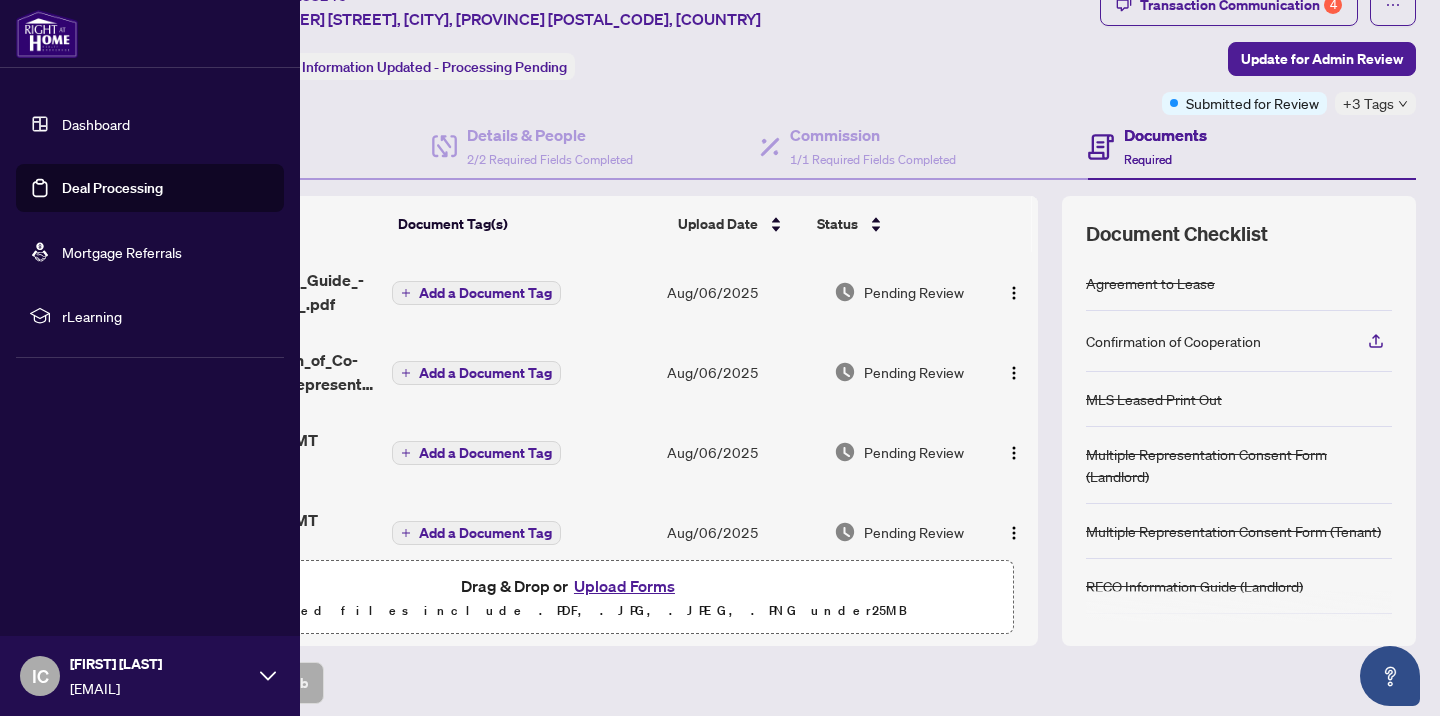 click on "Deal Processing" at bounding box center [112, 188] 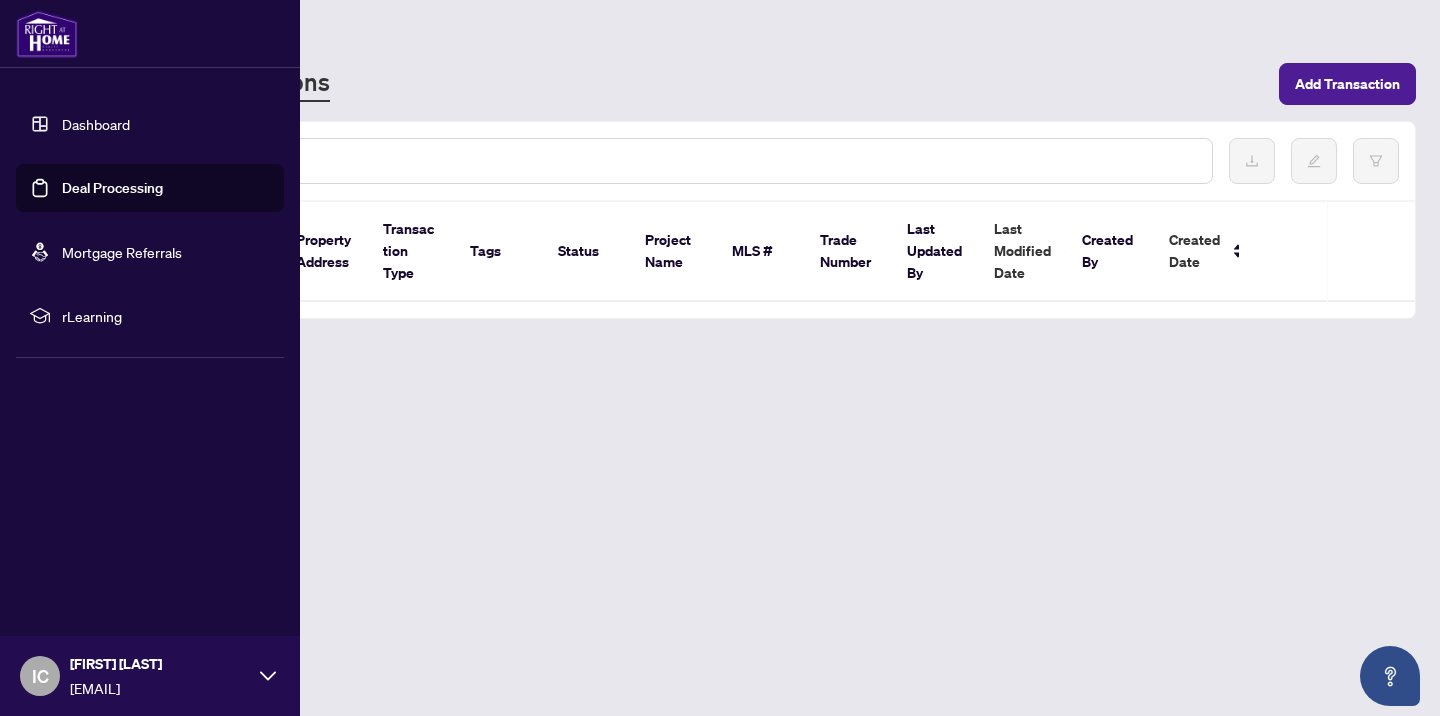 scroll, scrollTop: 0, scrollLeft: 0, axis: both 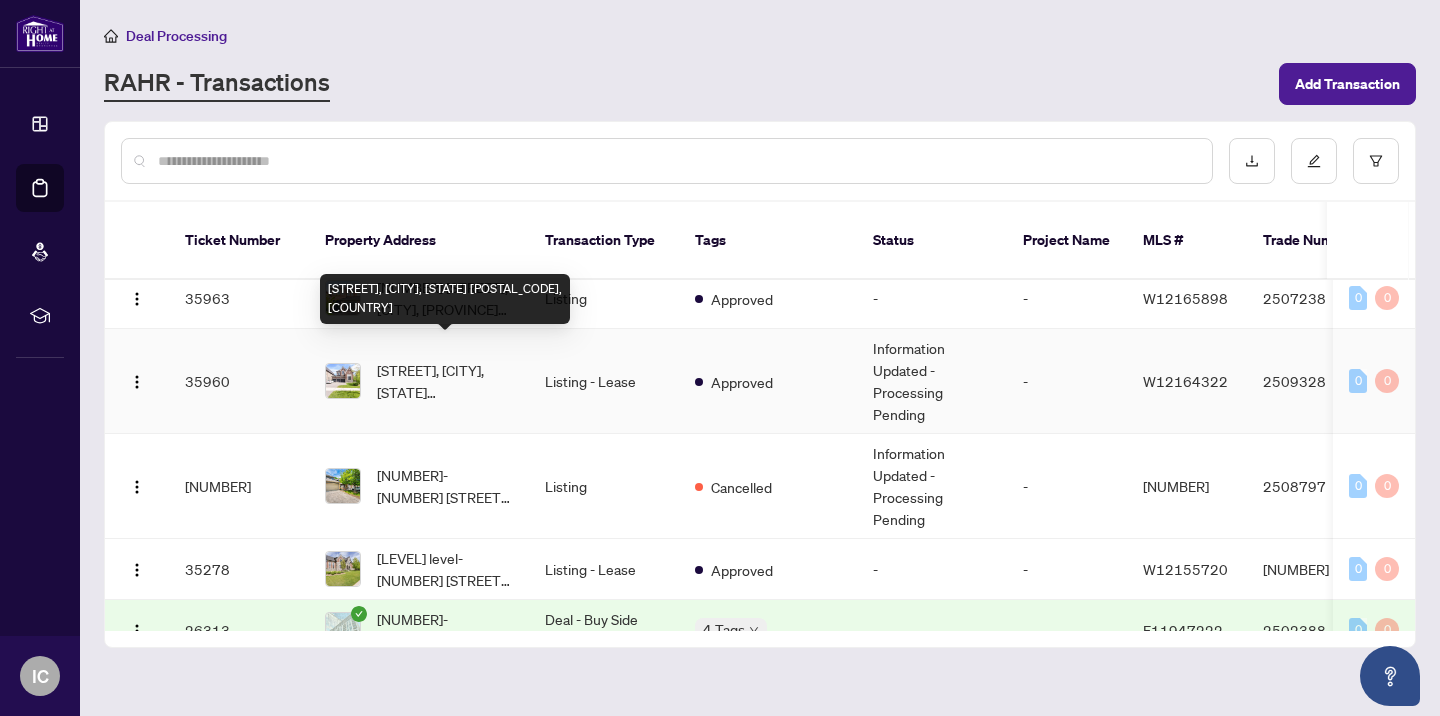 click on "[STREET], [CITY], [STATE] [POSTAL_CODE], [COUNTRY]" at bounding box center [445, 381] 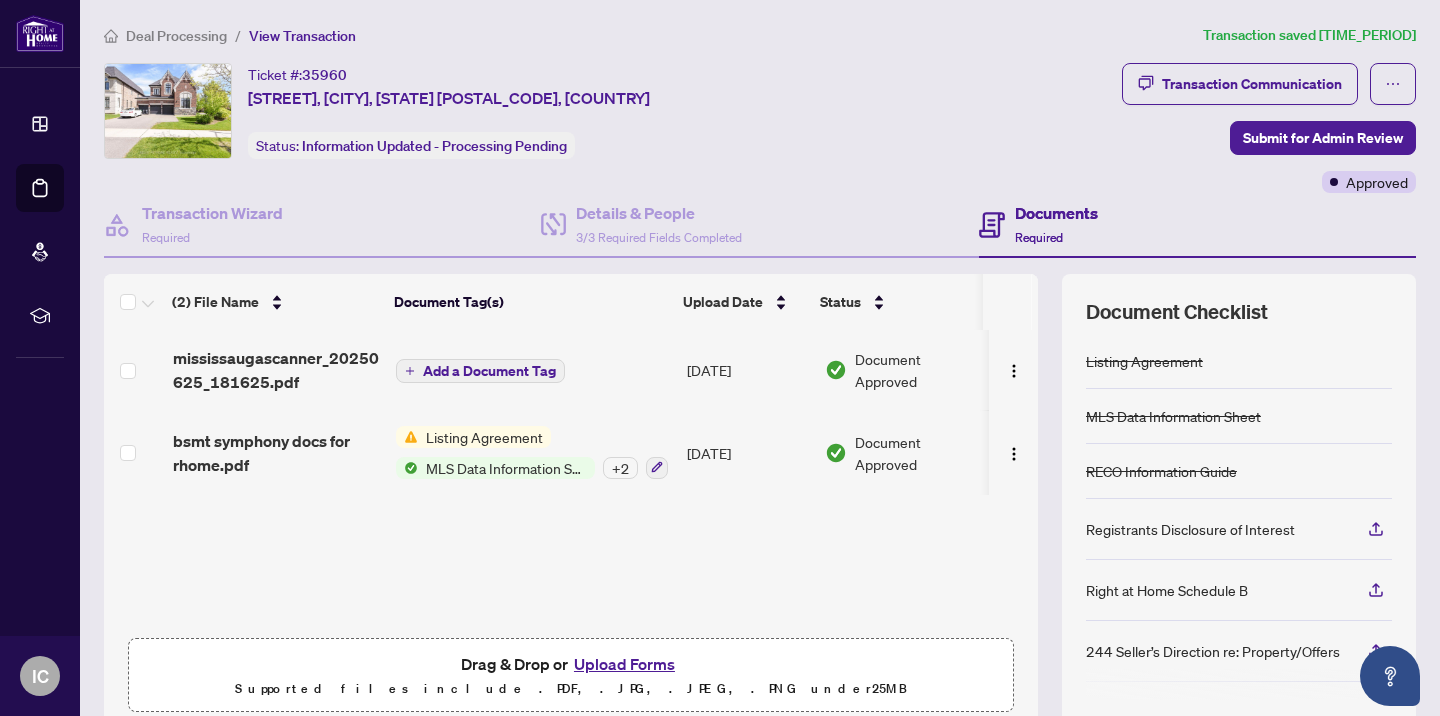 click on "Listing Agreement" at bounding box center (484, 437) 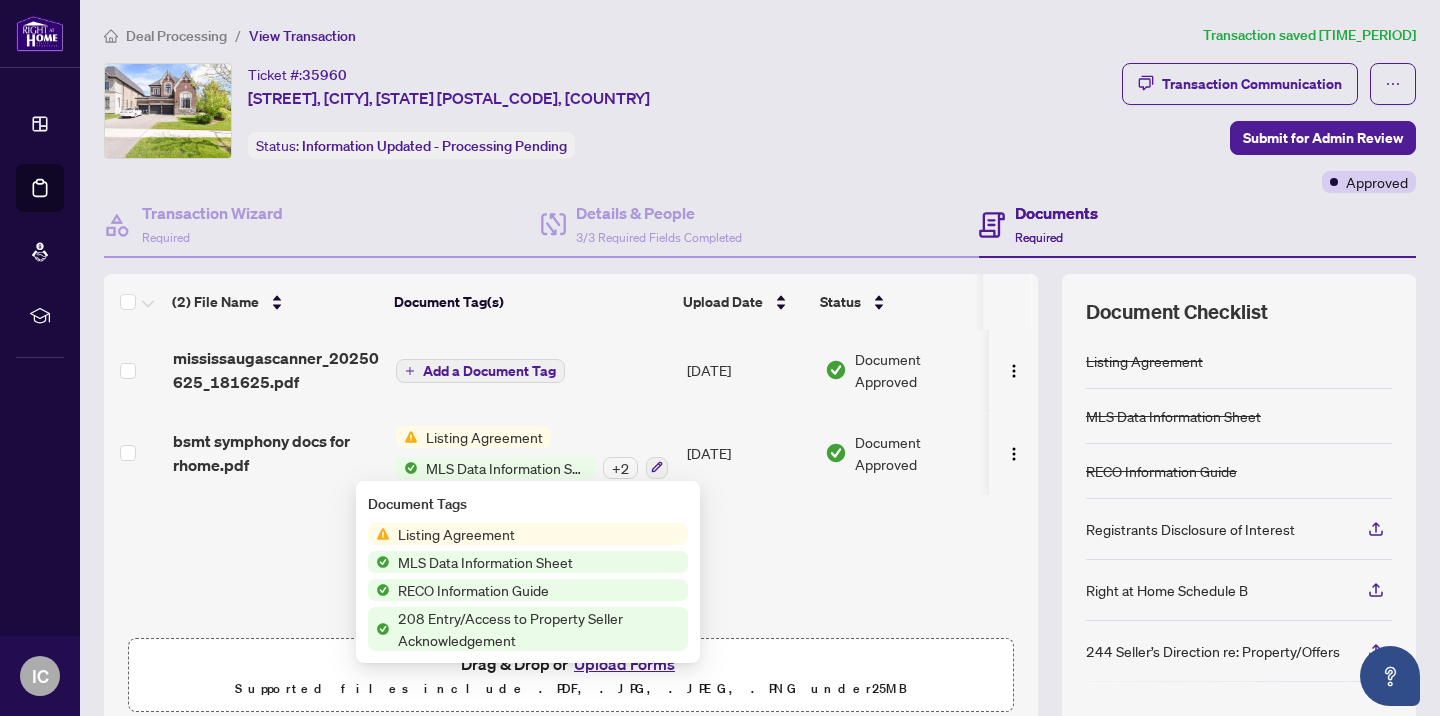 click on "Listing Agreement" at bounding box center [456, 534] 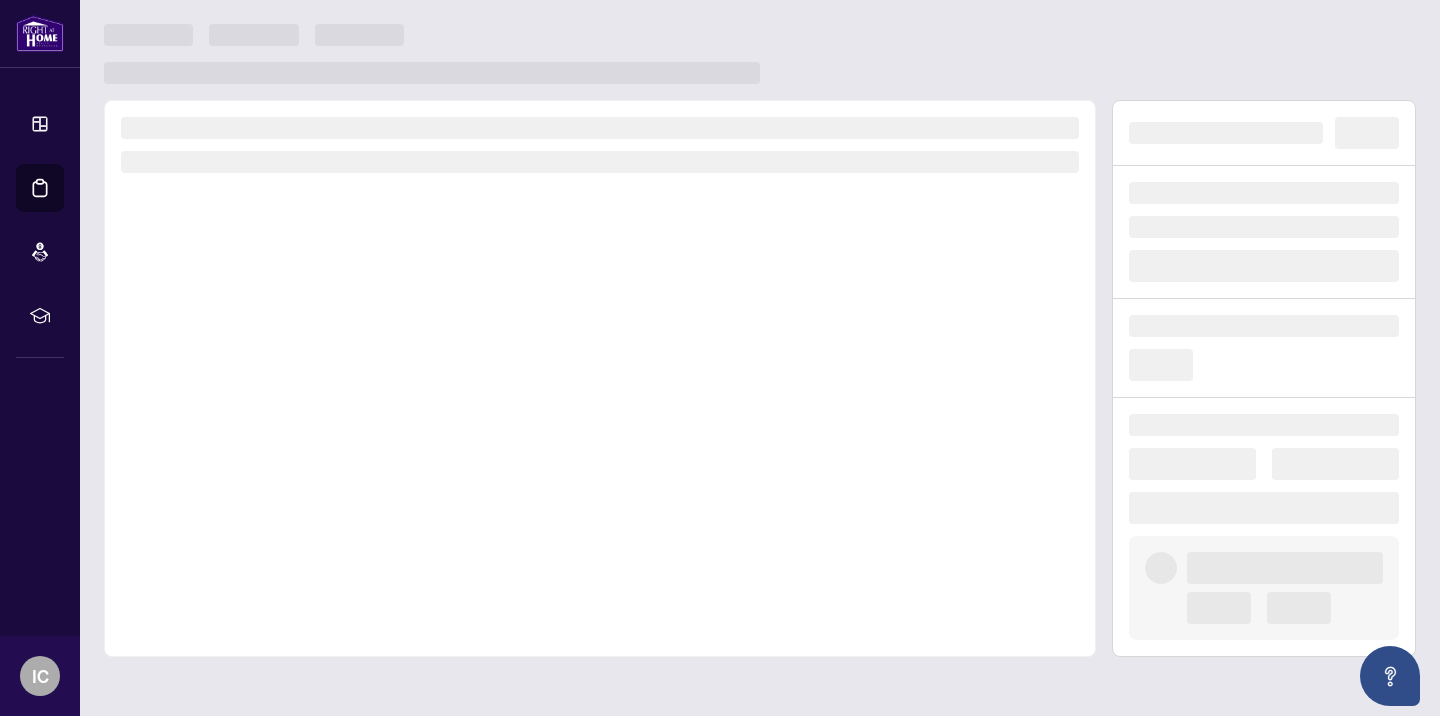 click at bounding box center [600, 378] 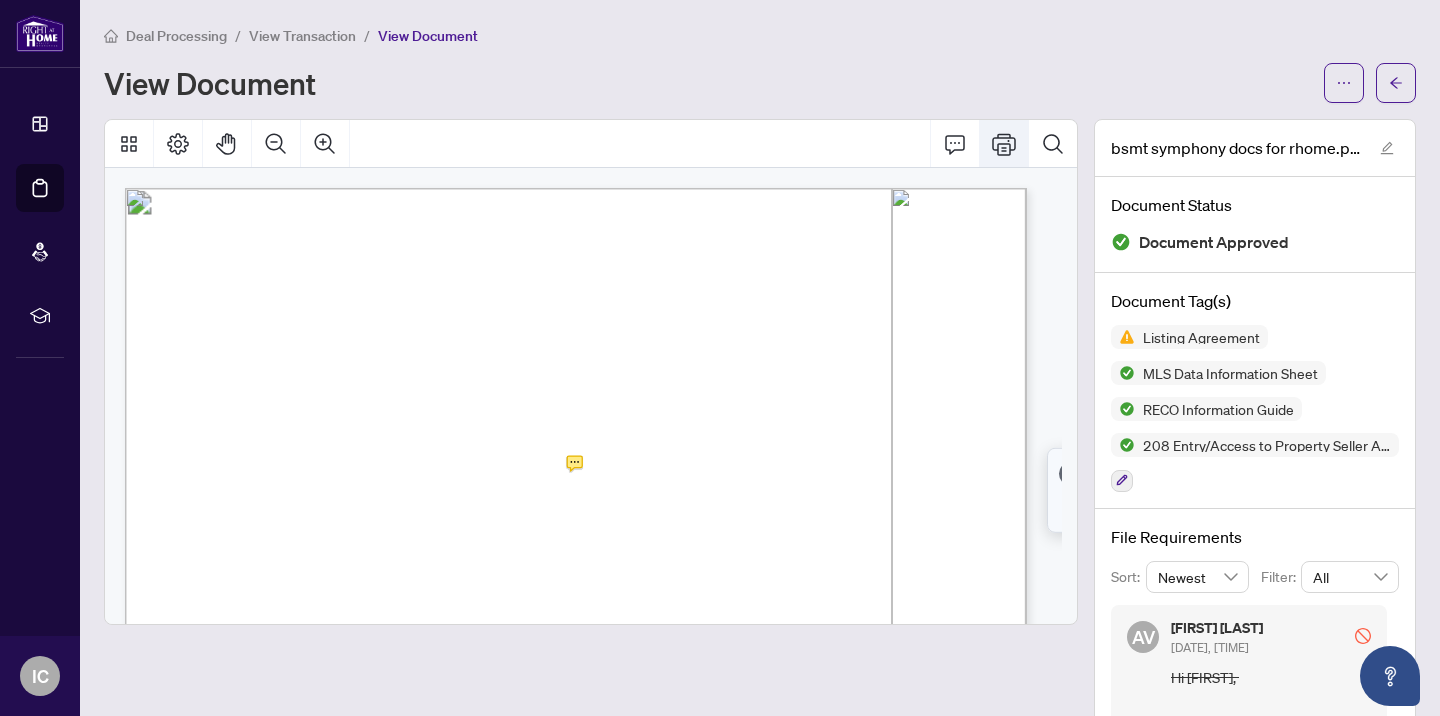 click 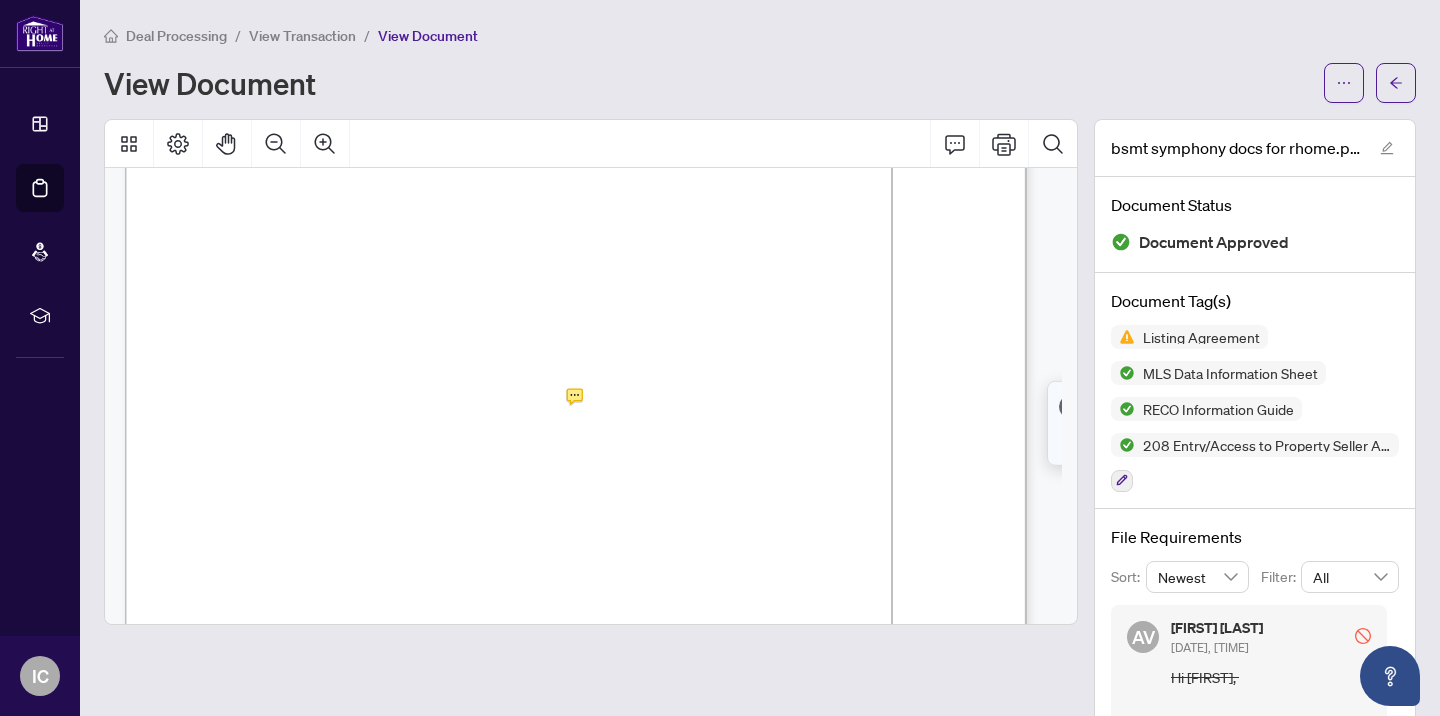 scroll, scrollTop: 71, scrollLeft: 0, axis: vertical 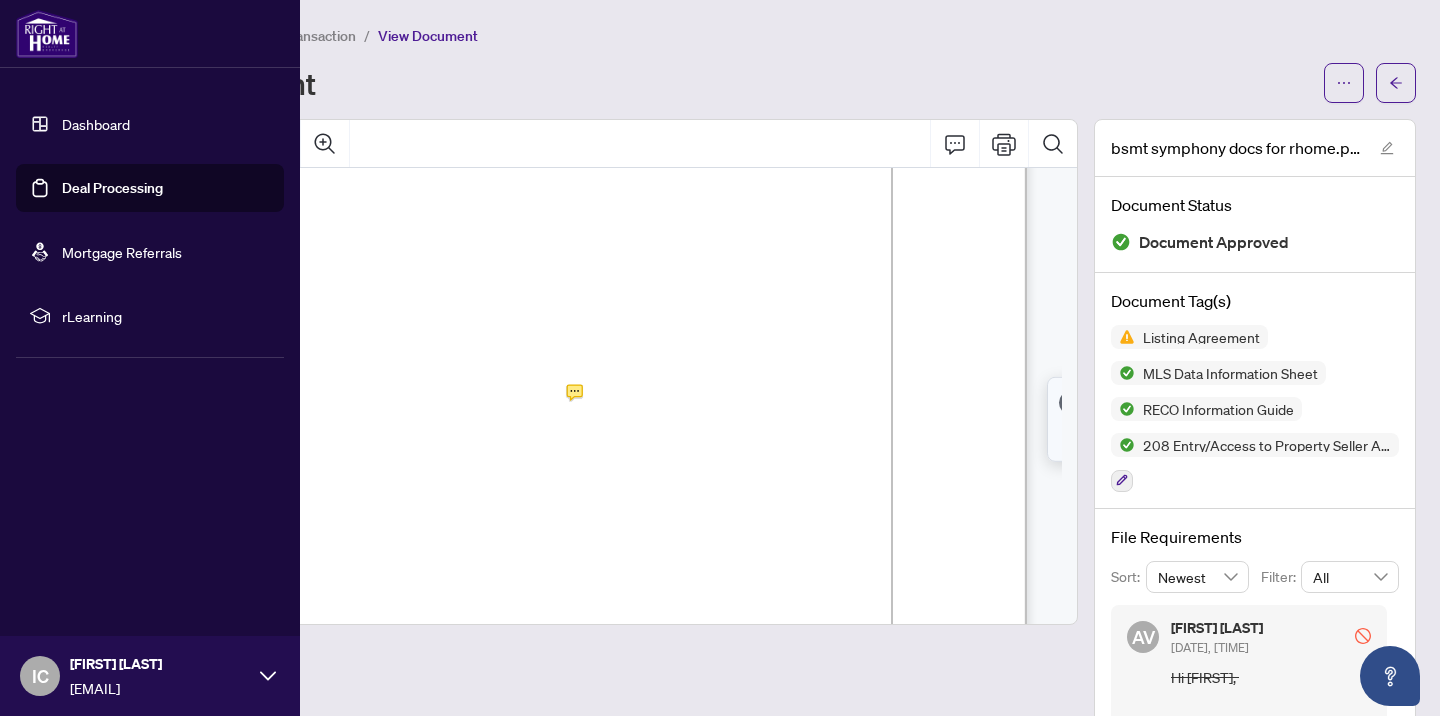click on "Deal Processing" at bounding box center (112, 188) 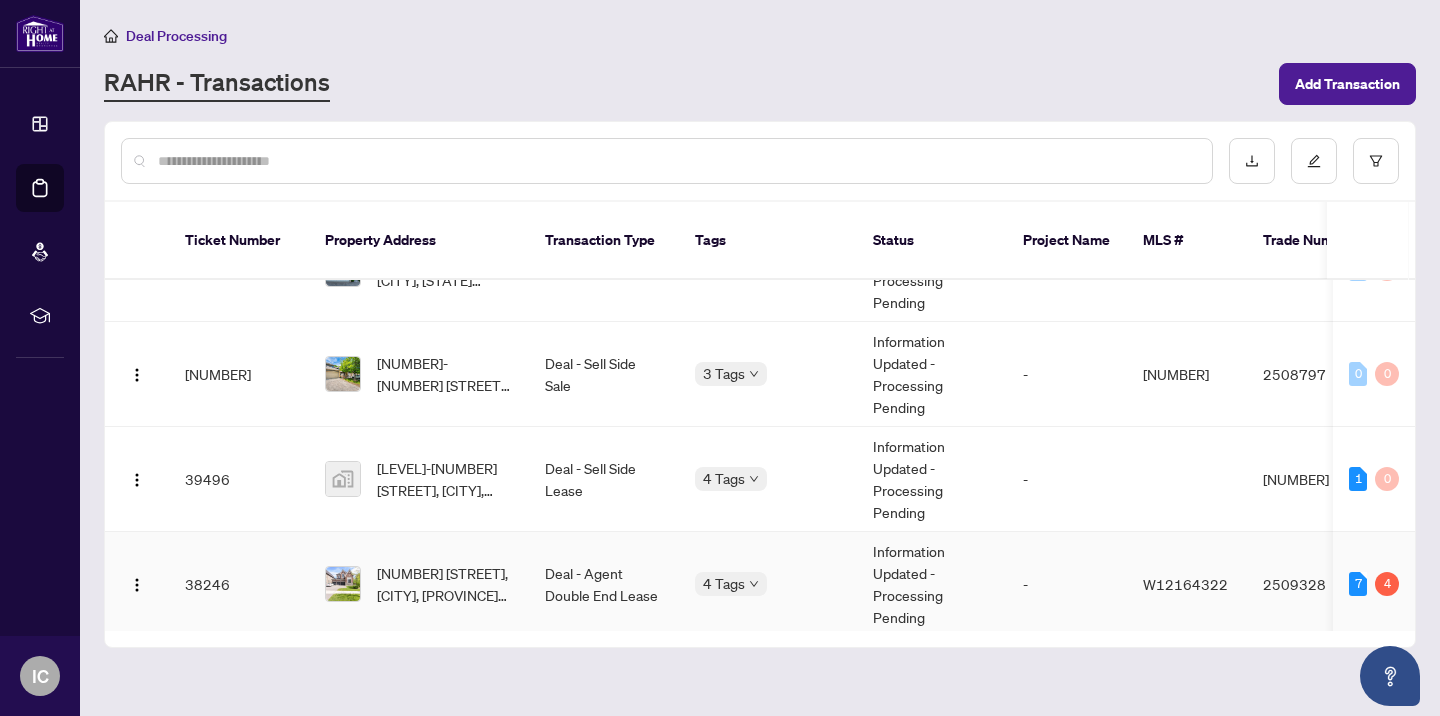 scroll, scrollTop: 965, scrollLeft: 0, axis: vertical 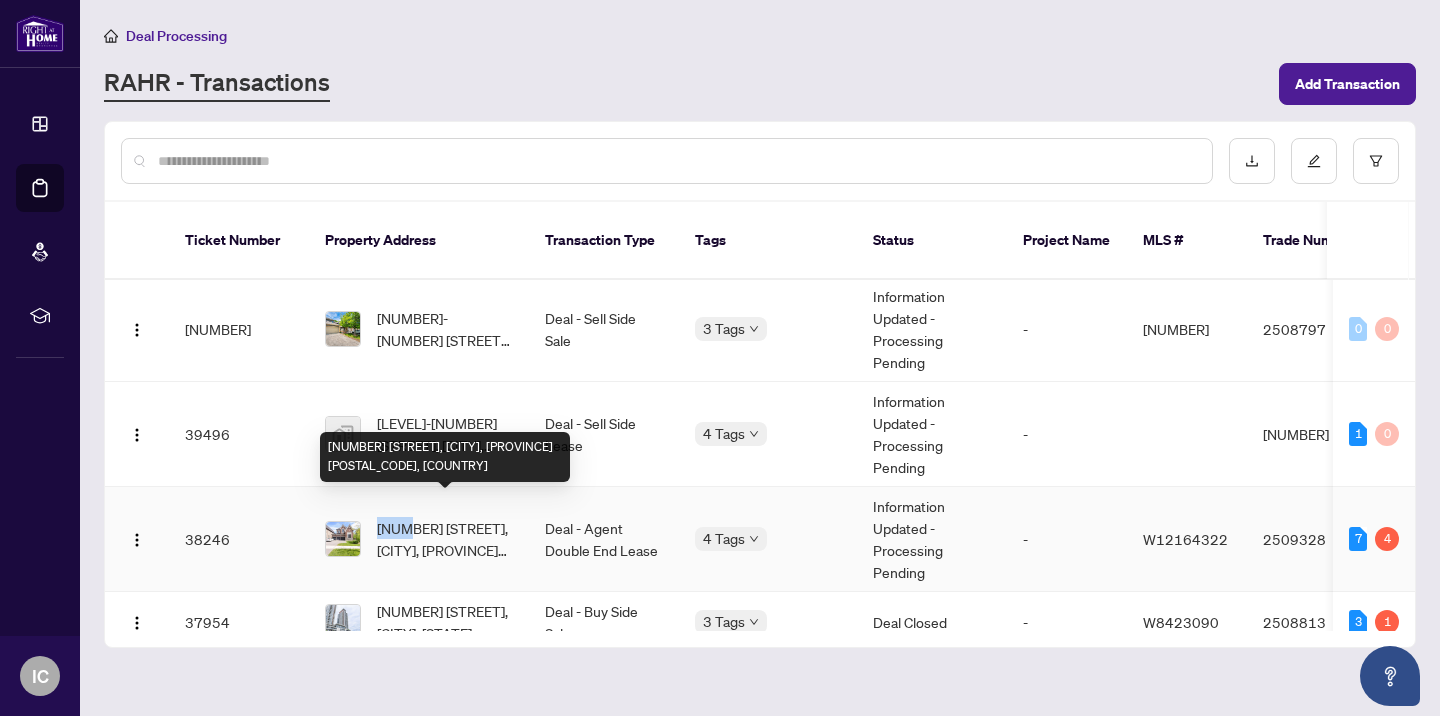 click on "[NUMBER] [STREET], [CITY], [PROVINCE] [POSTAL_CODE], [COUNTRY]" at bounding box center (445, 539) 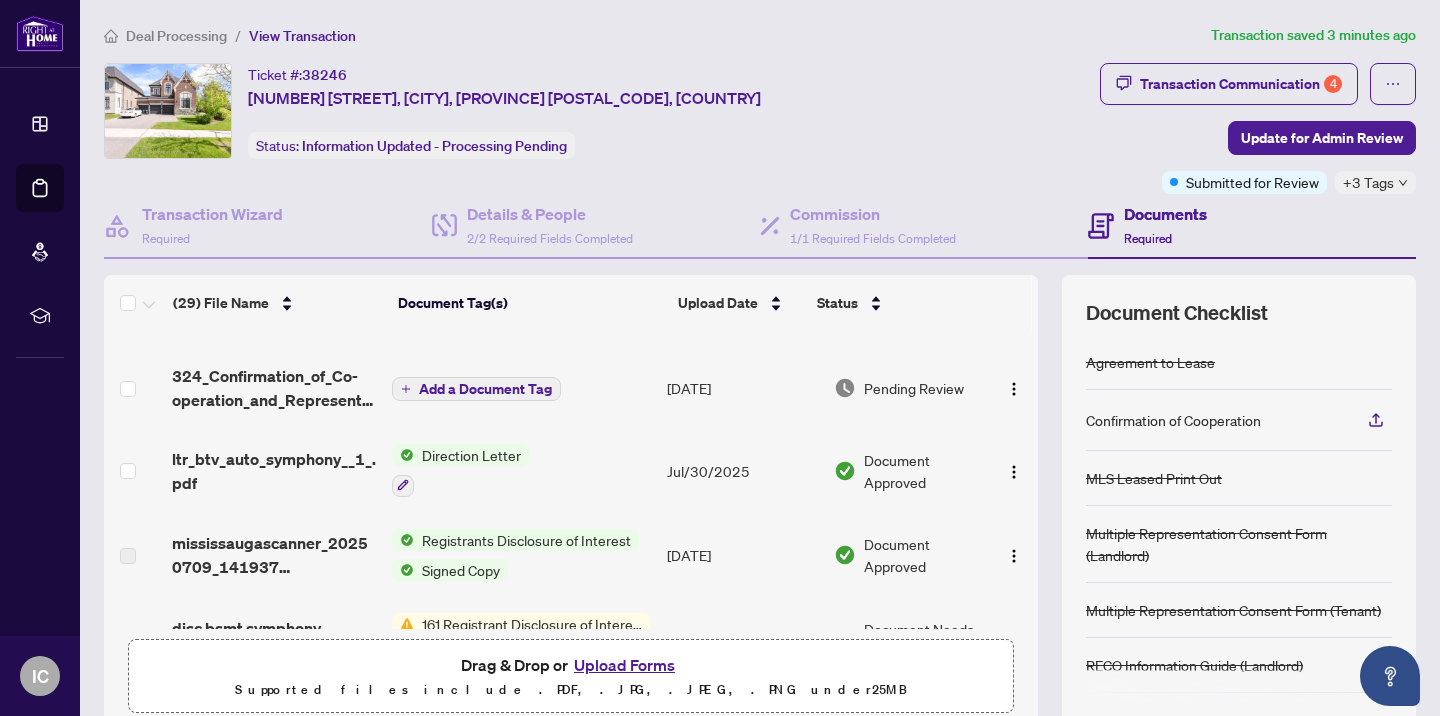 scroll, scrollTop: 386, scrollLeft: 0, axis: vertical 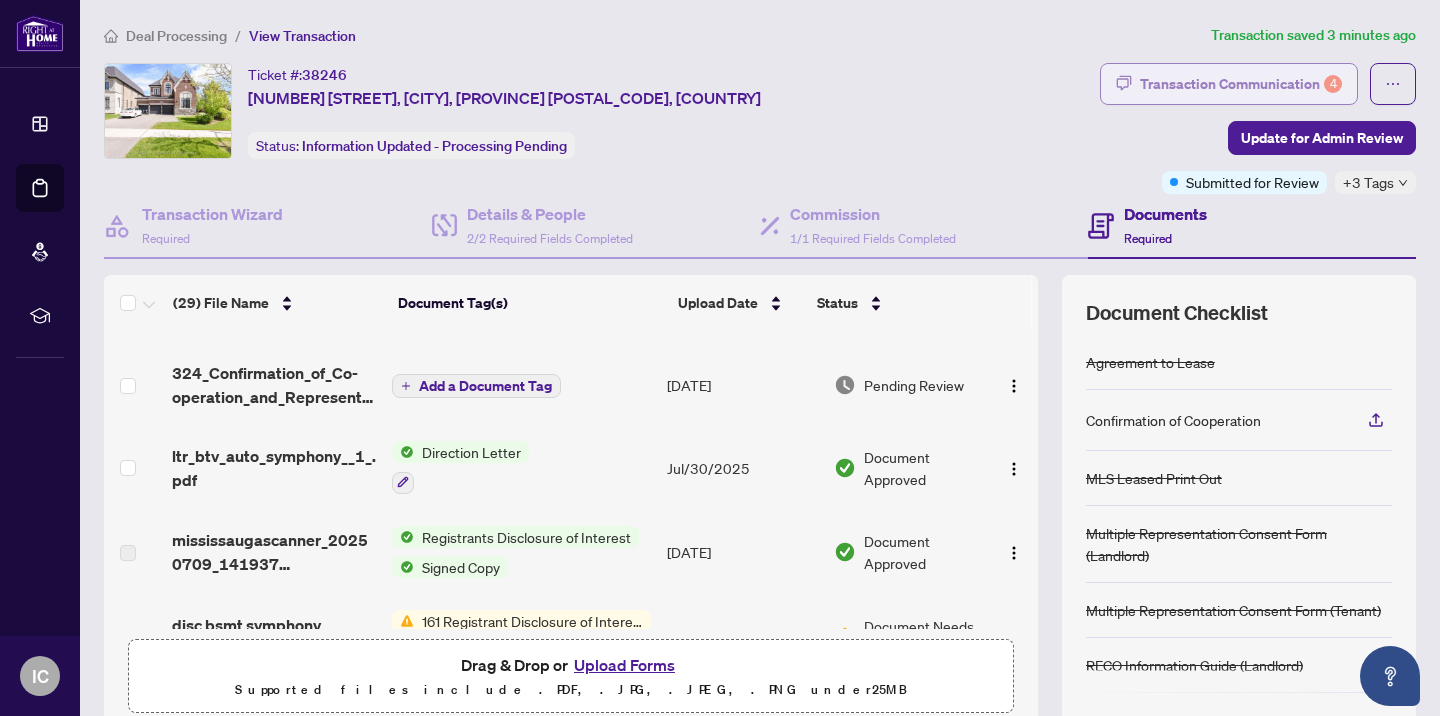 click on "Transaction Communication 4" at bounding box center [1241, 84] 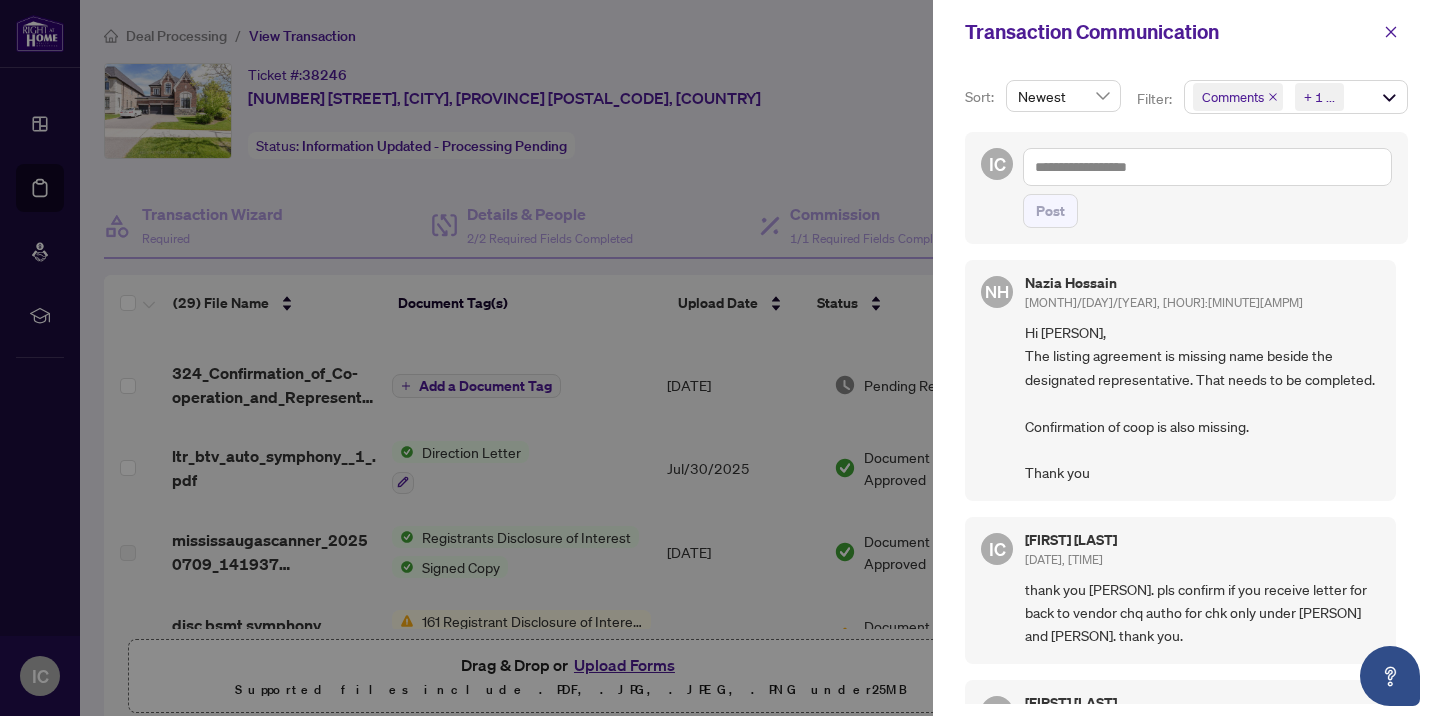 scroll, scrollTop: 0, scrollLeft: 0, axis: both 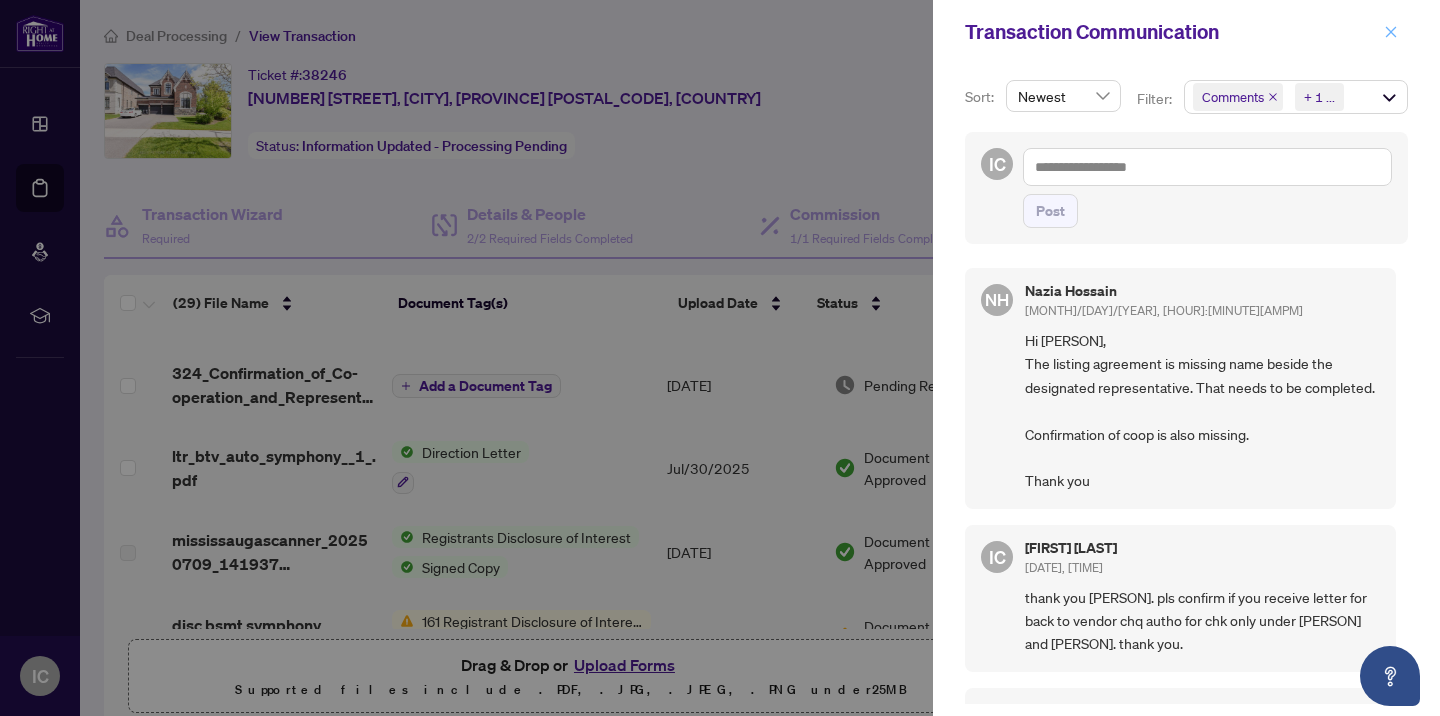 click 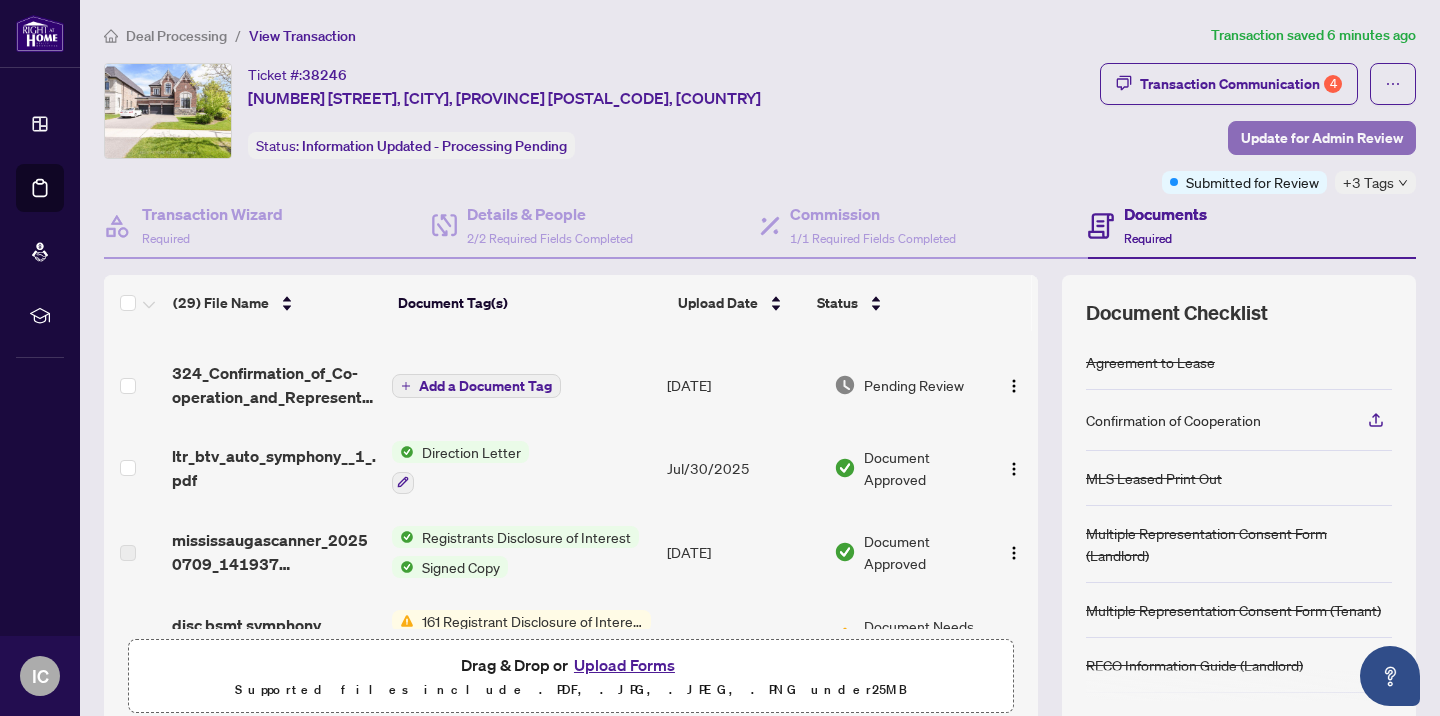 click on "Update for Admin Review" at bounding box center (1322, 138) 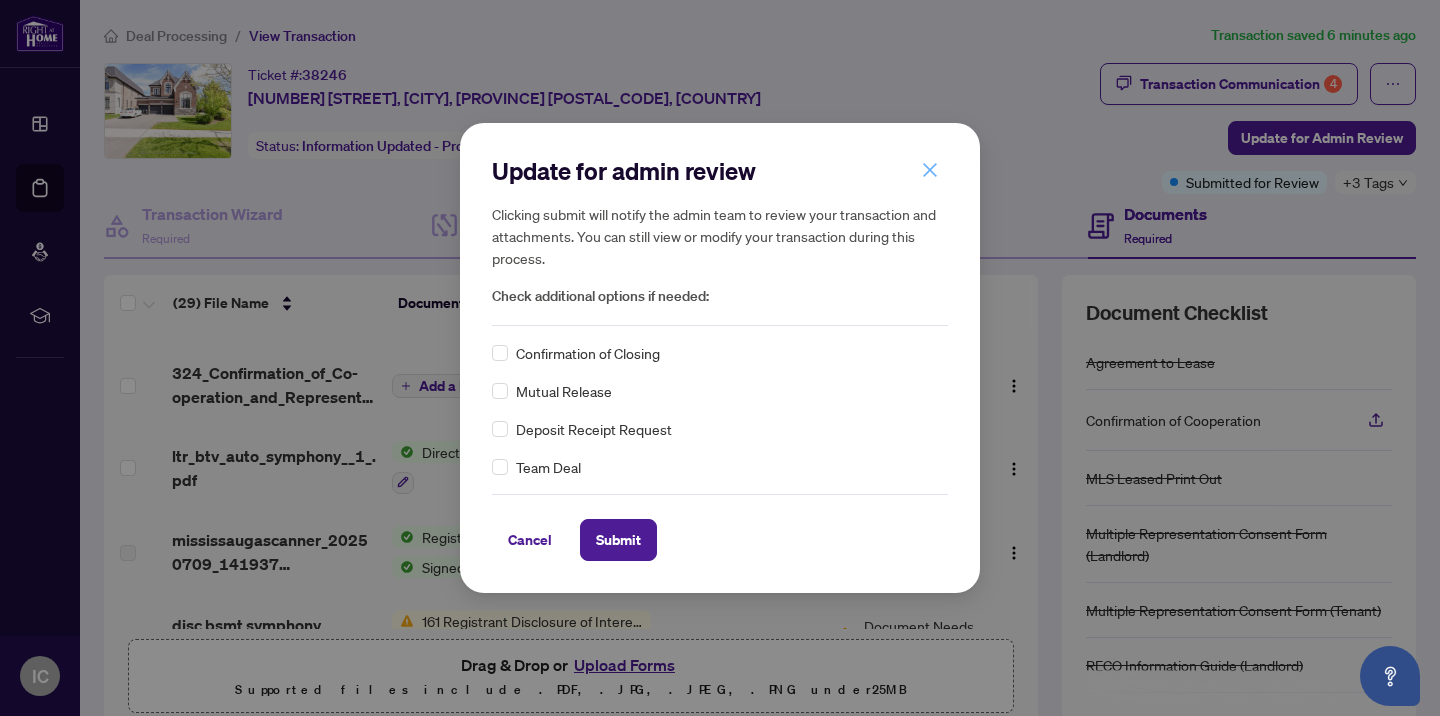 click 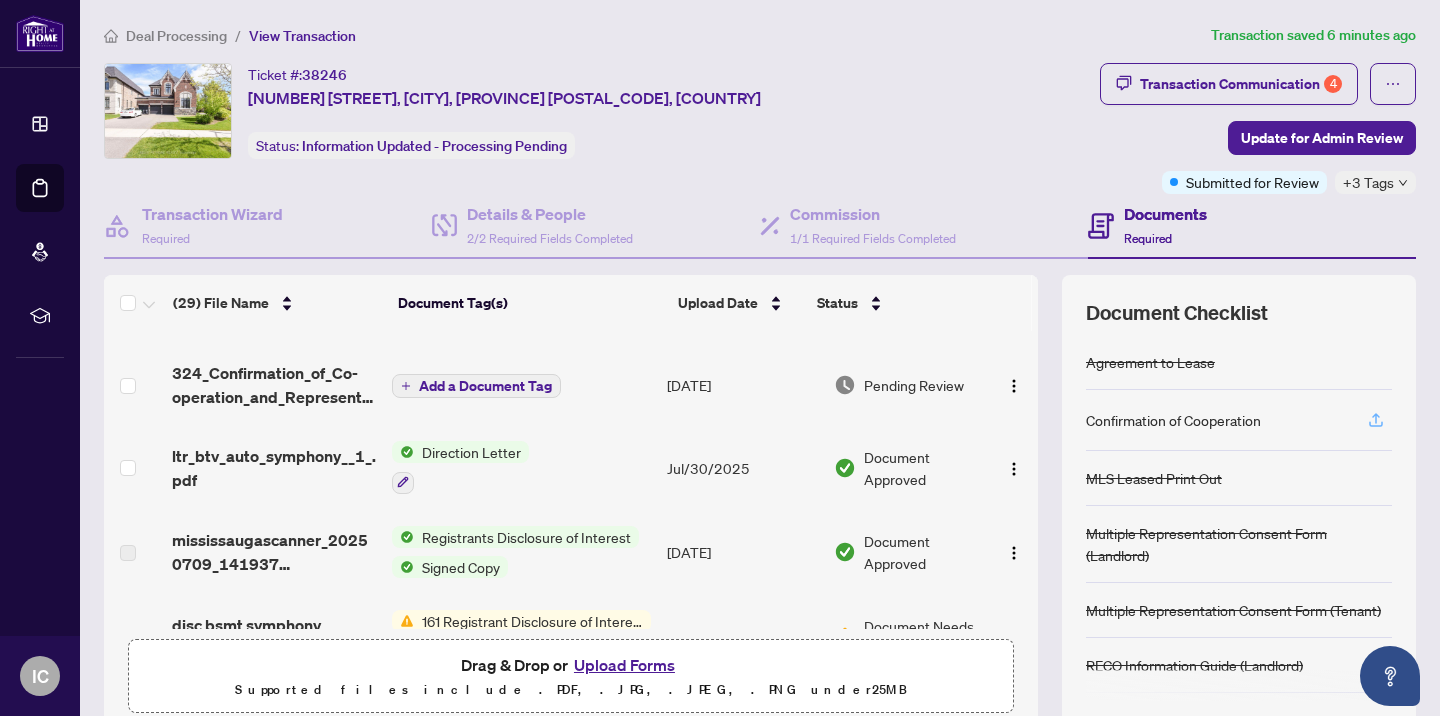 click 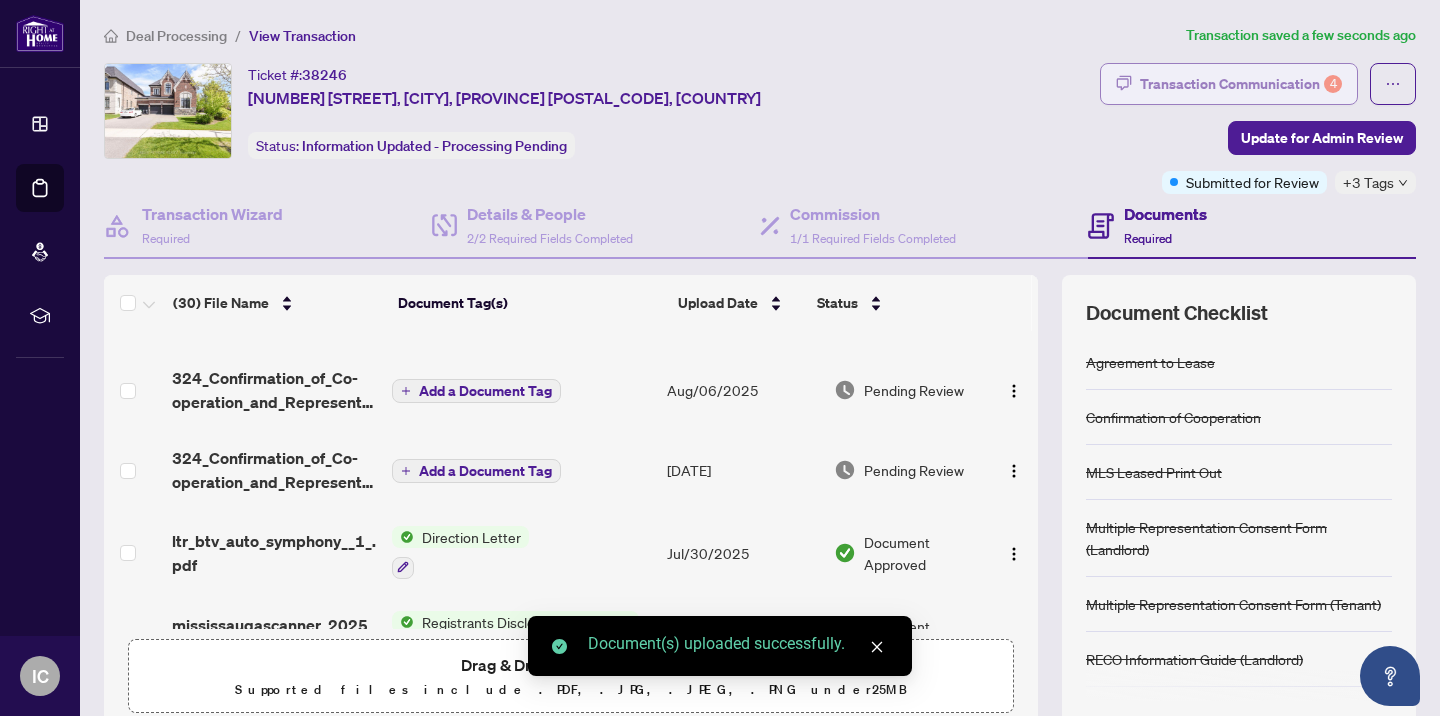 click on "Transaction Communication 4" at bounding box center (1241, 84) 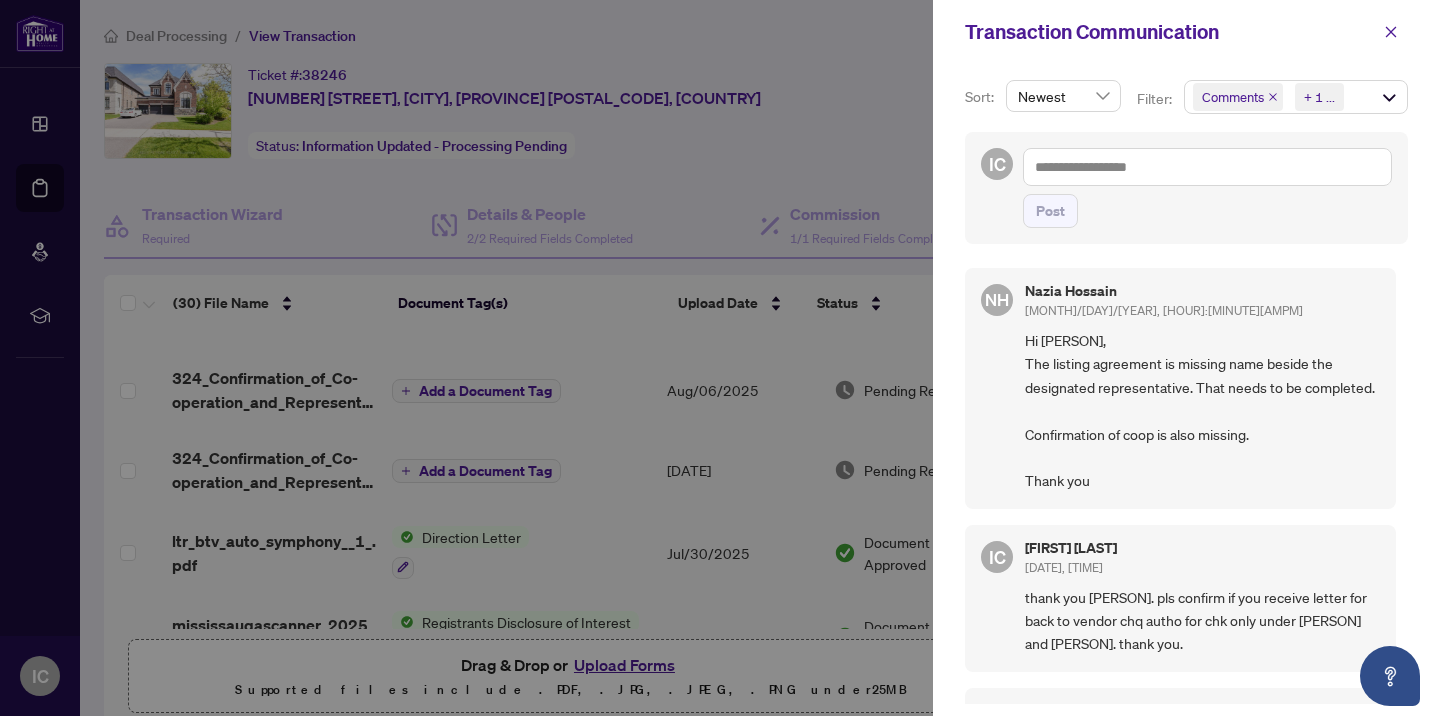 click at bounding box center (720, 358) 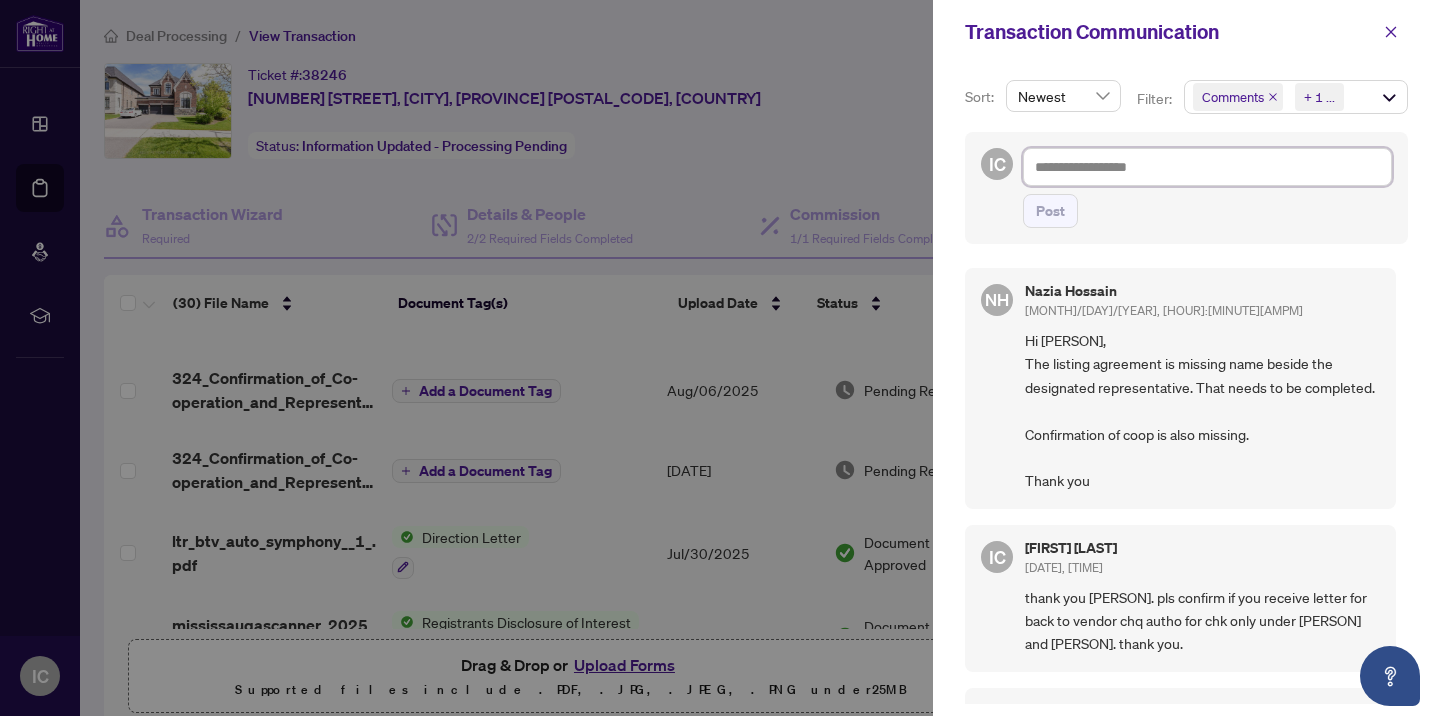 click at bounding box center [1207, 167] 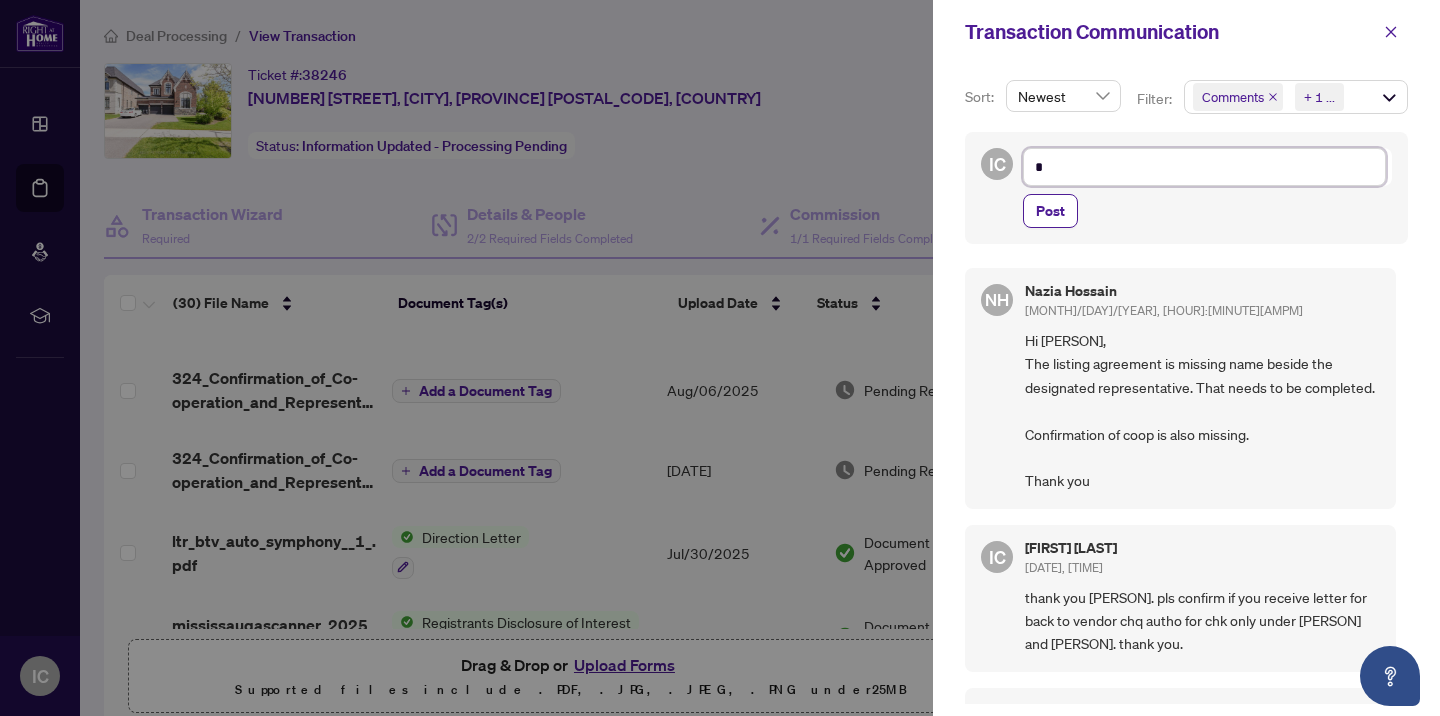 type on "*" 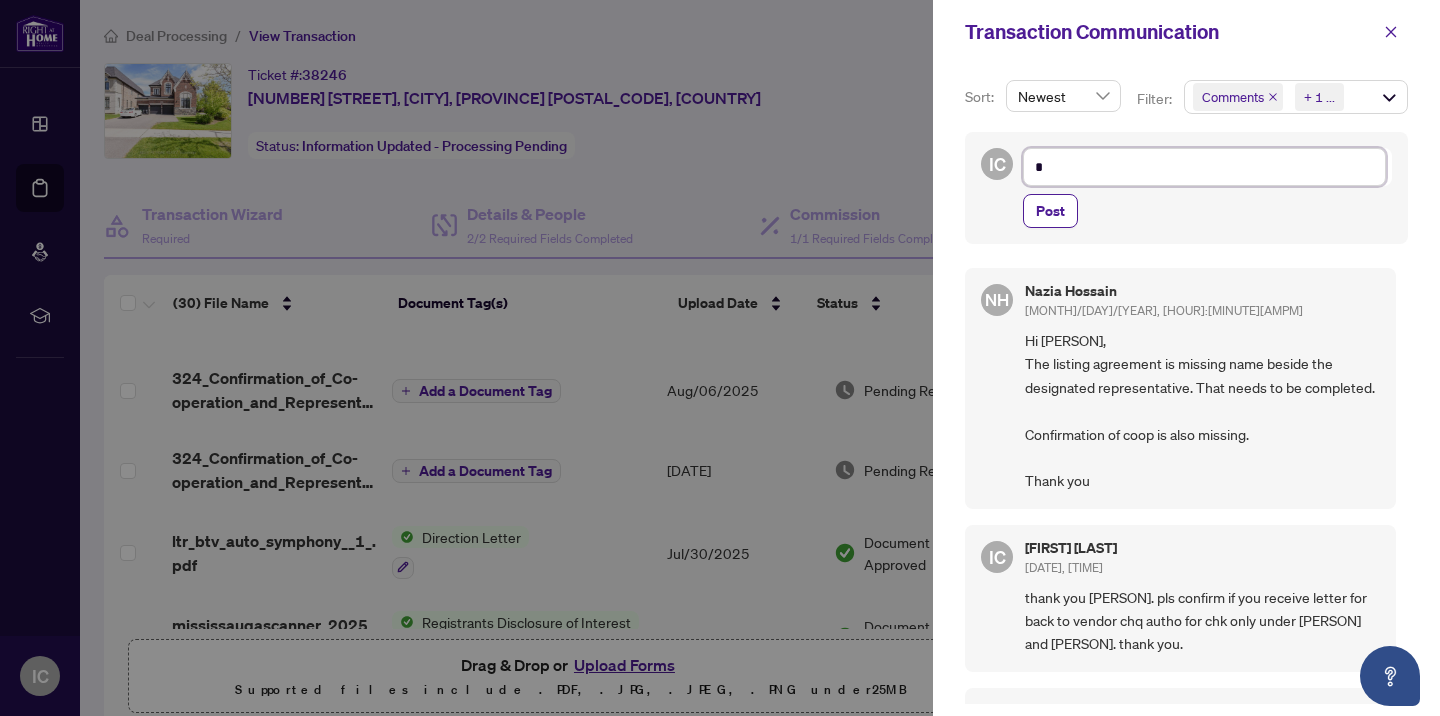 type on "*" 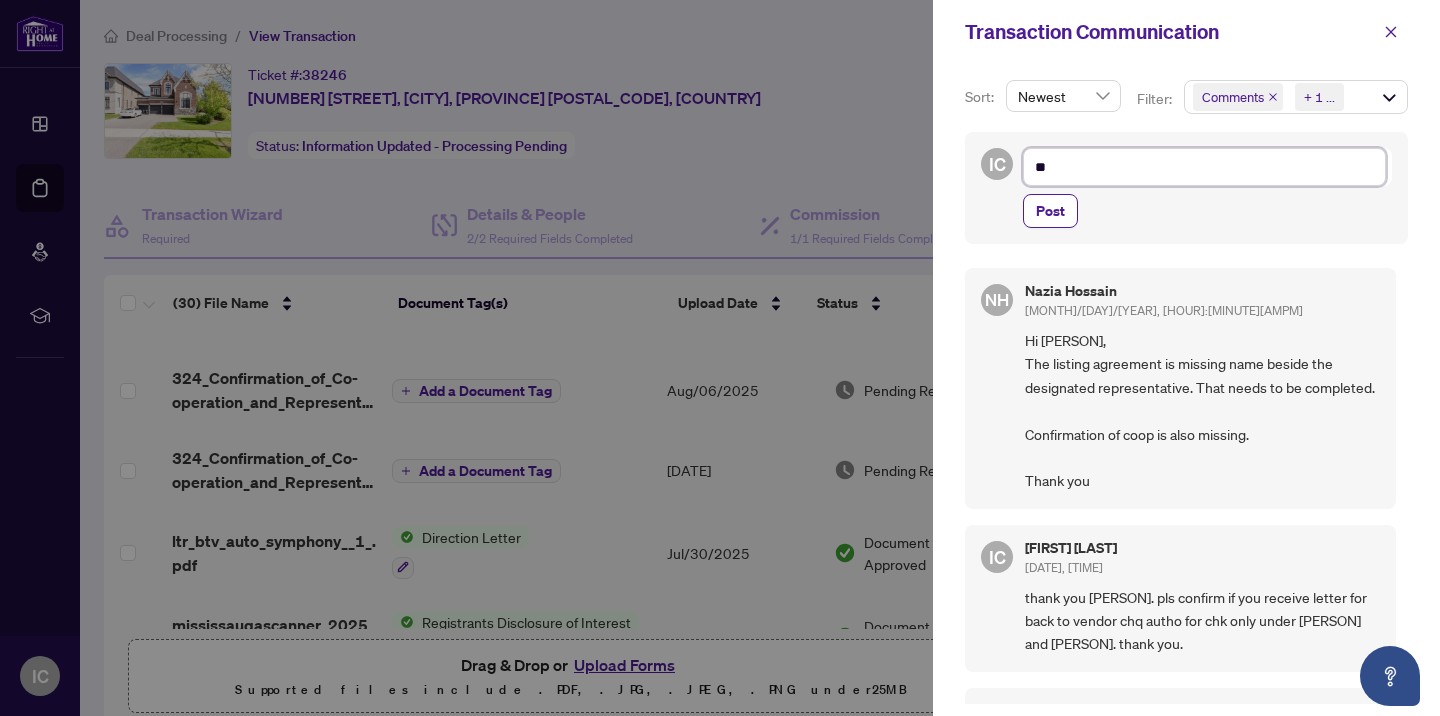 type on "***" 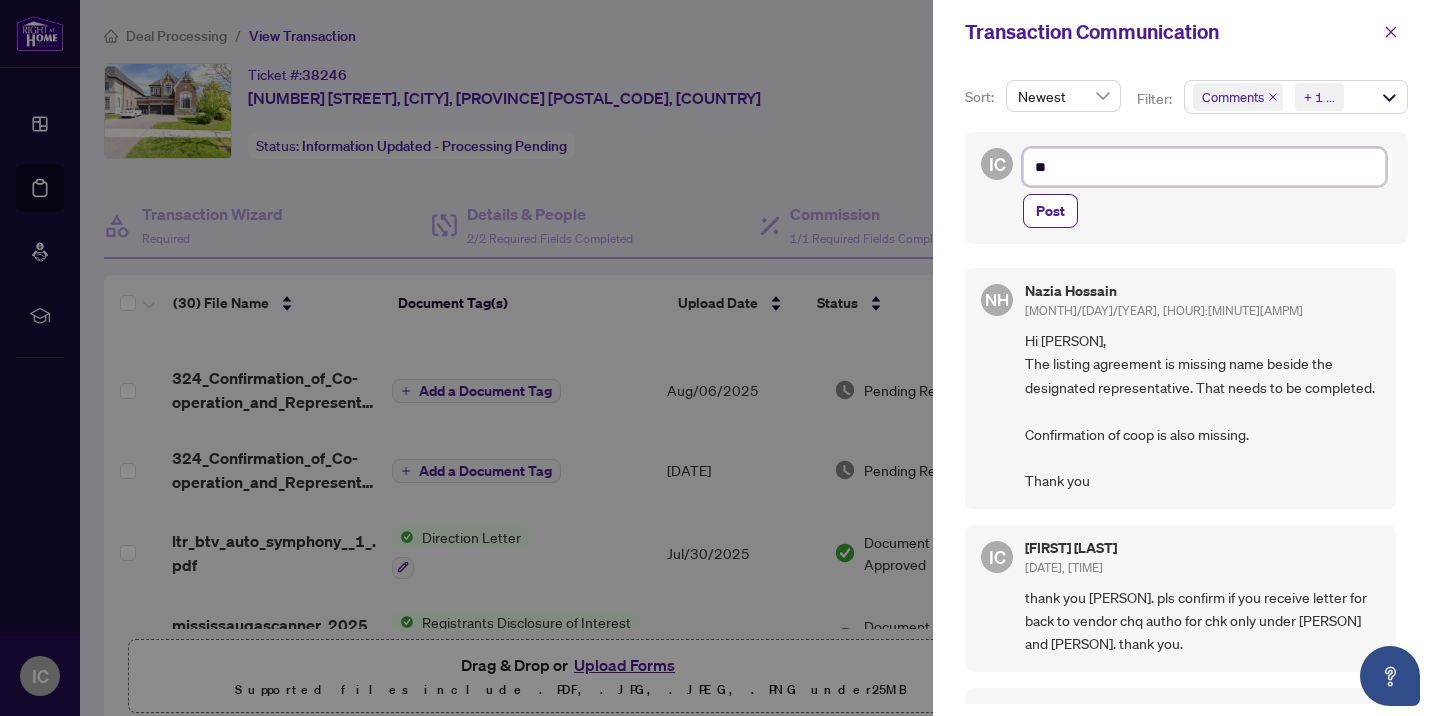 type on "***" 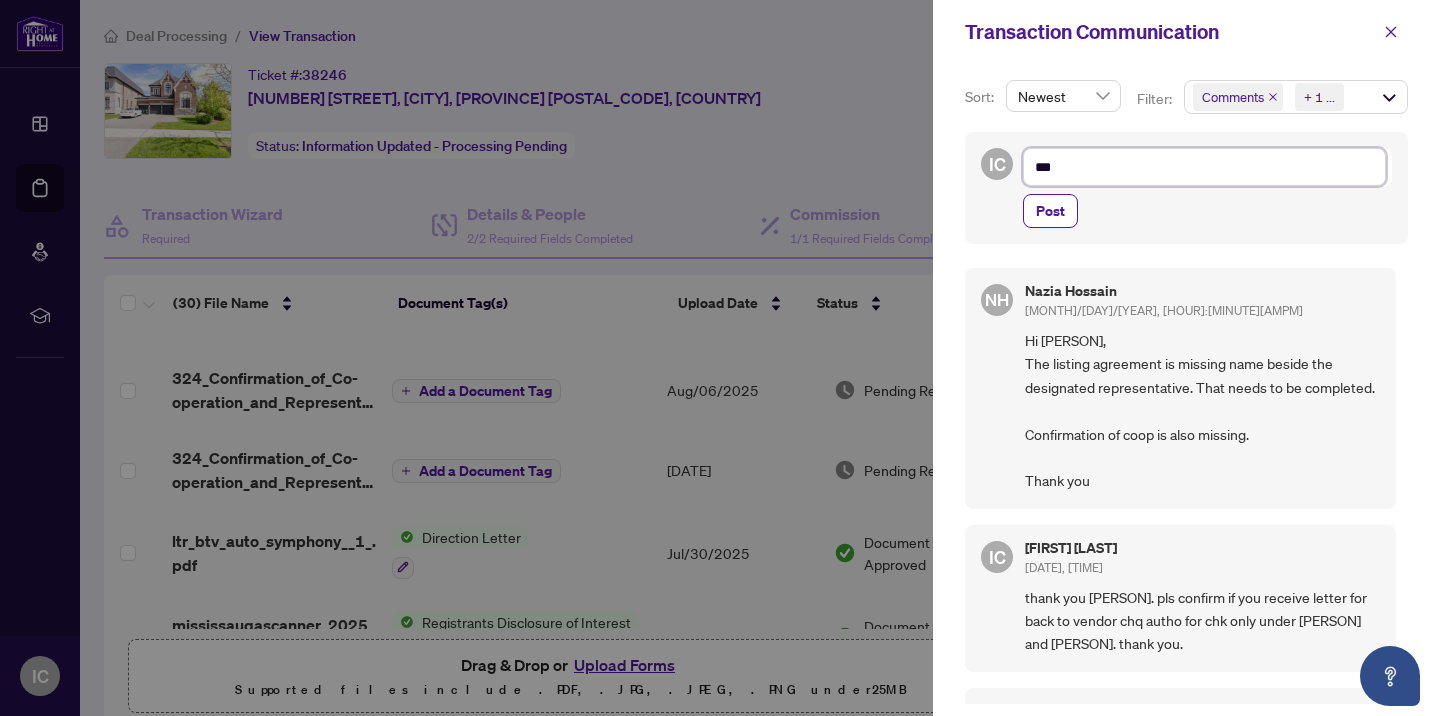 type on "****" 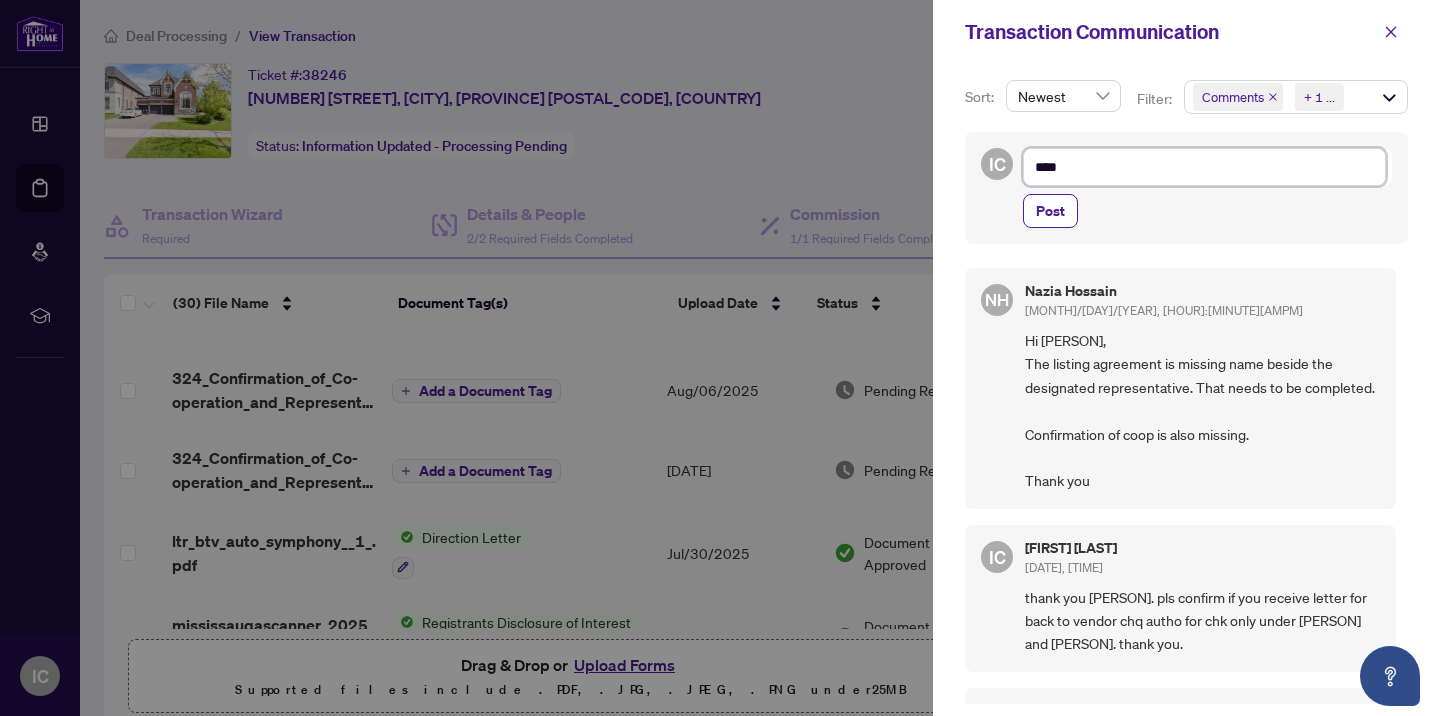 type on "*****" 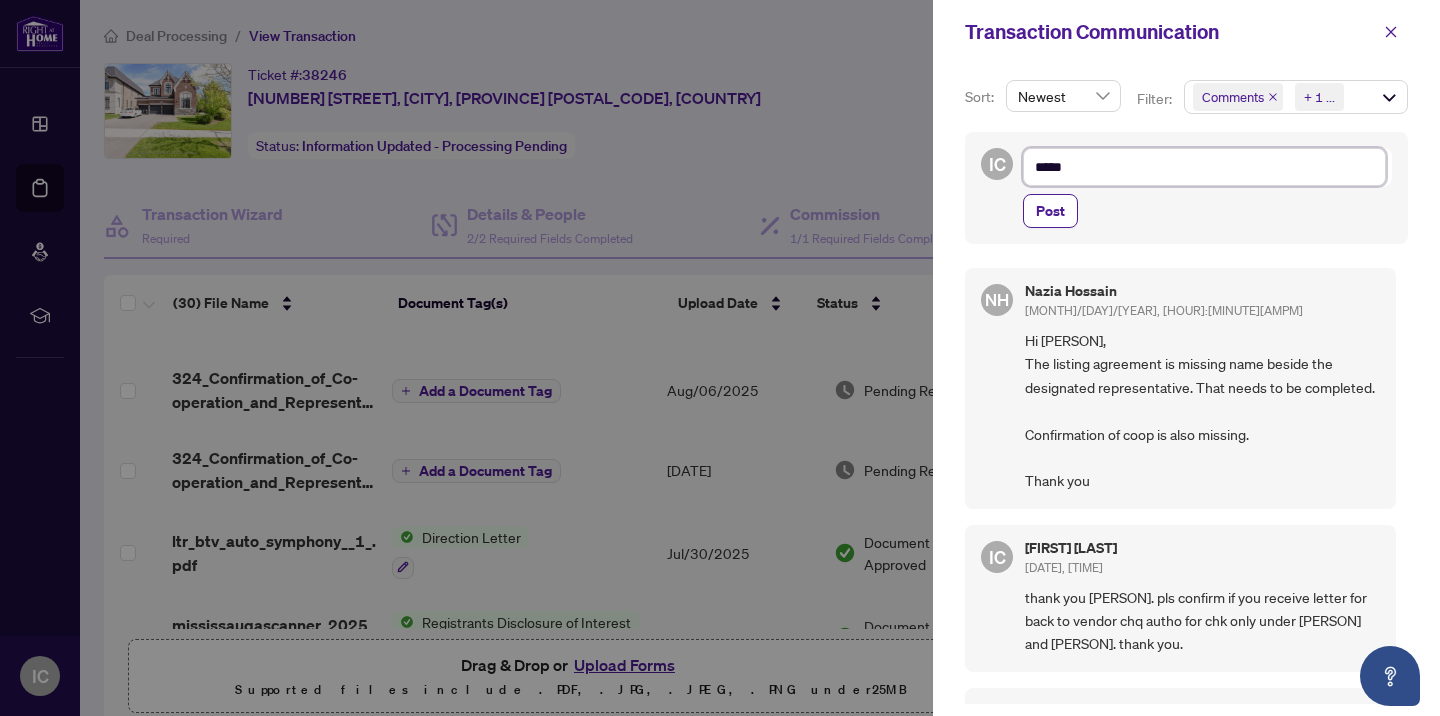 type on "******" 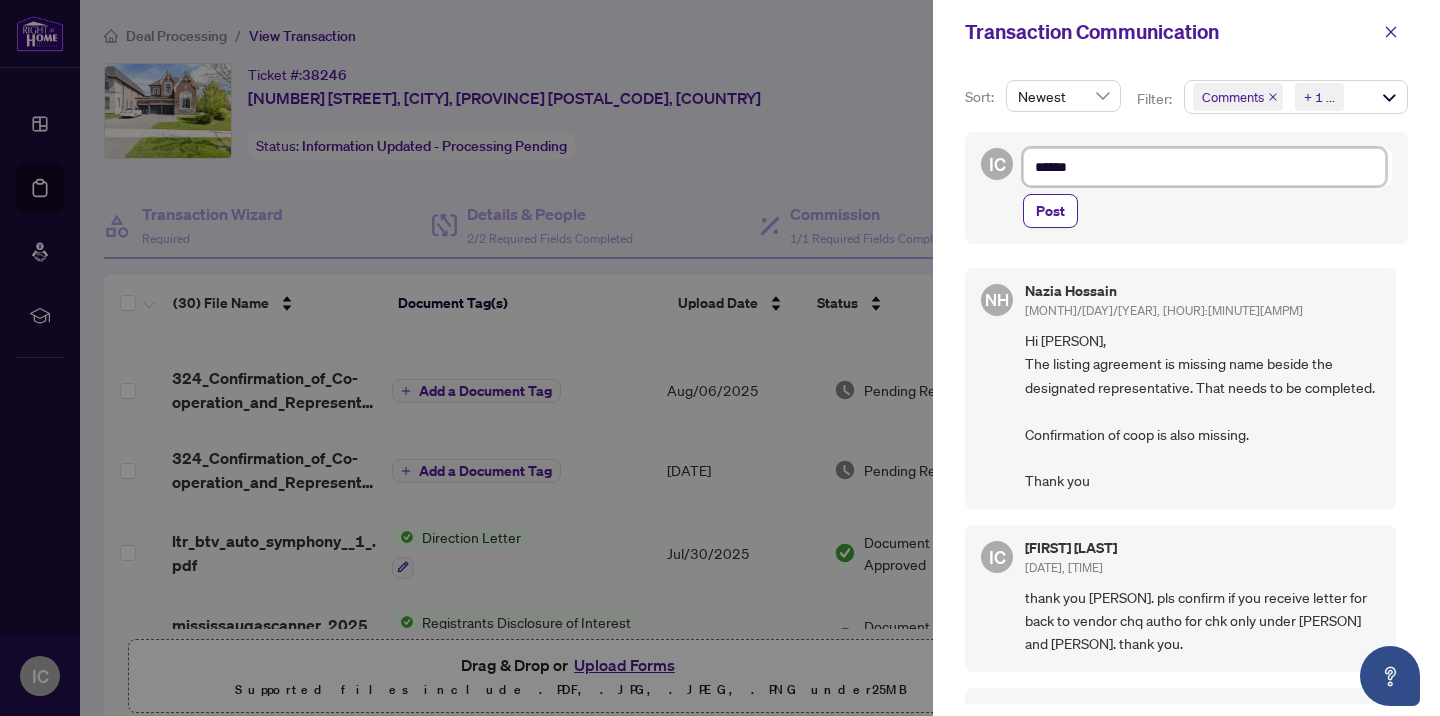 type on "*******" 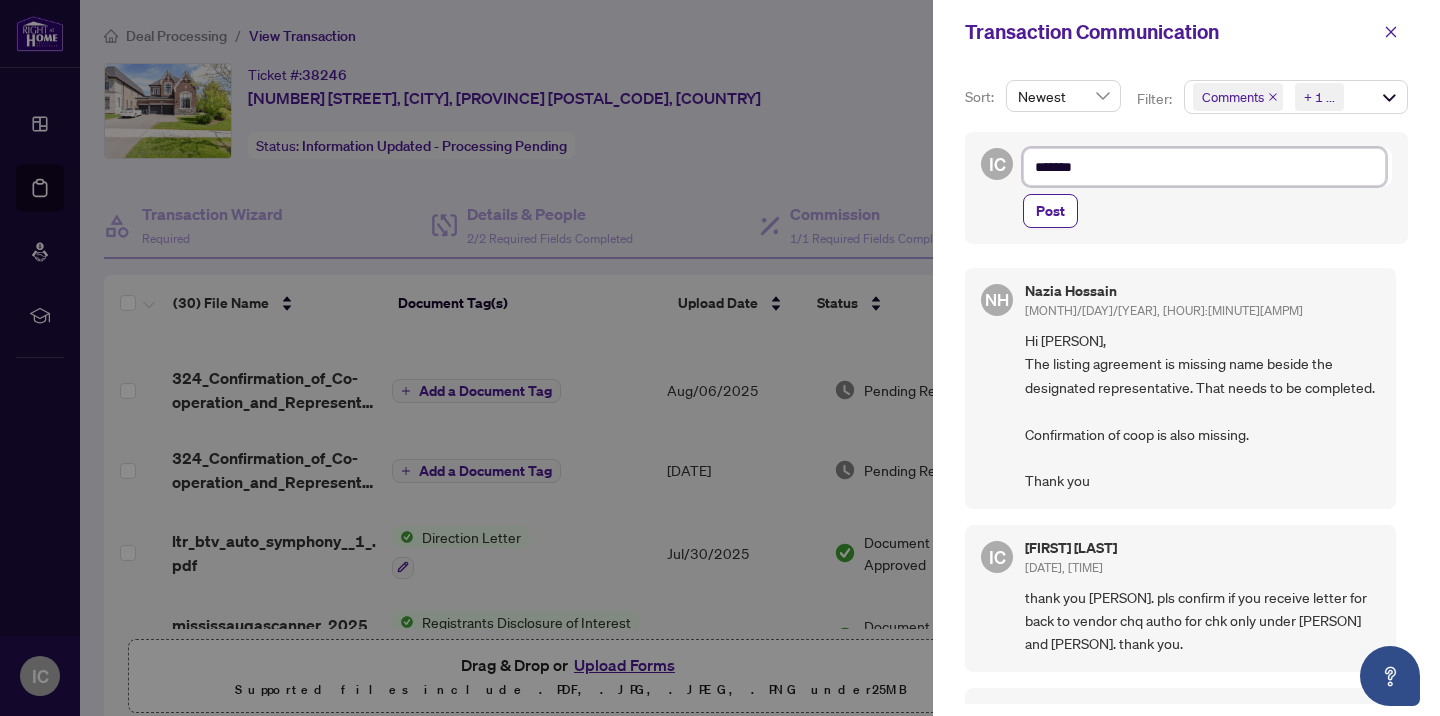 type on "********" 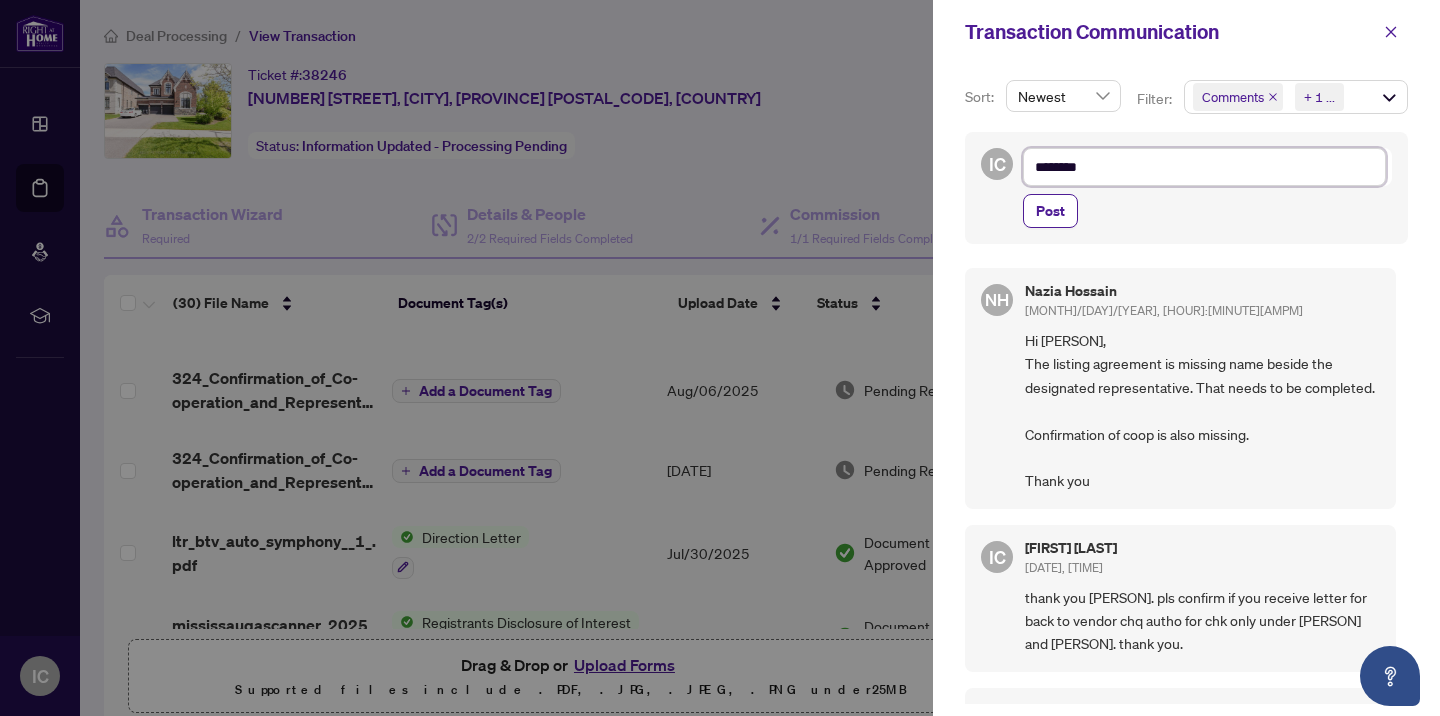 type on "*********" 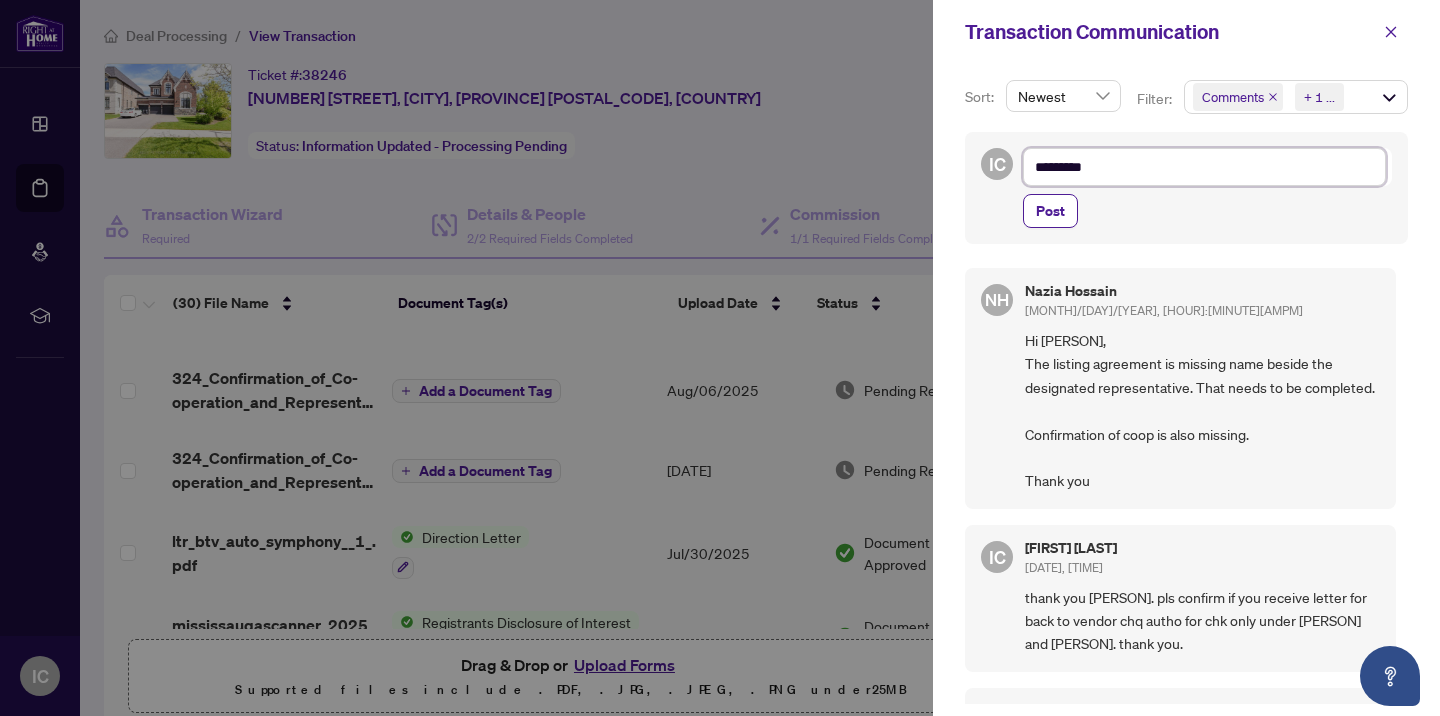 type on "**********" 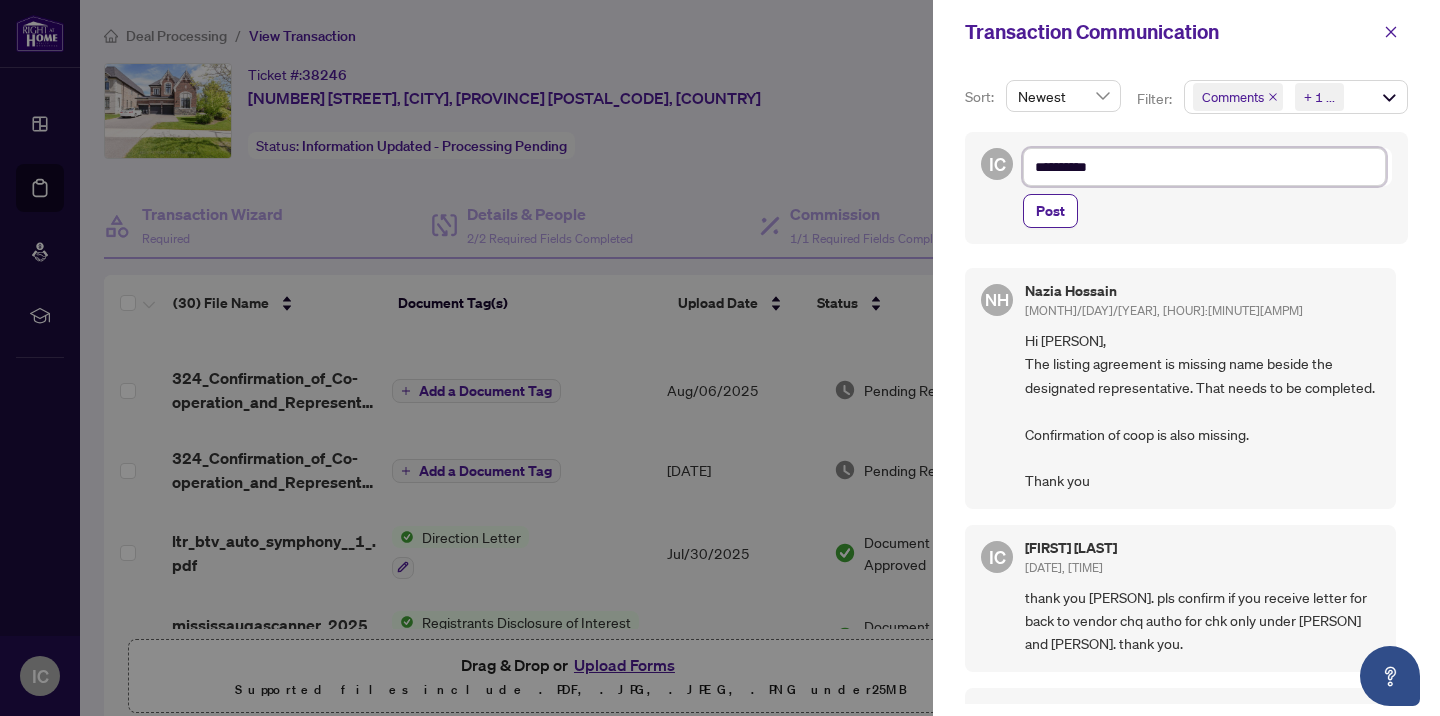 type on "**********" 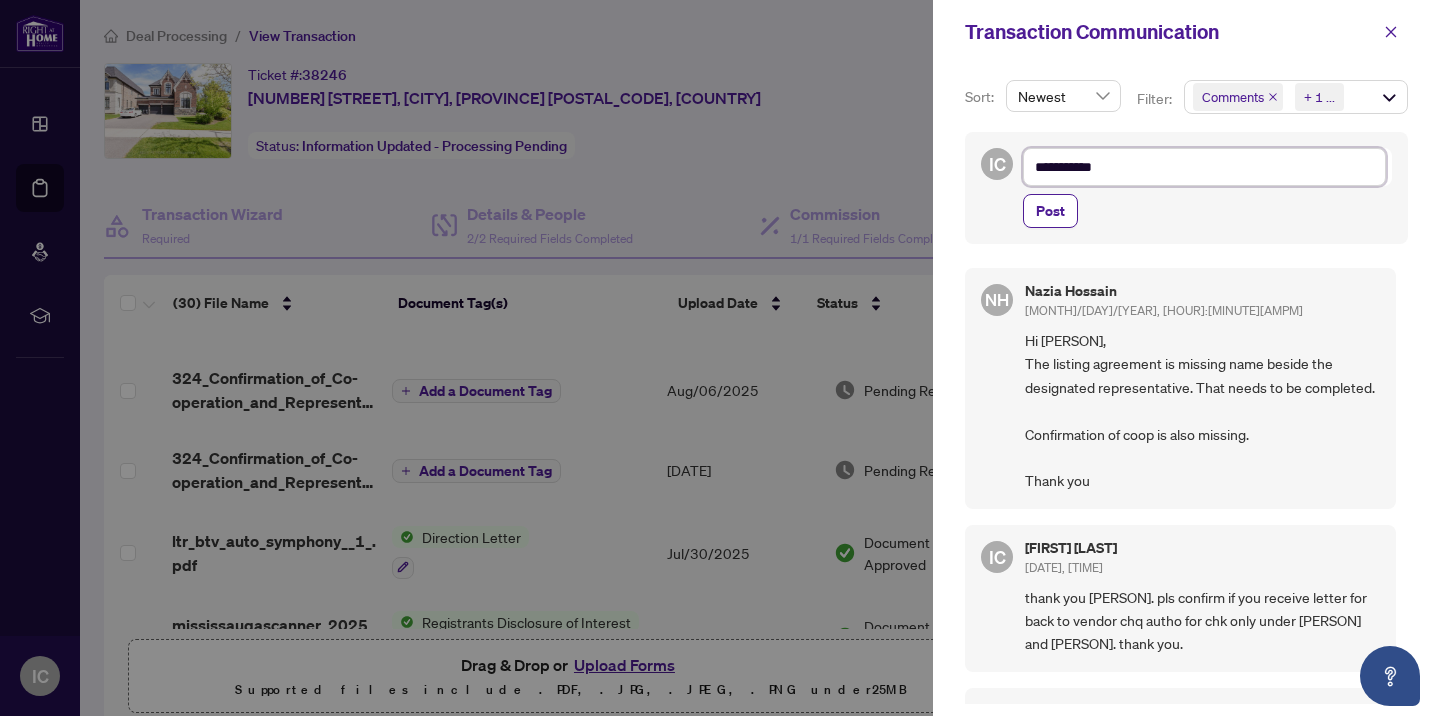 type on "**********" 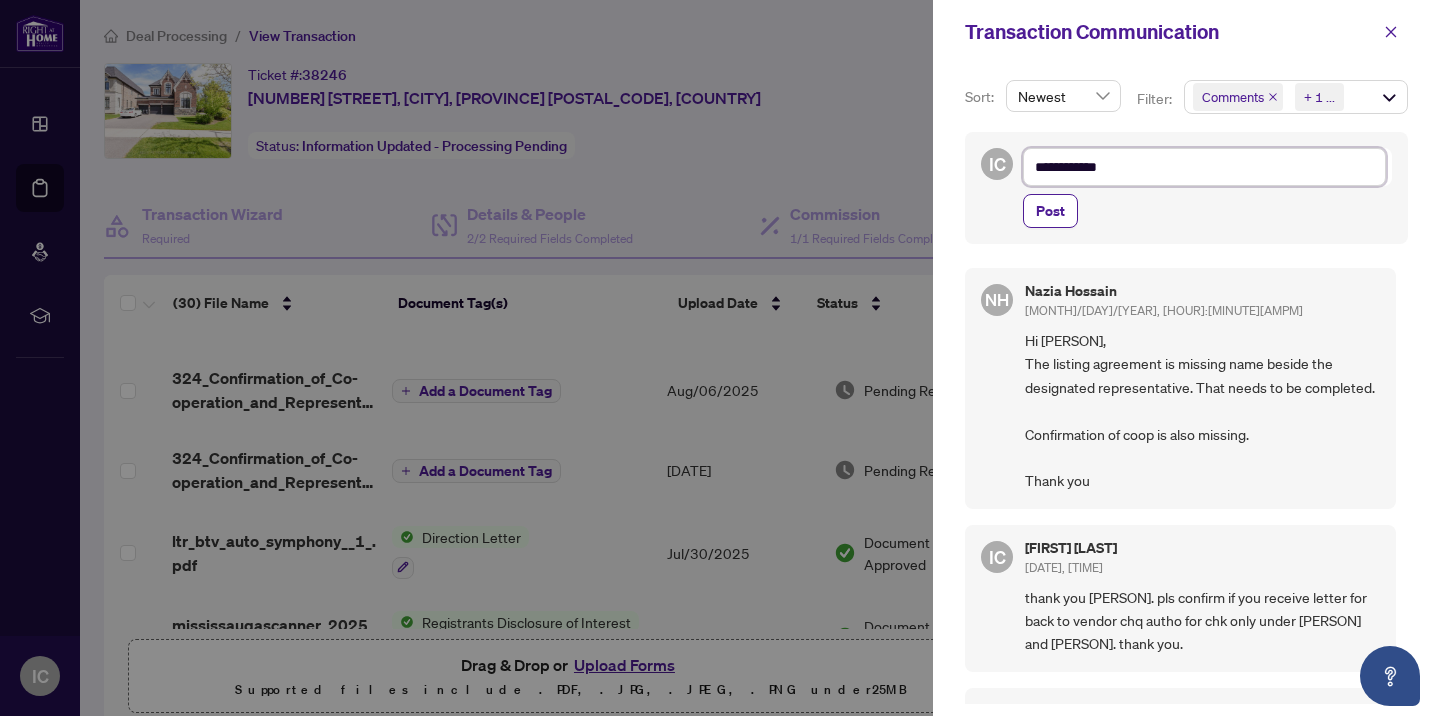 type on "**********" 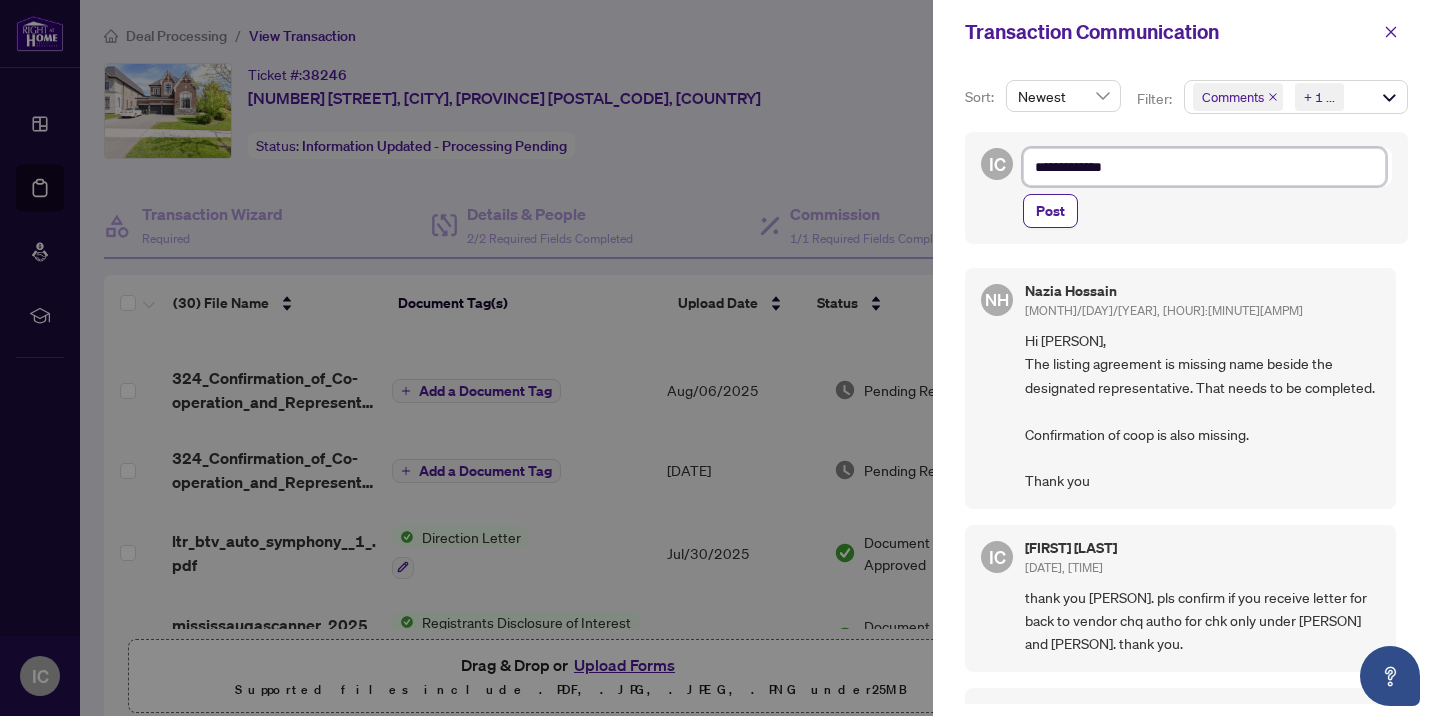 type on "**********" 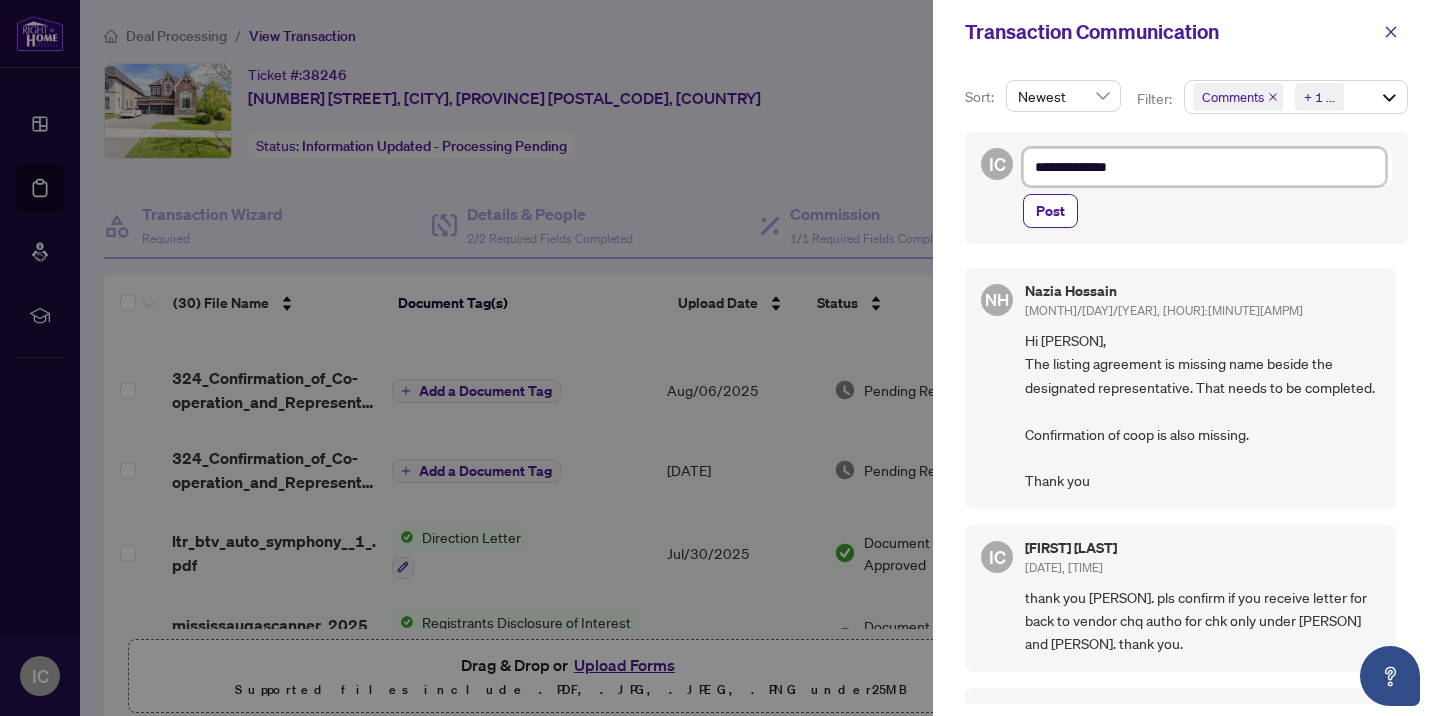 type on "**********" 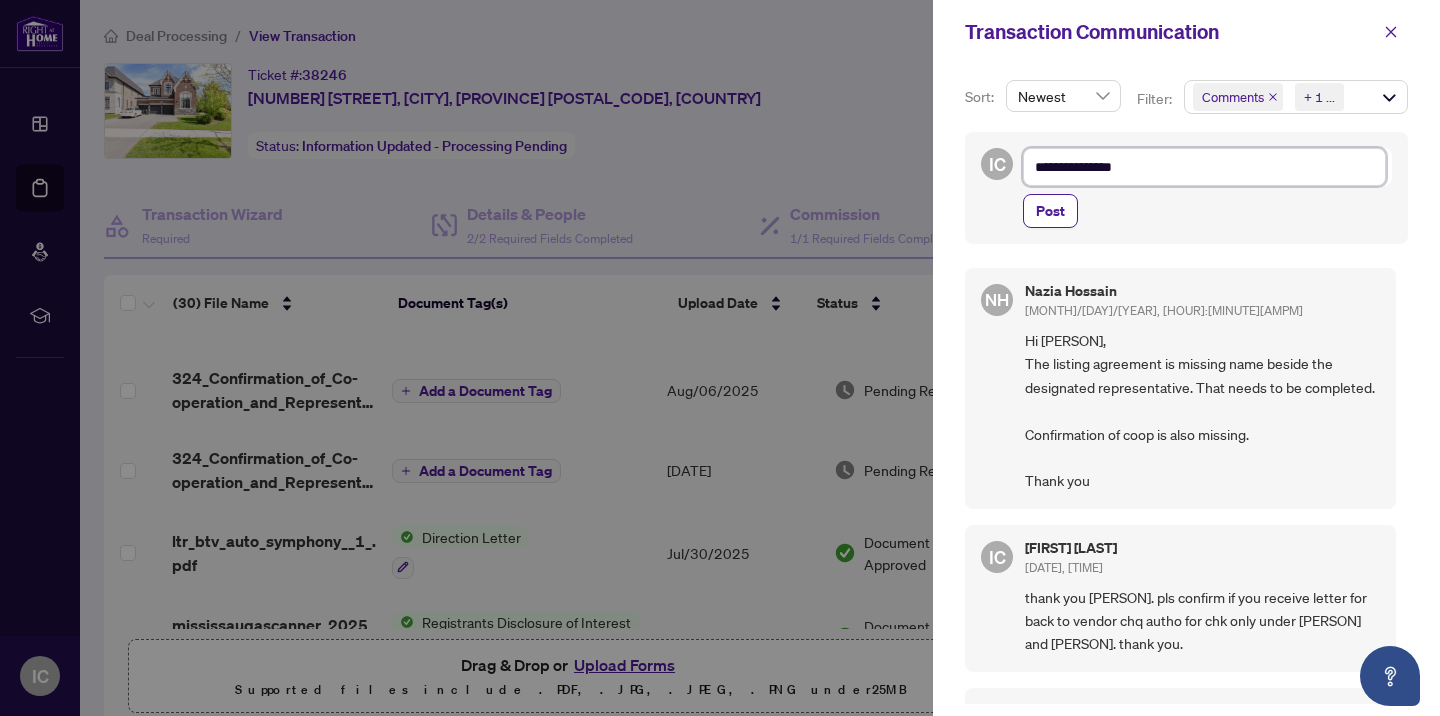 type on "**********" 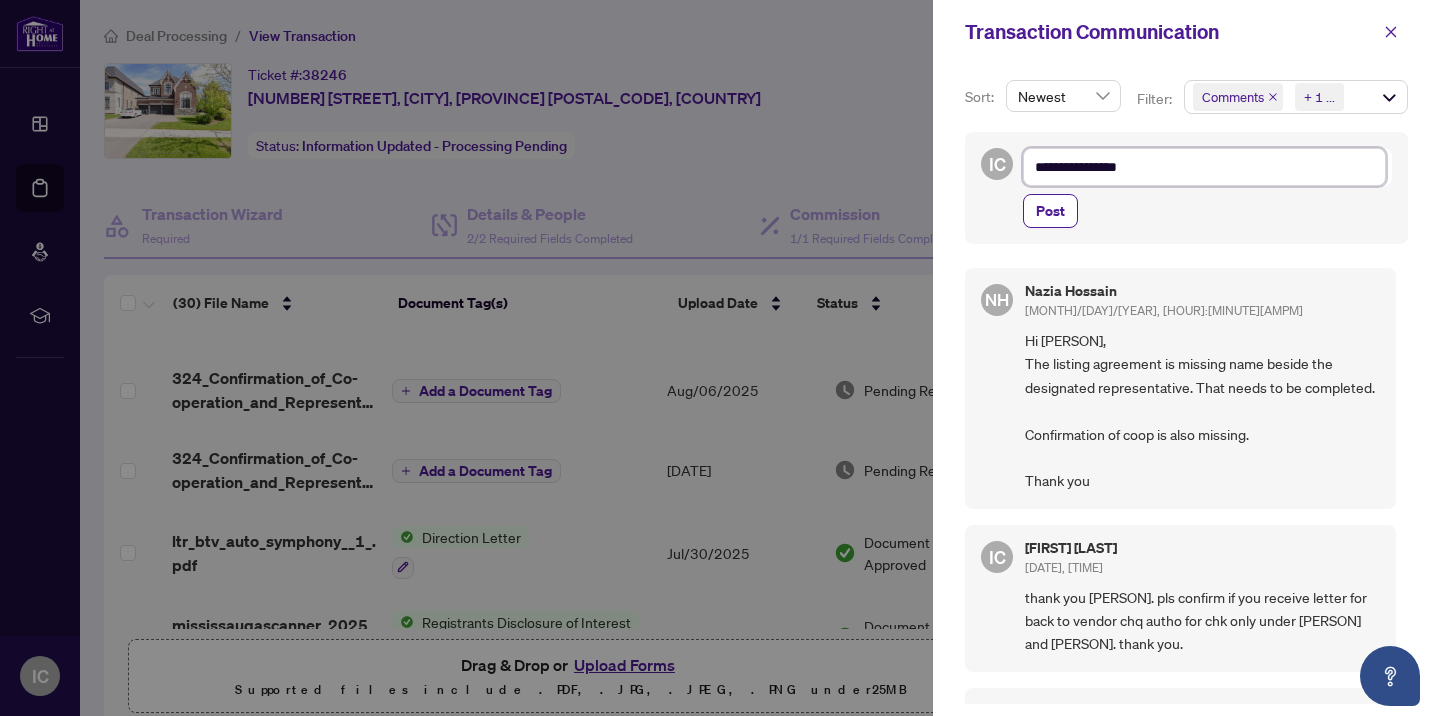 type on "**********" 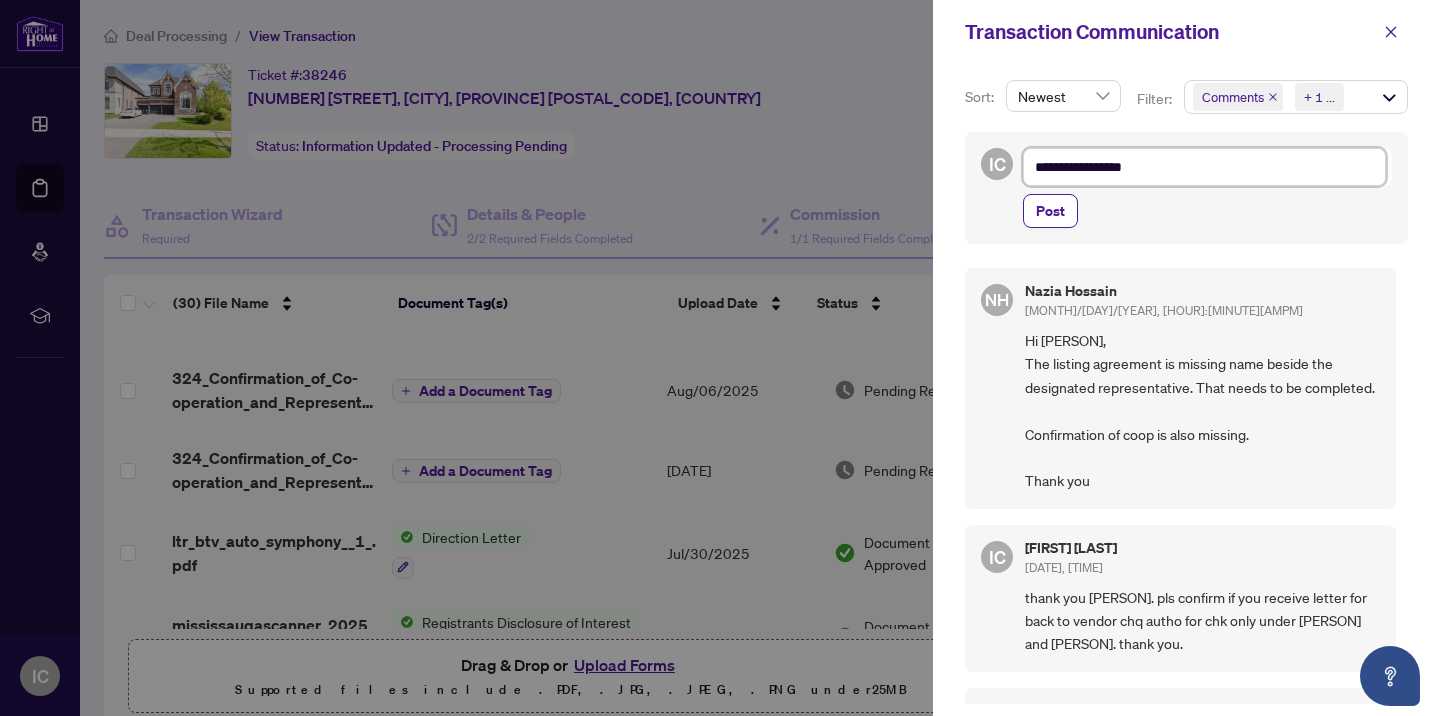 type on "**********" 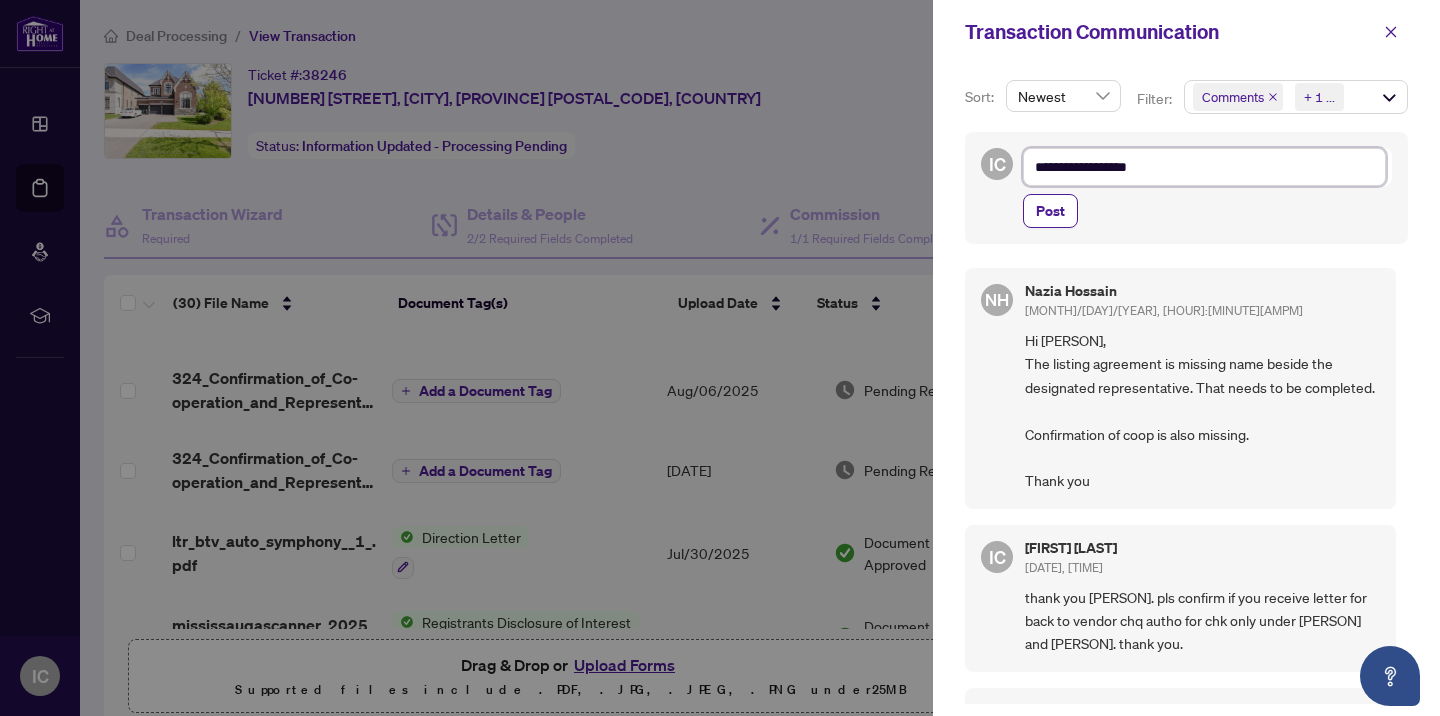 type on "**********" 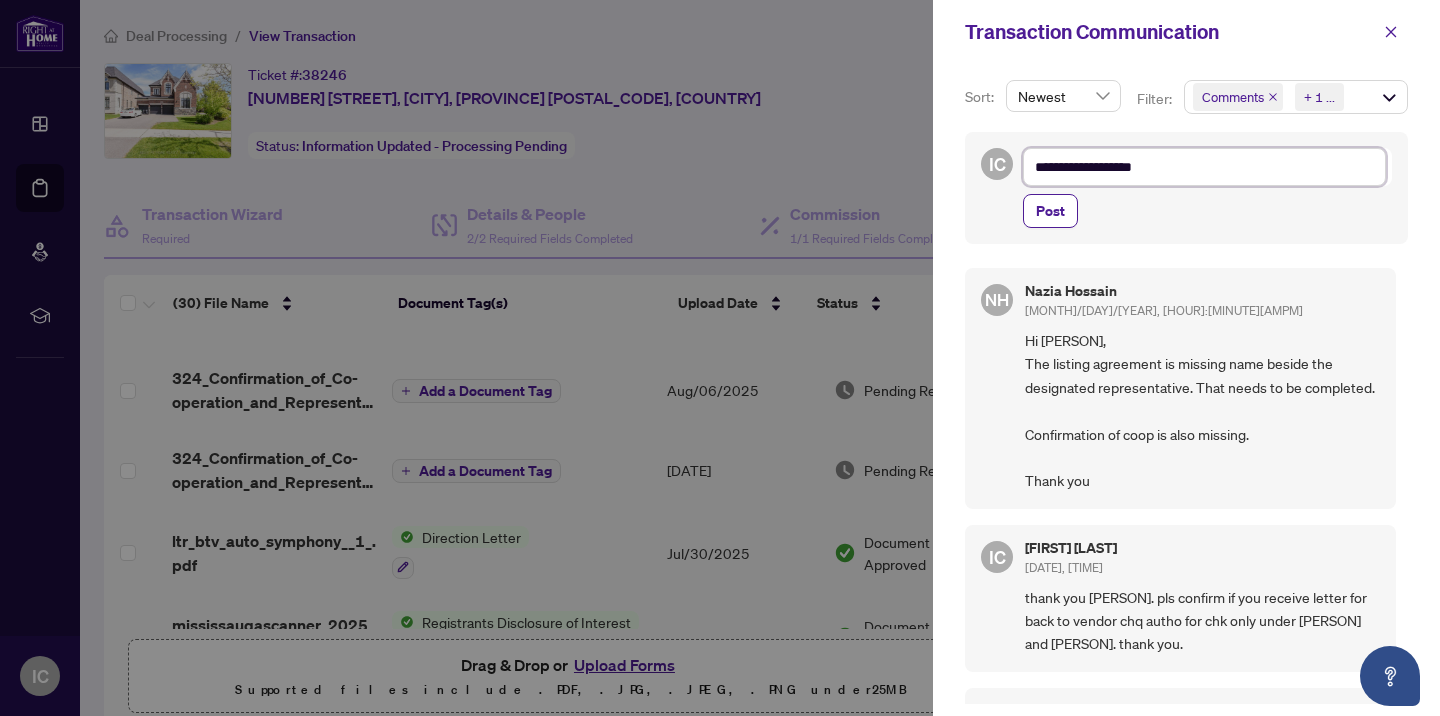 type on "**********" 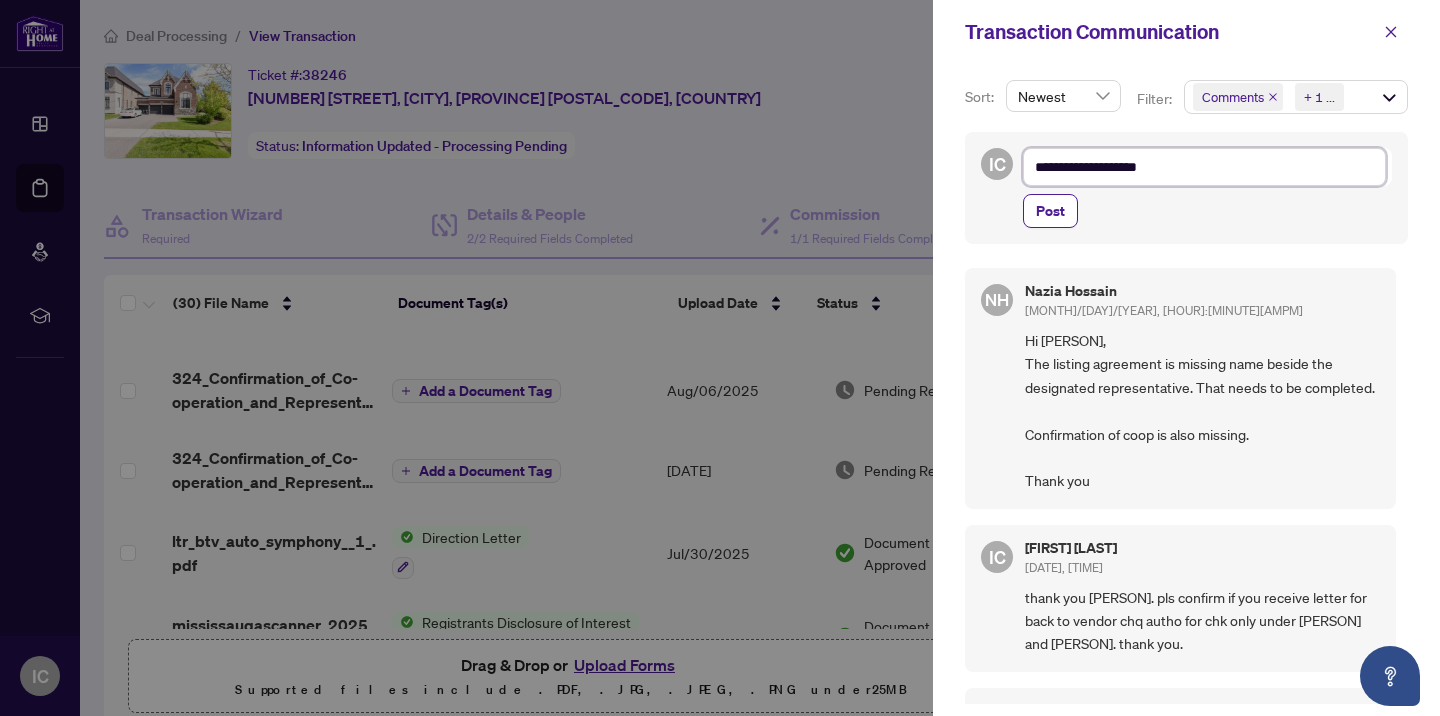 type on "**********" 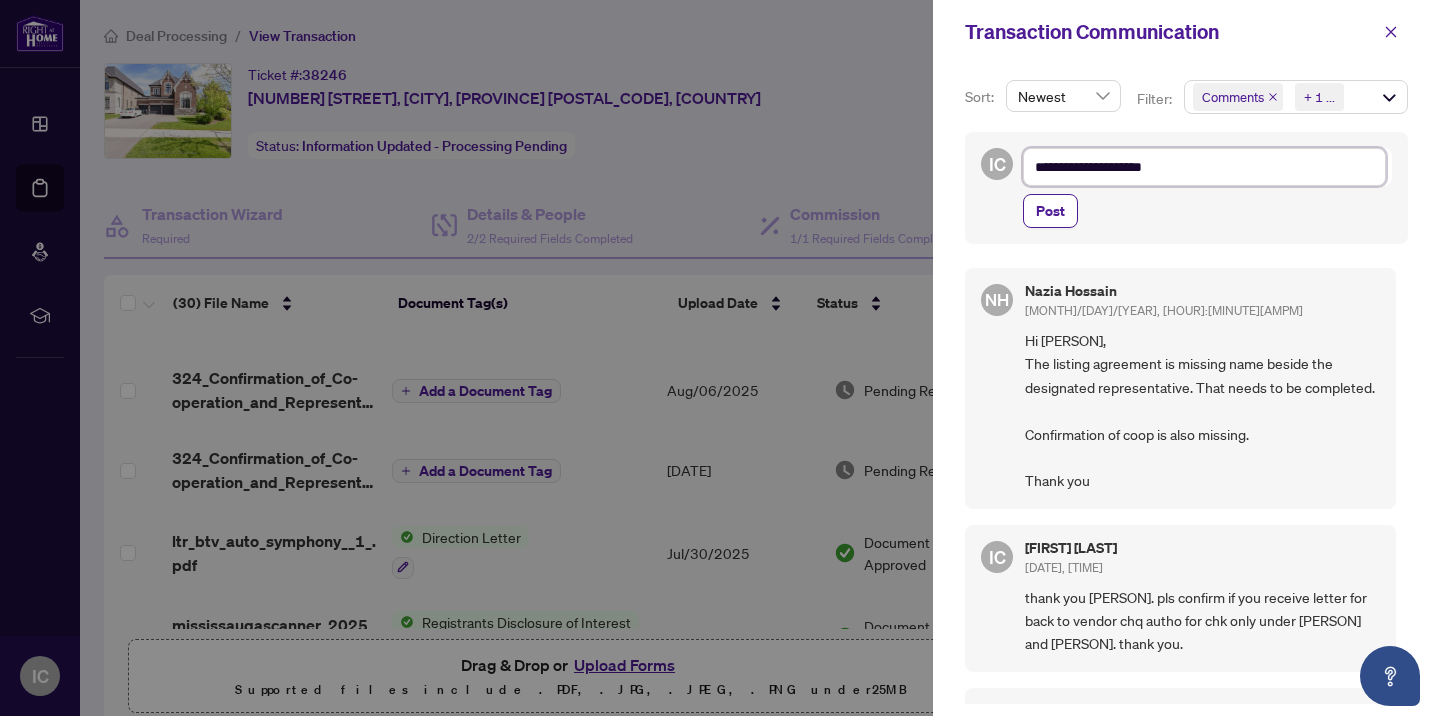 type on "**********" 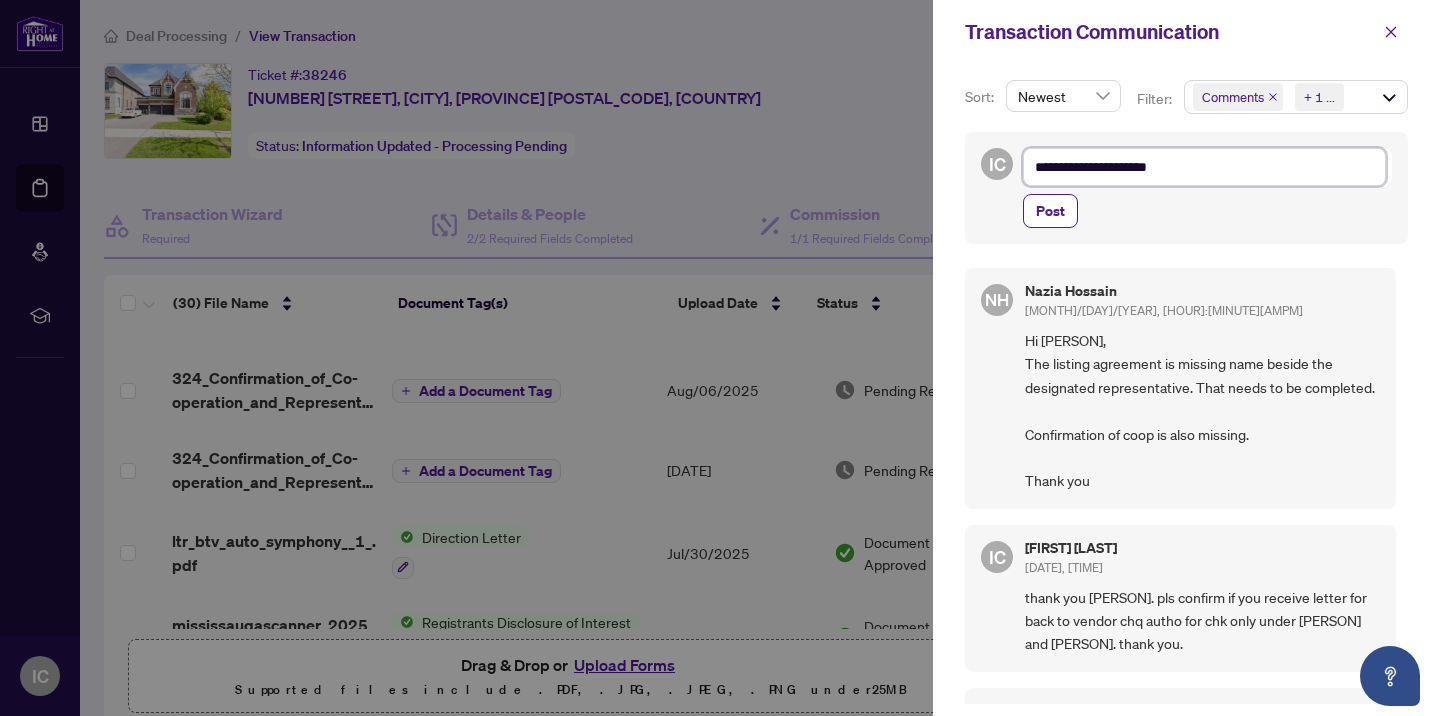type on "**********" 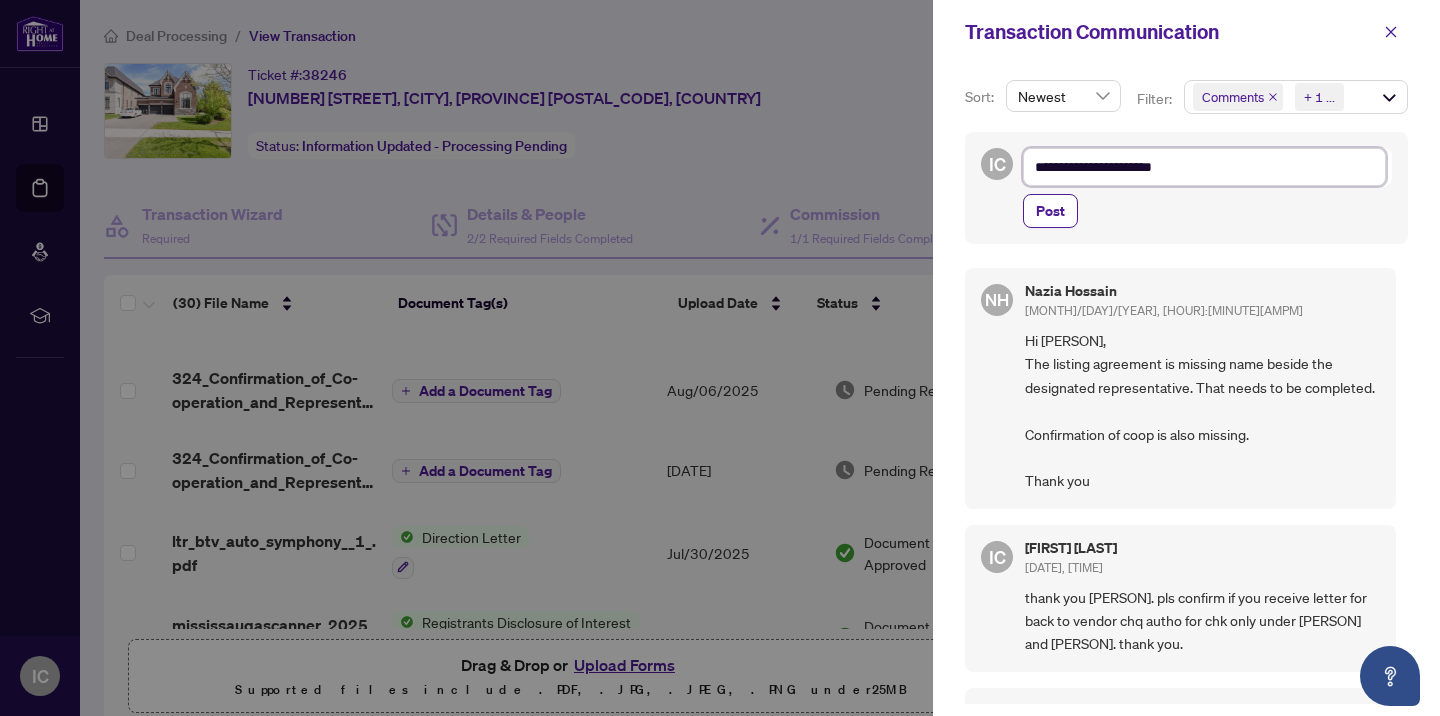 type on "**********" 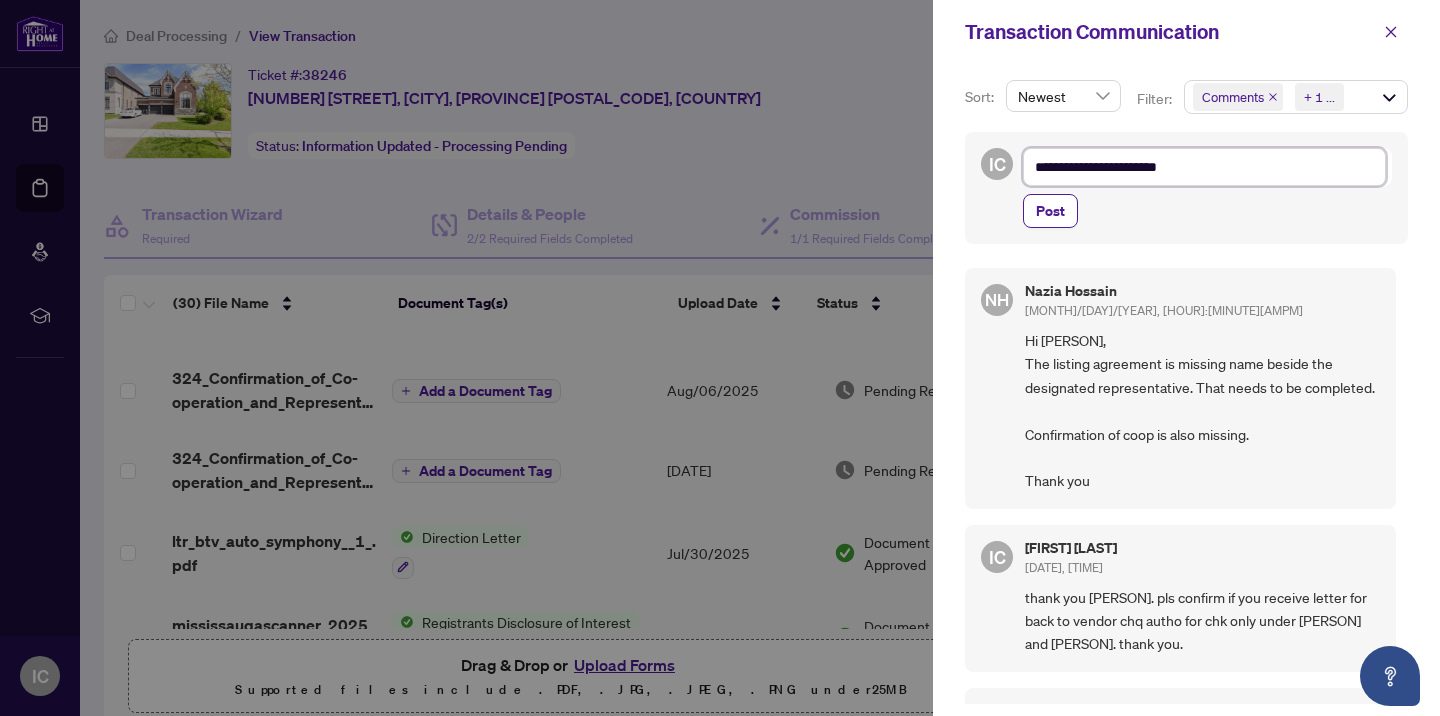 type on "**********" 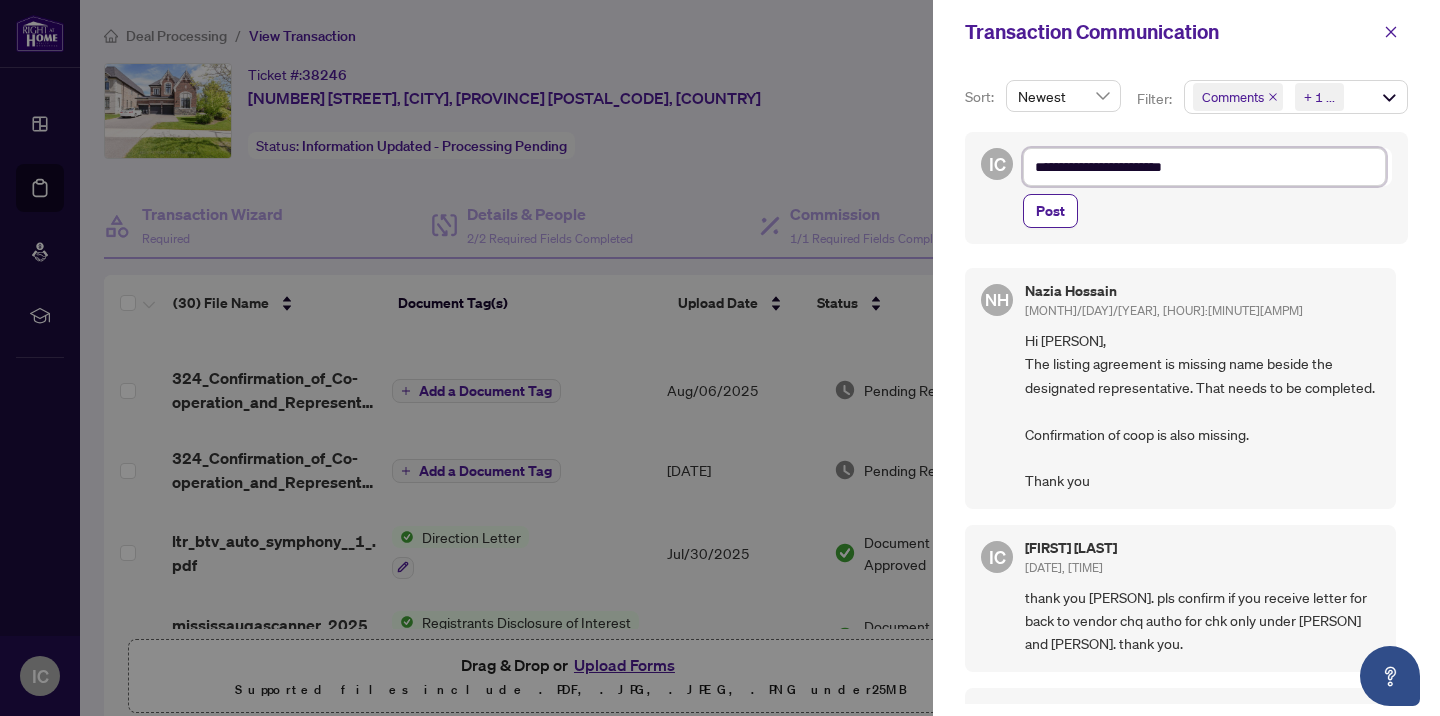 type on "**********" 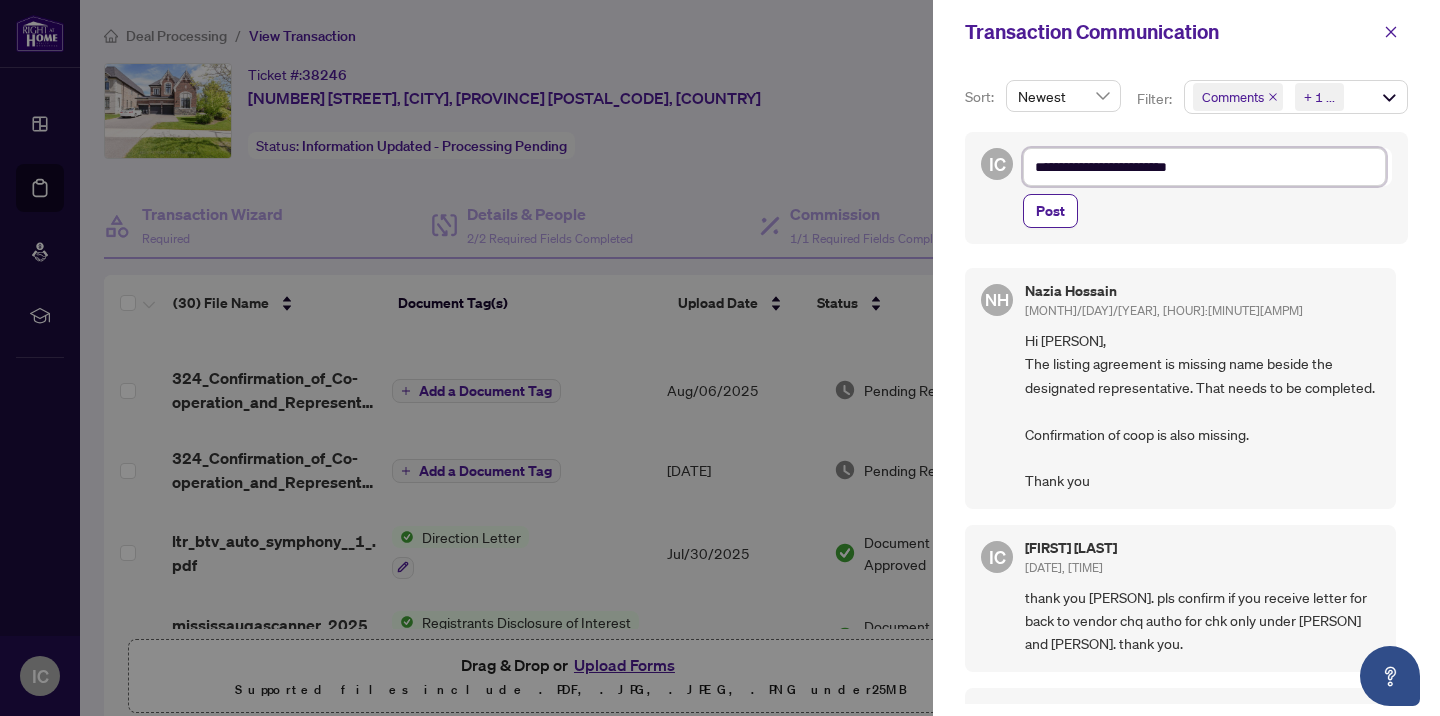 type on "**********" 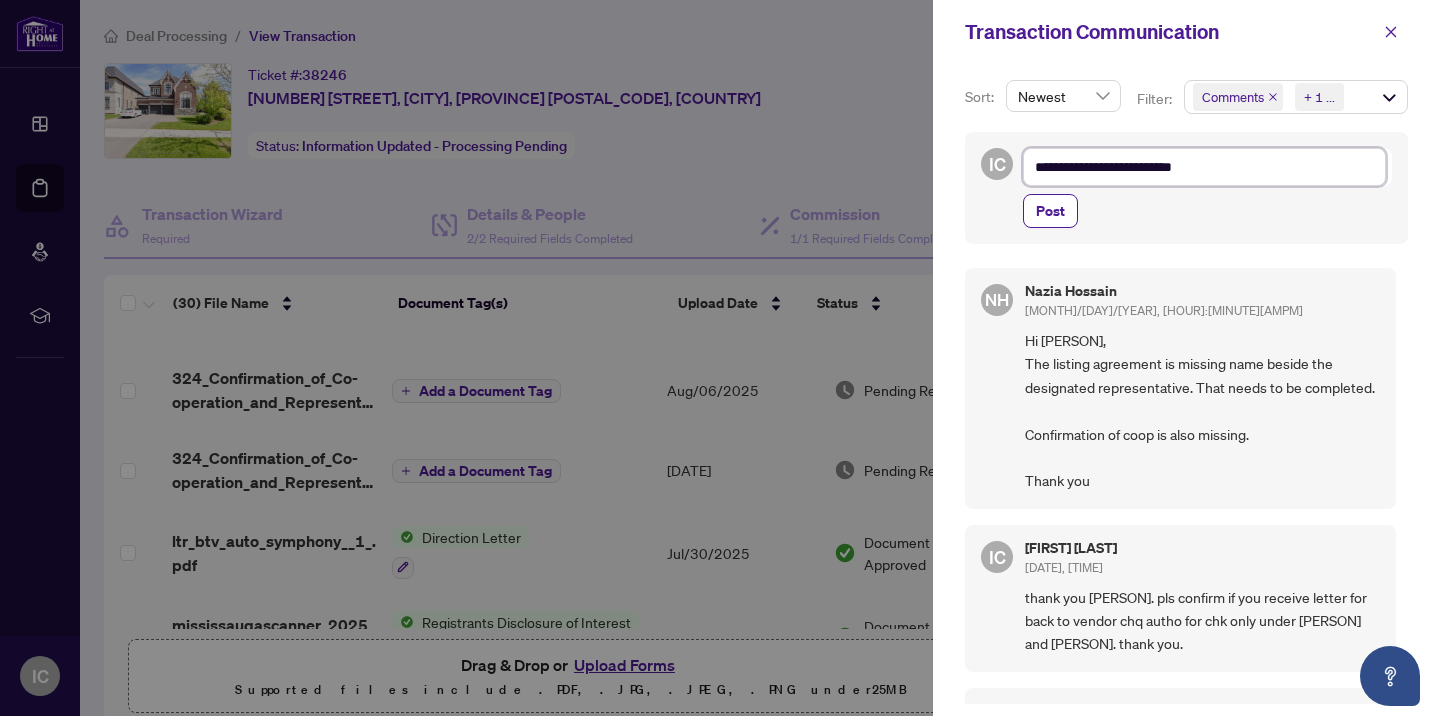 type on "**********" 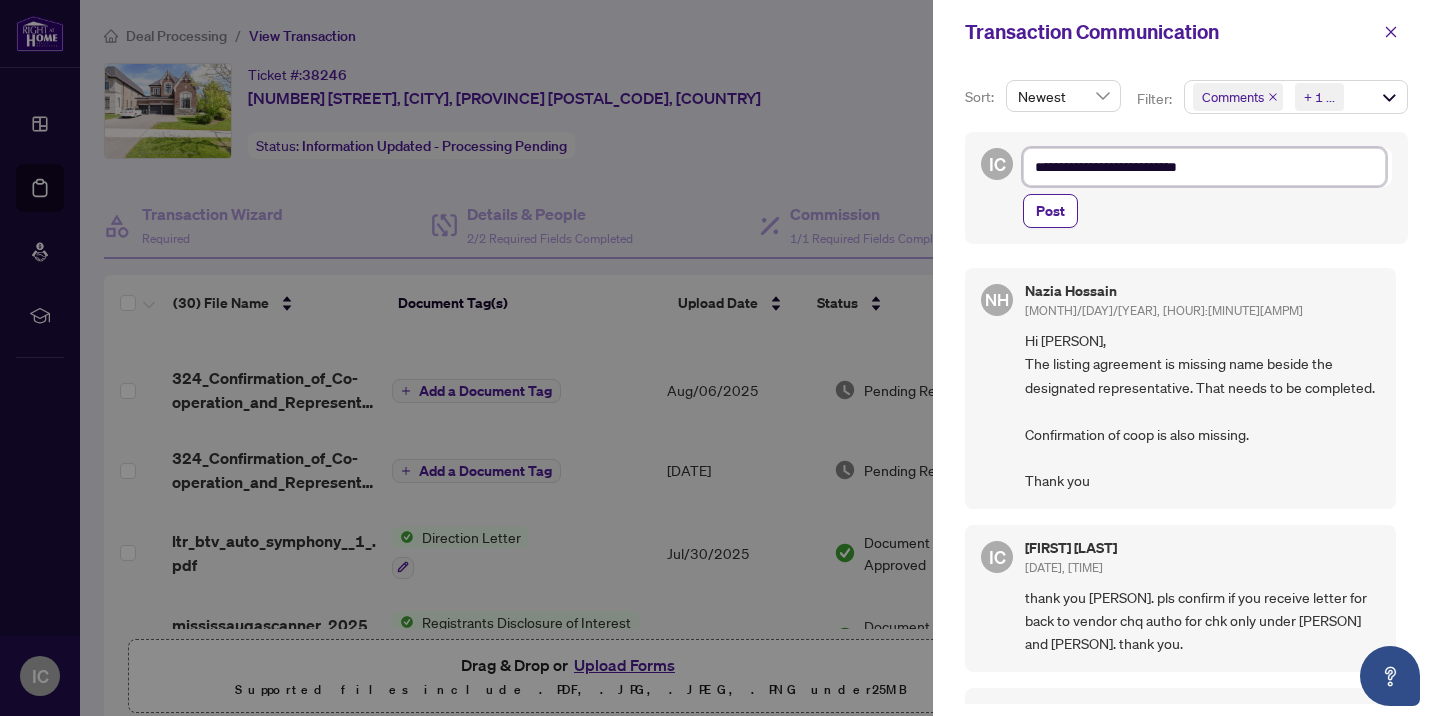 type on "**********" 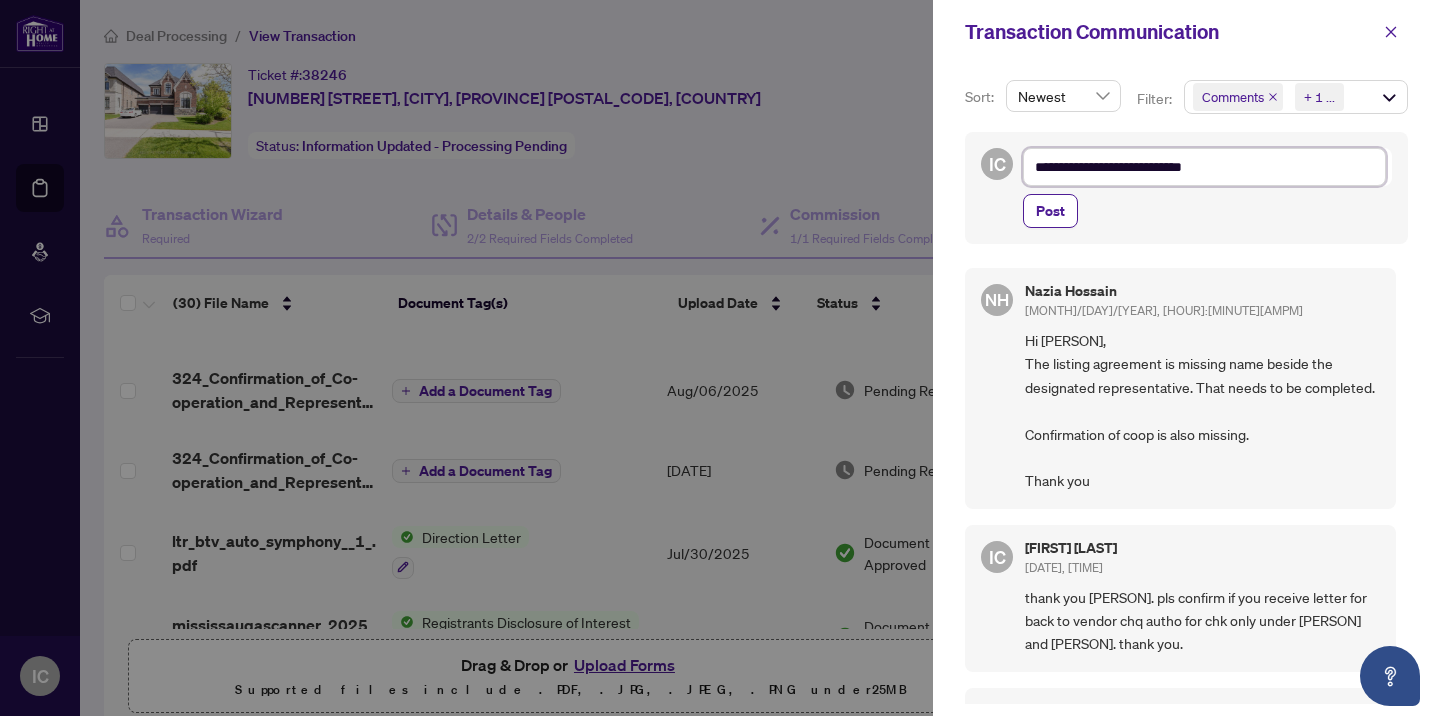 type on "**********" 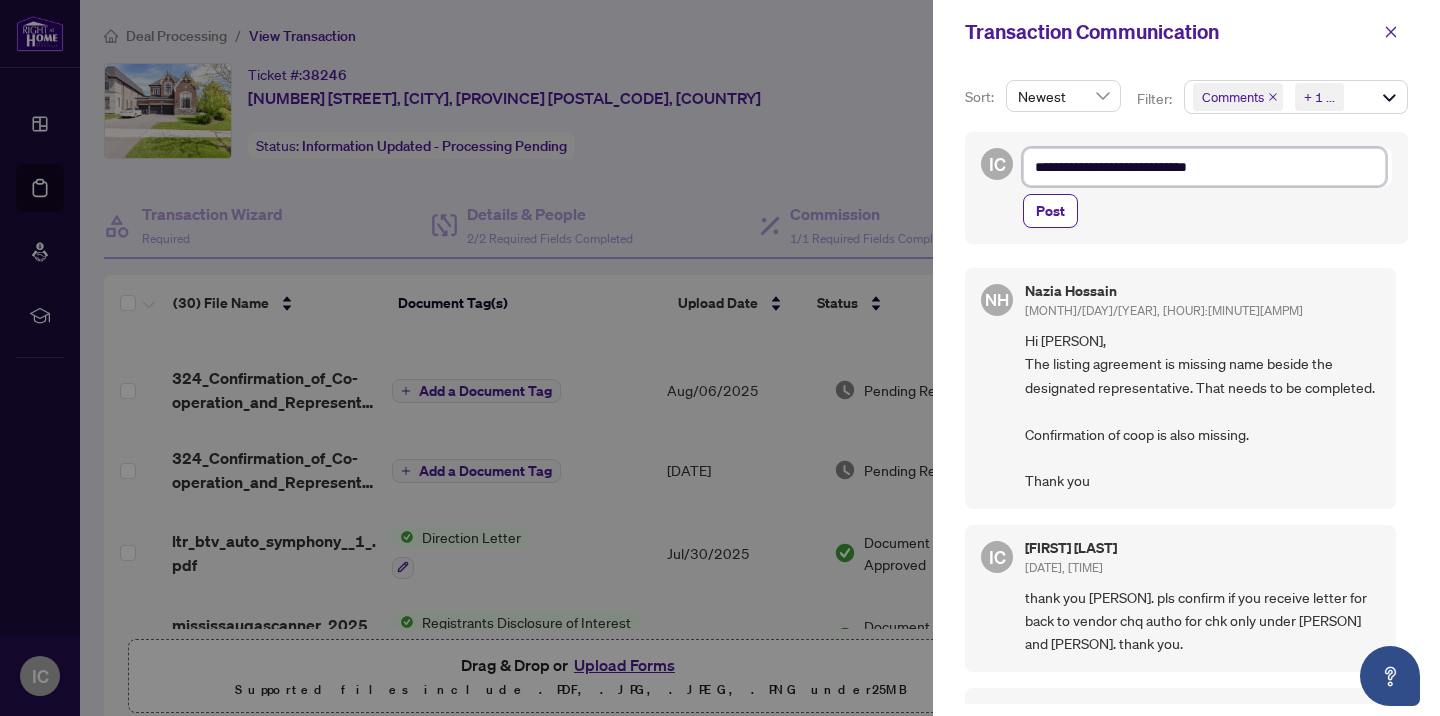 type on "**********" 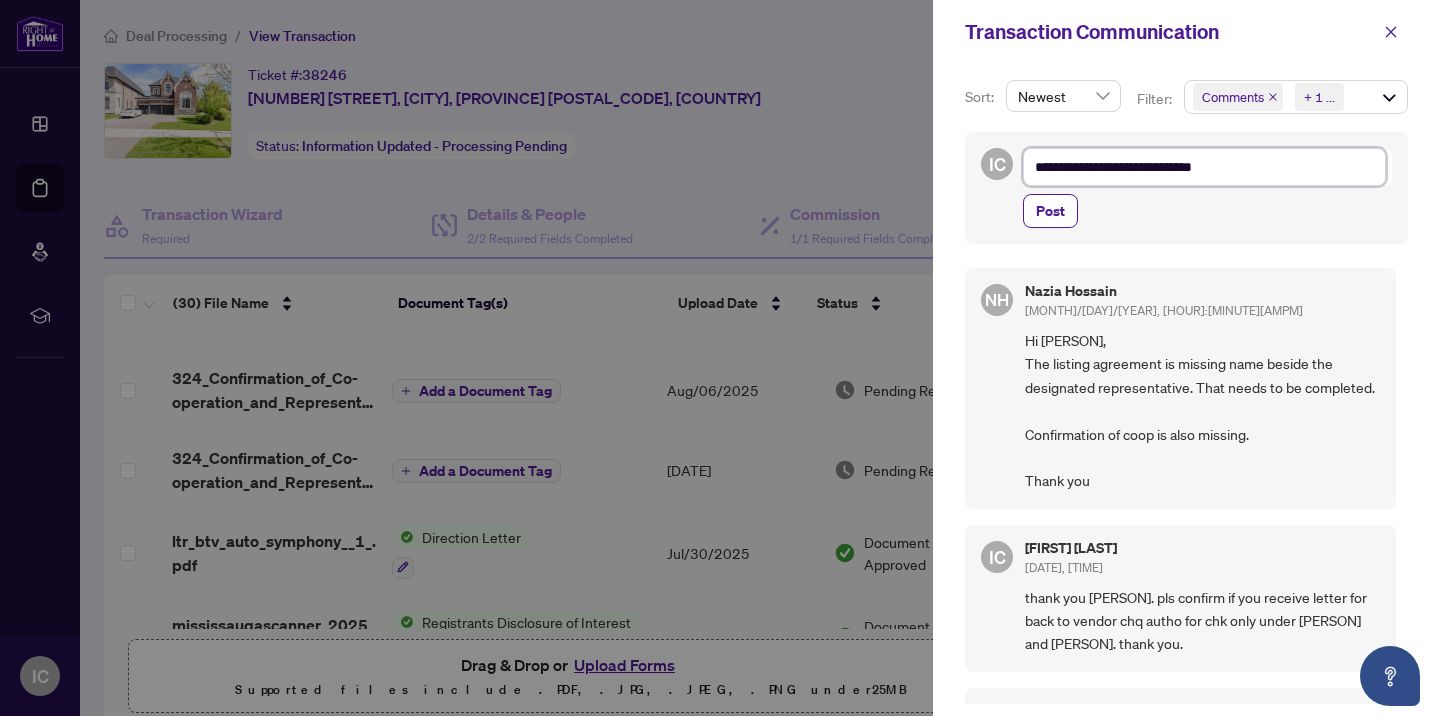 type on "**********" 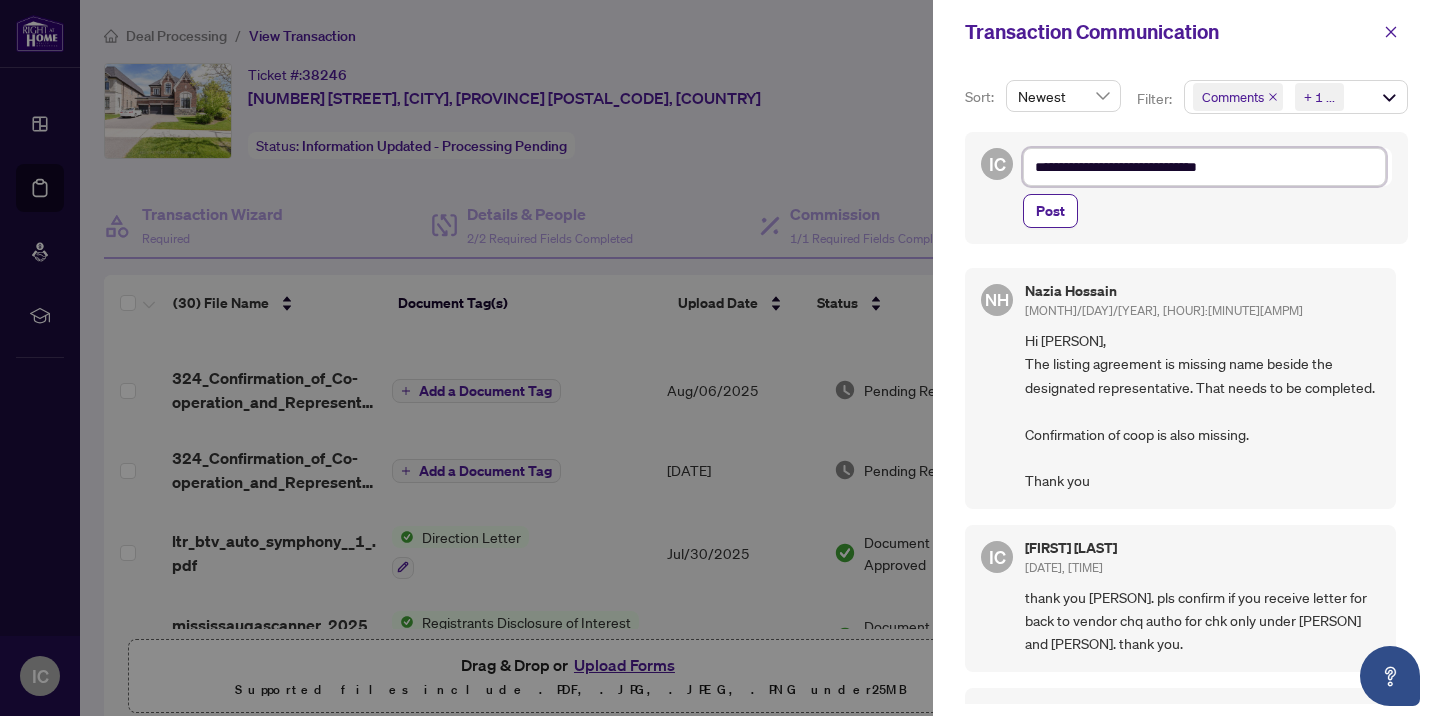 type on "**********" 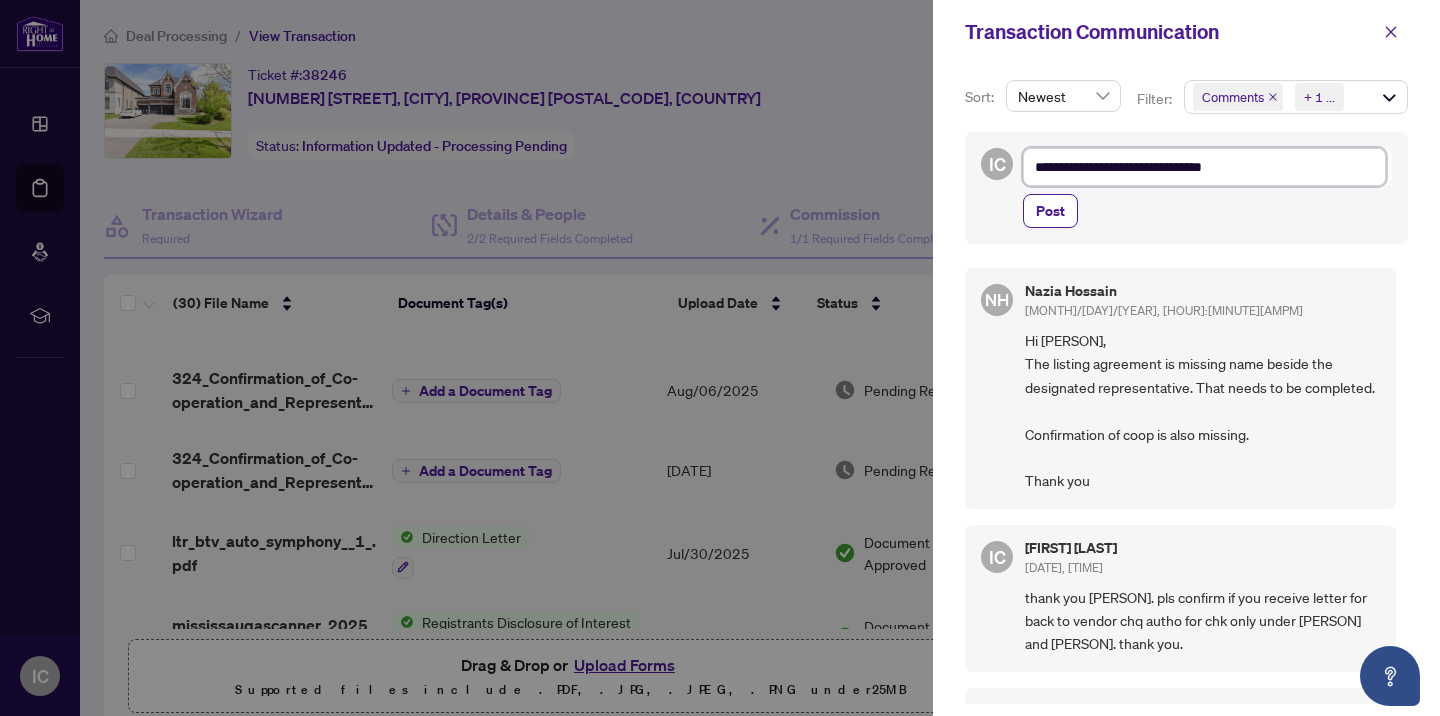 type on "**********" 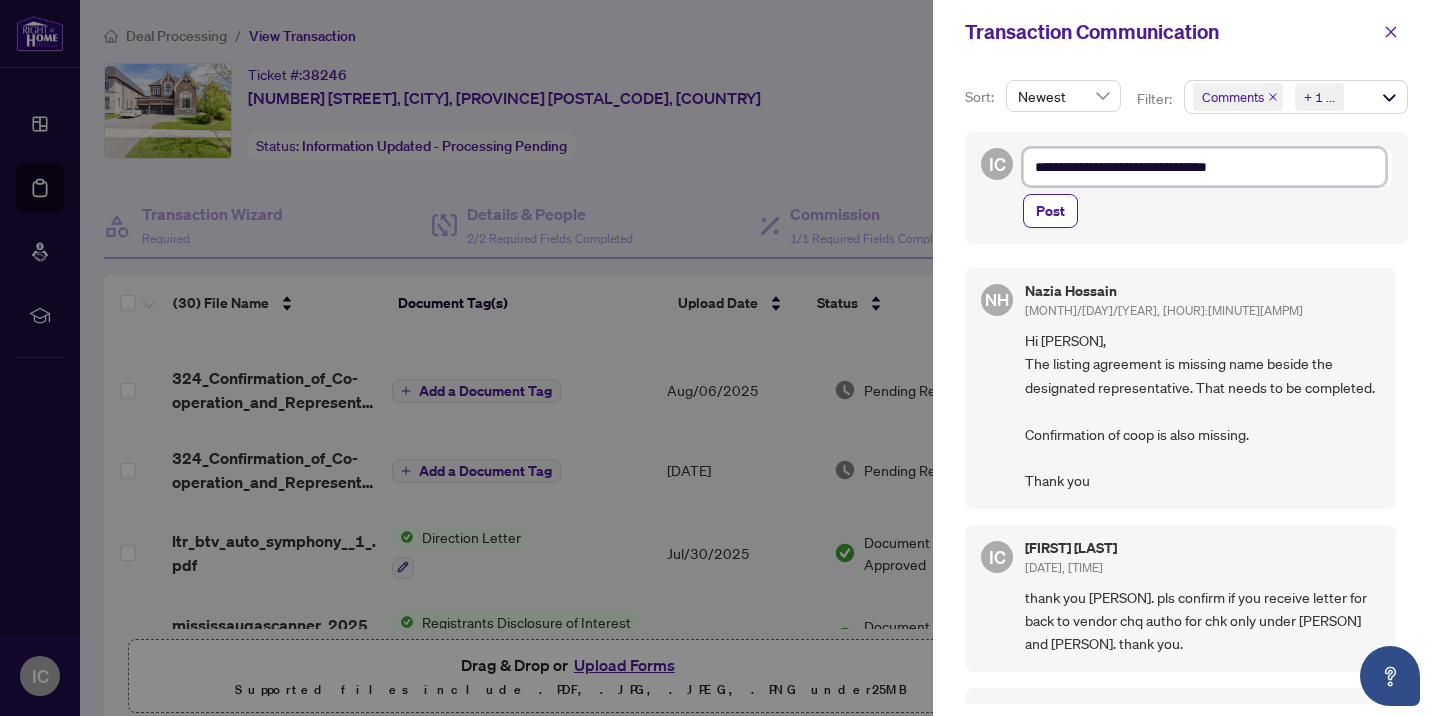type on "**********" 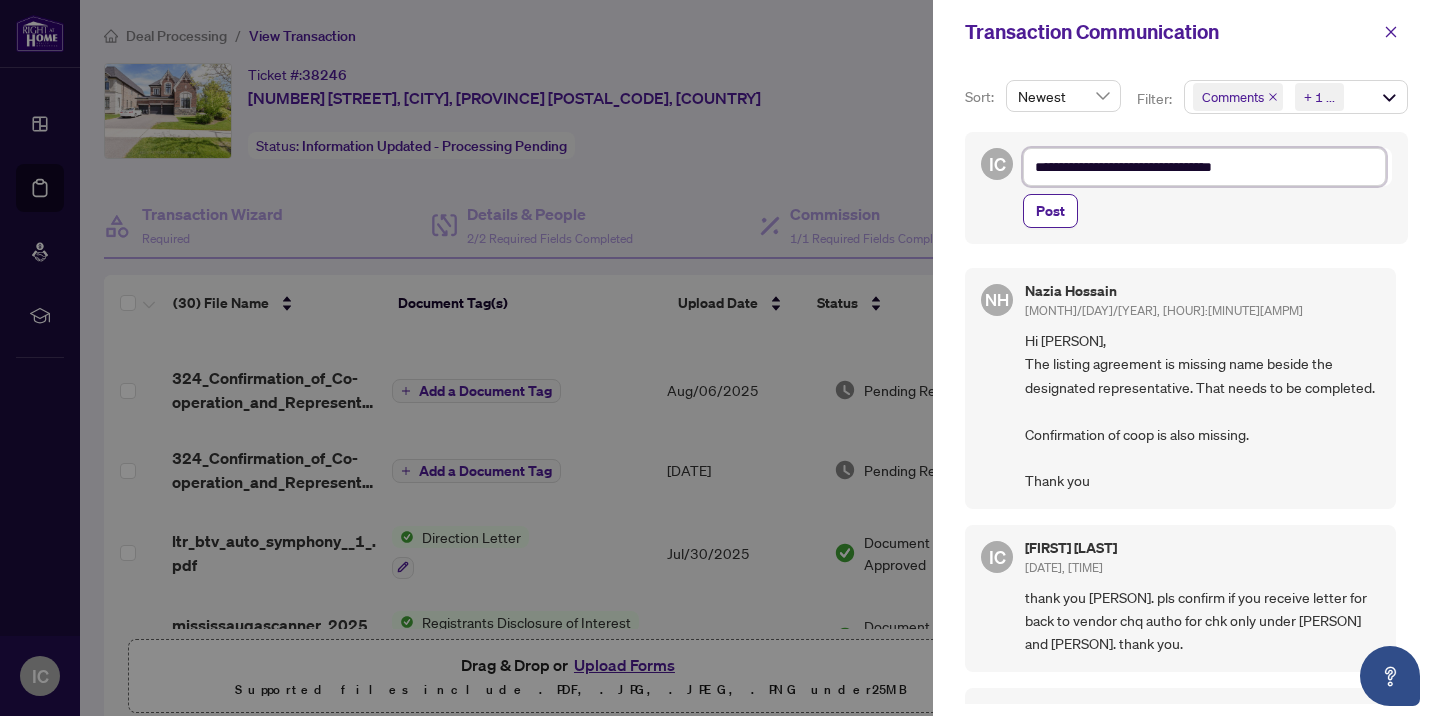 type on "**********" 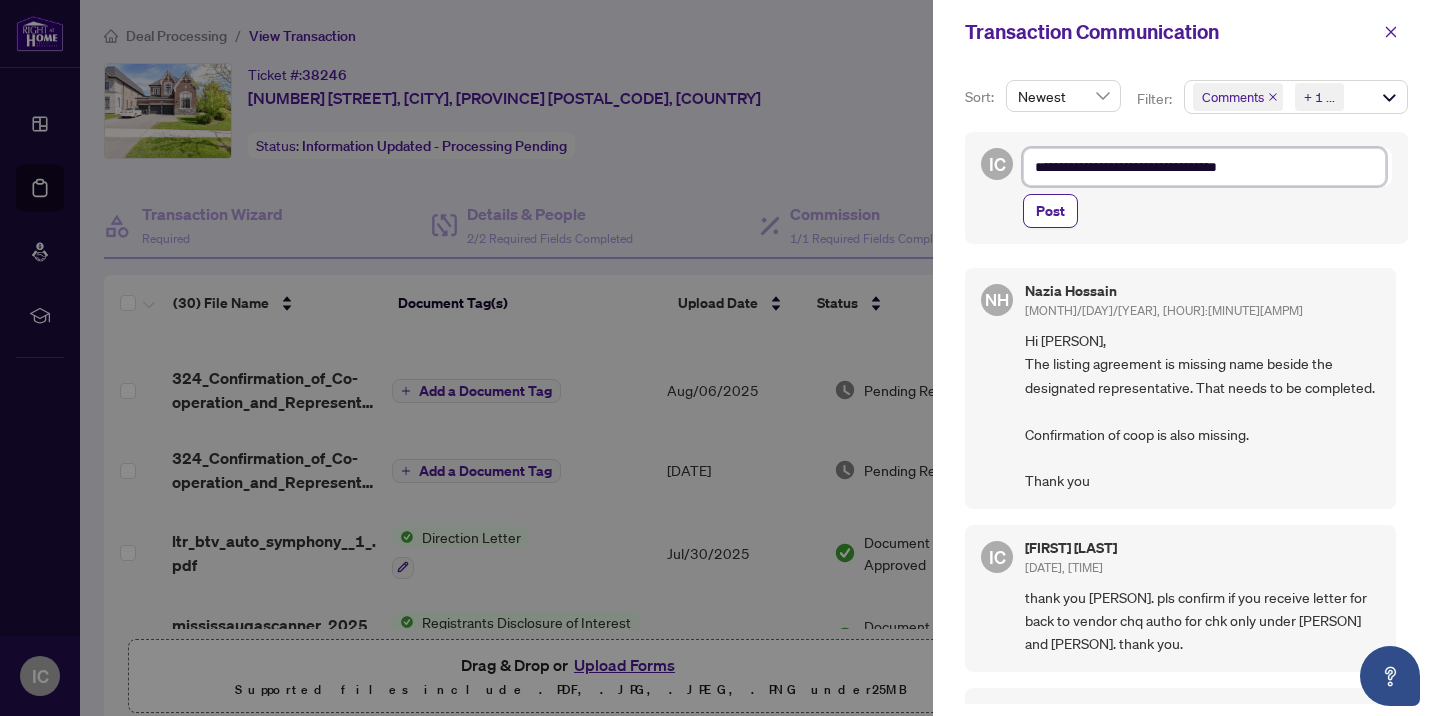 type on "**********" 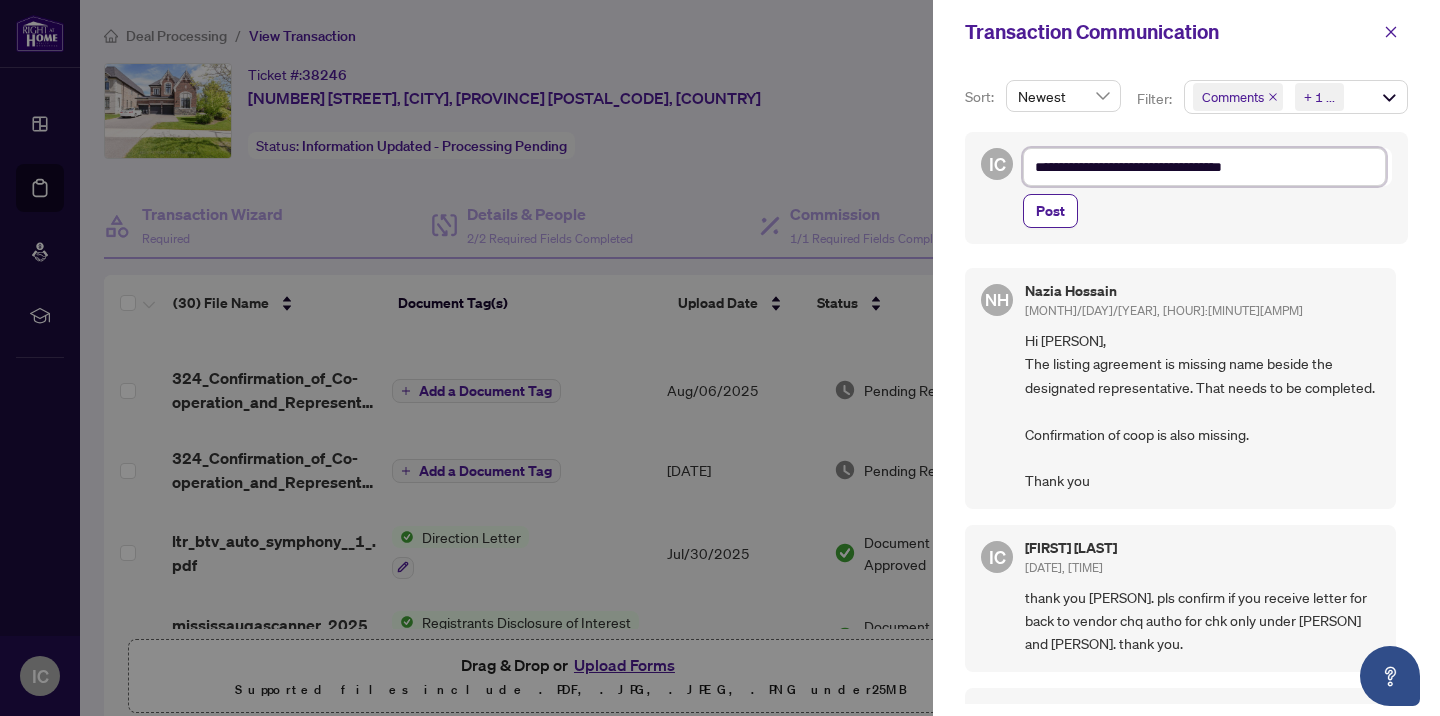 type on "**********" 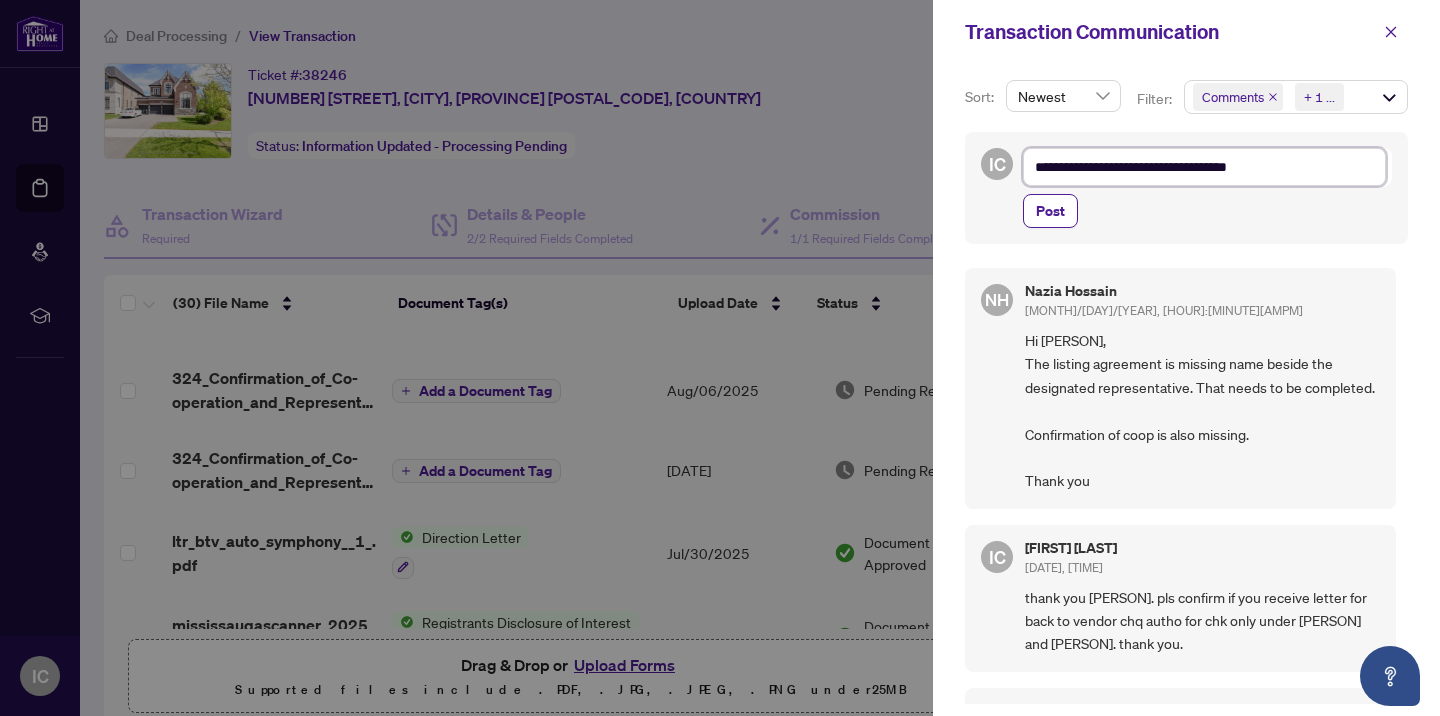 type on "**********" 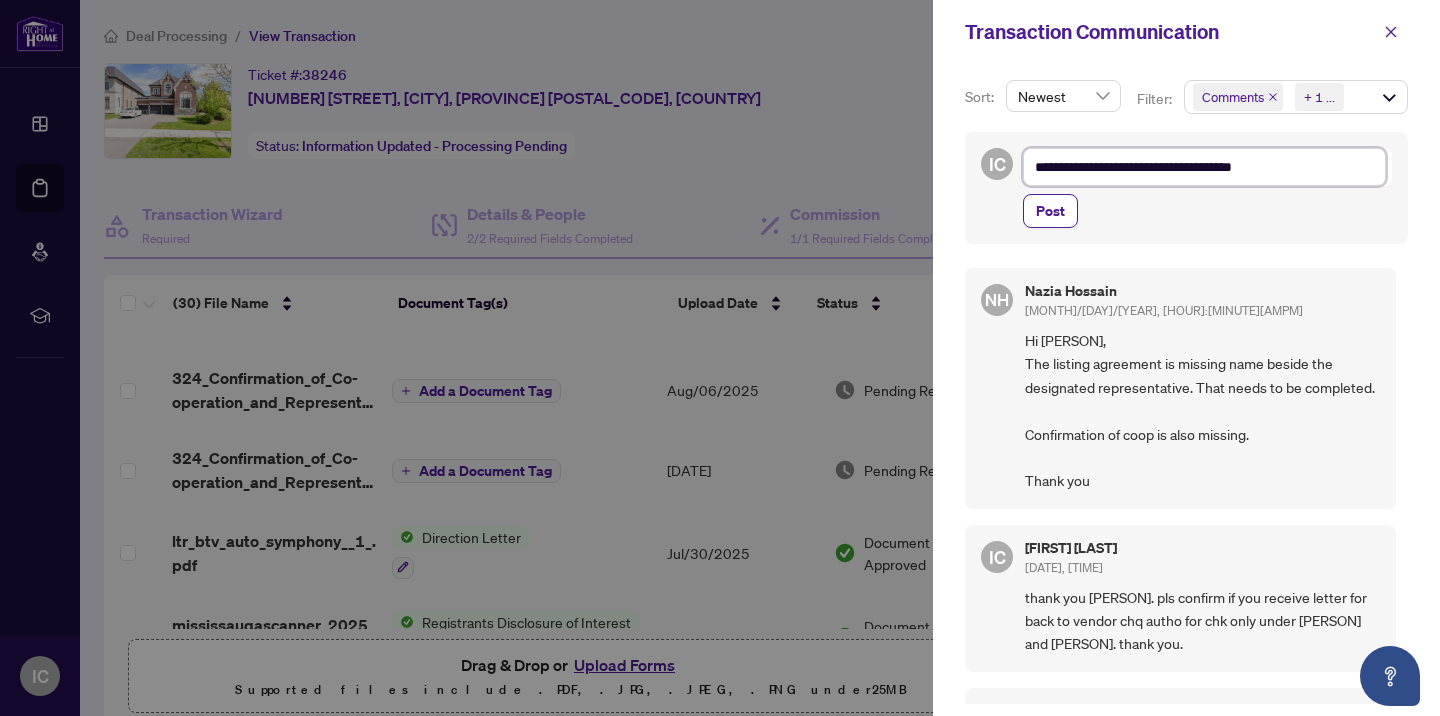 type on "**********" 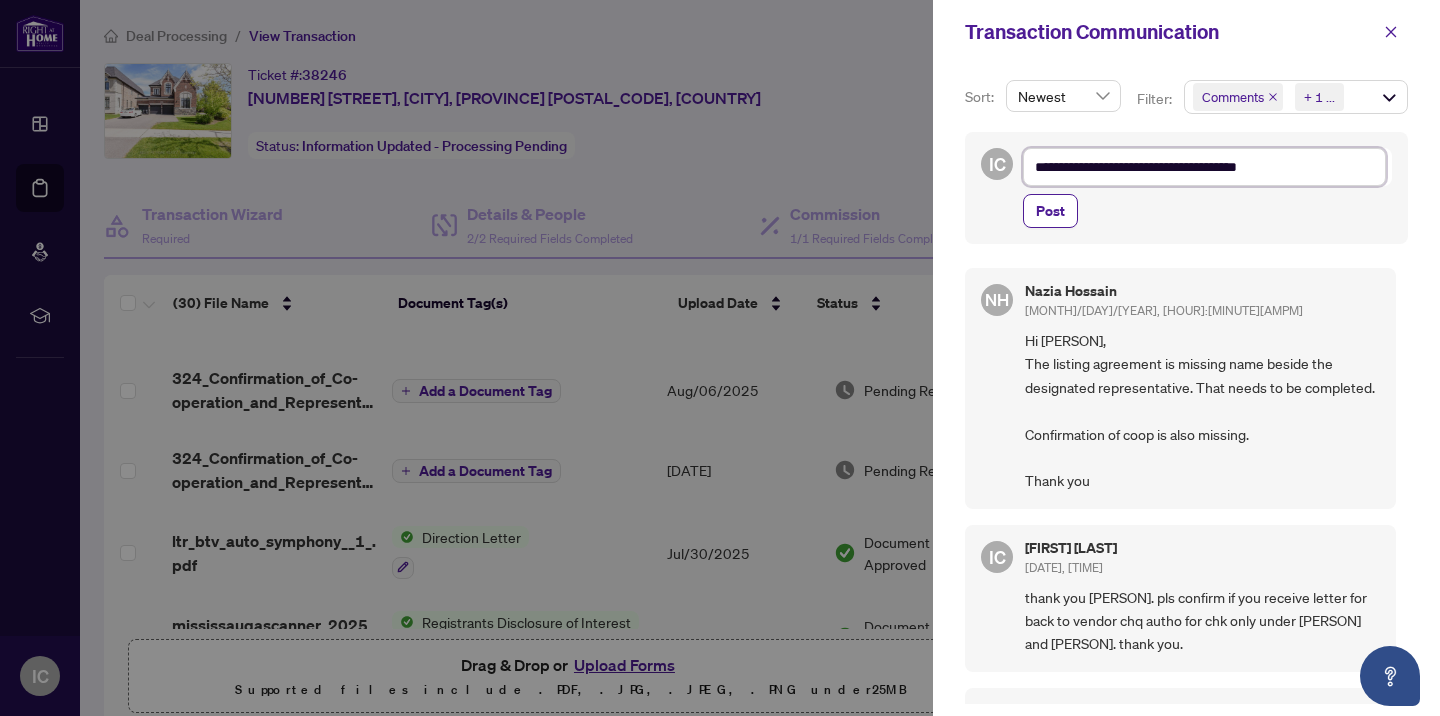 type on "**********" 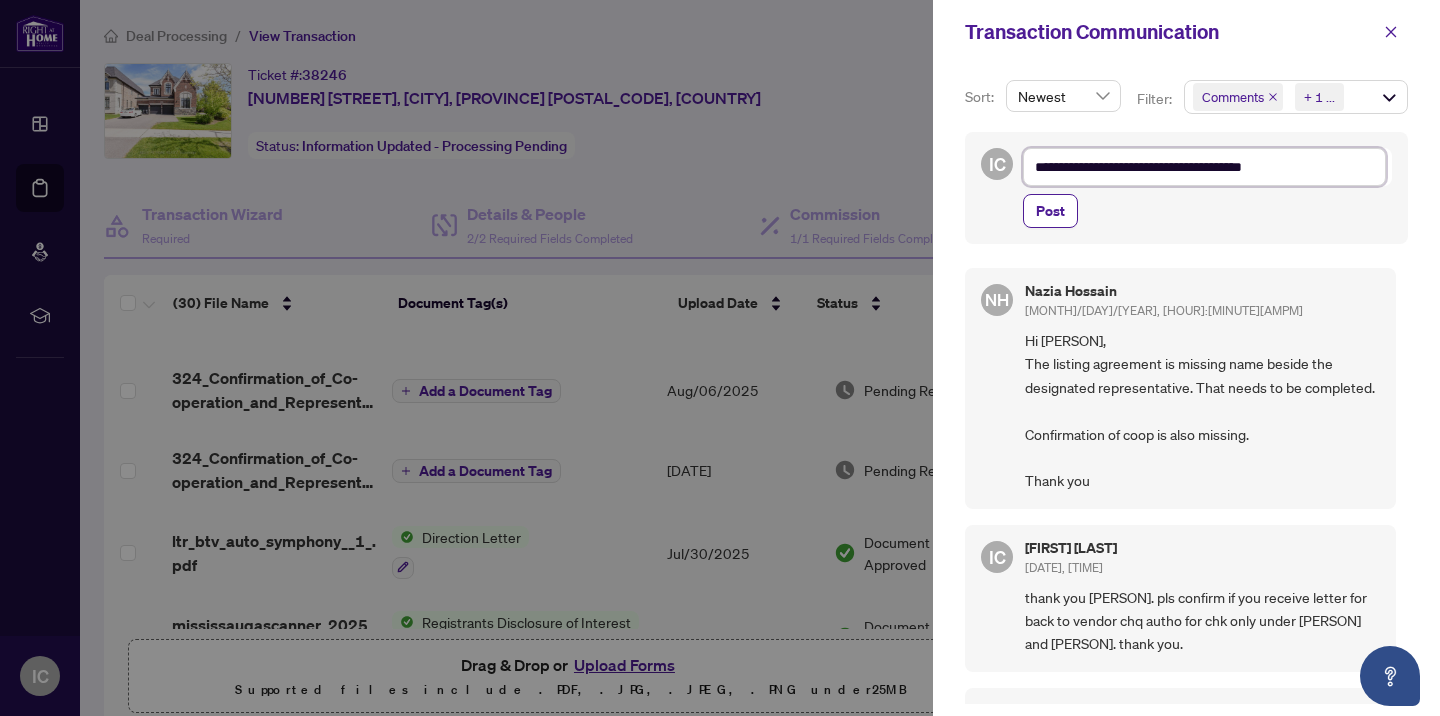 type on "**********" 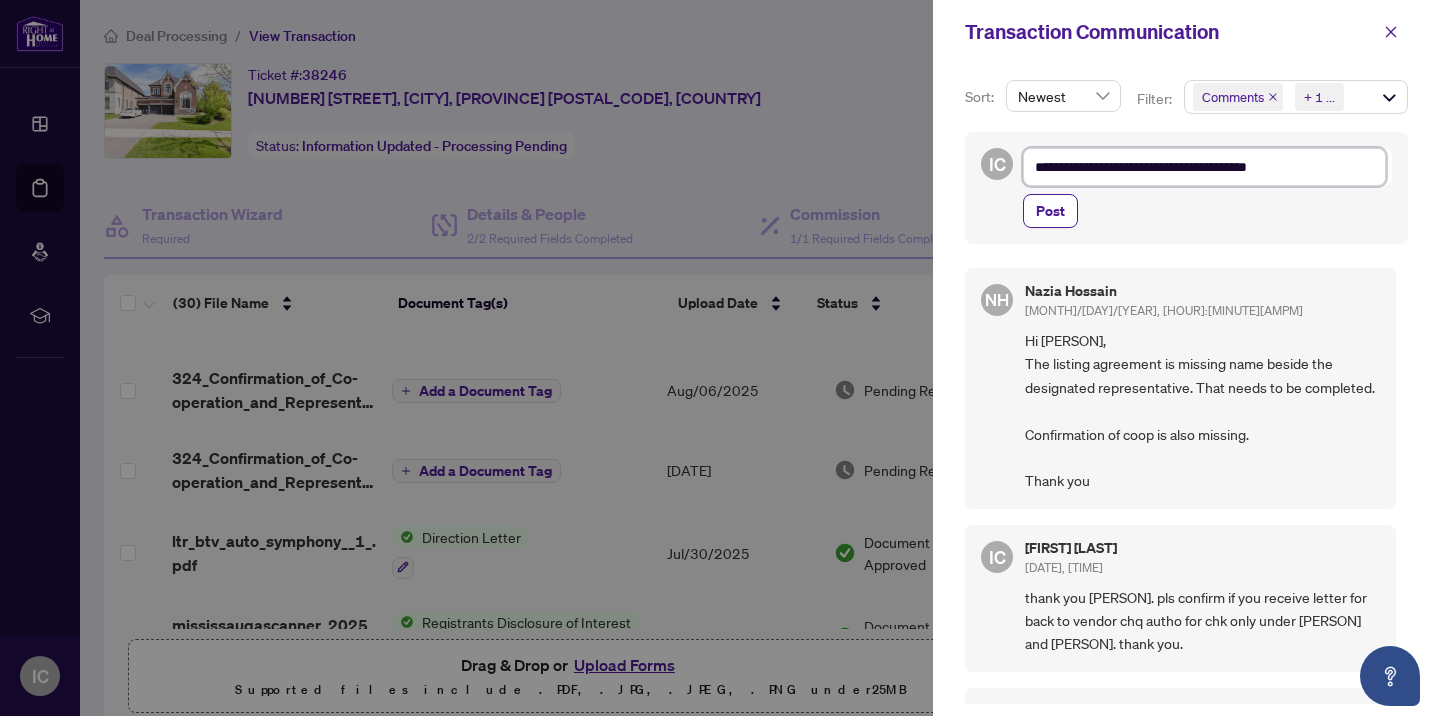 type on "**********" 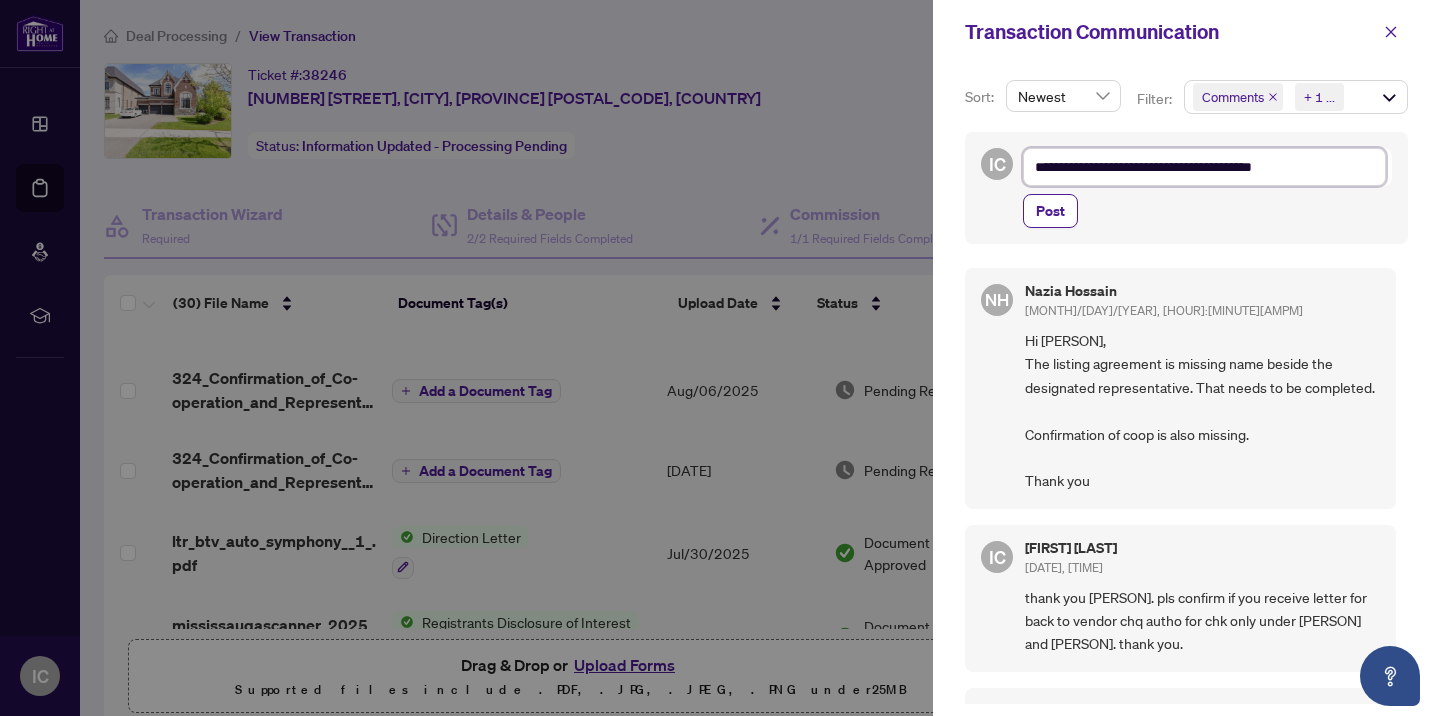 type on "**********" 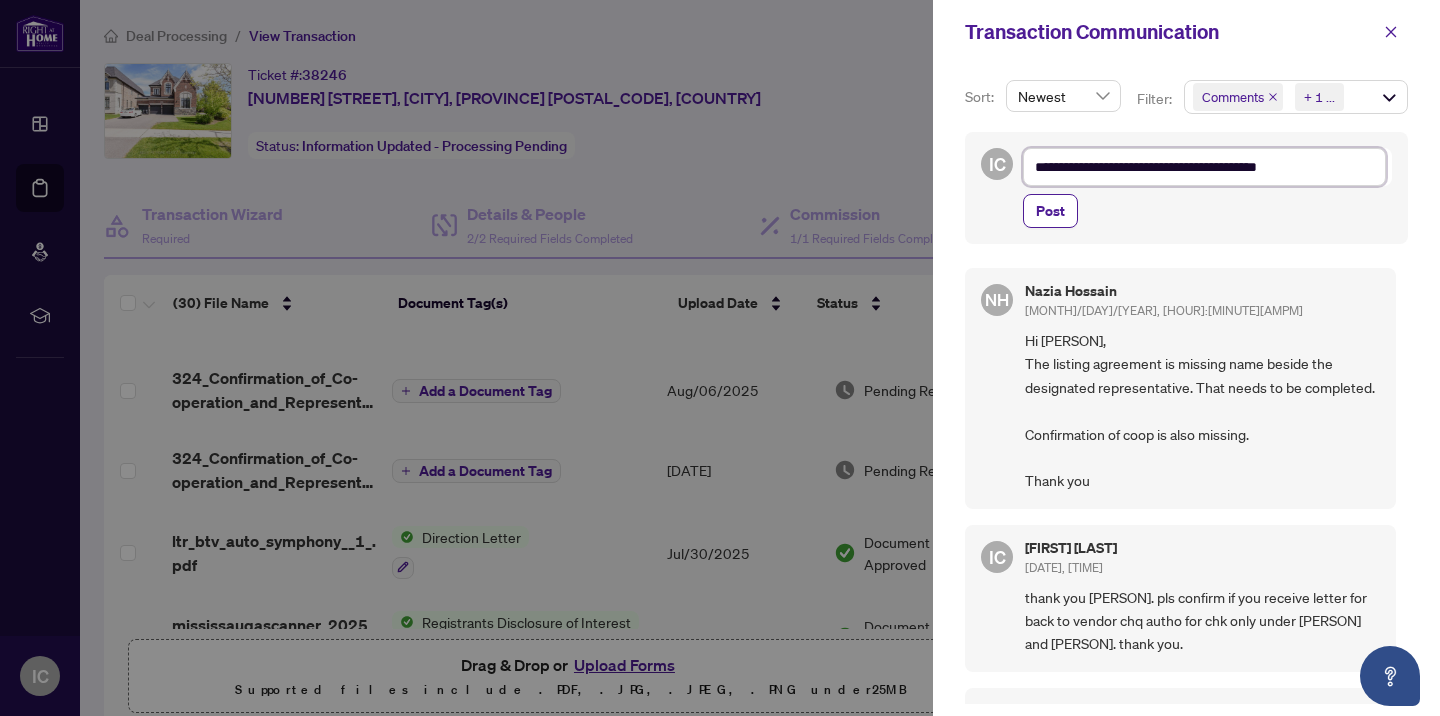 type on "**********" 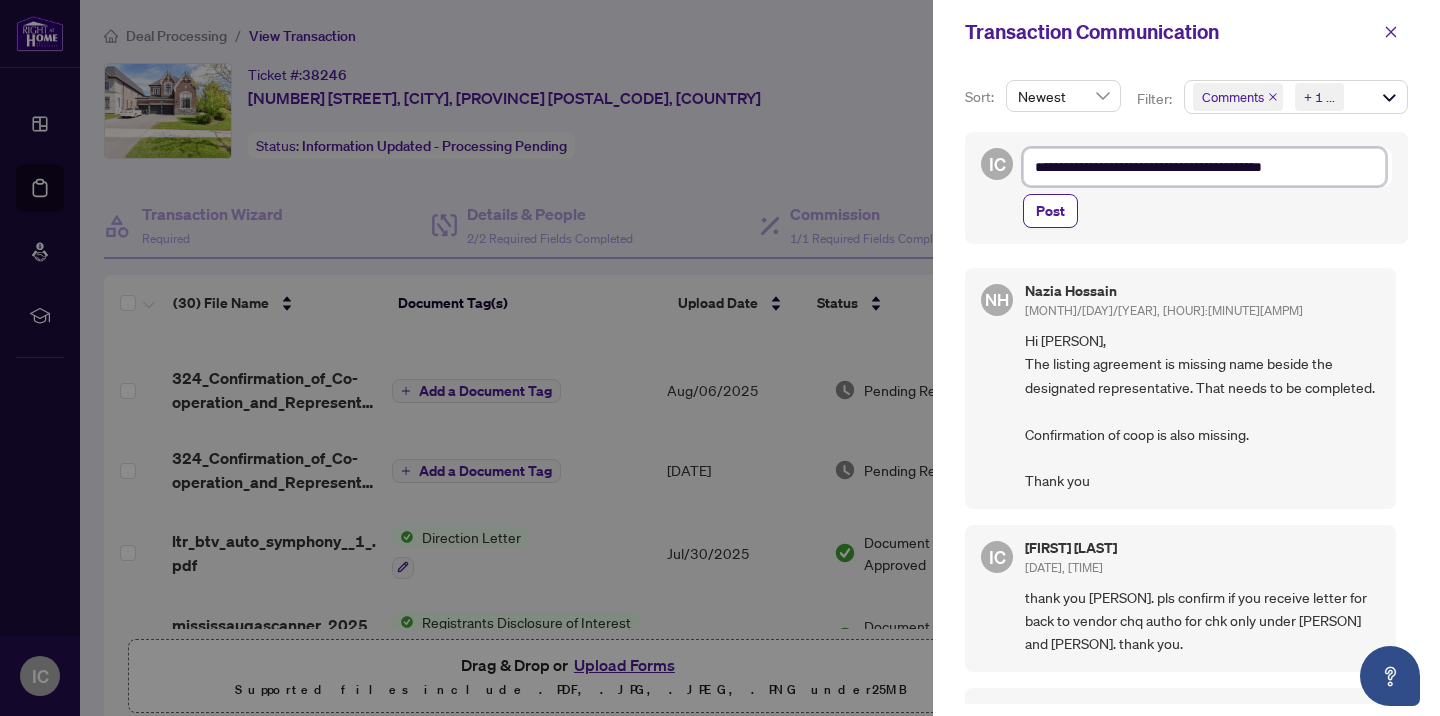 type on "**********" 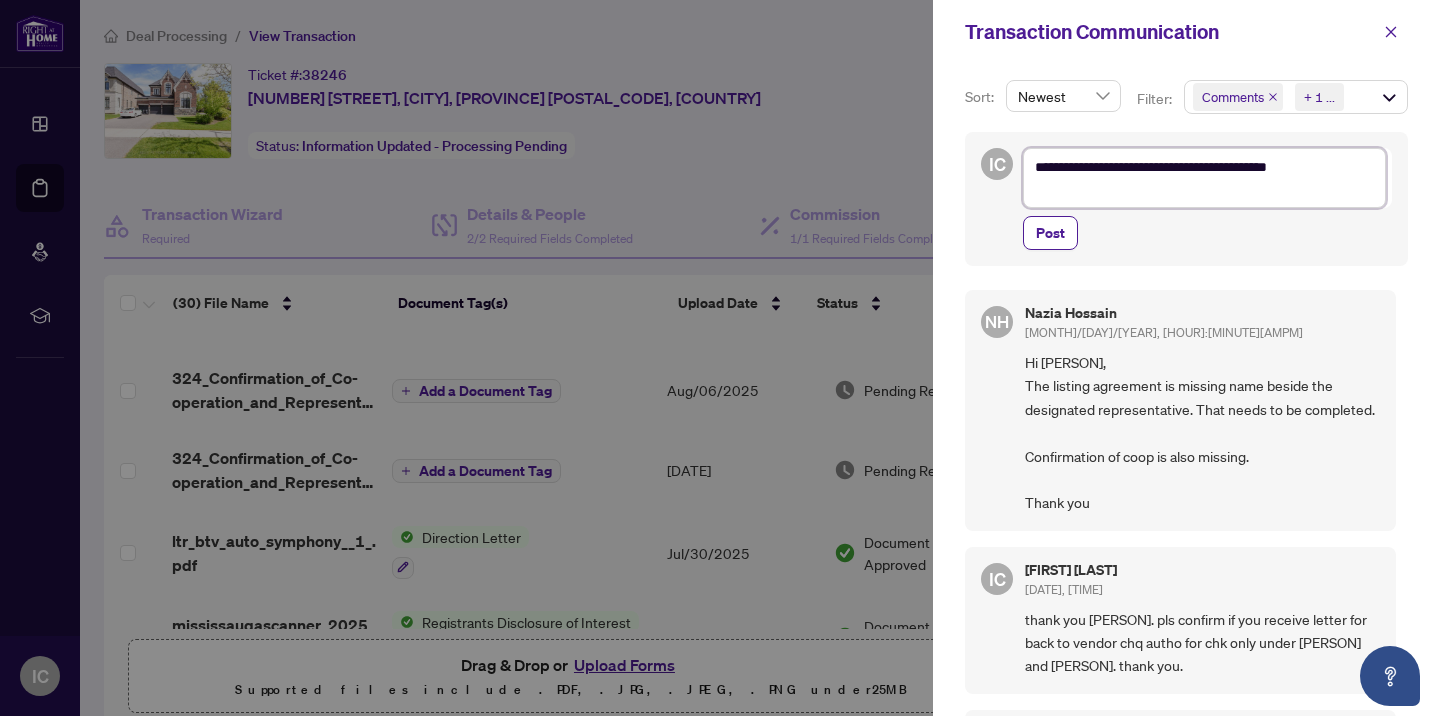 type on "**********" 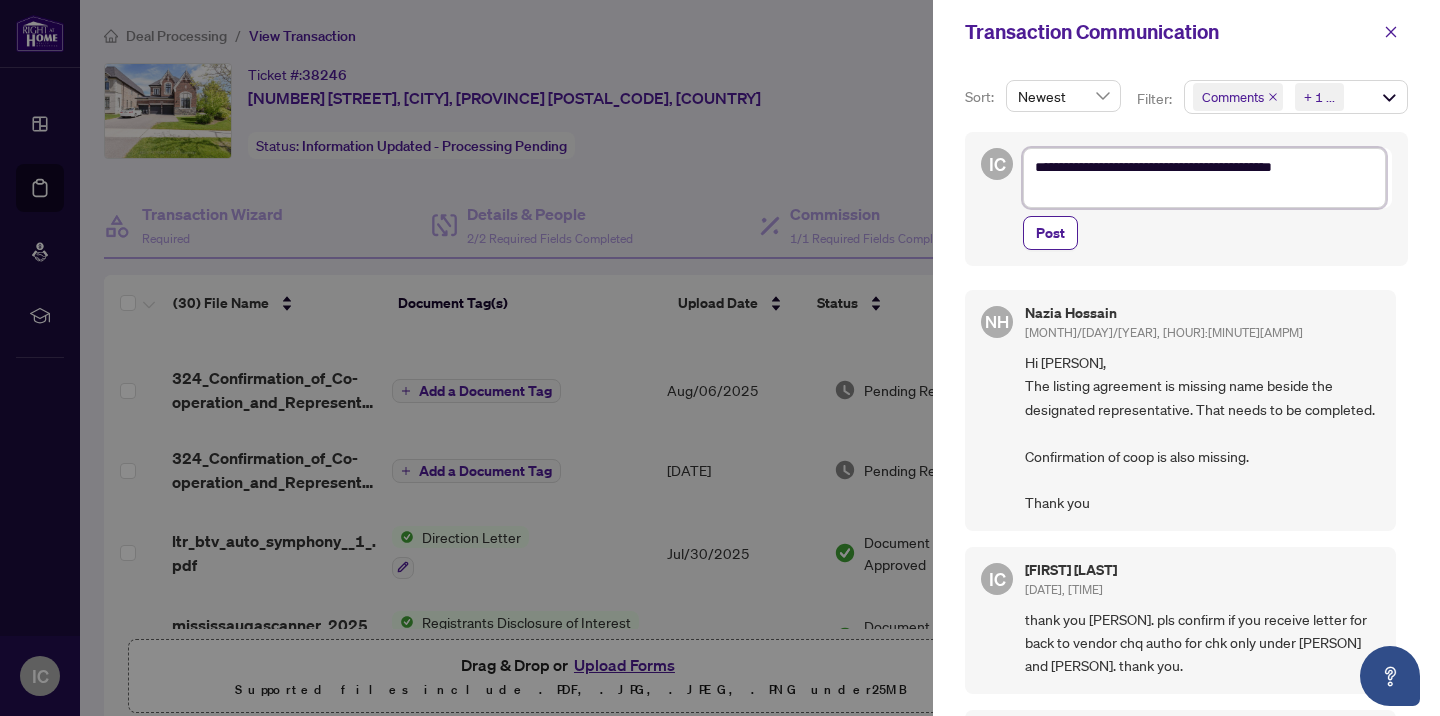 type on "**********" 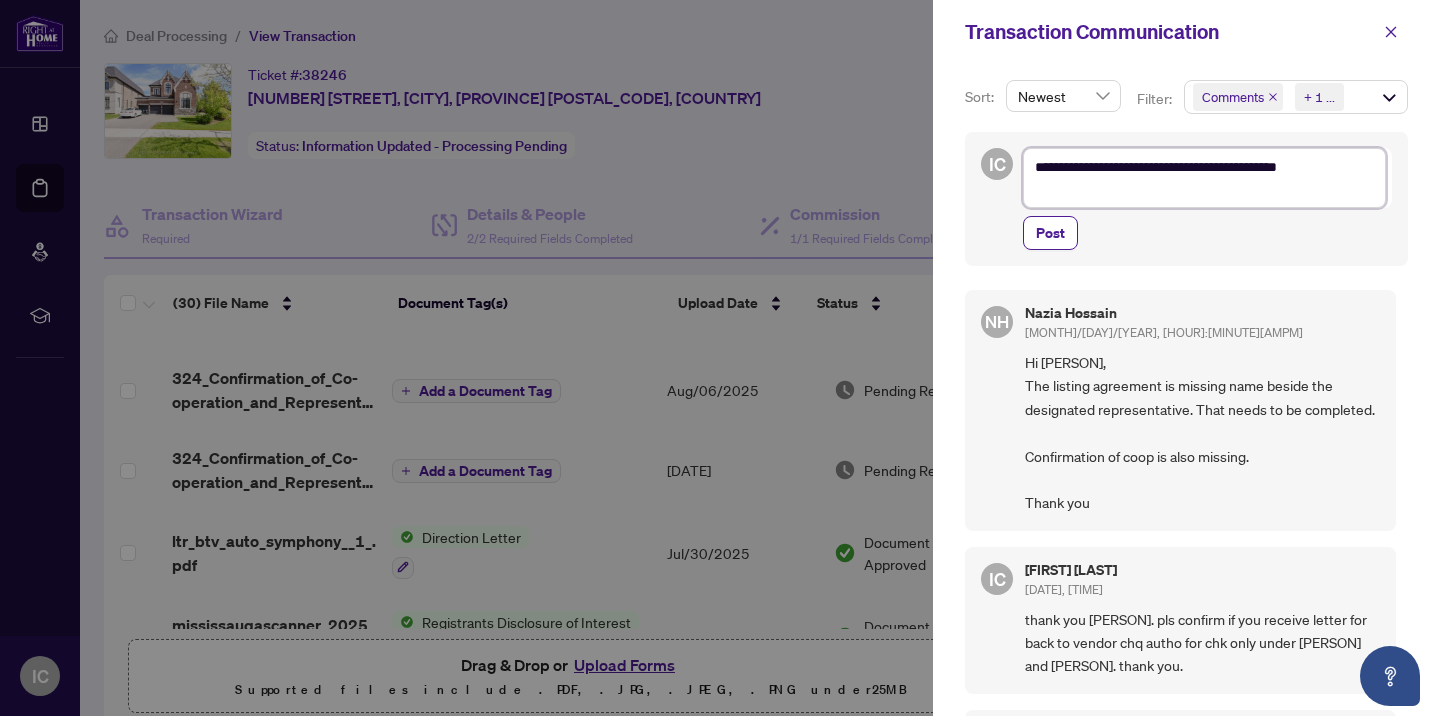 type on "**********" 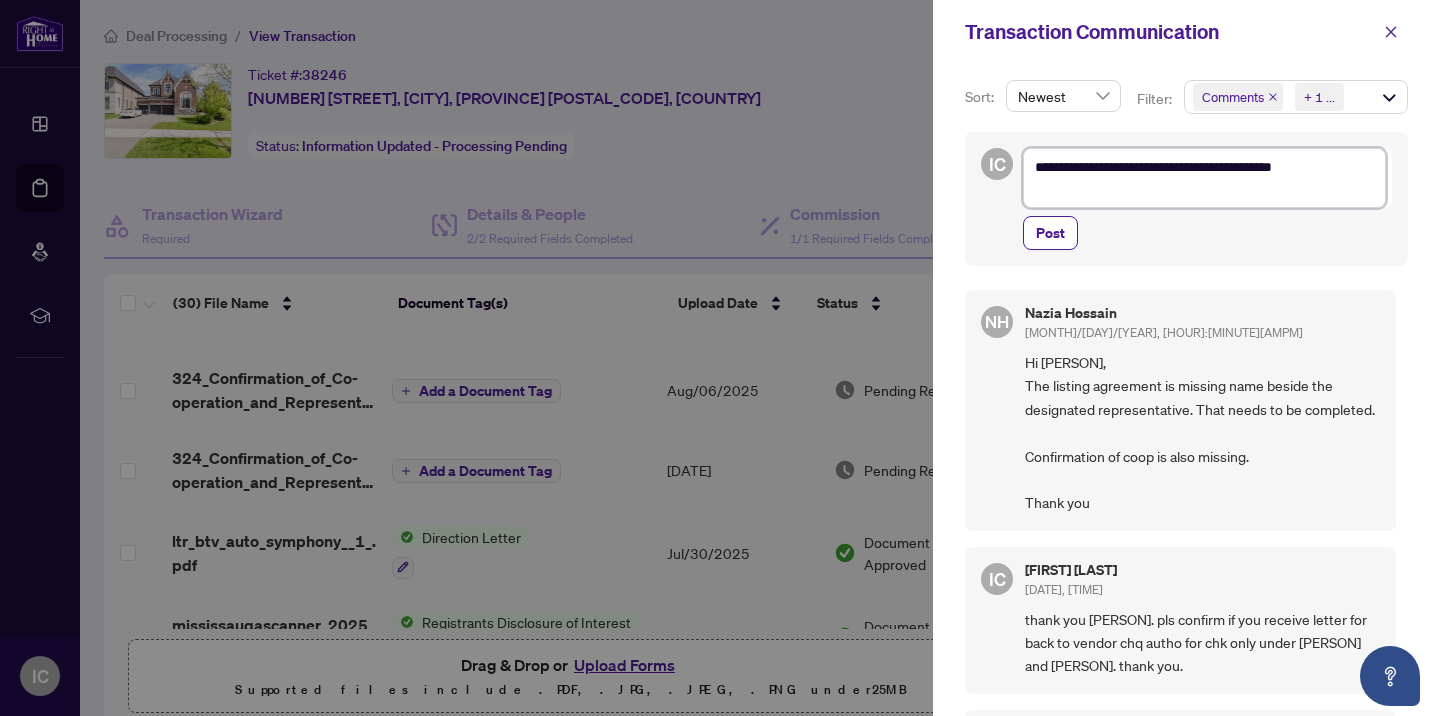 type on "**********" 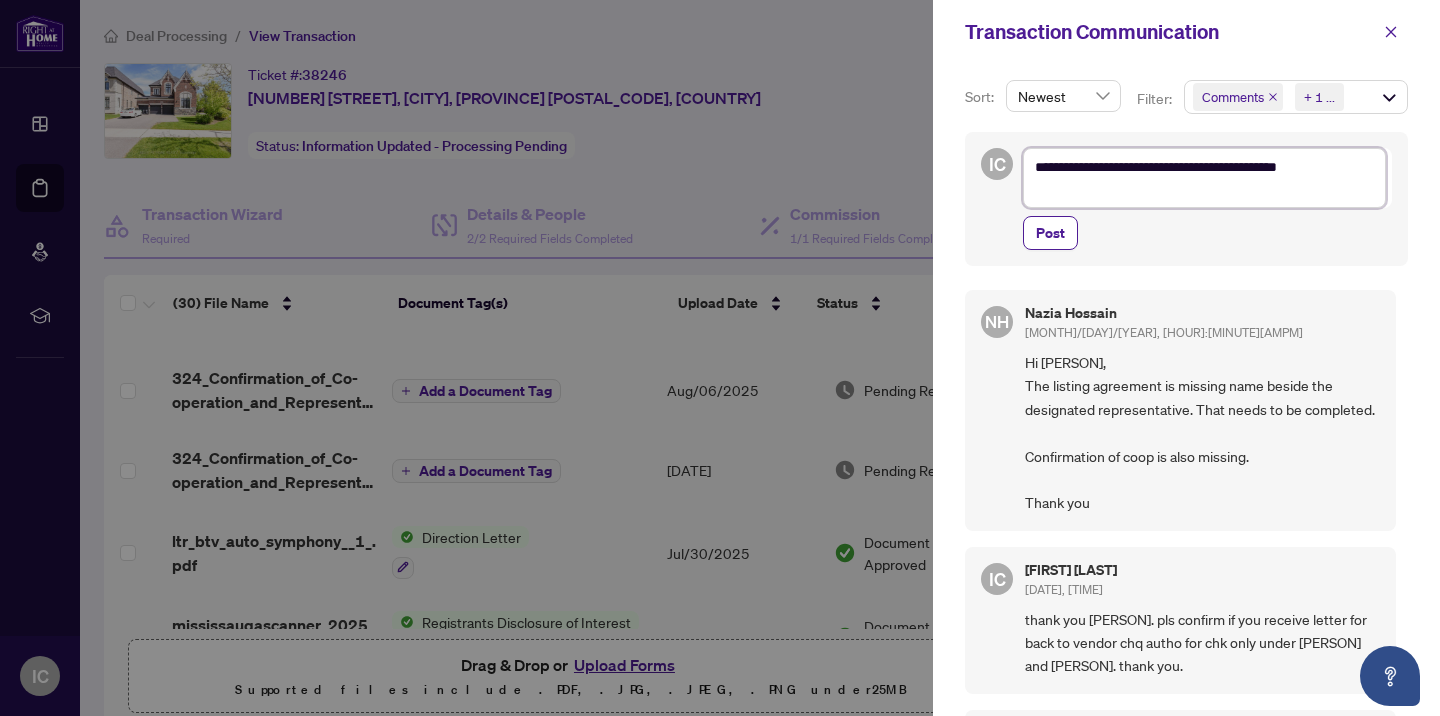type on "**********" 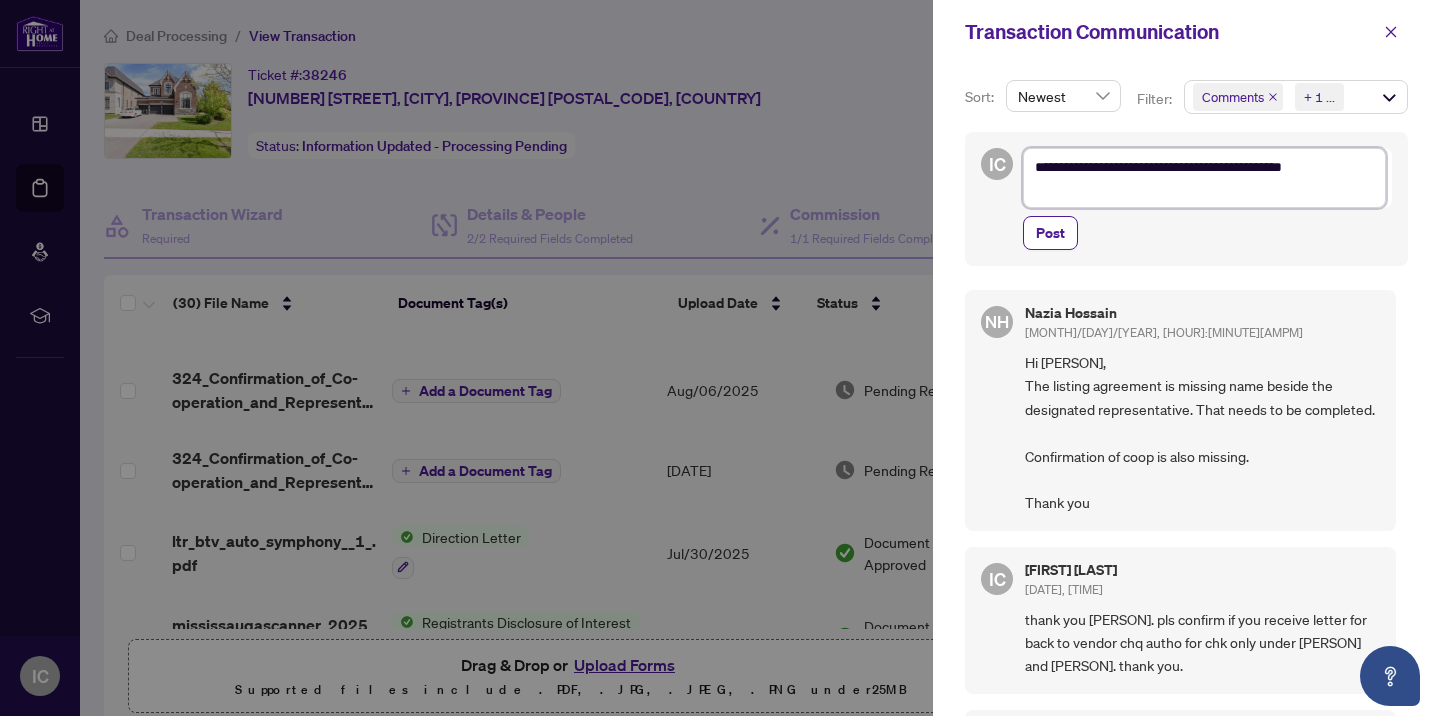 type on "**********" 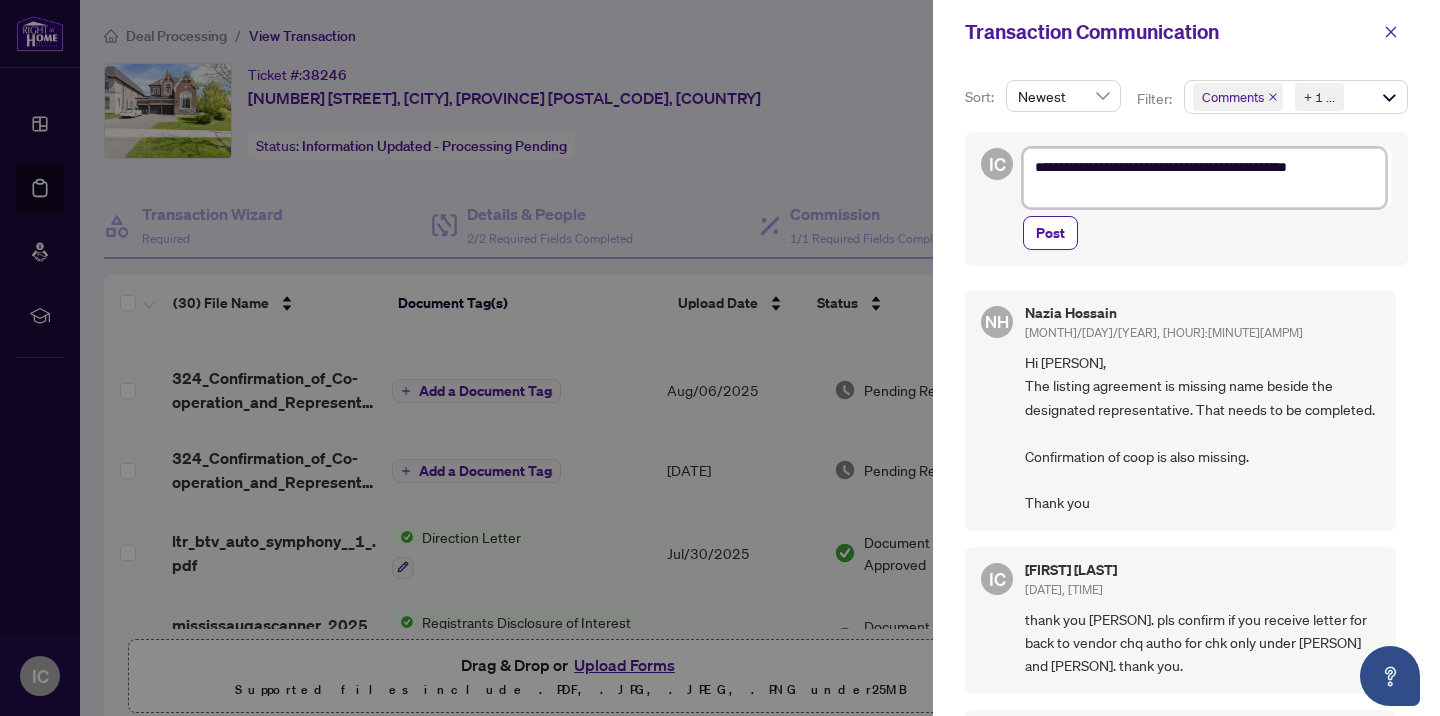 type on "**********" 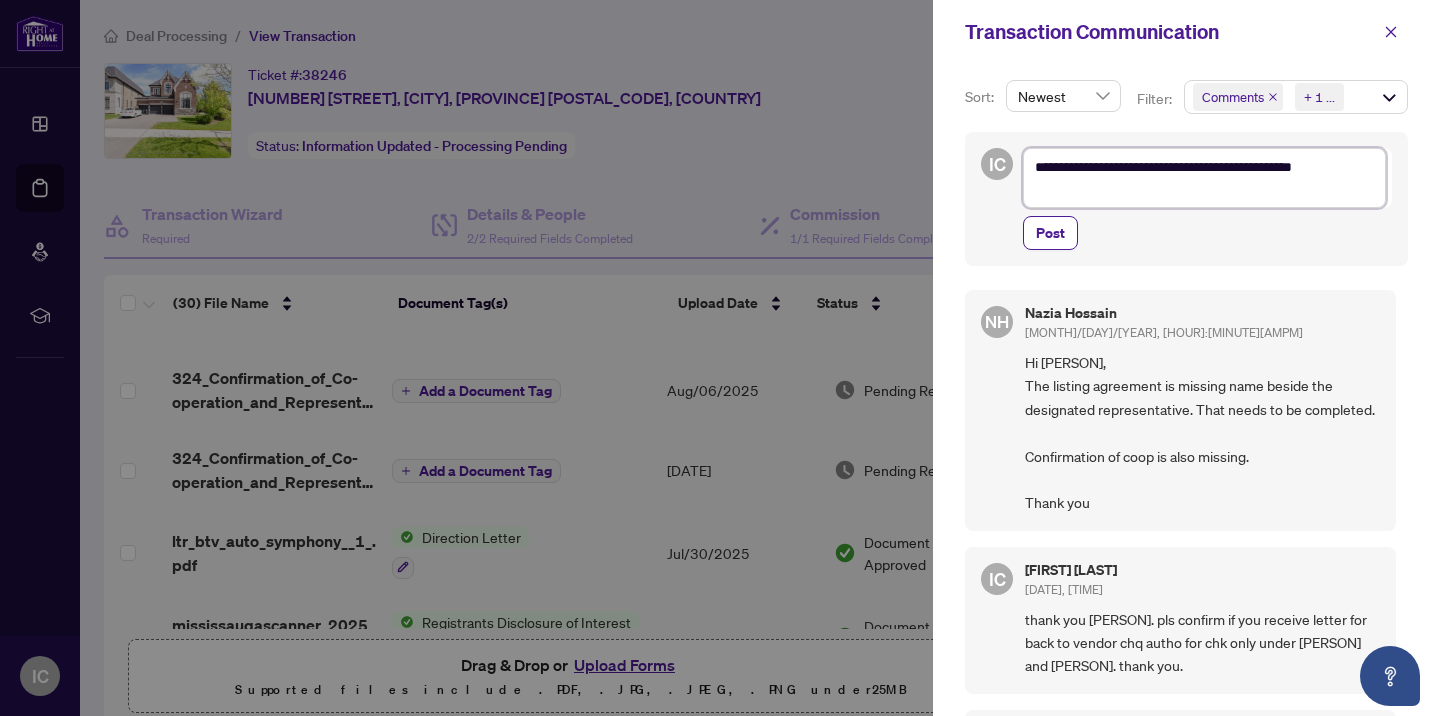 type on "**********" 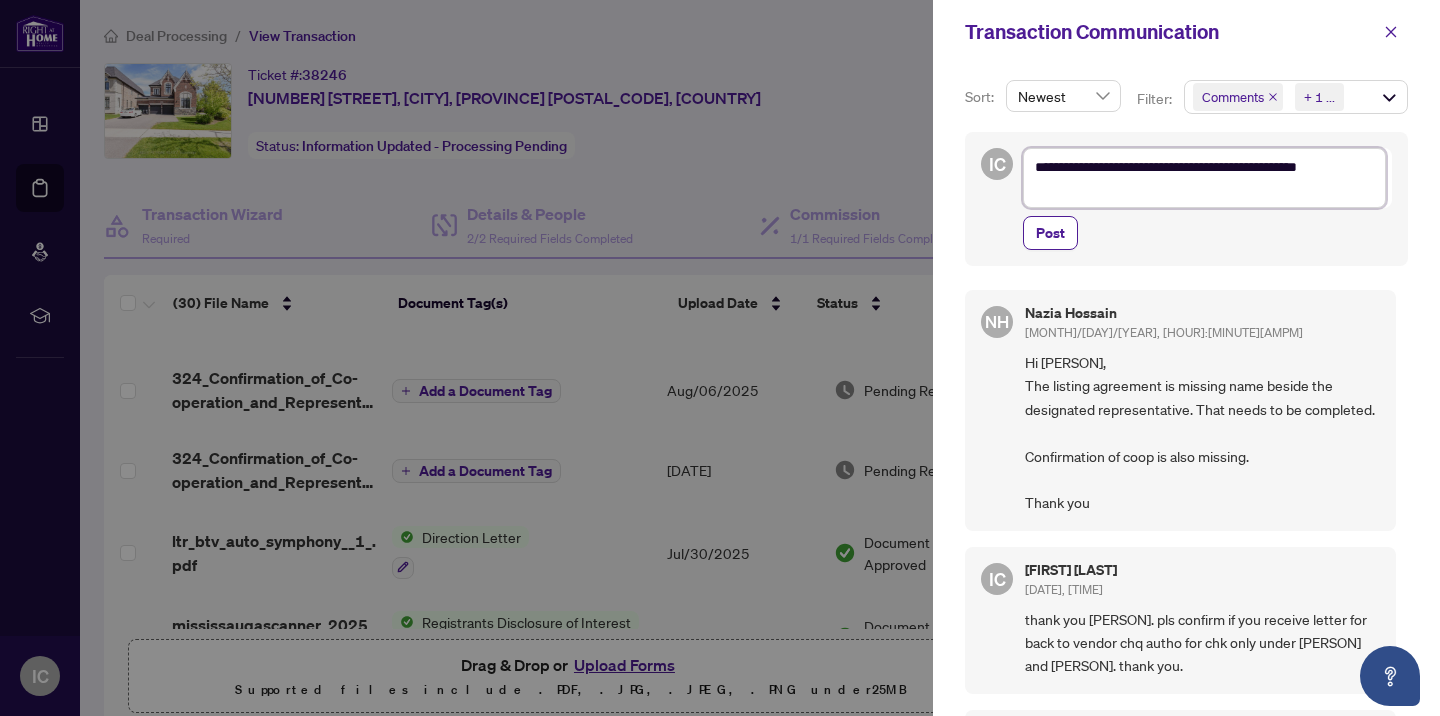type on "**********" 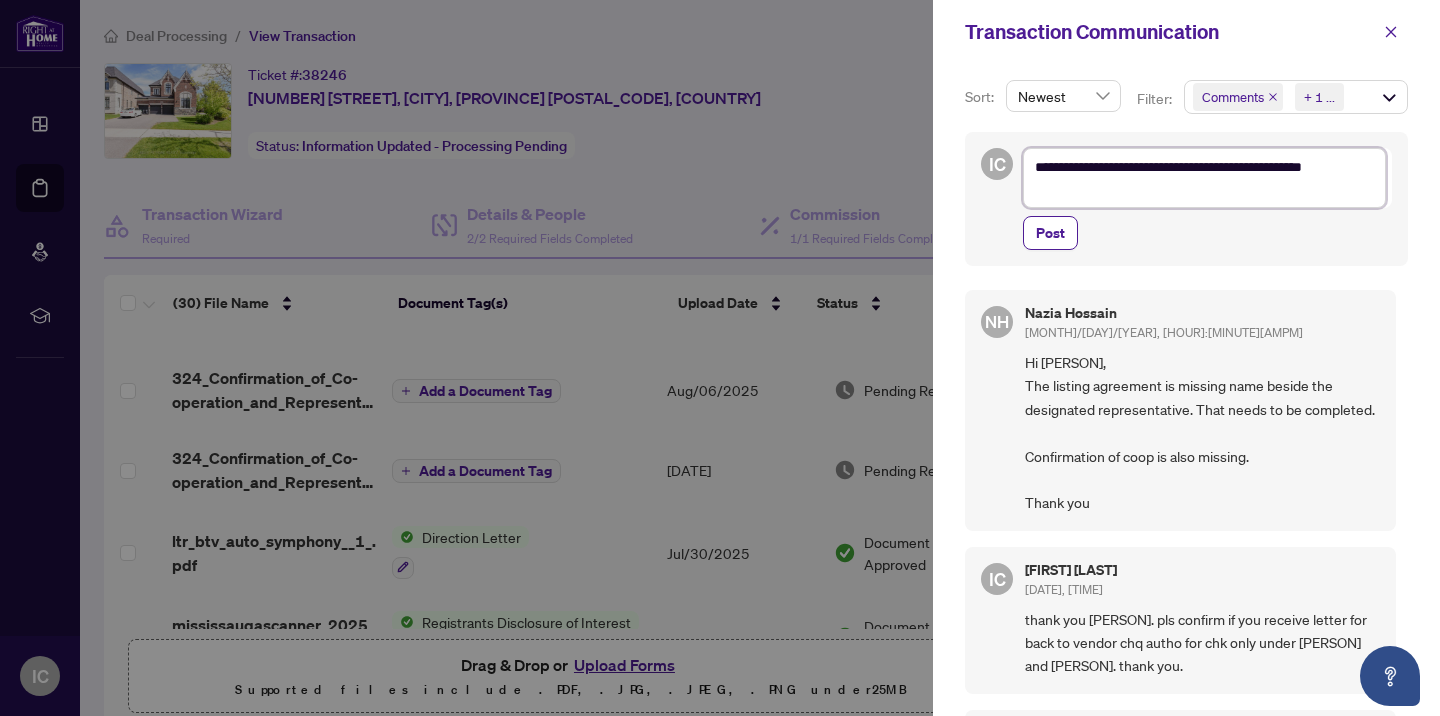 type on "**********" 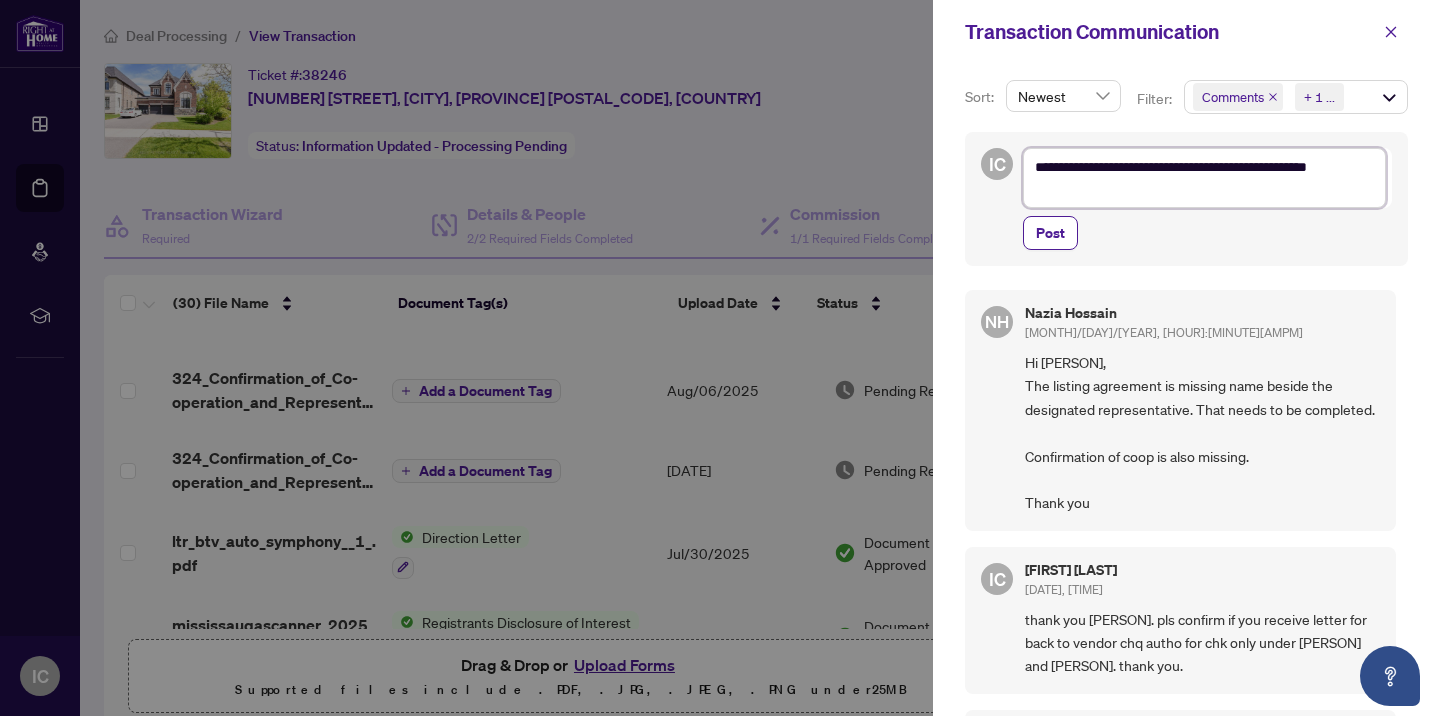 type on "**********" 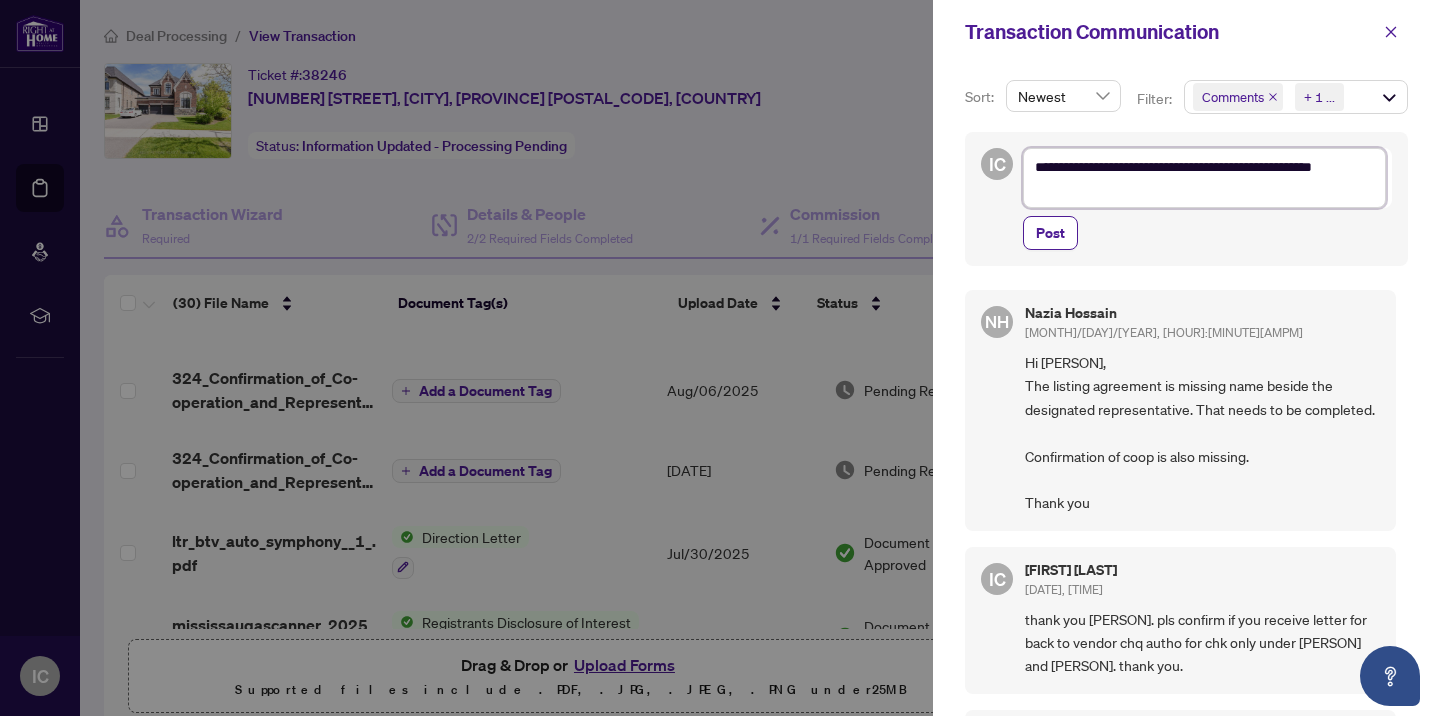 type on "**********" 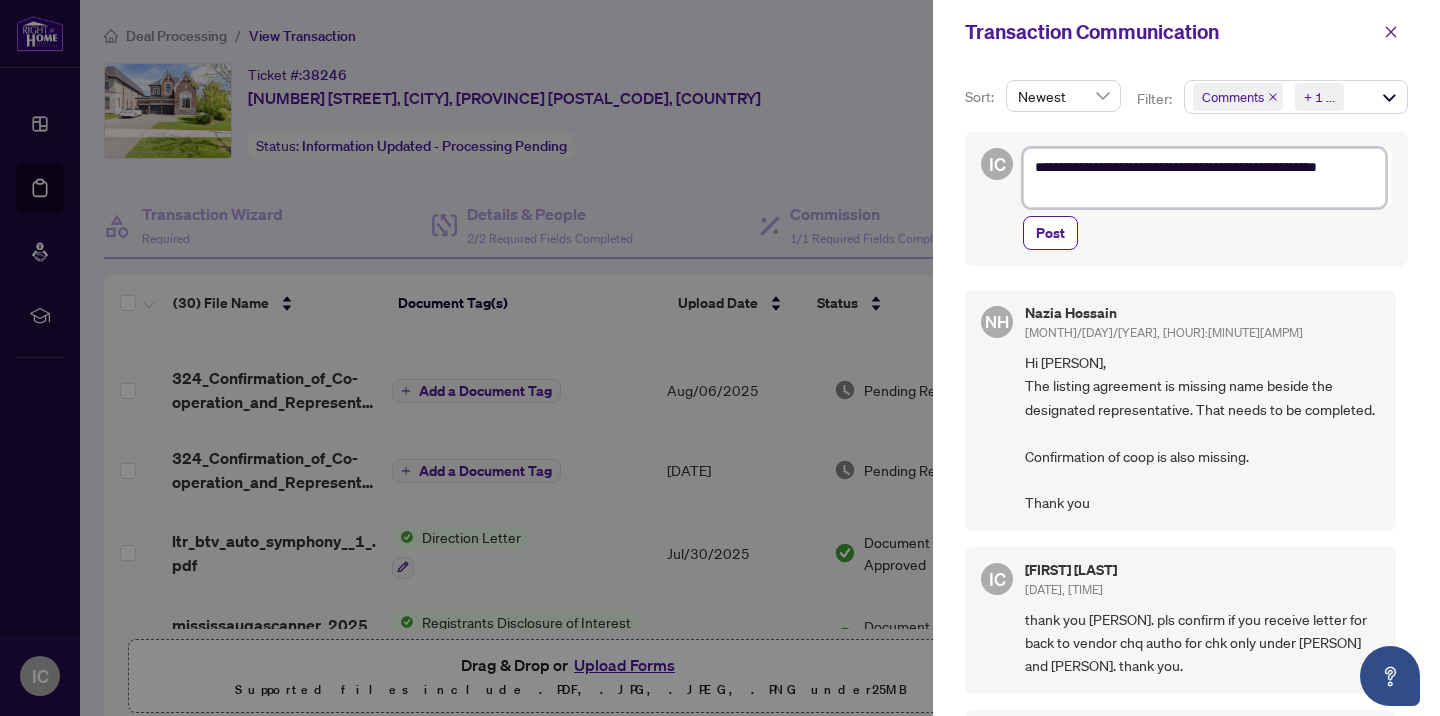 type on "**********" 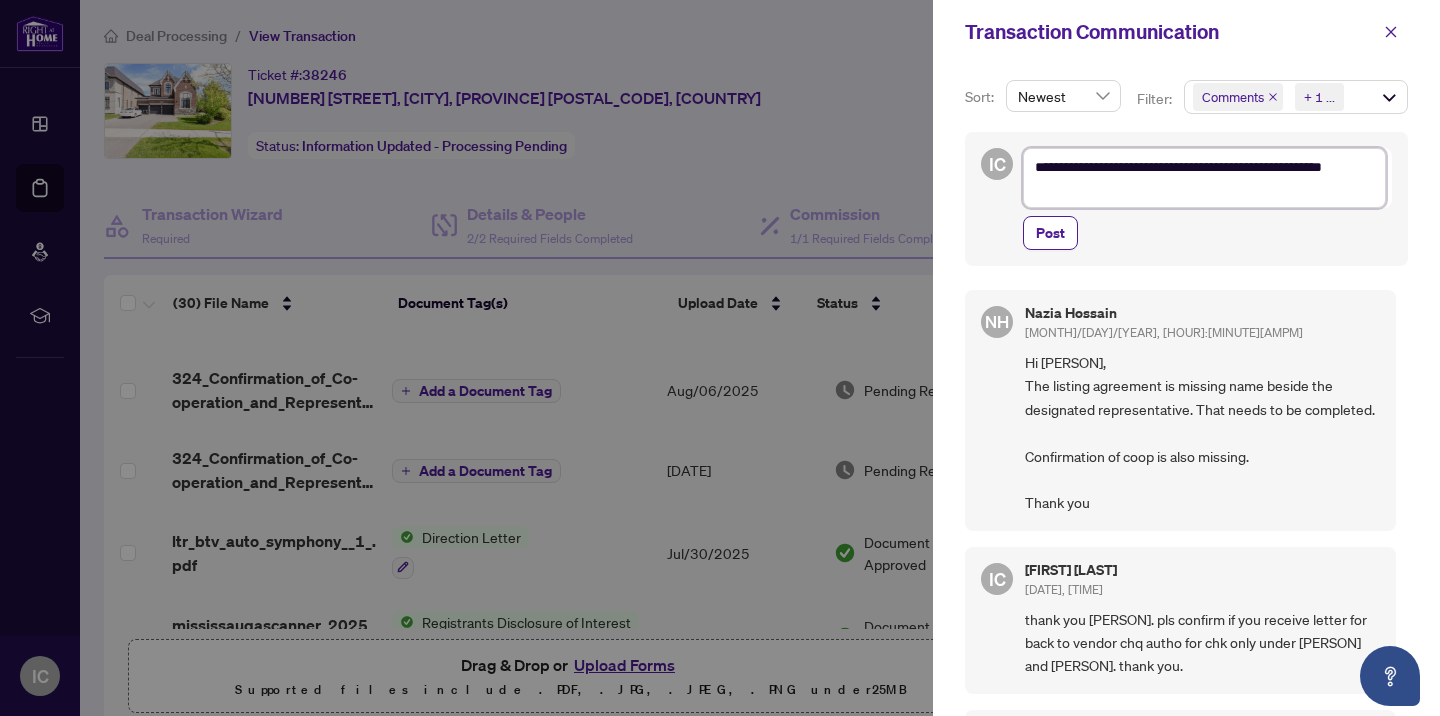 type on "**********" 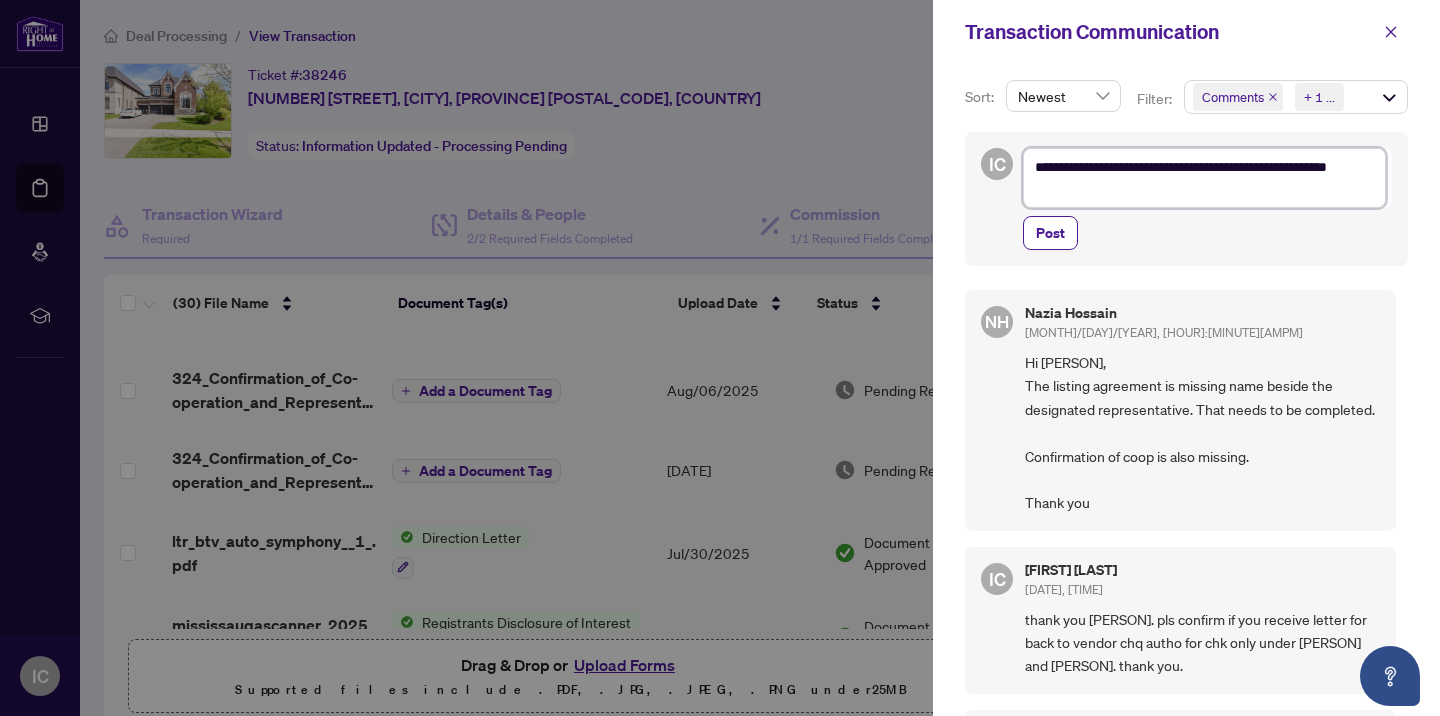 type on "**********" 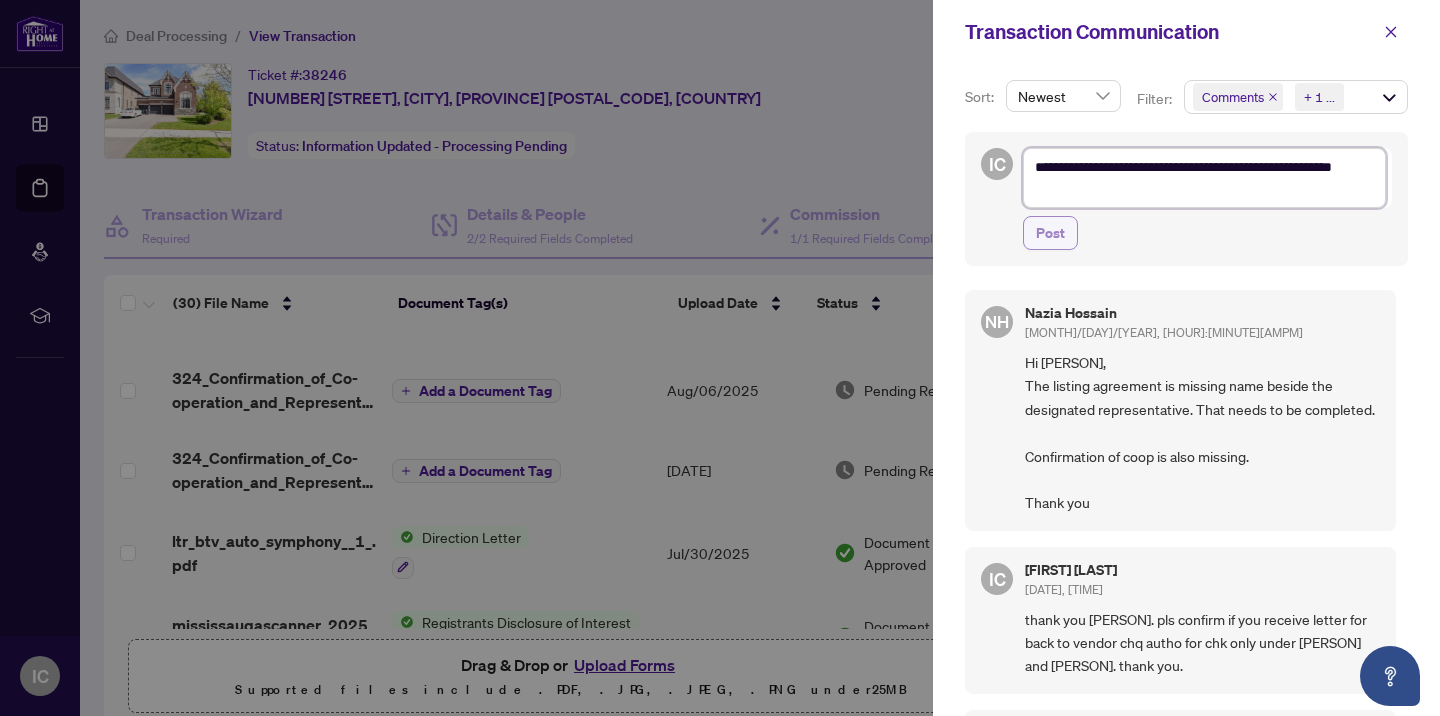 type on "**********" 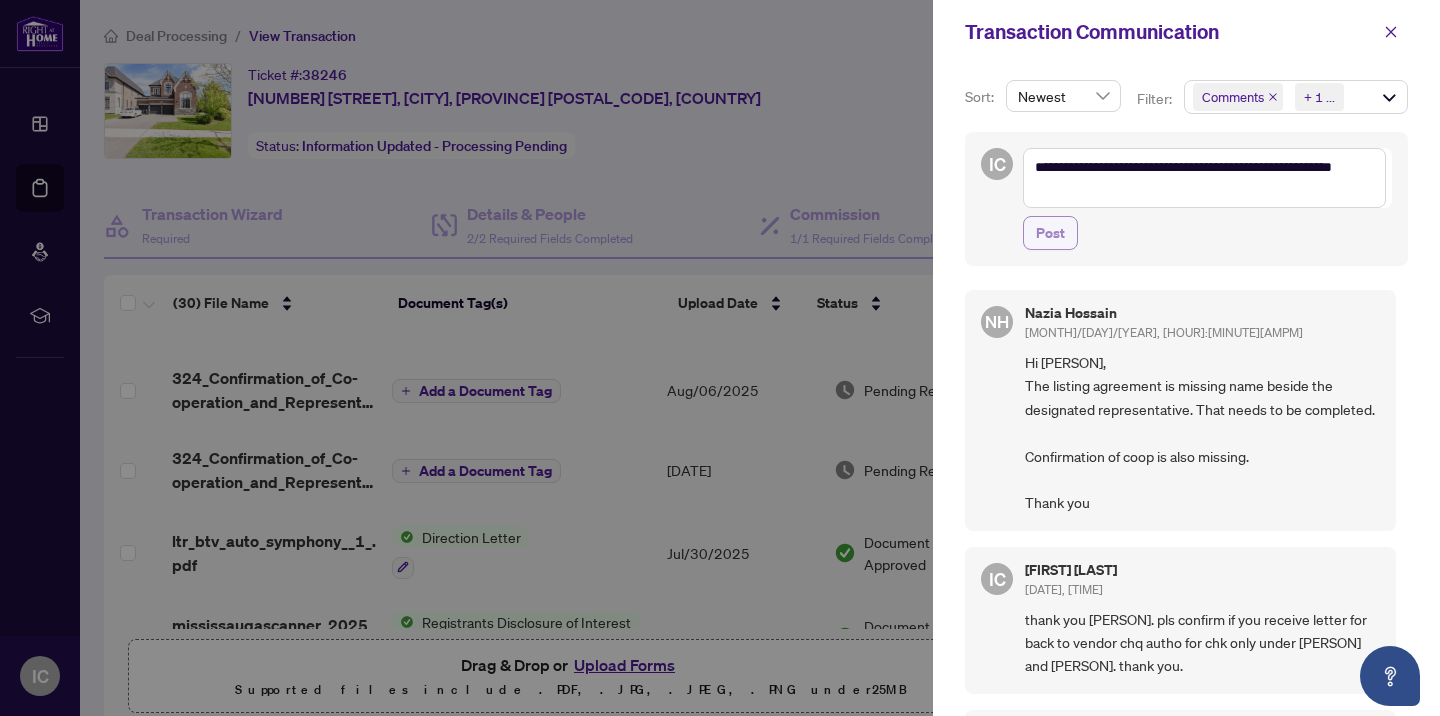 click on "Post" at bounding box center (1050, 233) 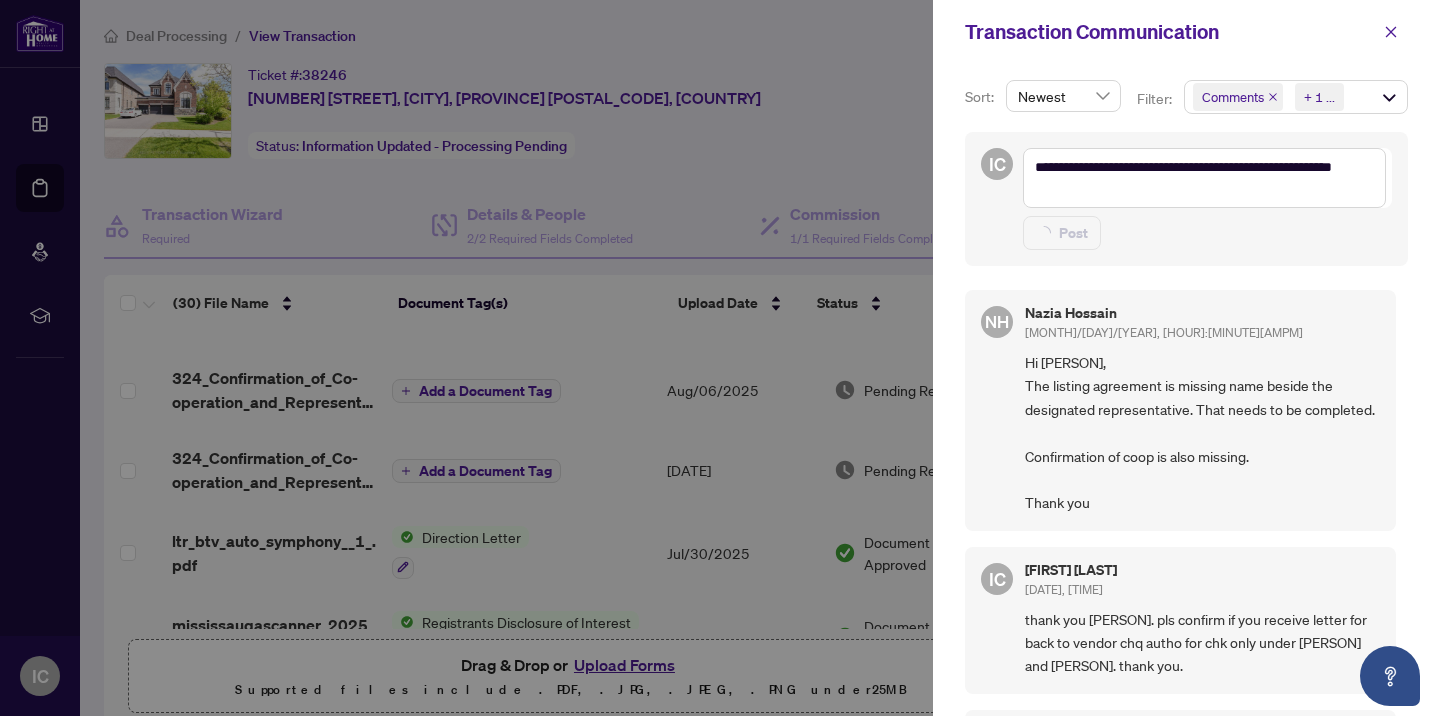 type on "**********" 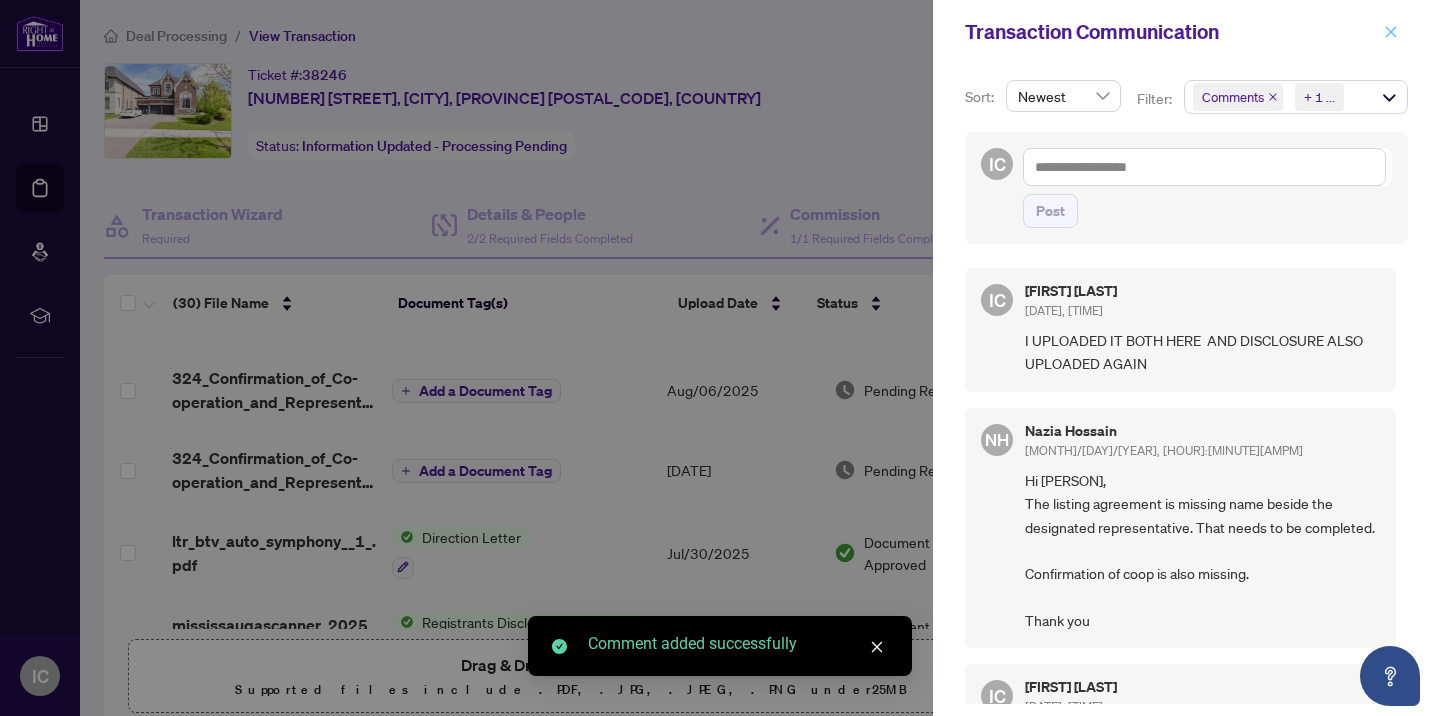 click 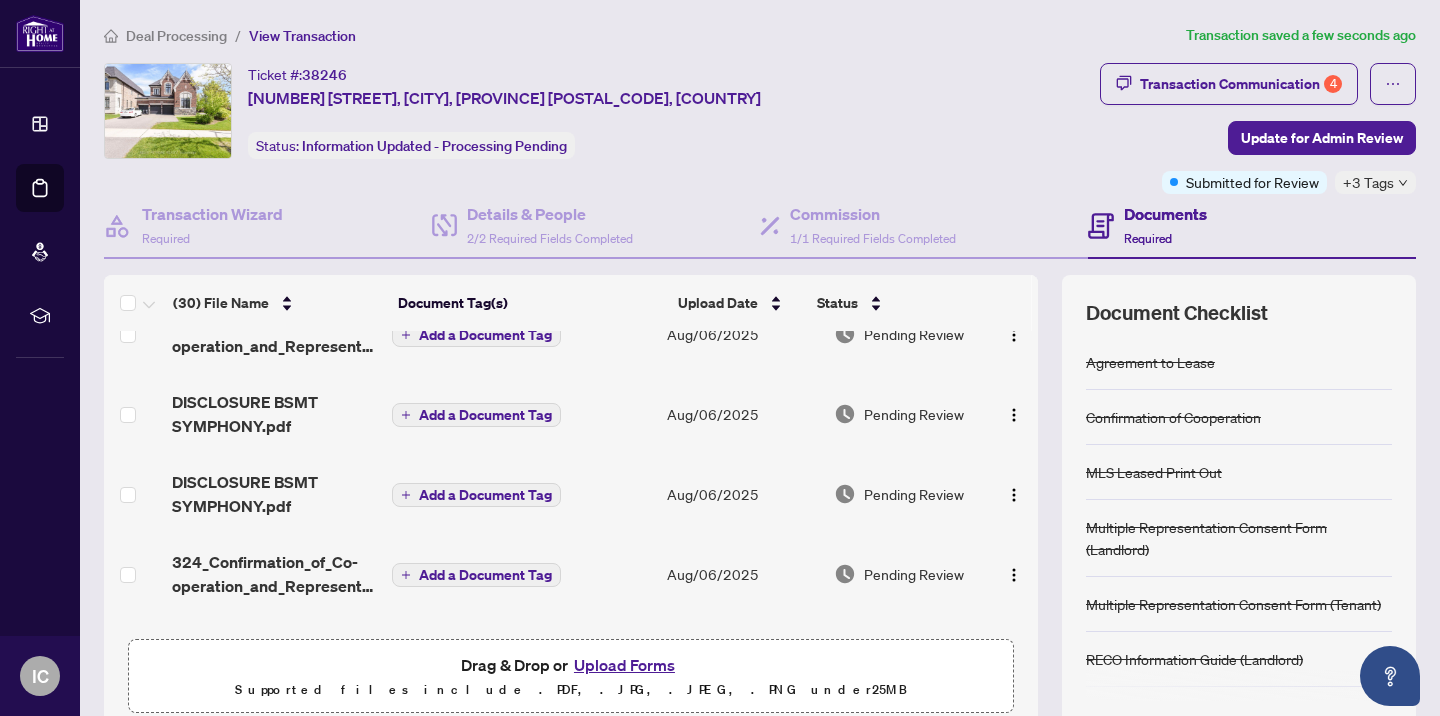 scroll, scrollTop: 199, scrollLeft: 0, axis: vertical 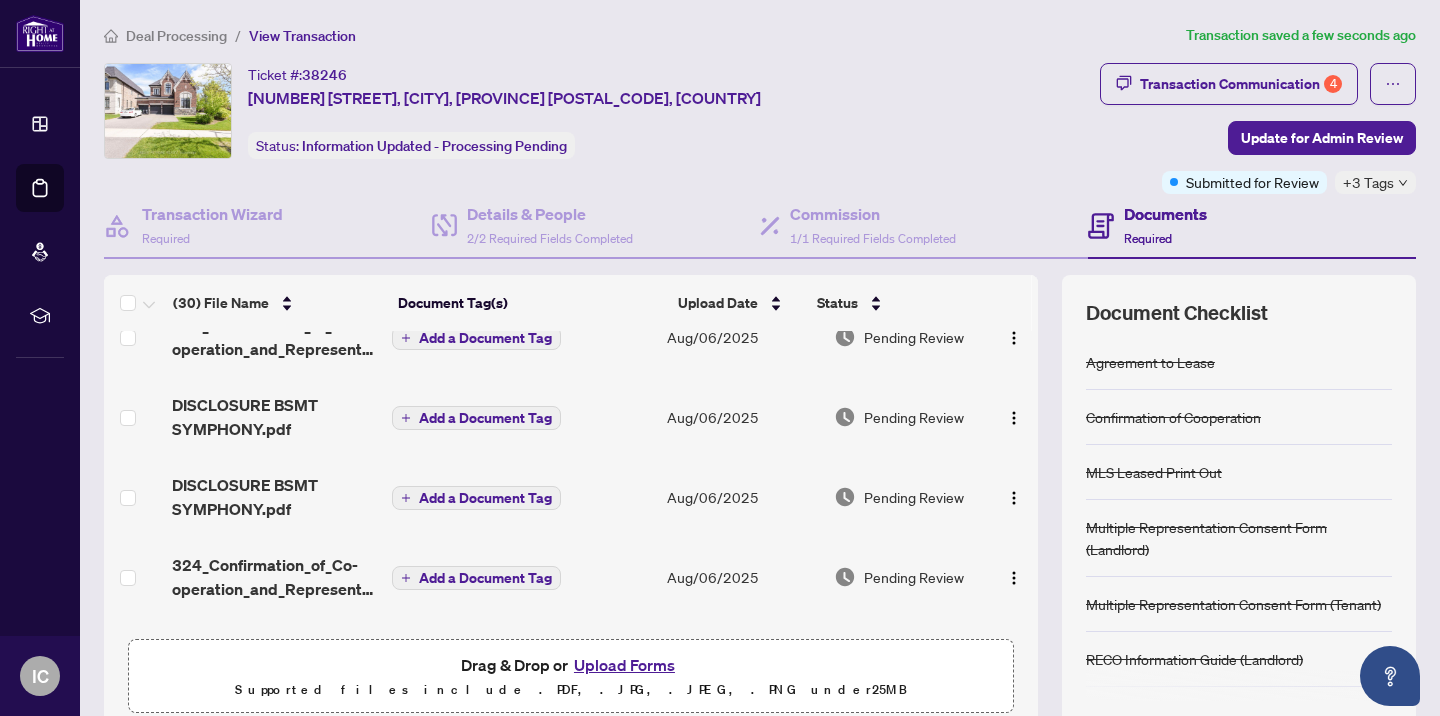 click on "Upload Forms" at bounding box center [624, 665] 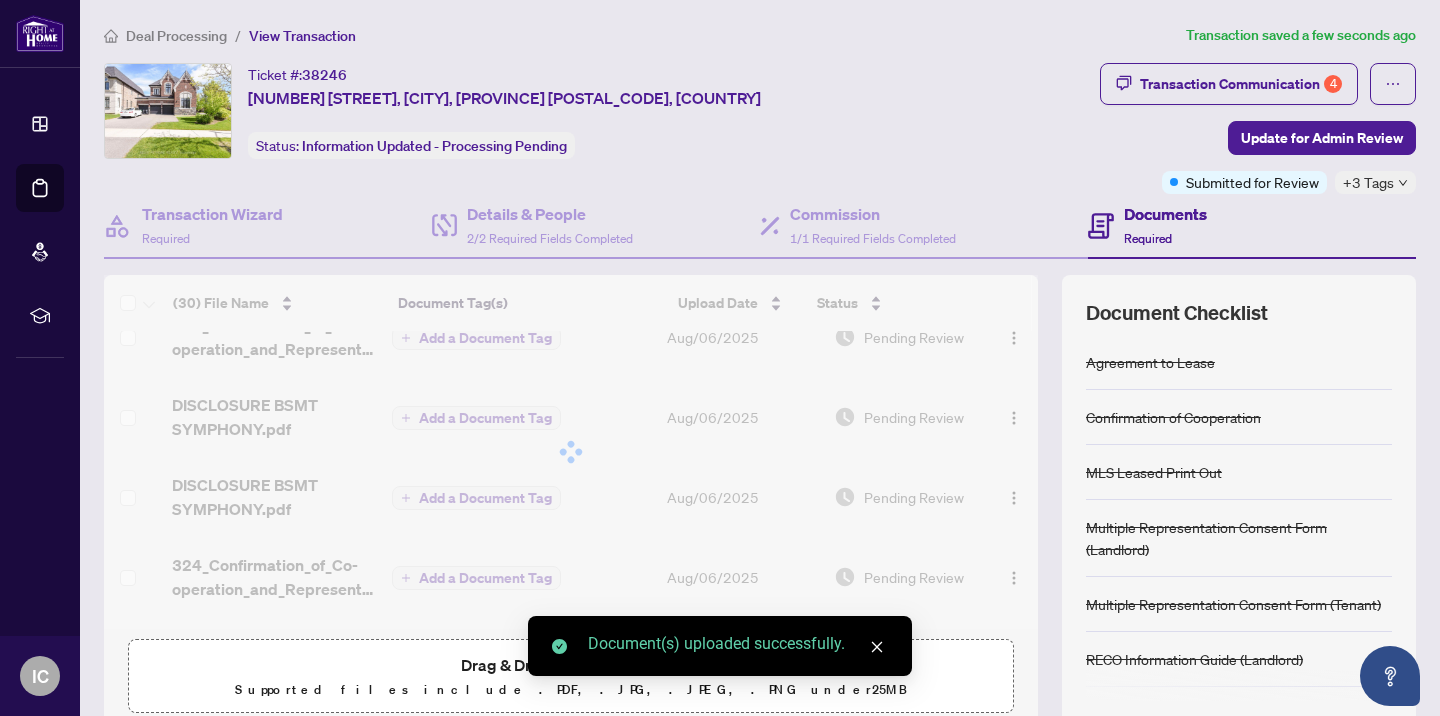 click on "Document(s) uploaded successfully." at bounding box center [720, 646] 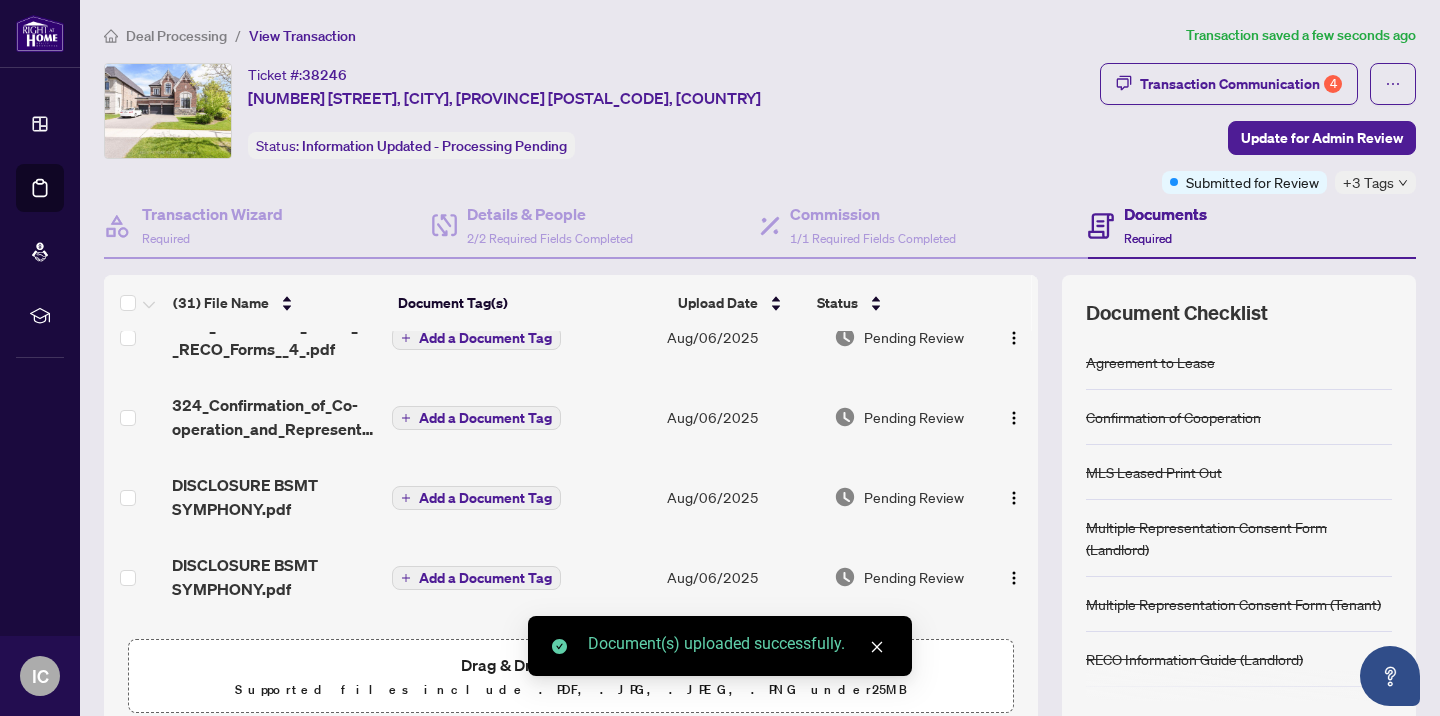 click 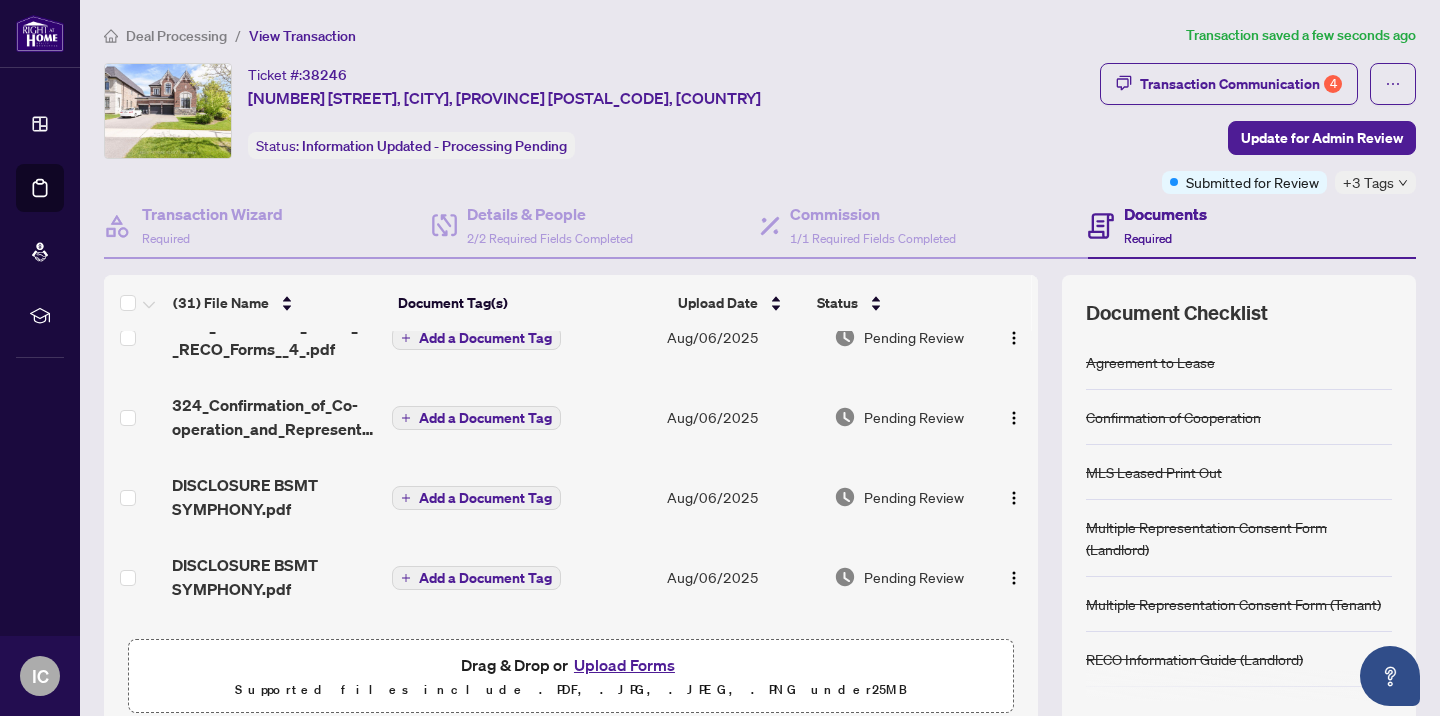 click on "Upload Forms" at bounding box center [624, 665] 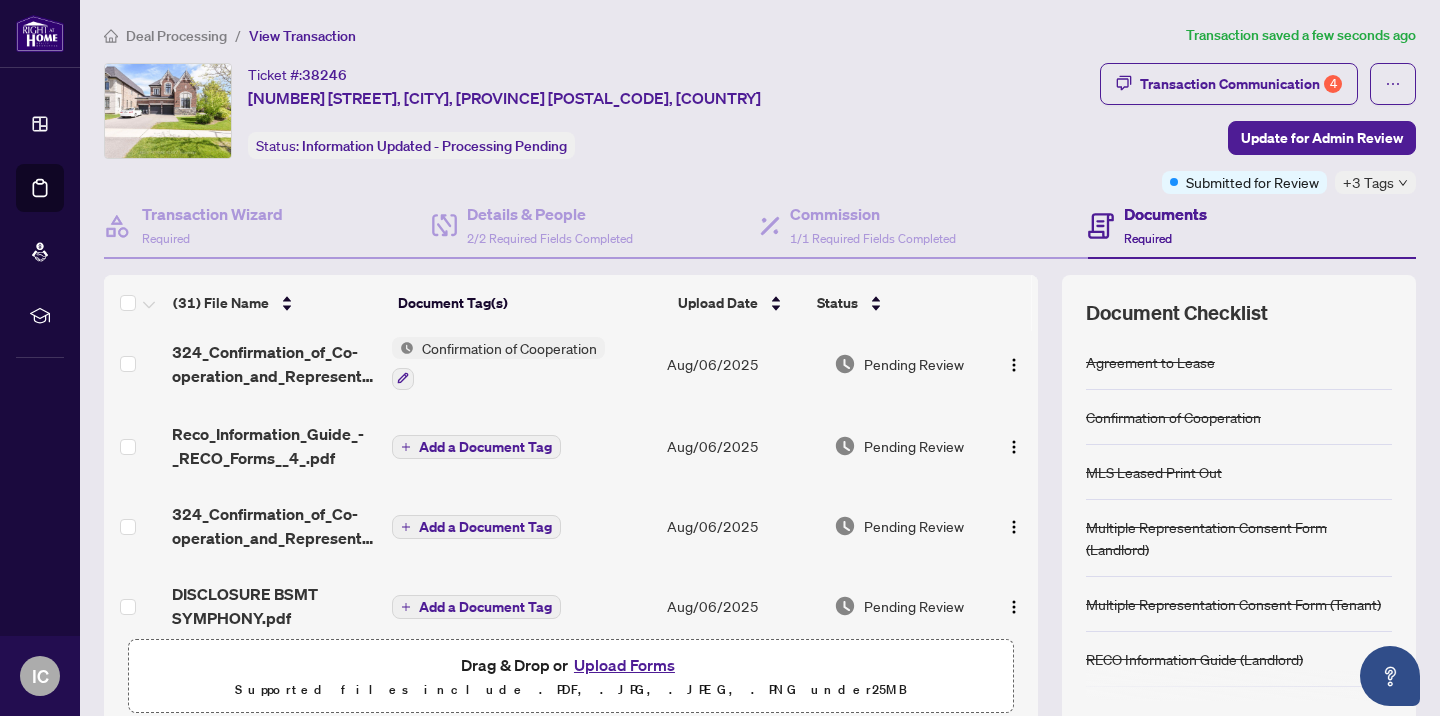 scroll, scrollTop: 0, scrollLeft: 0, axis: both 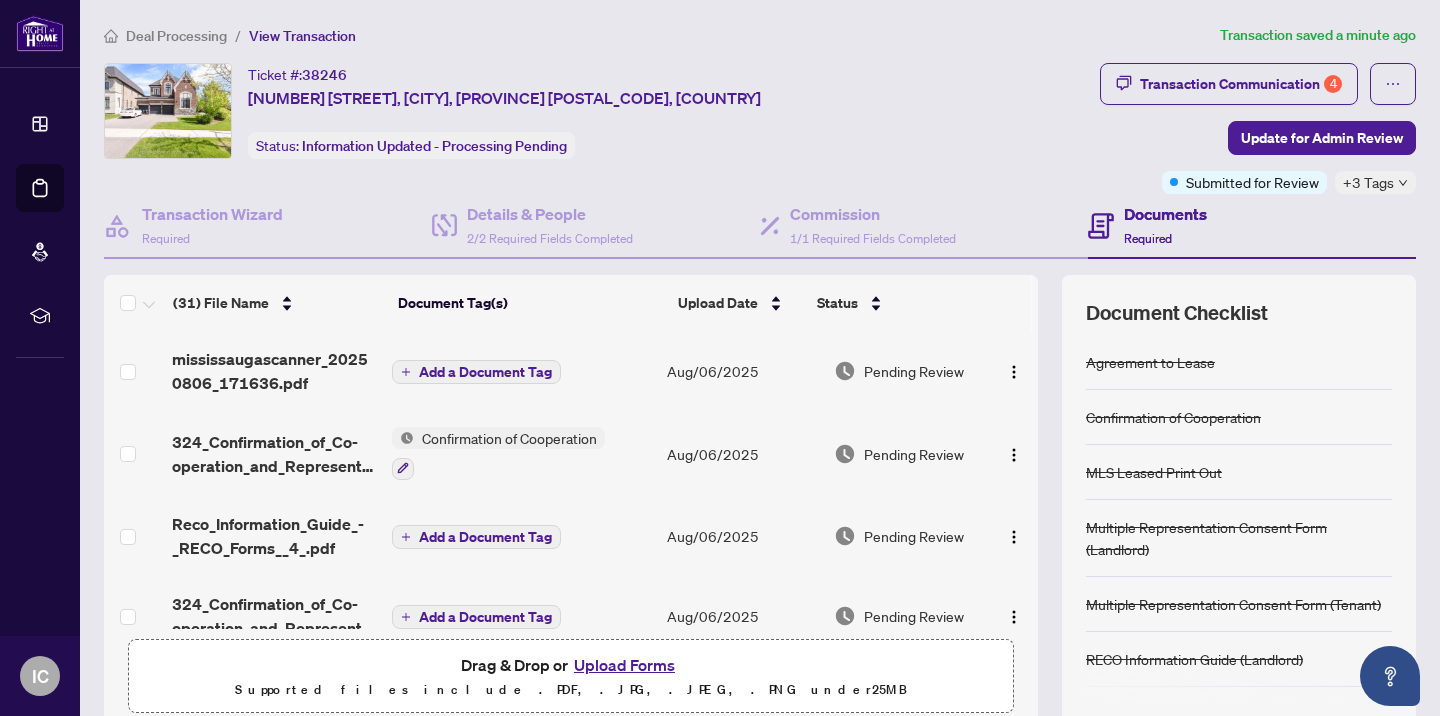 click on "Upload Forms" at bounding box center [624, 665] 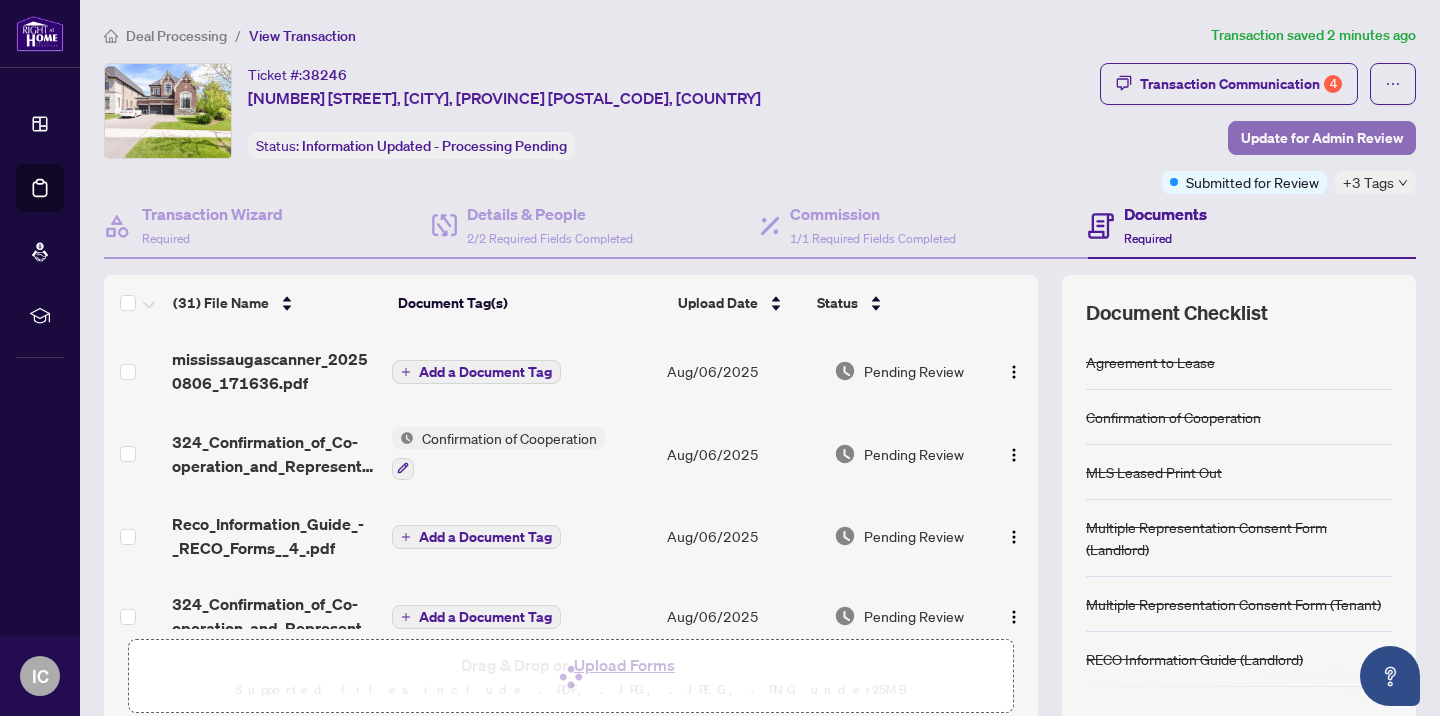 click on "Update for Admin Review" at bounding box center (1322, 138) 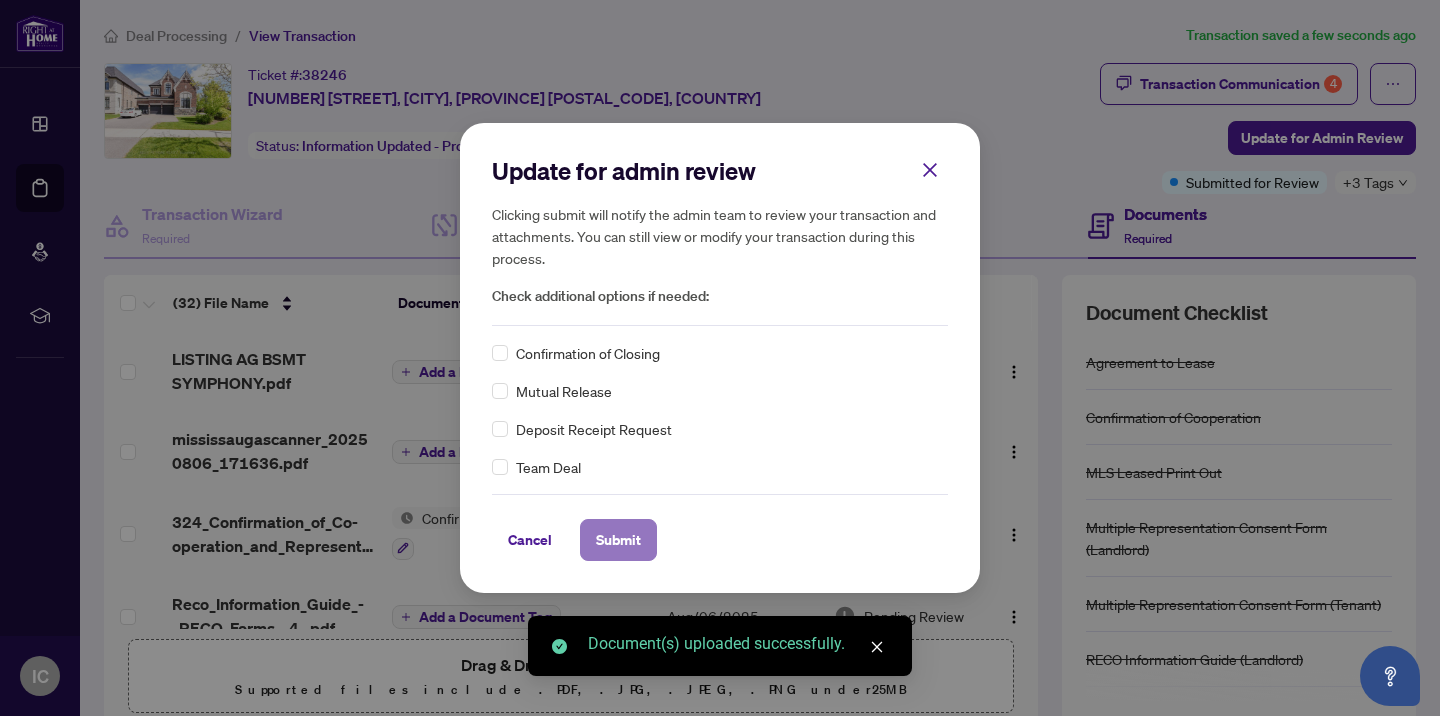 click on "Submit" at bounding box center [618, 540] 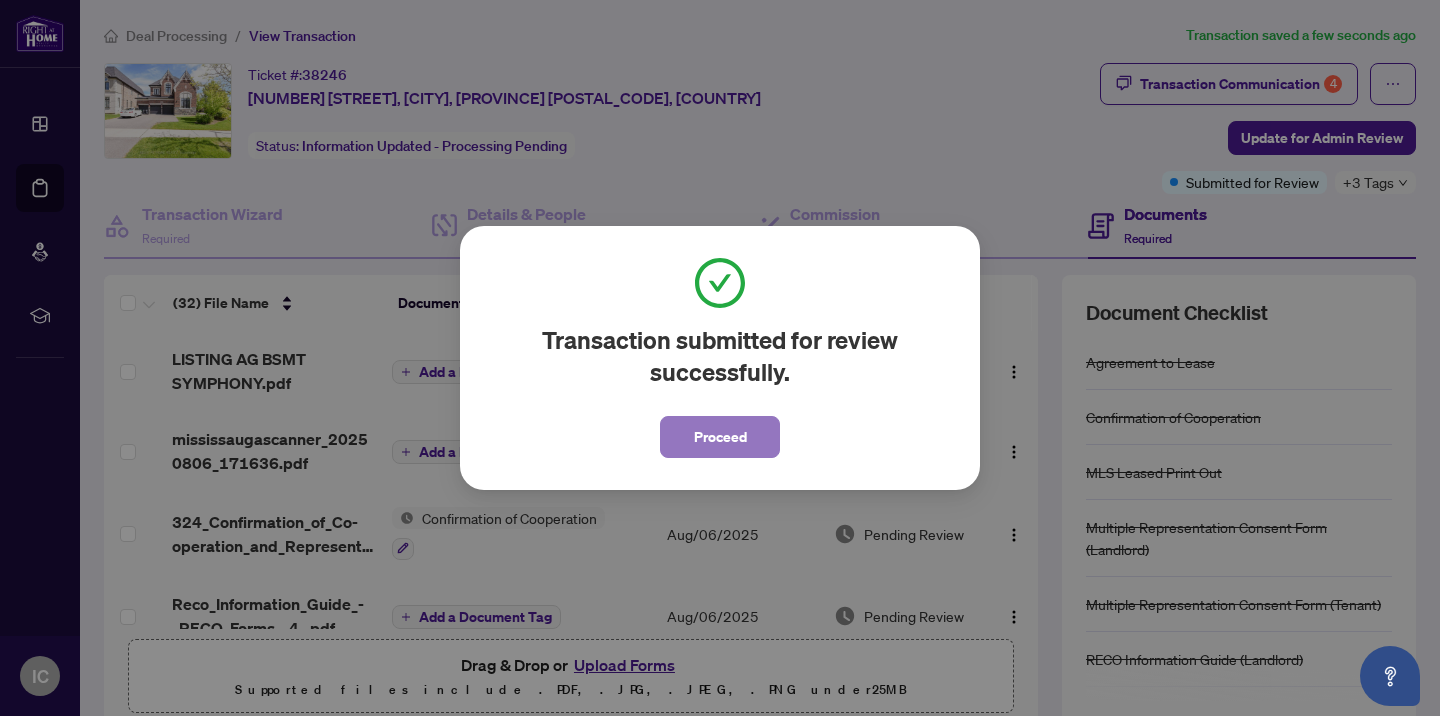 click on "Proceed" at bounding box center [720, 437] 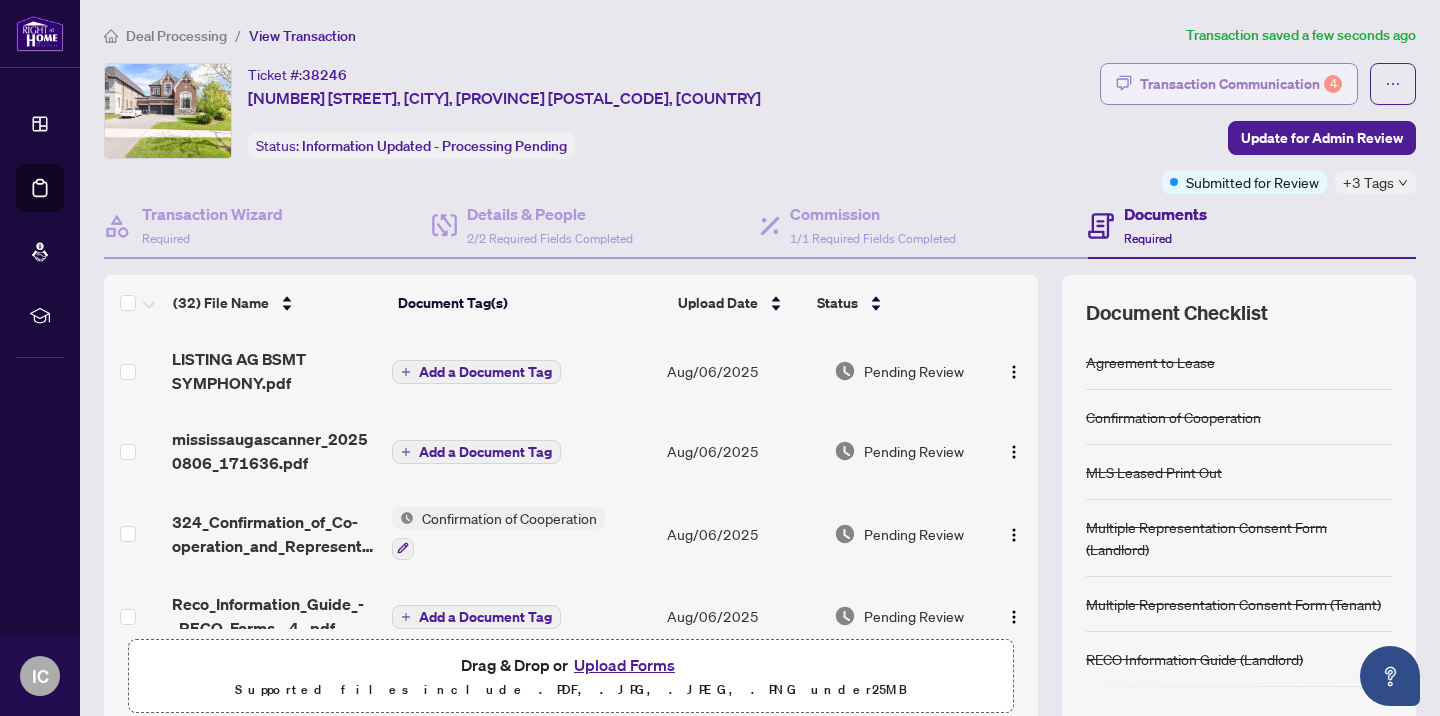 click on "Transaction Communication 4" at bounding box center [1241, 84] 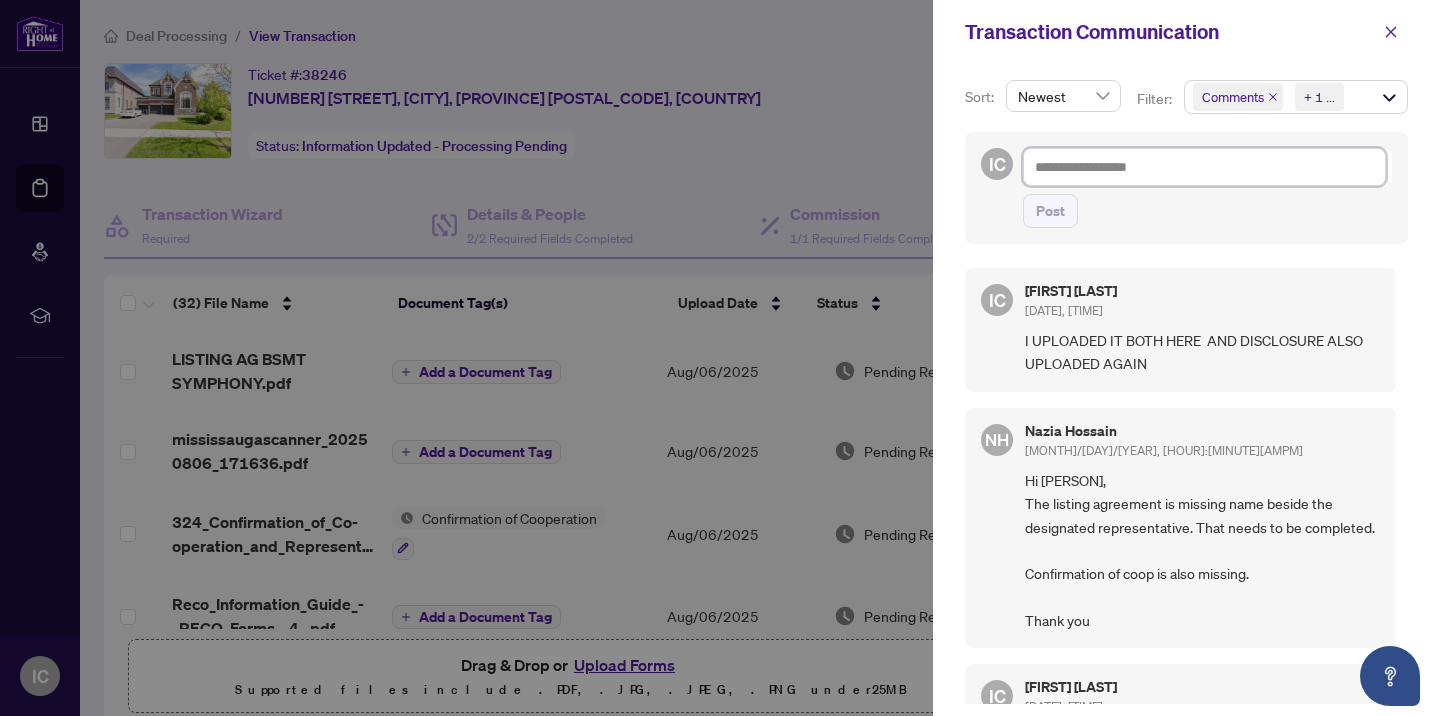 click at bounding box center [1204, 167] 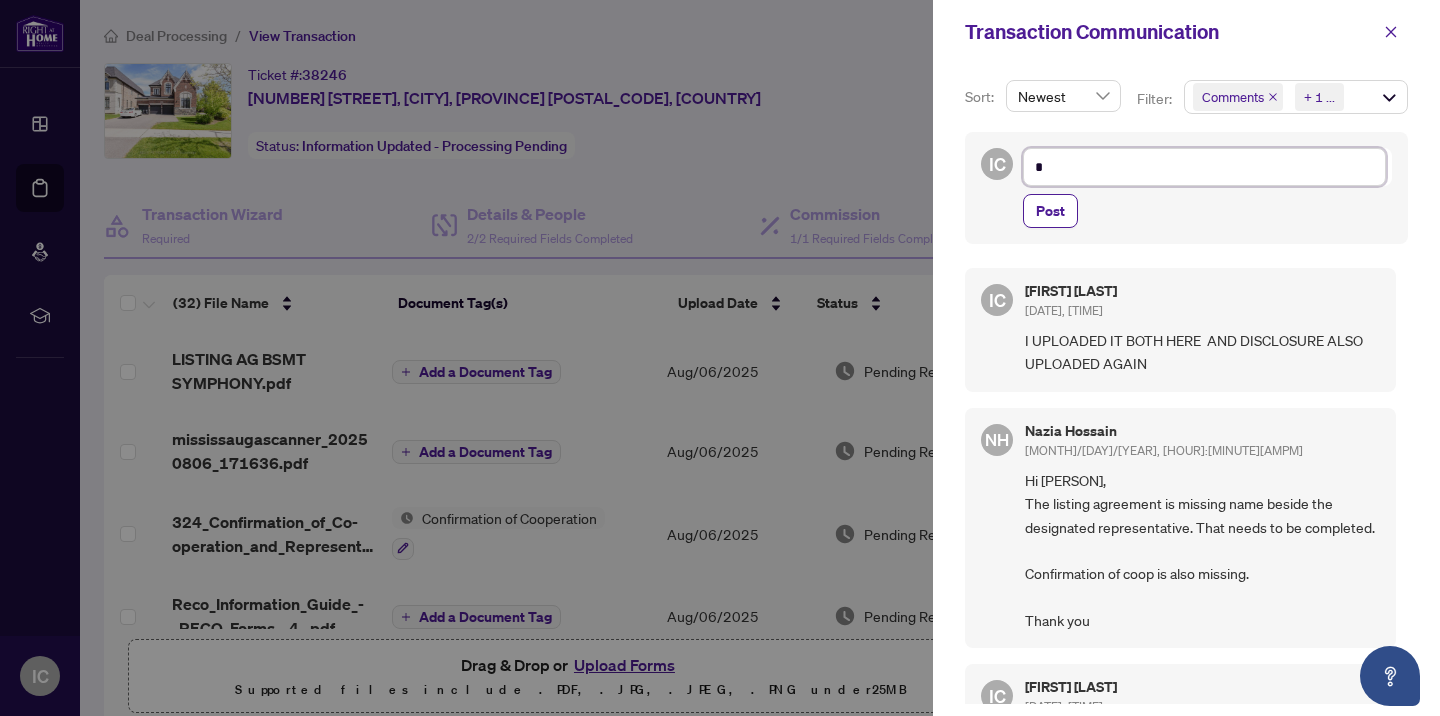 type on "**" 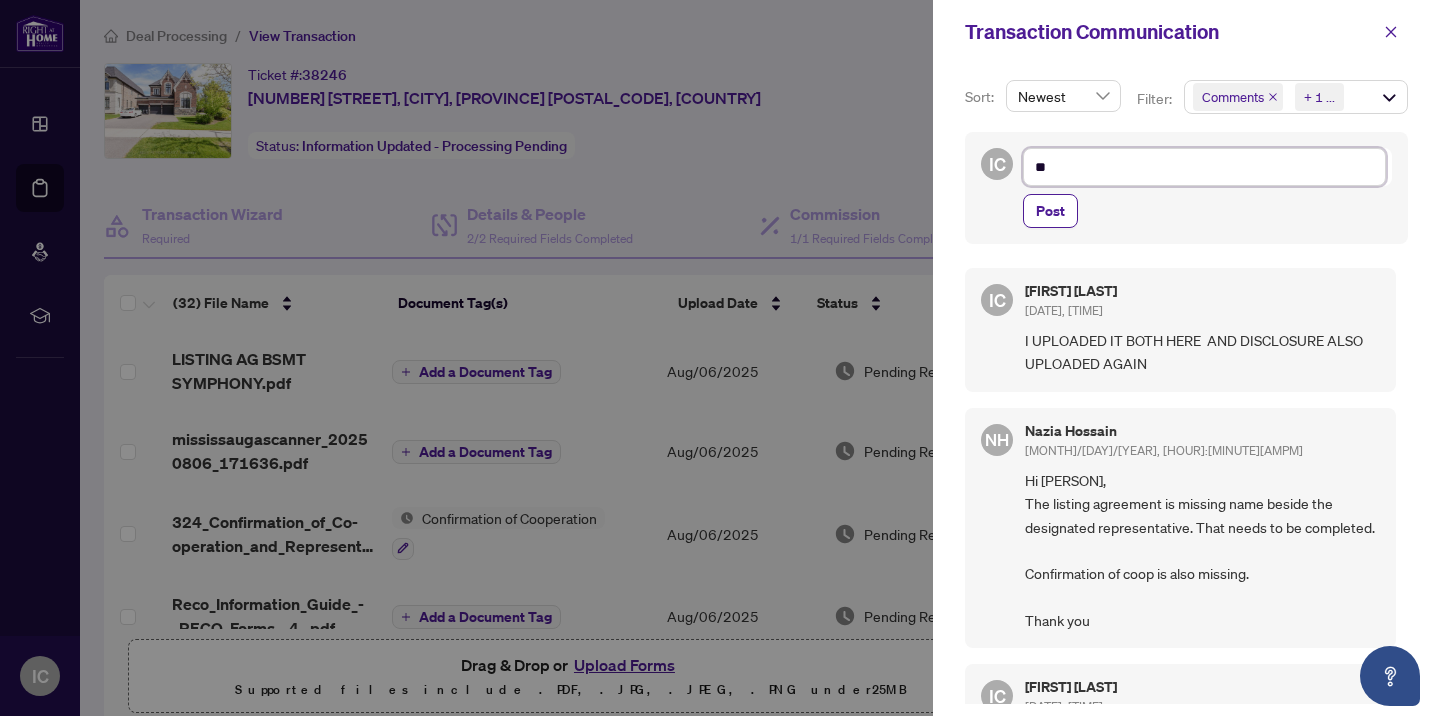 type on "***" 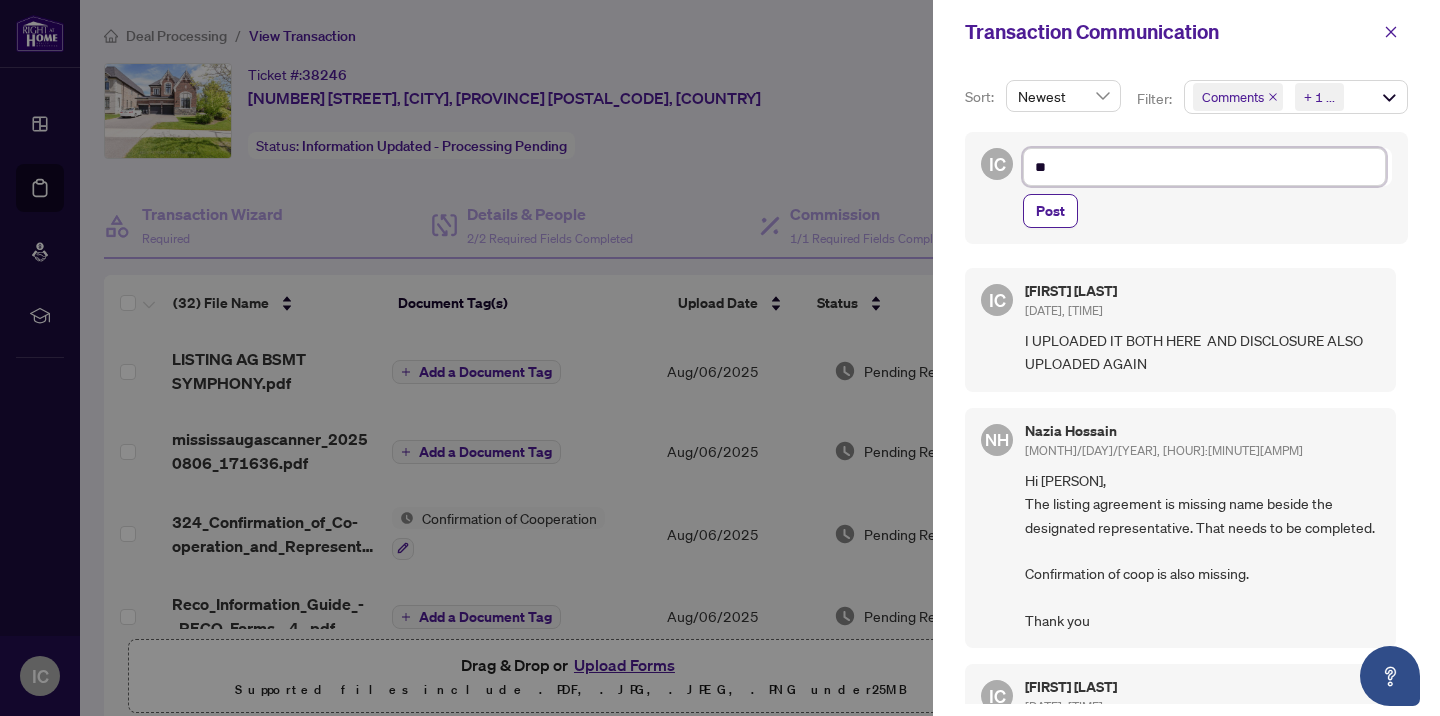 type on "***" 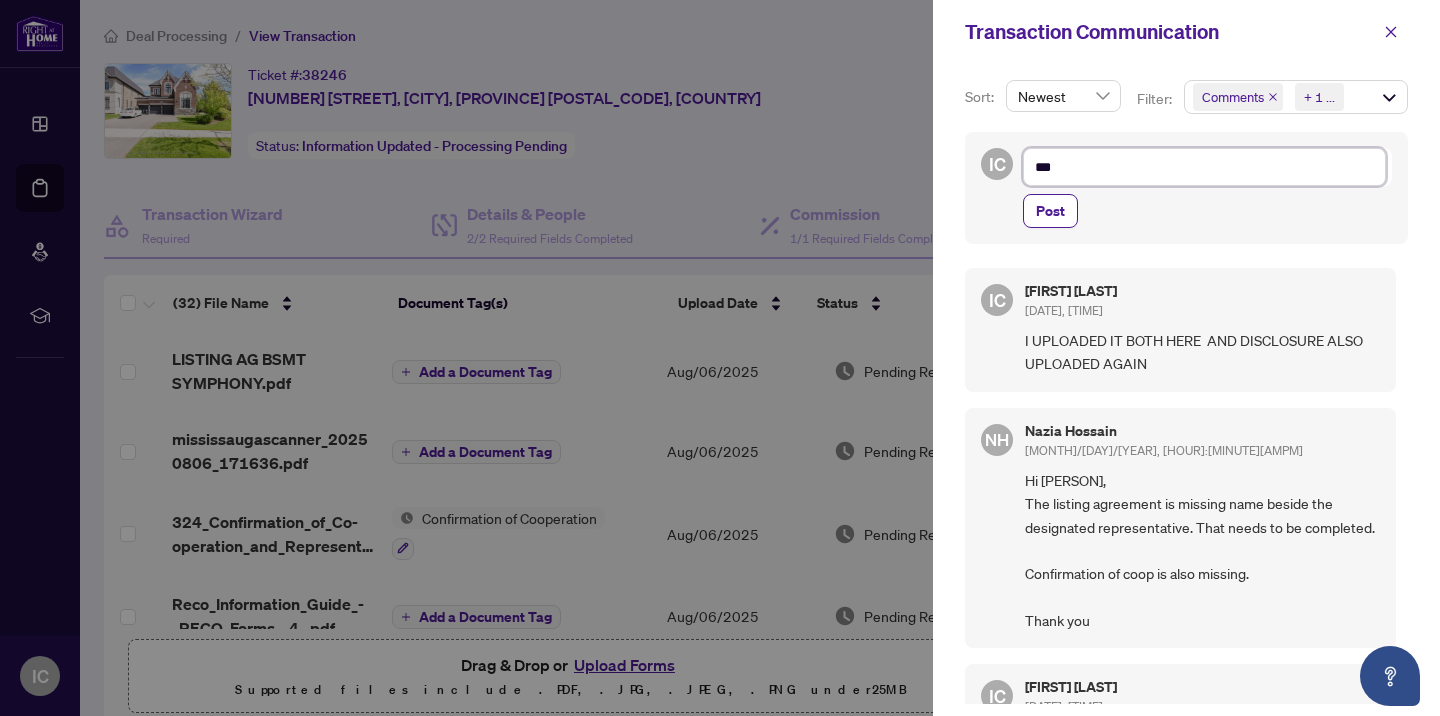 type on "****" 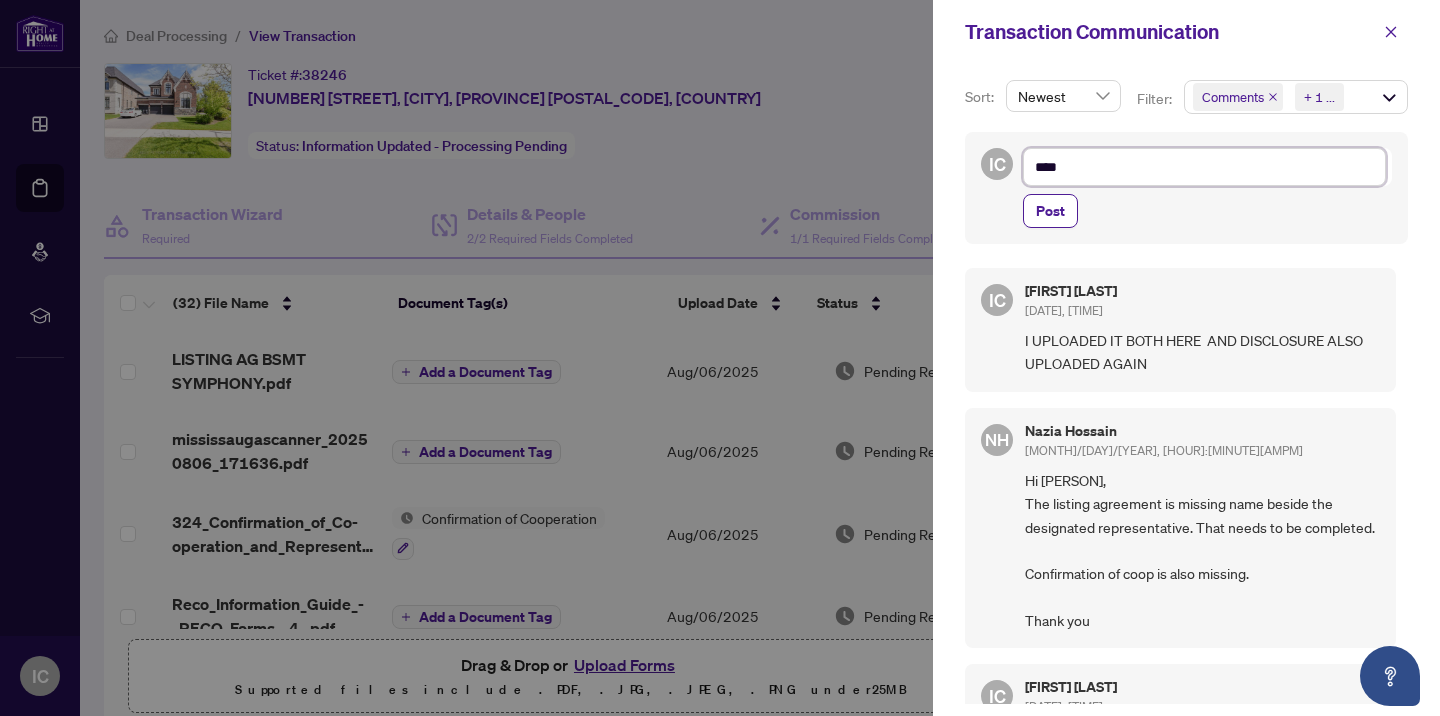 type on "*****" 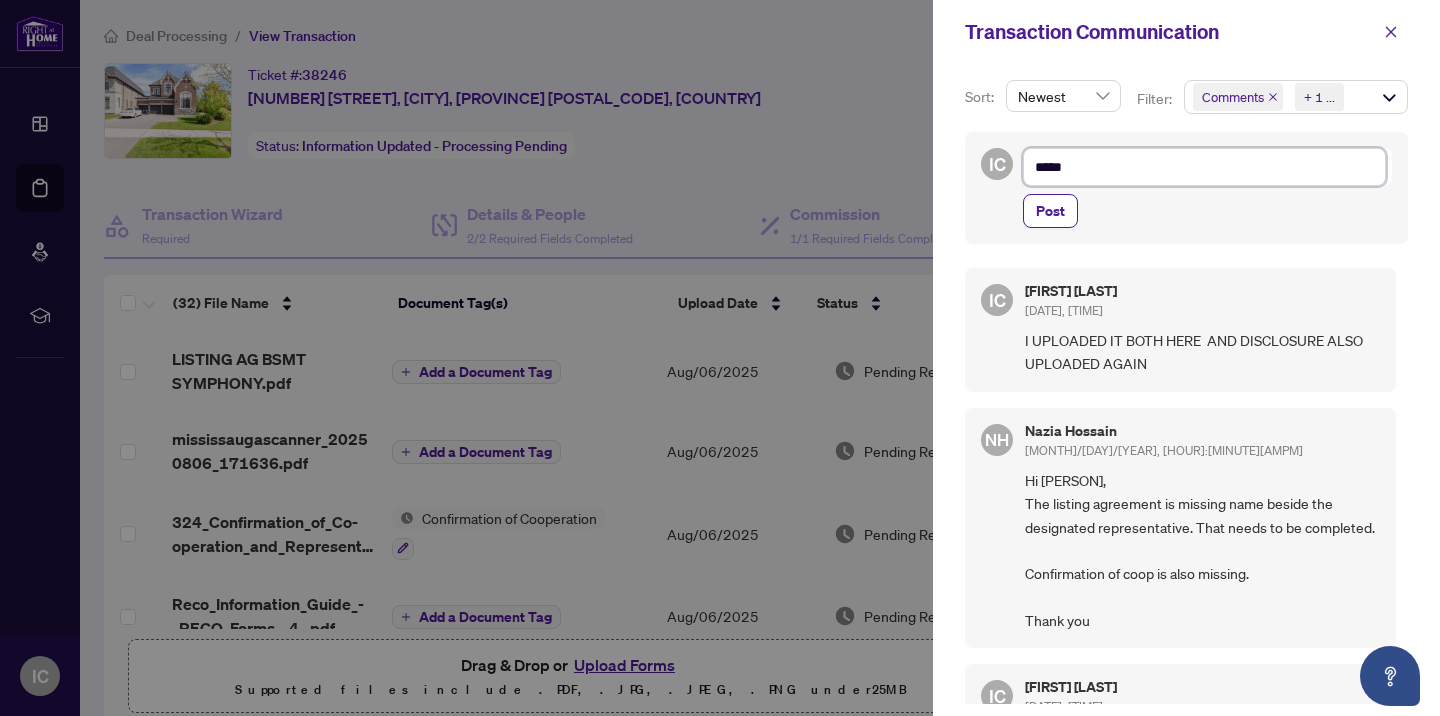 type on "******" 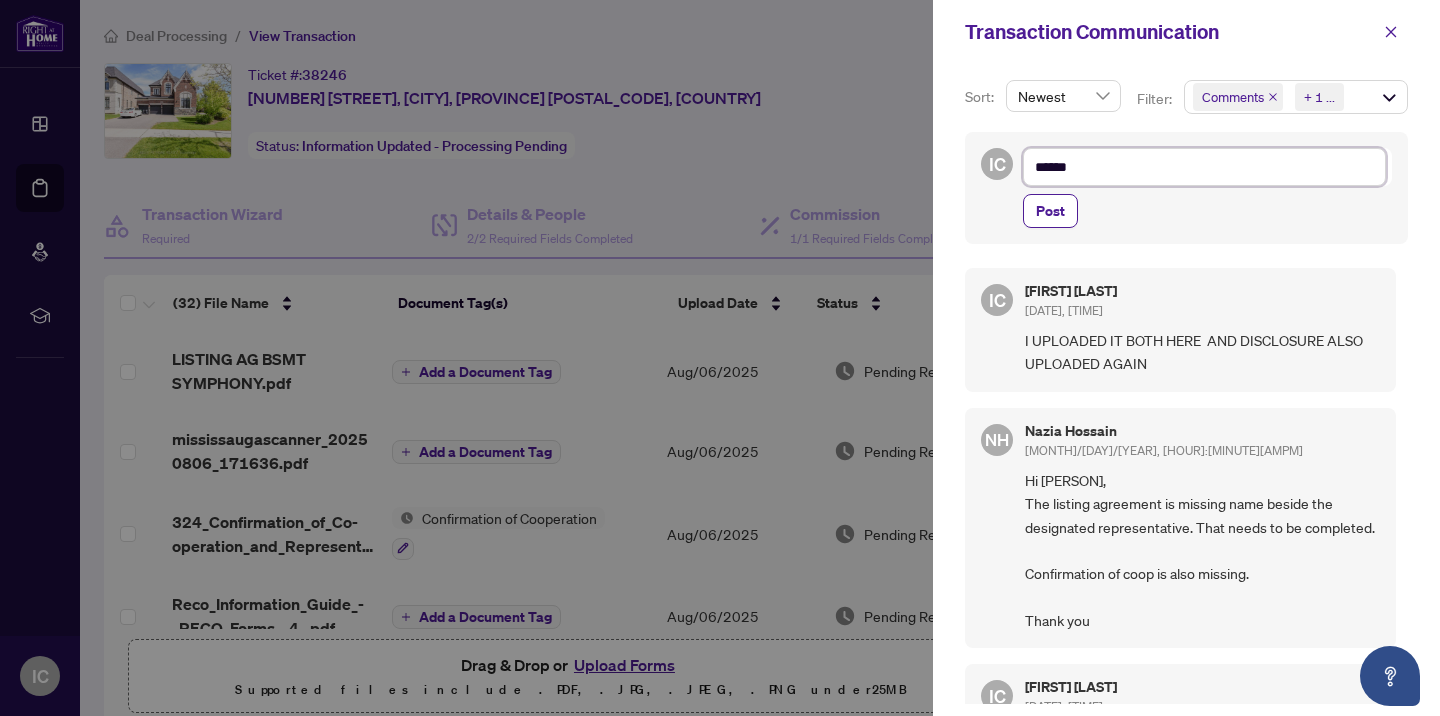 type on "*******" 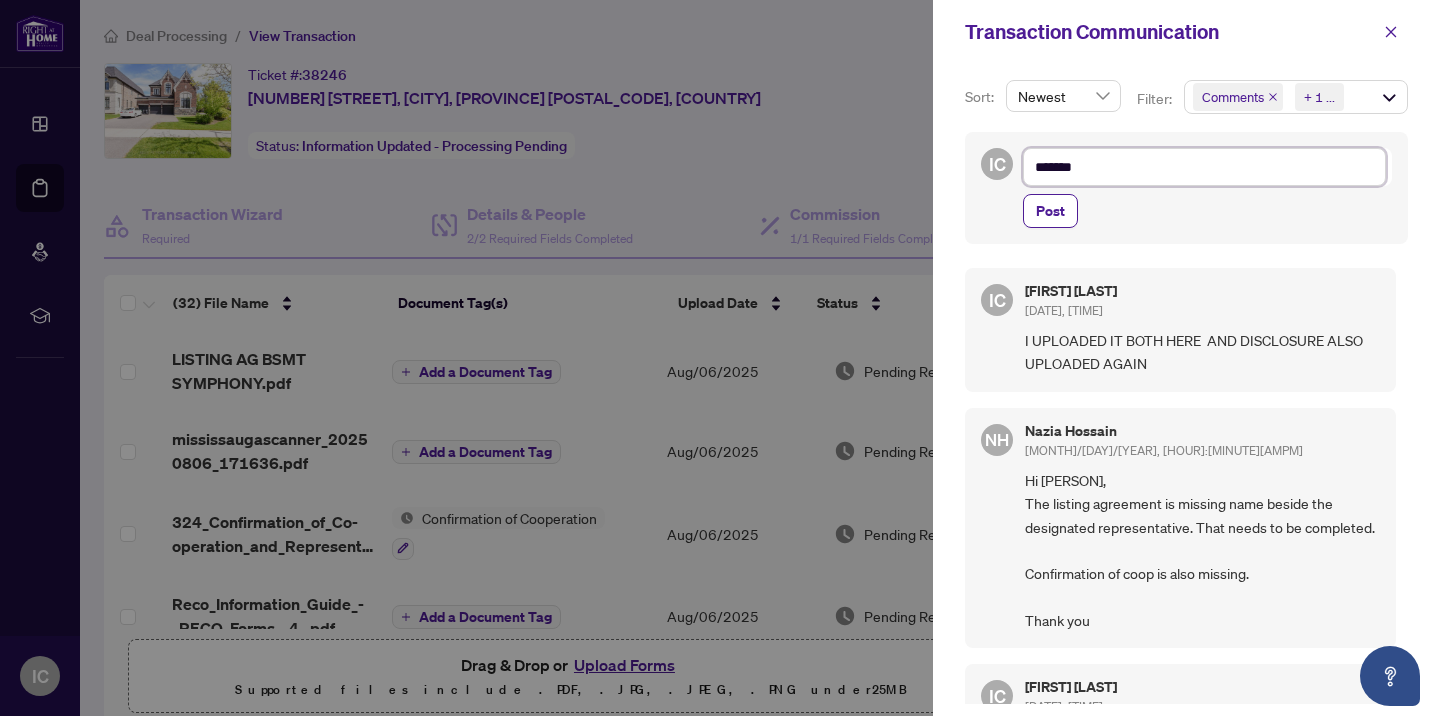 type on "********" 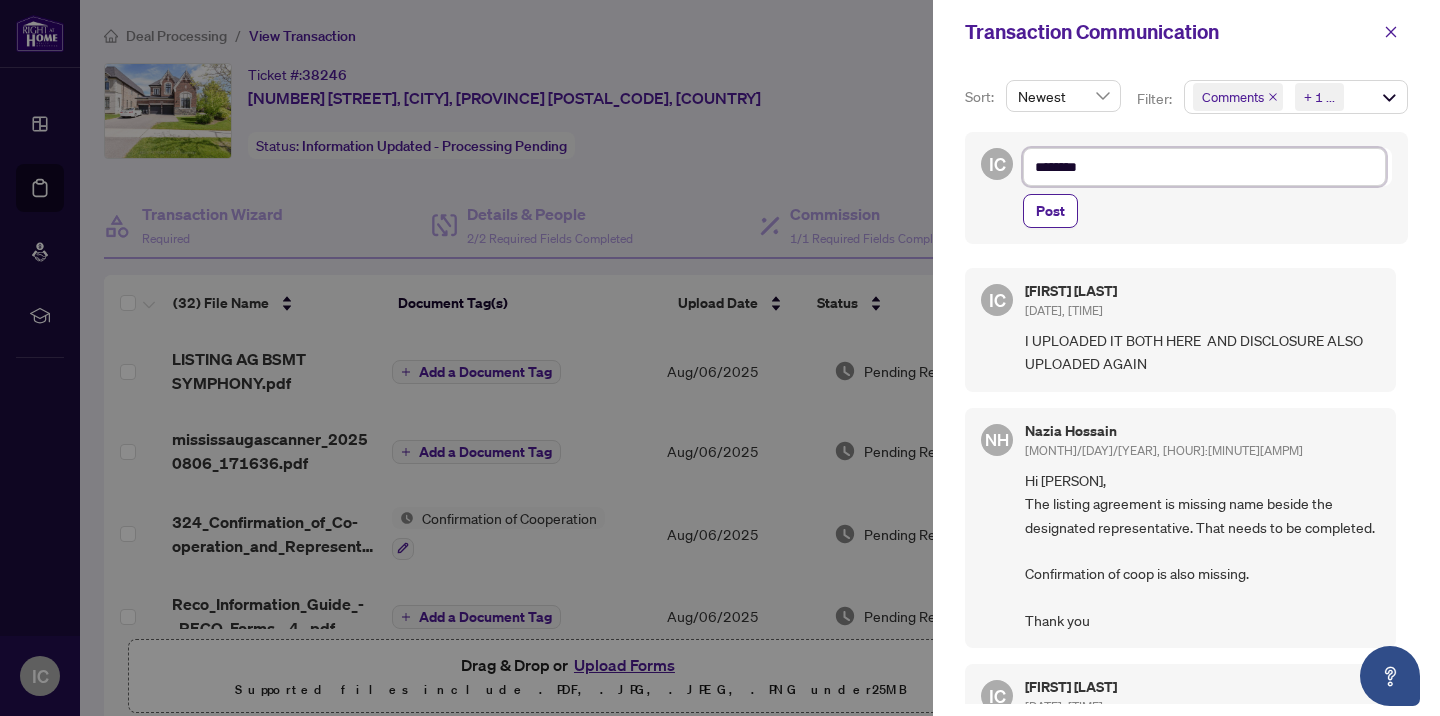 type on "********" 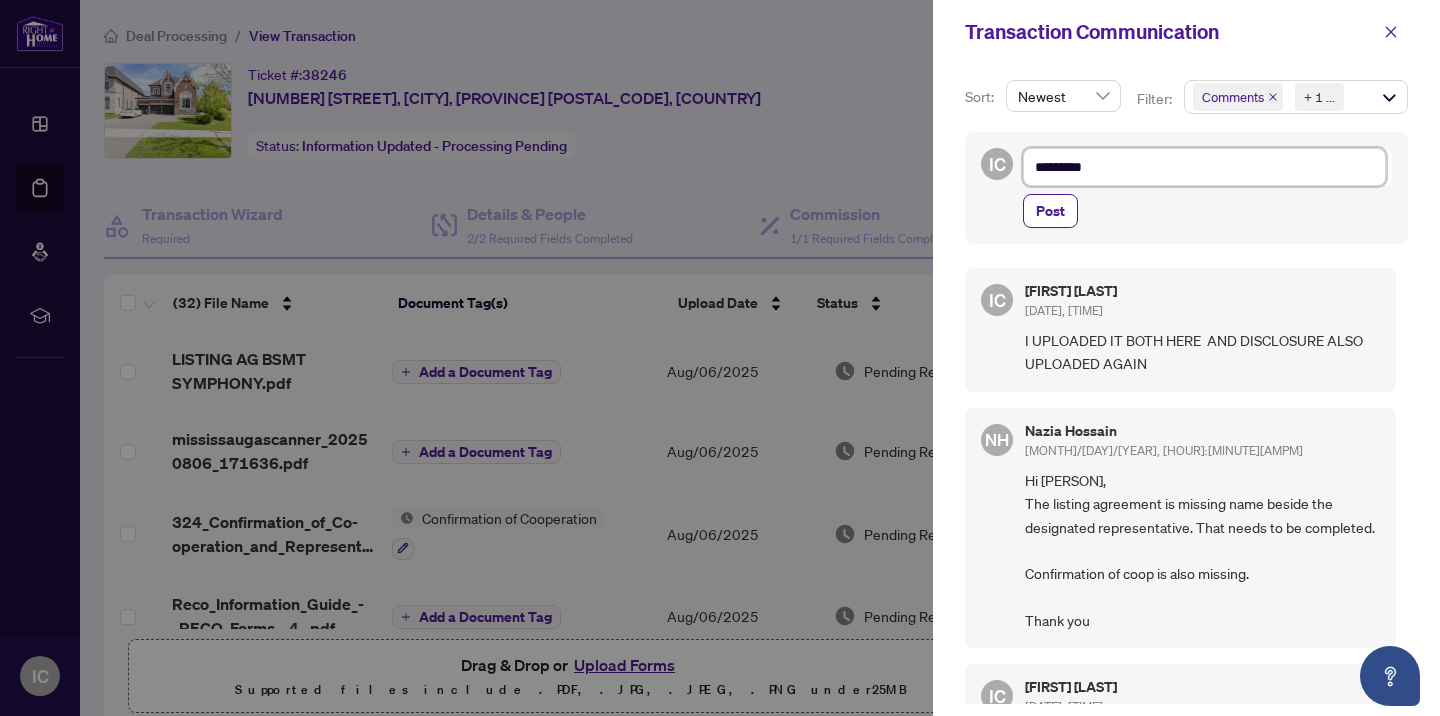 type on "**********" 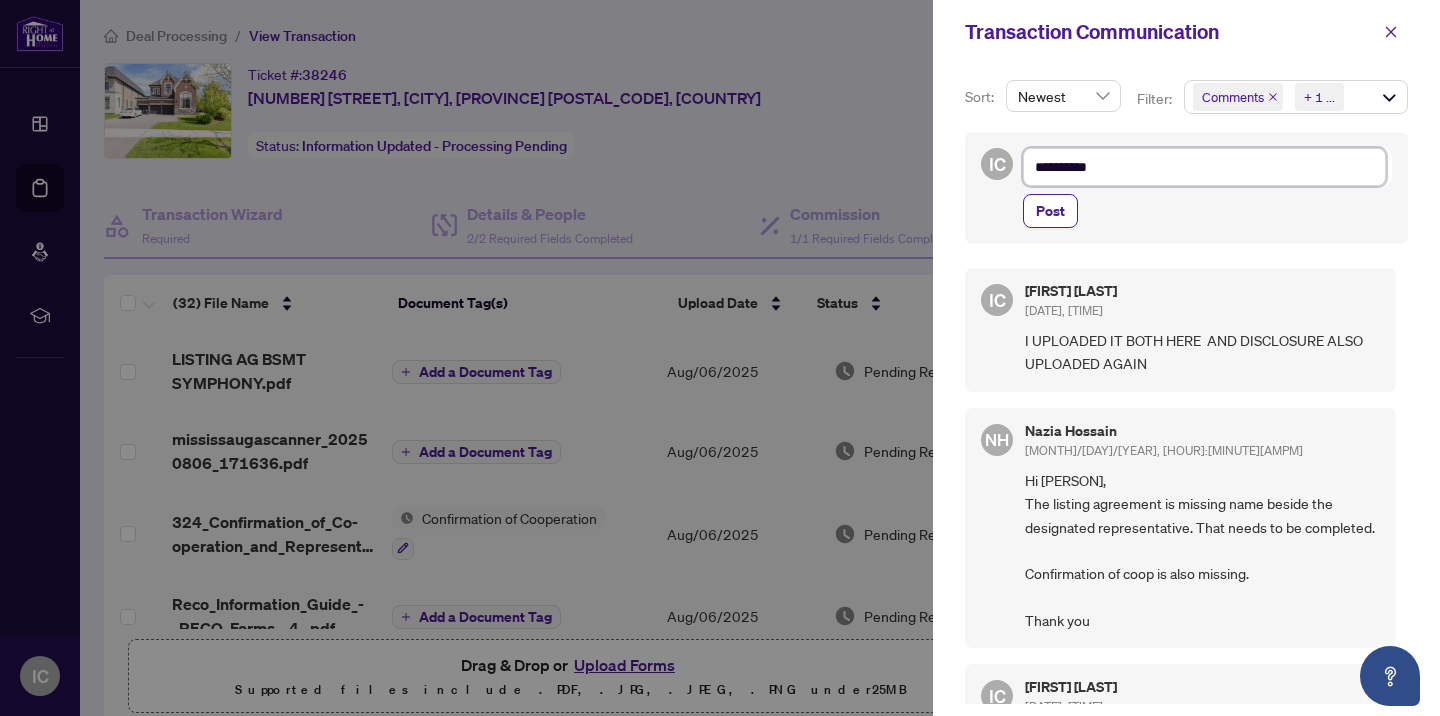 type on "**********" 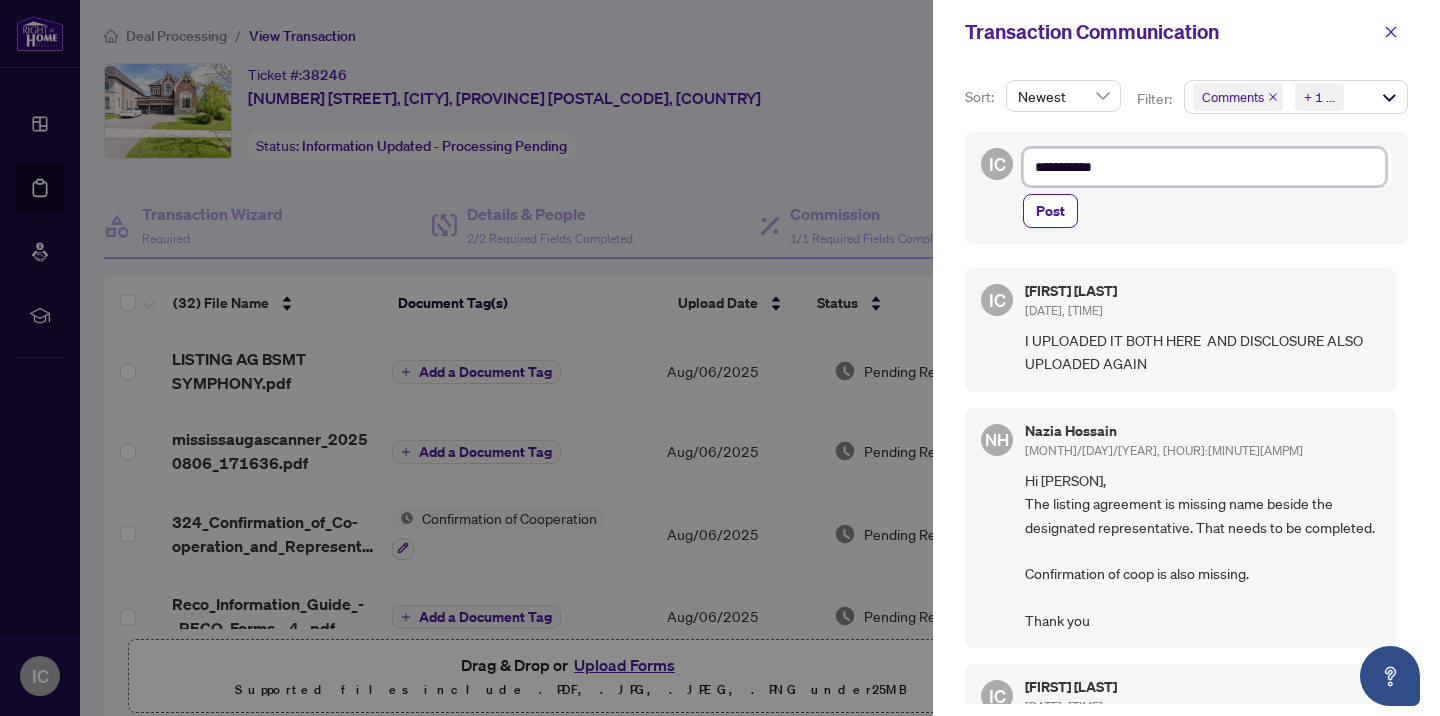 type on "**********" 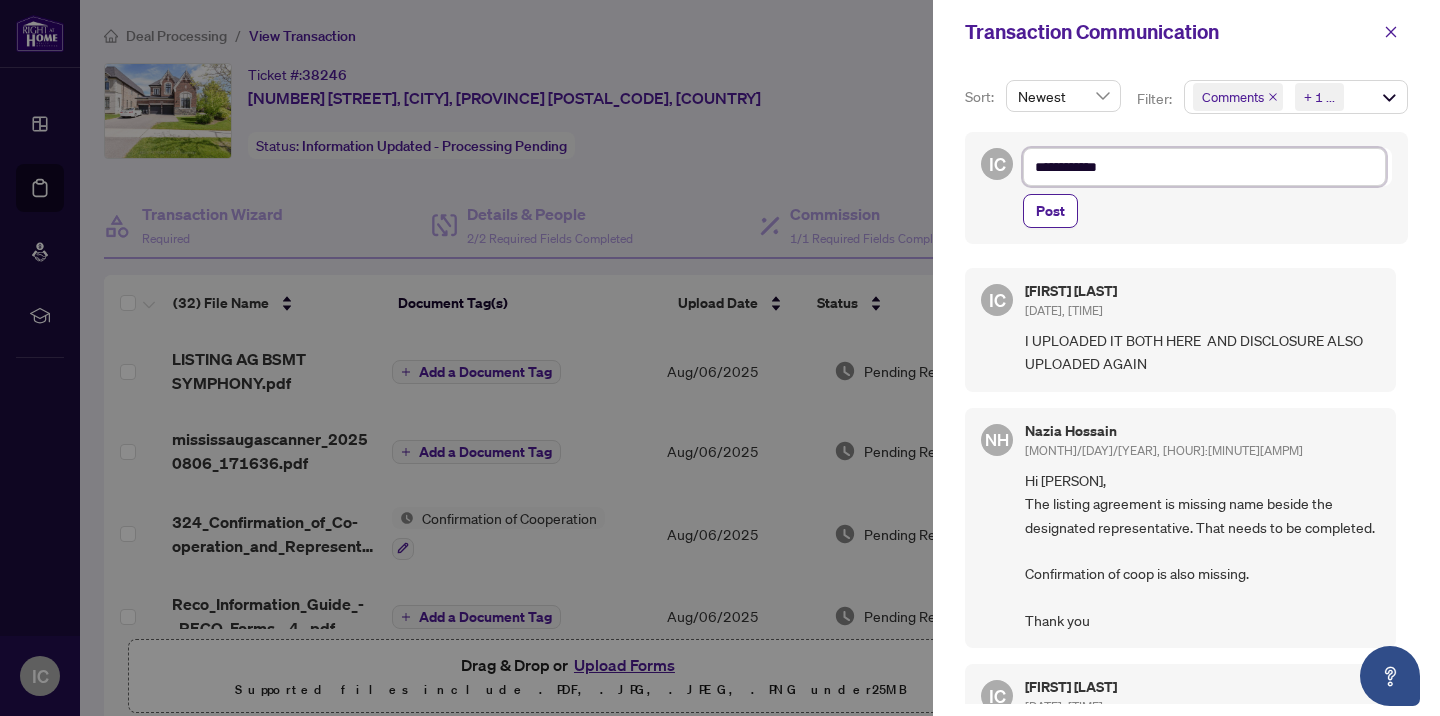 type on "**********" 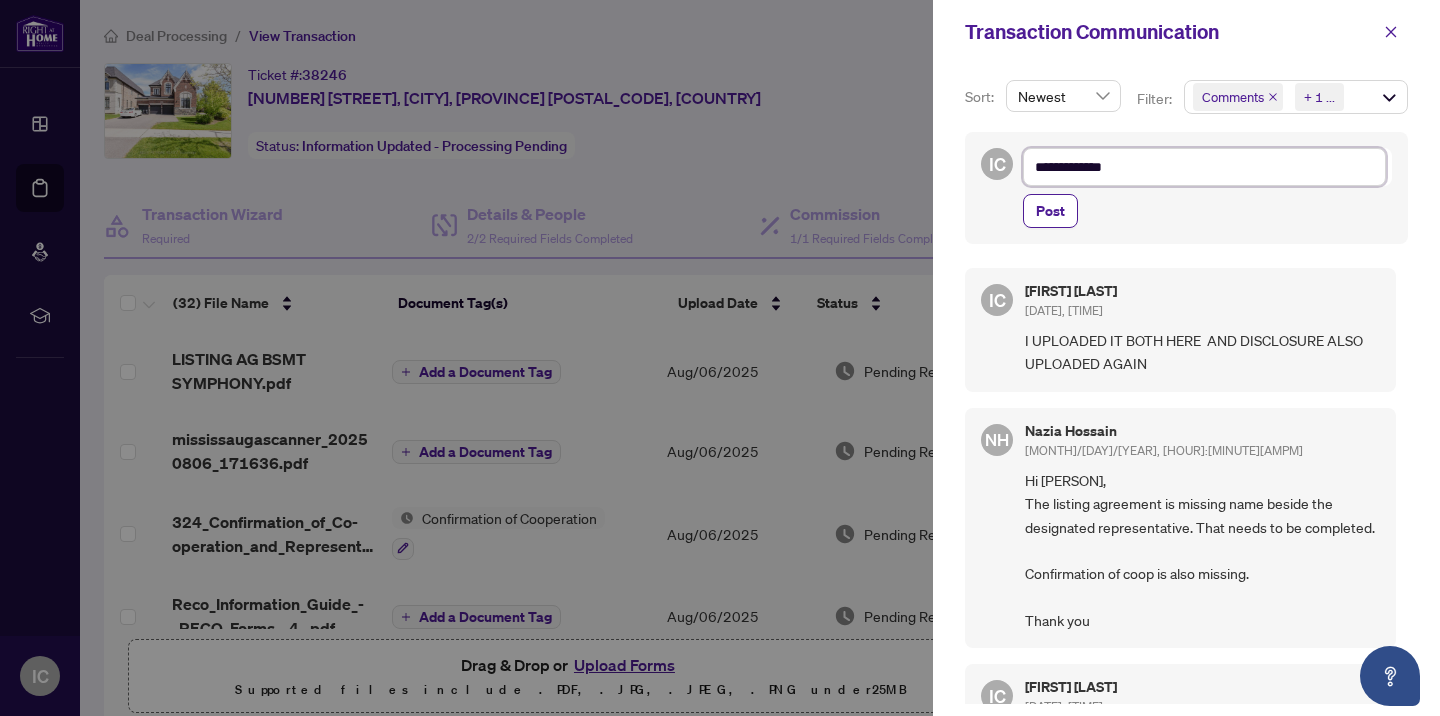 type on "**********" 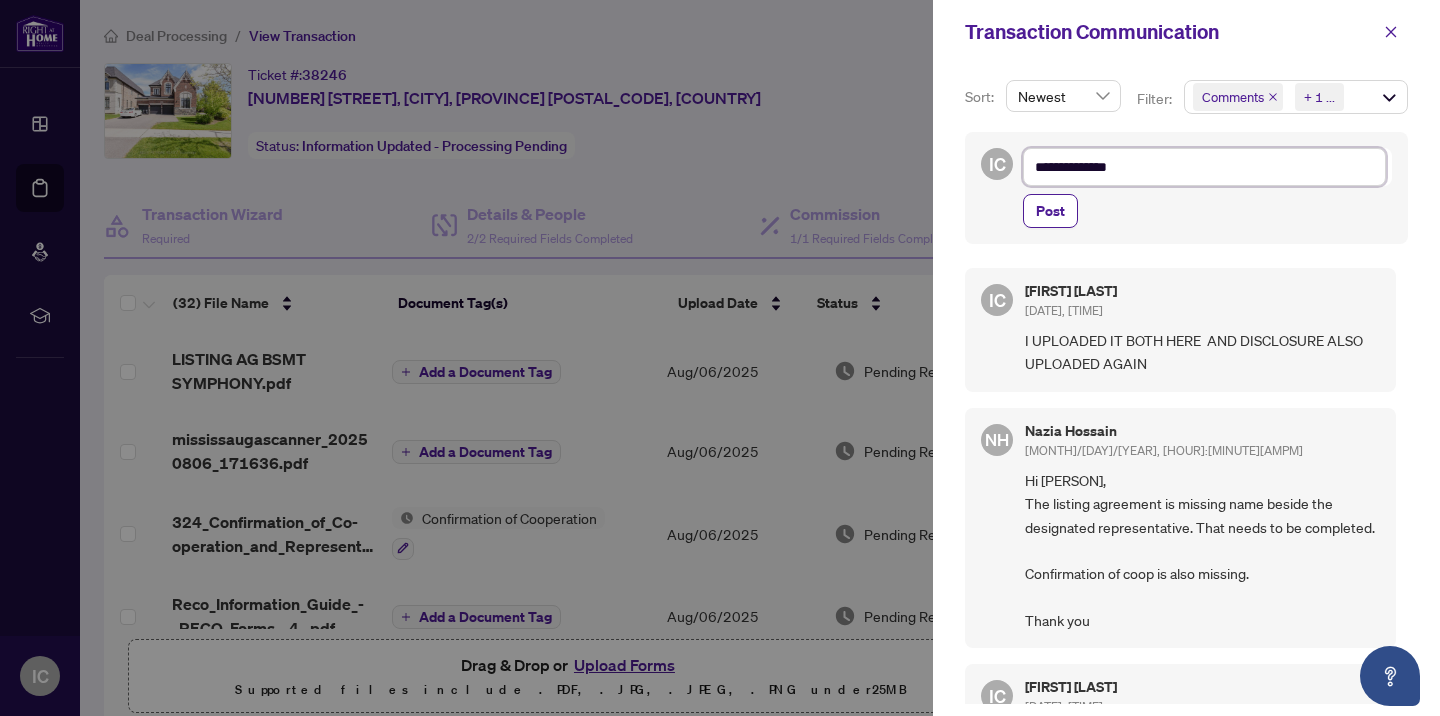 type on "**********" 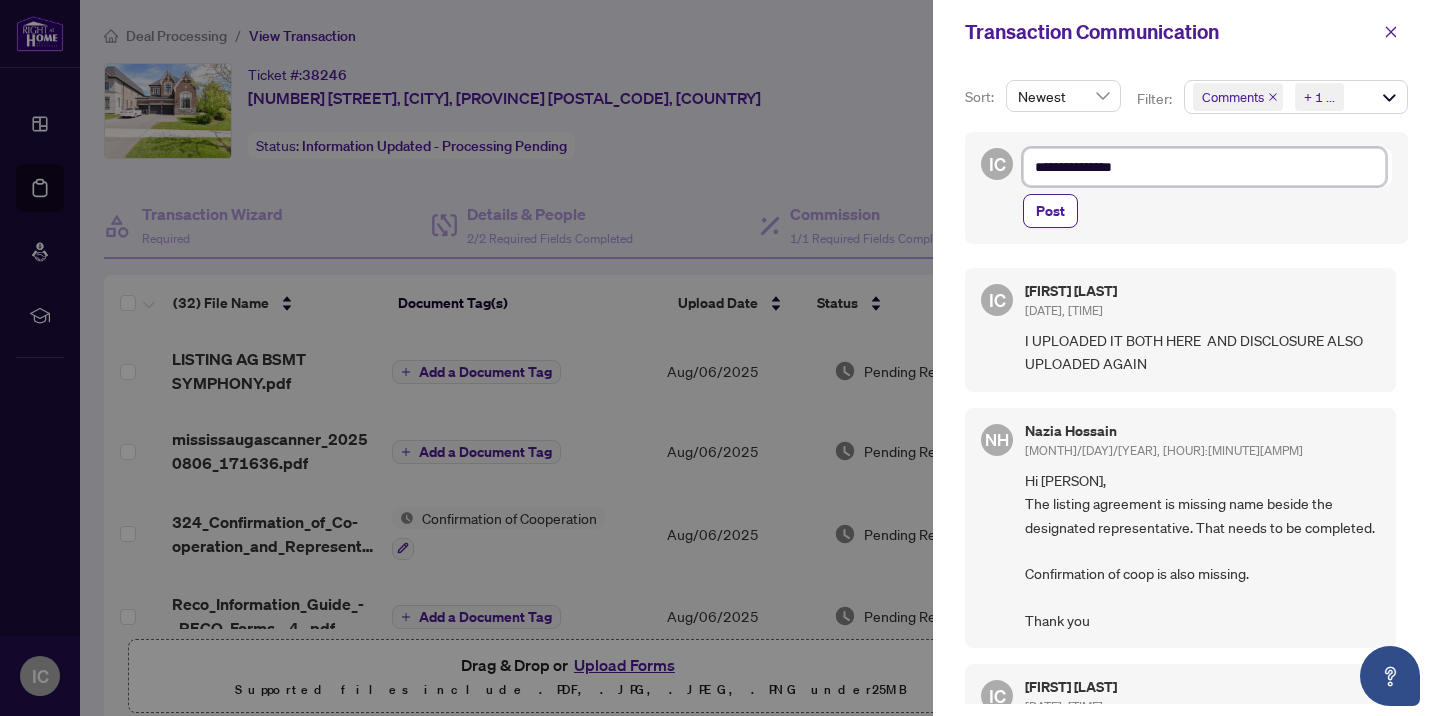 type on "**********" 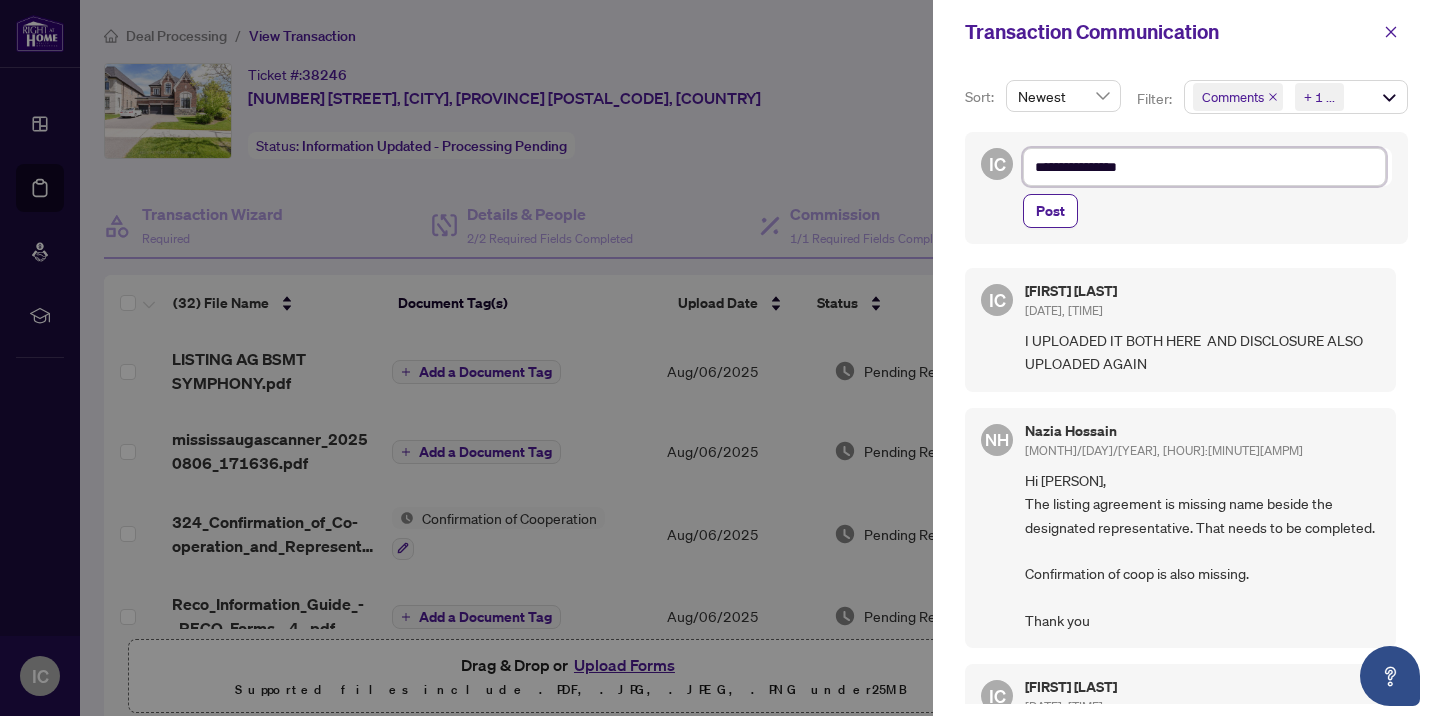 type on "**********" 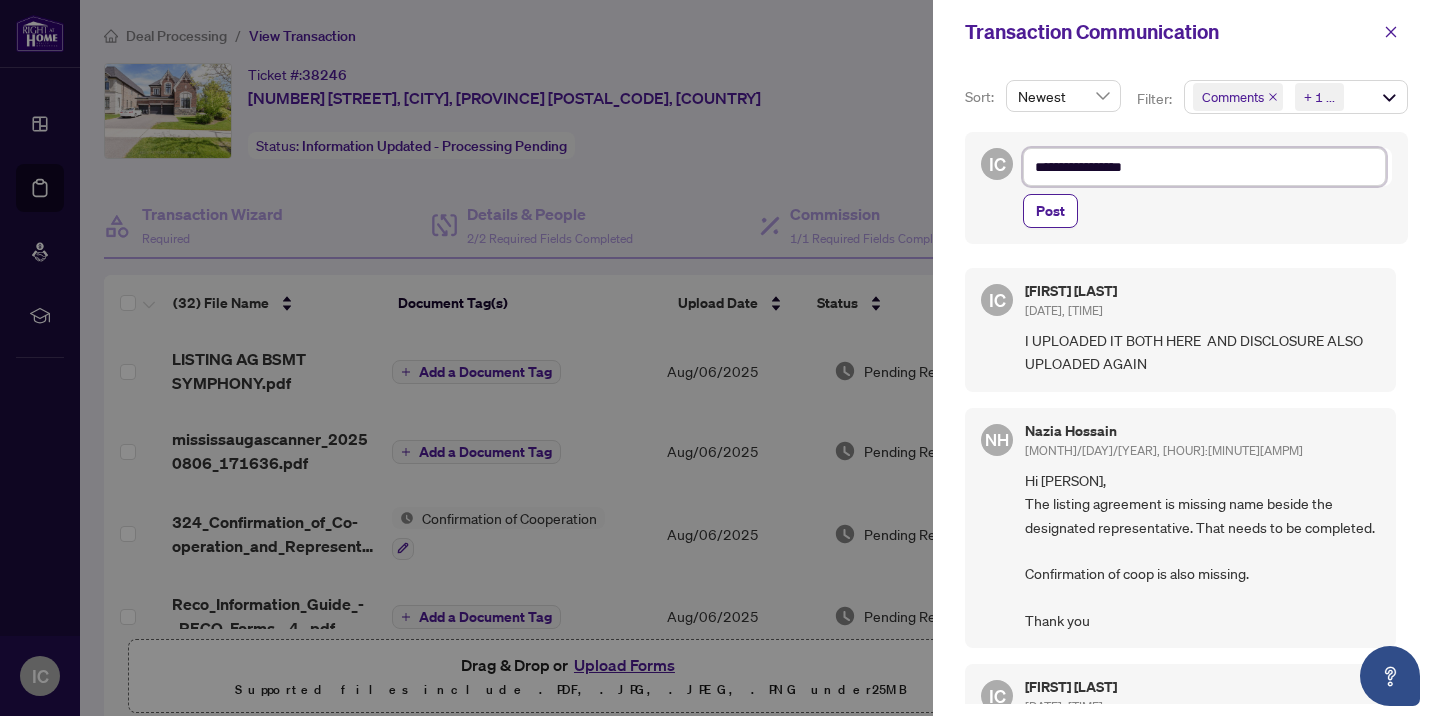 type on "**********" 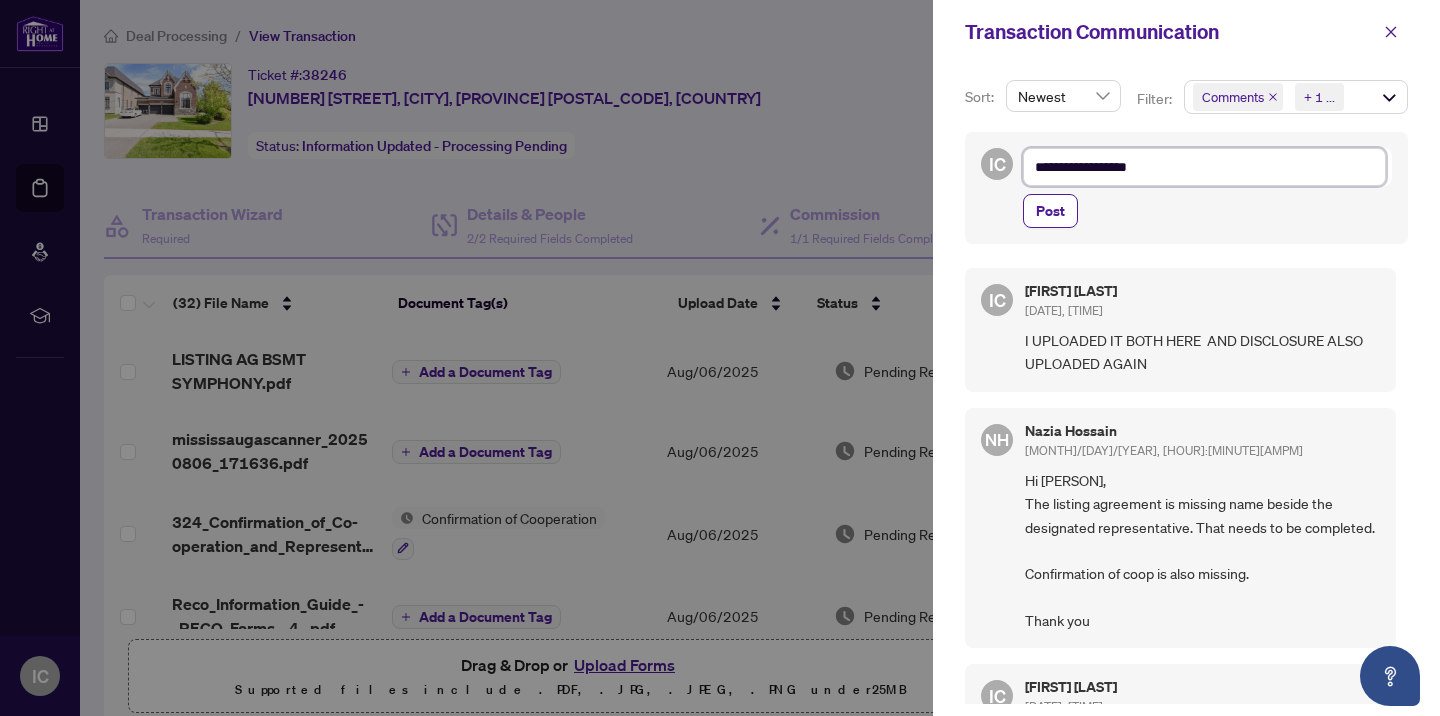 type on "**********" 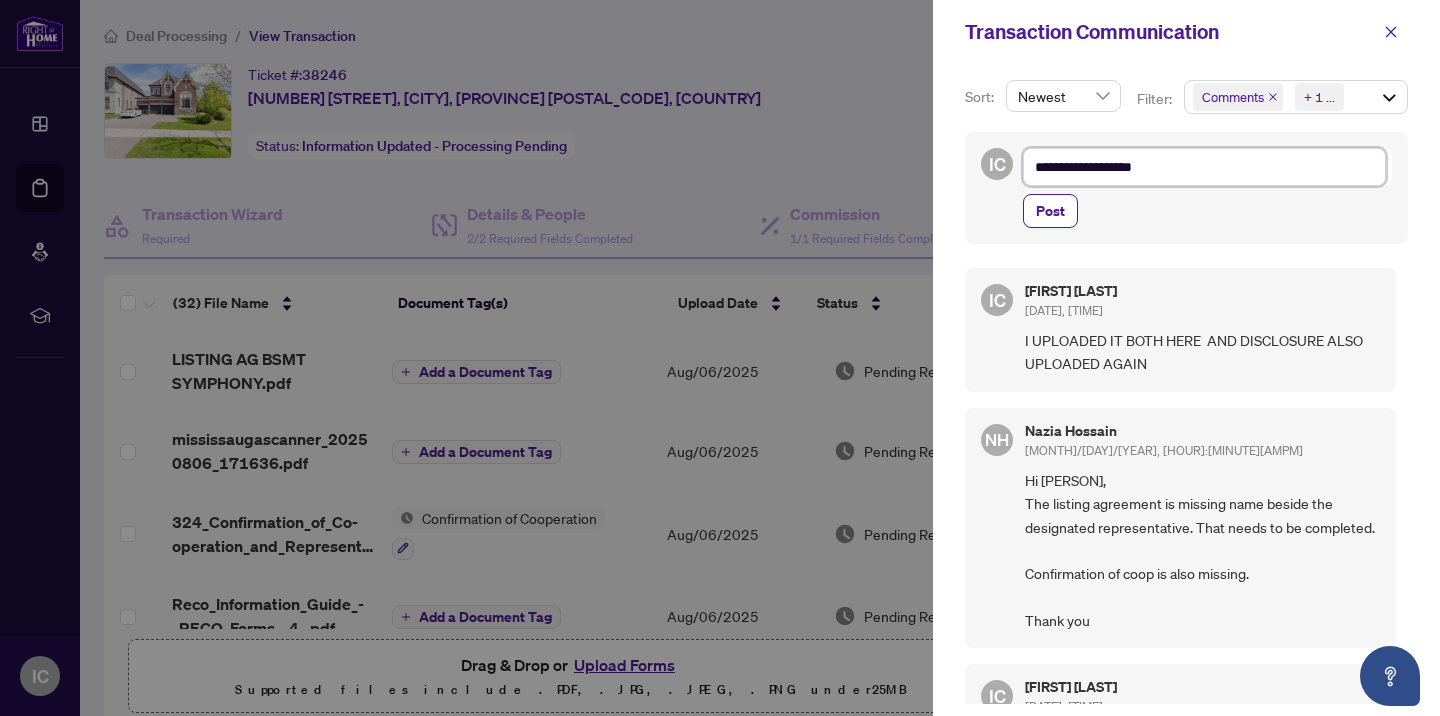 type on "**********" 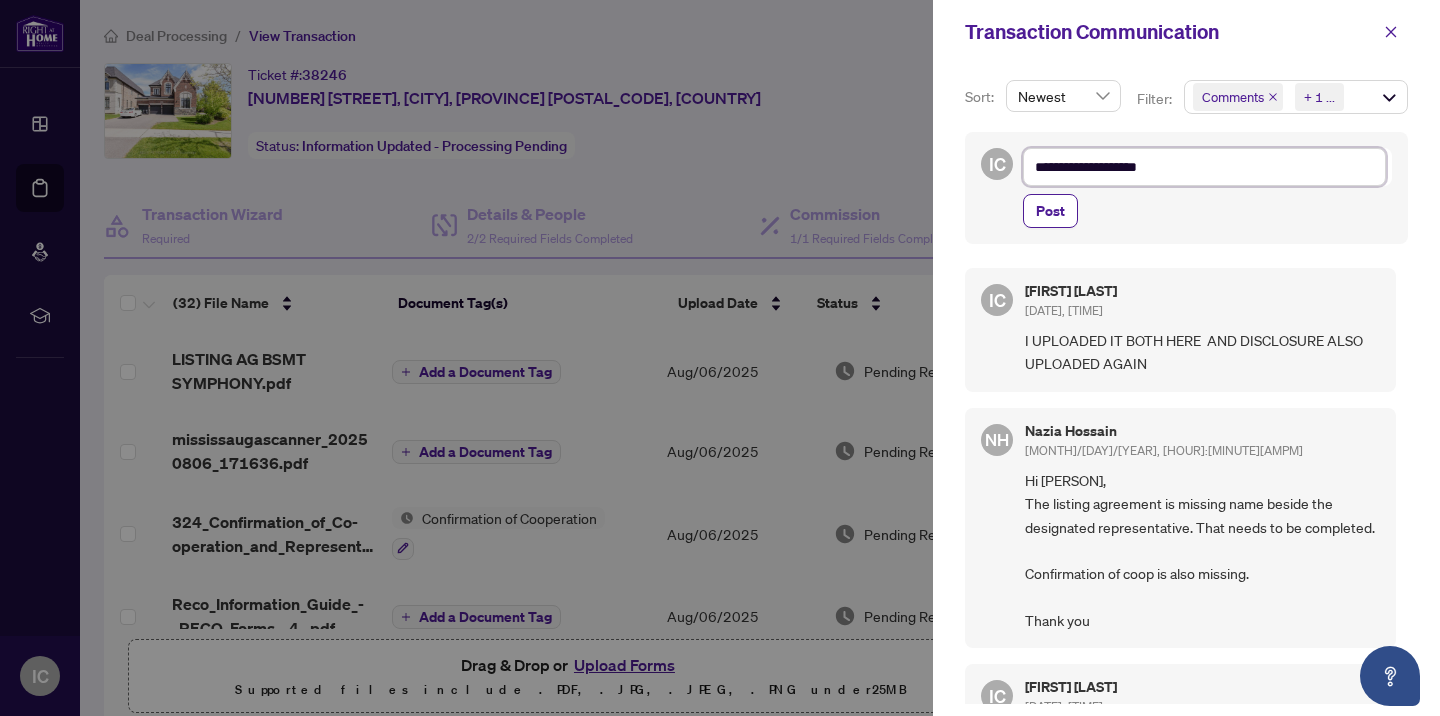 type on "**********" 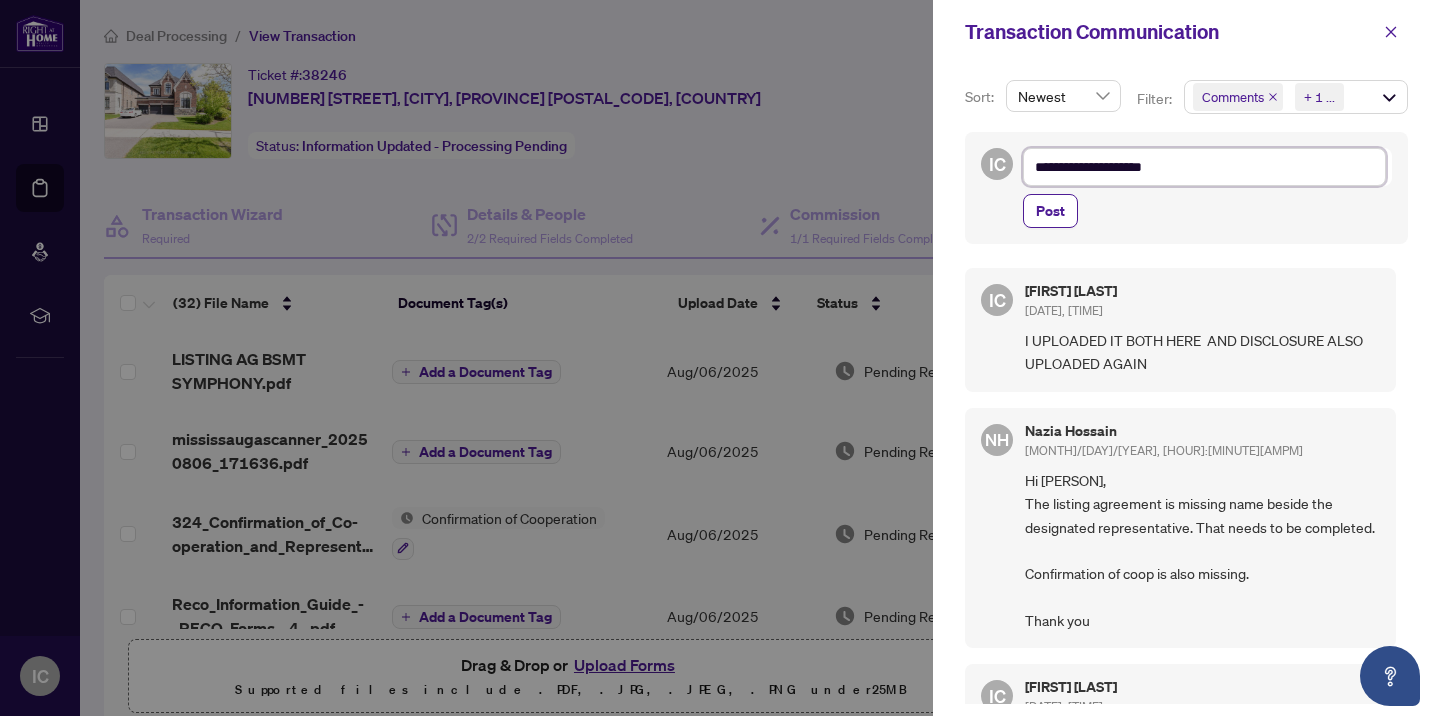 type on "**********" 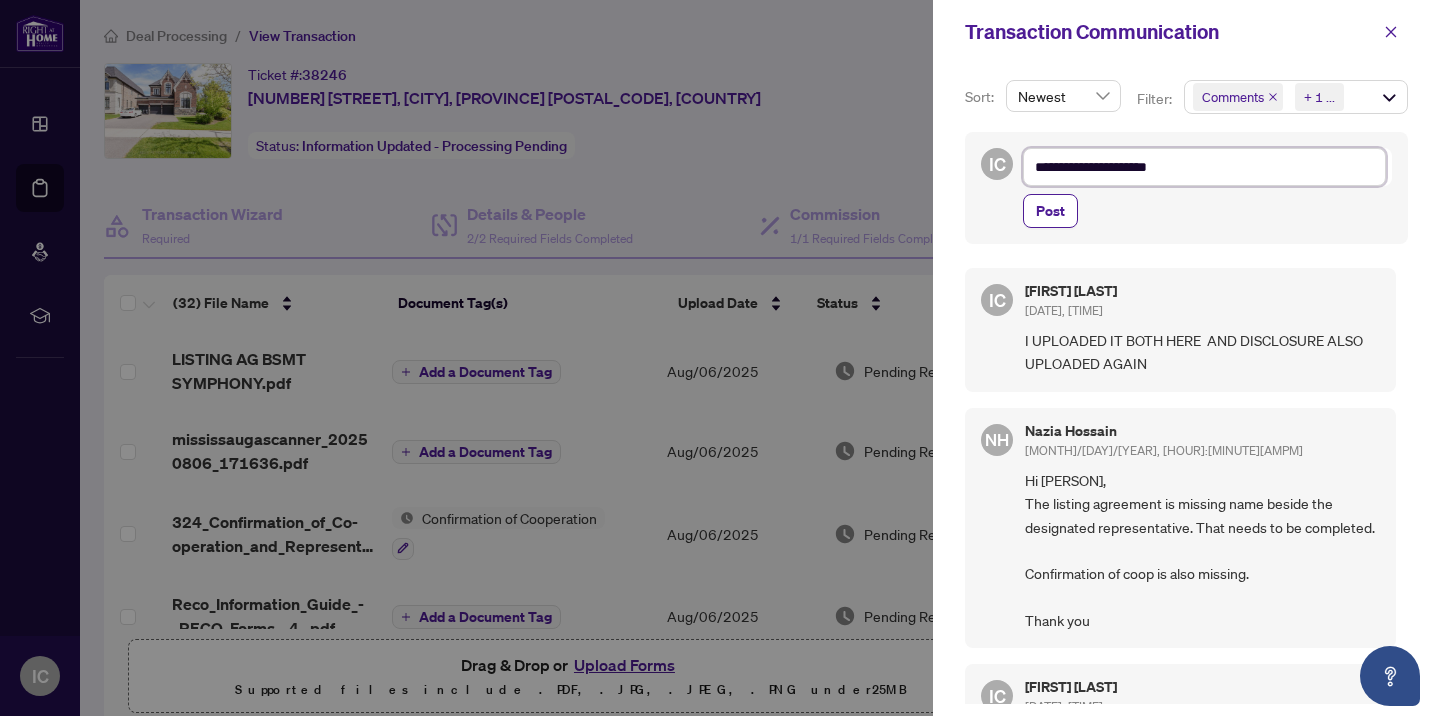 type on "**********" 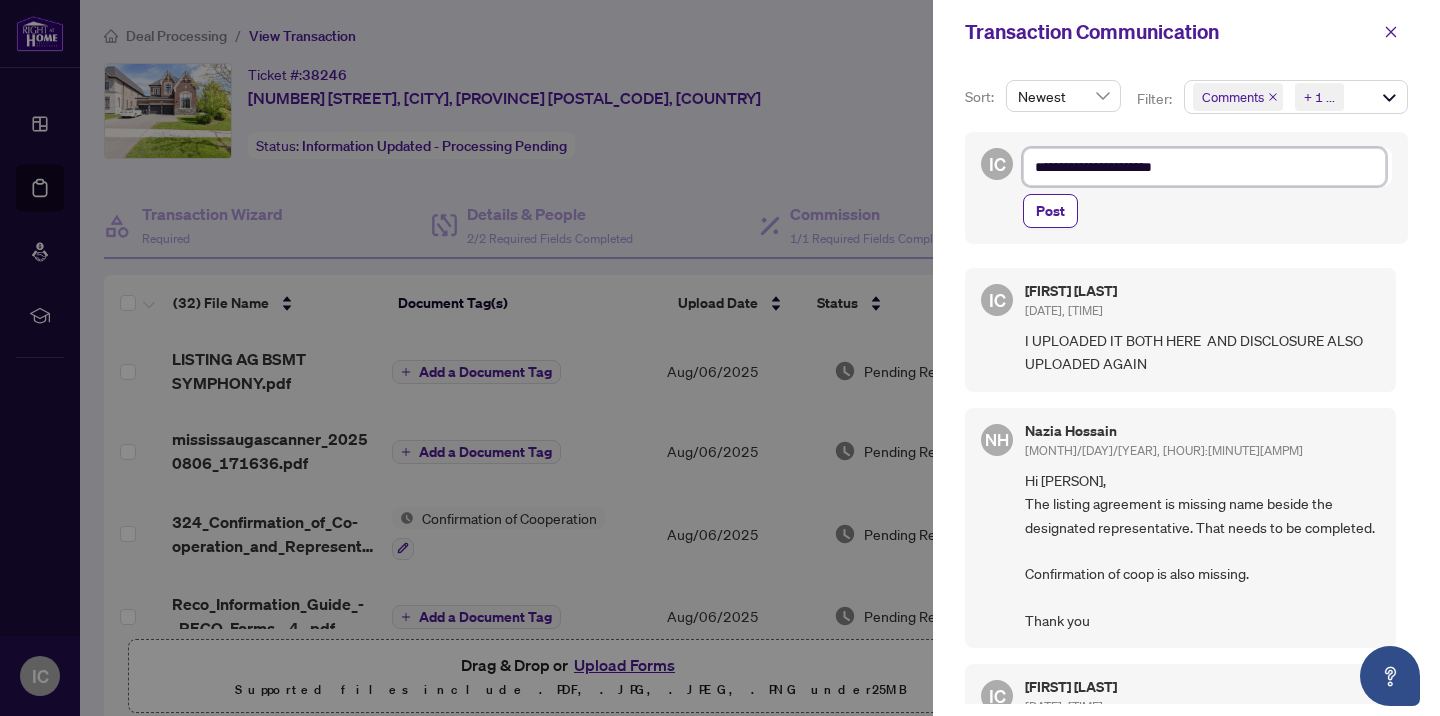 type on "**********" 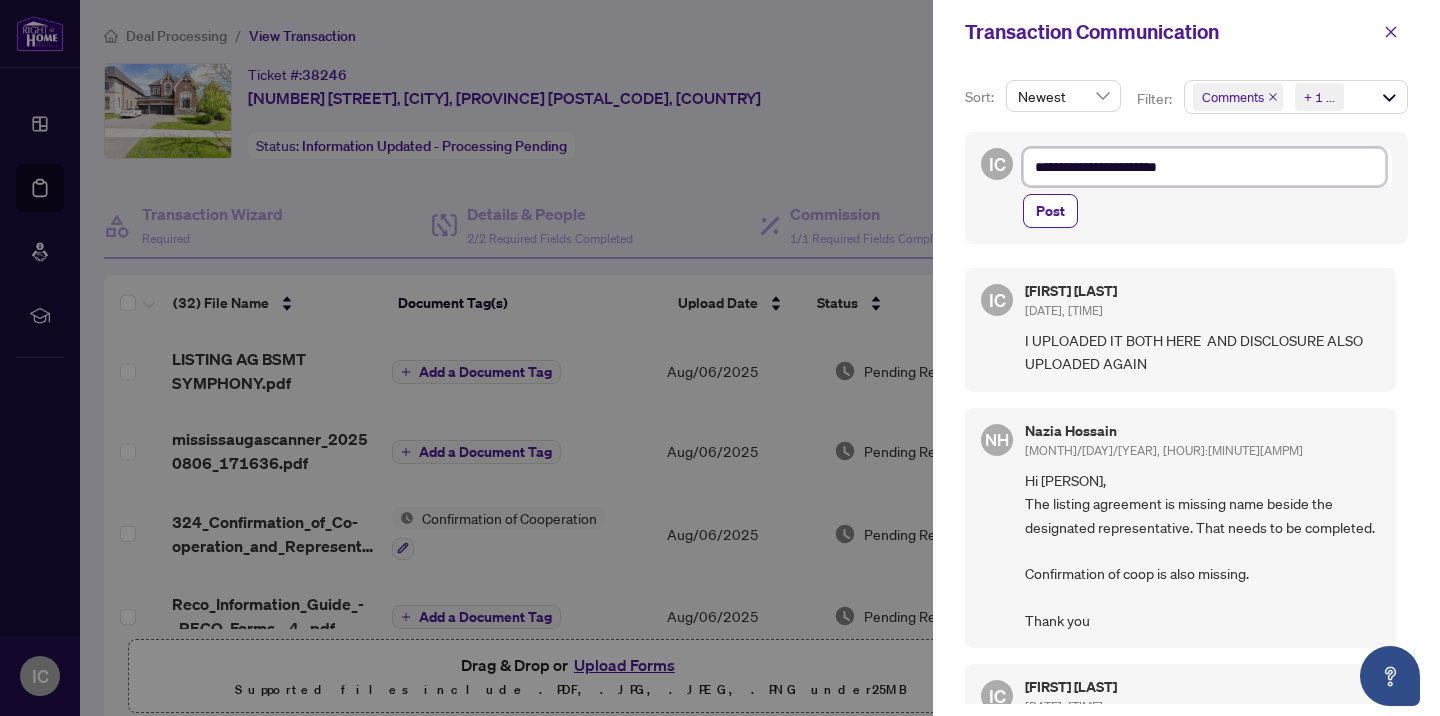 type on "**********" 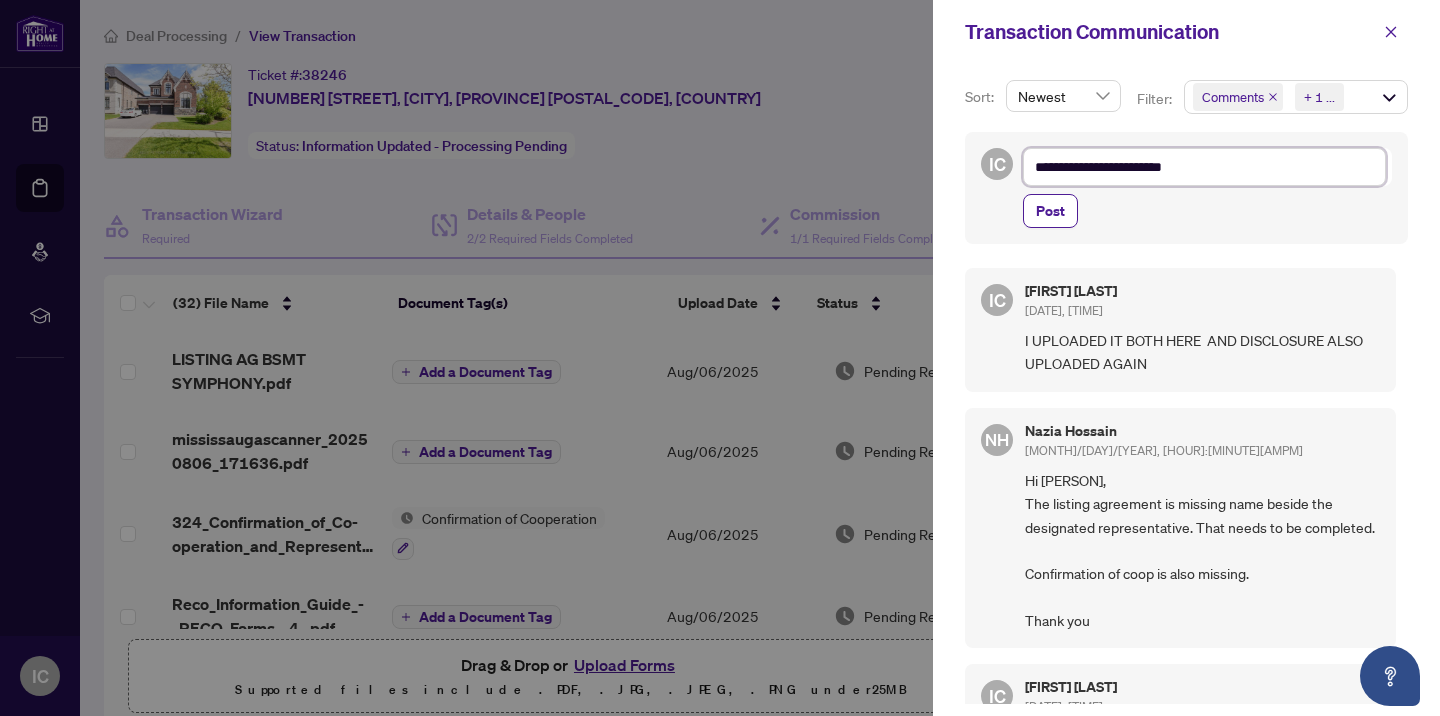 type on "**********" 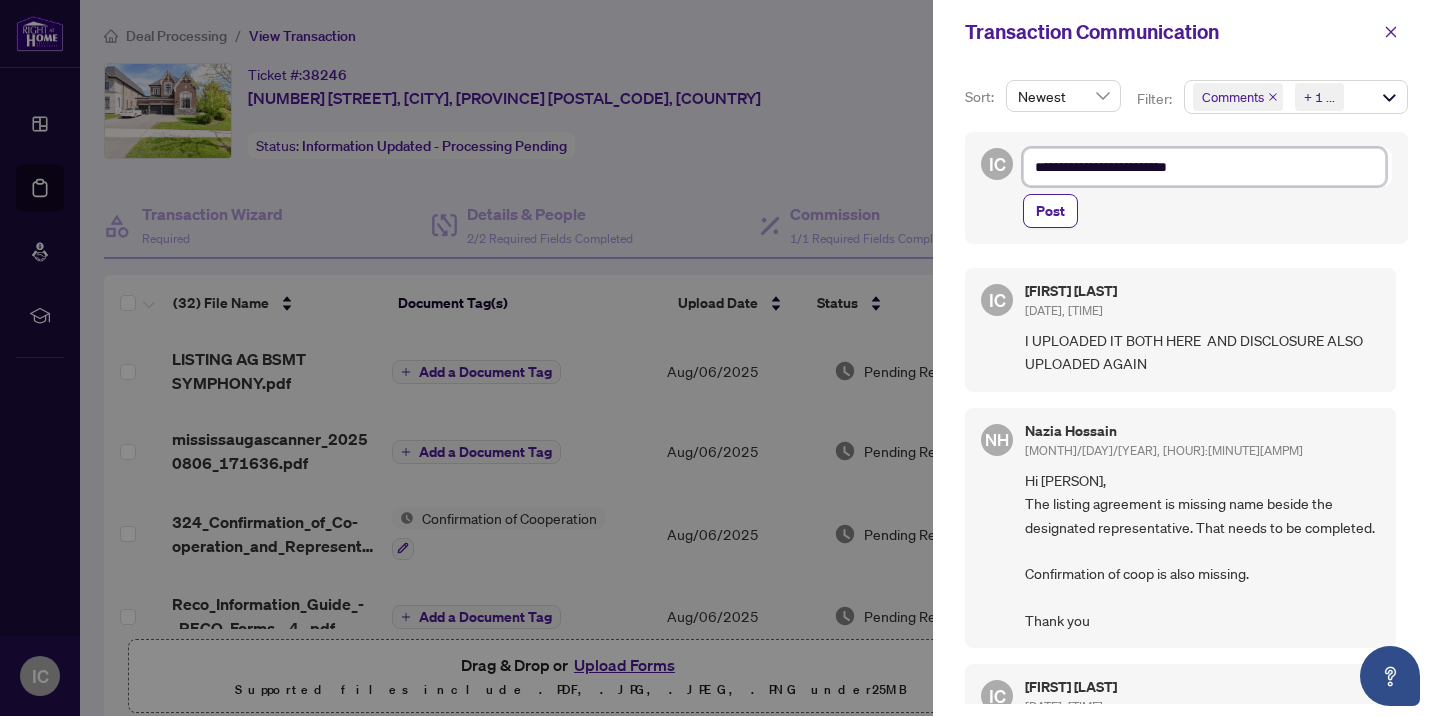 type on "**********" 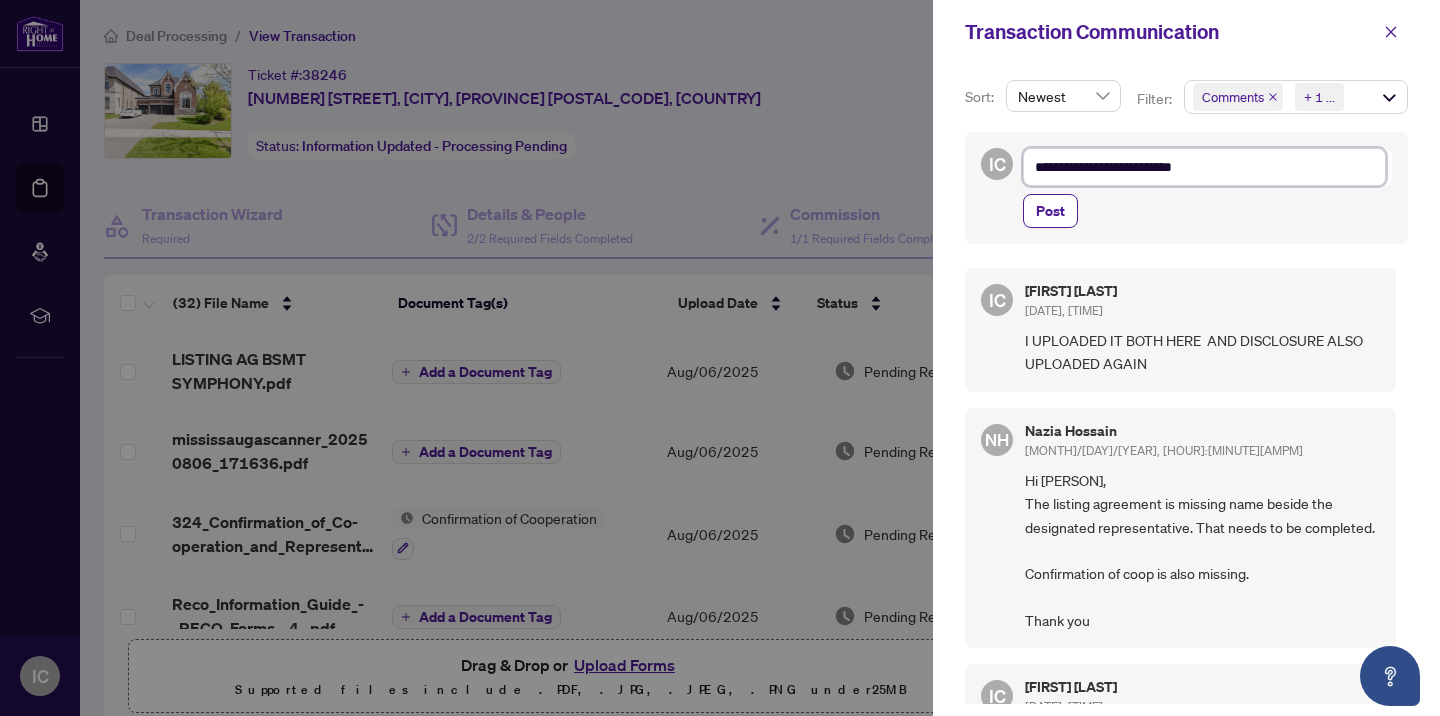 type on "**********" 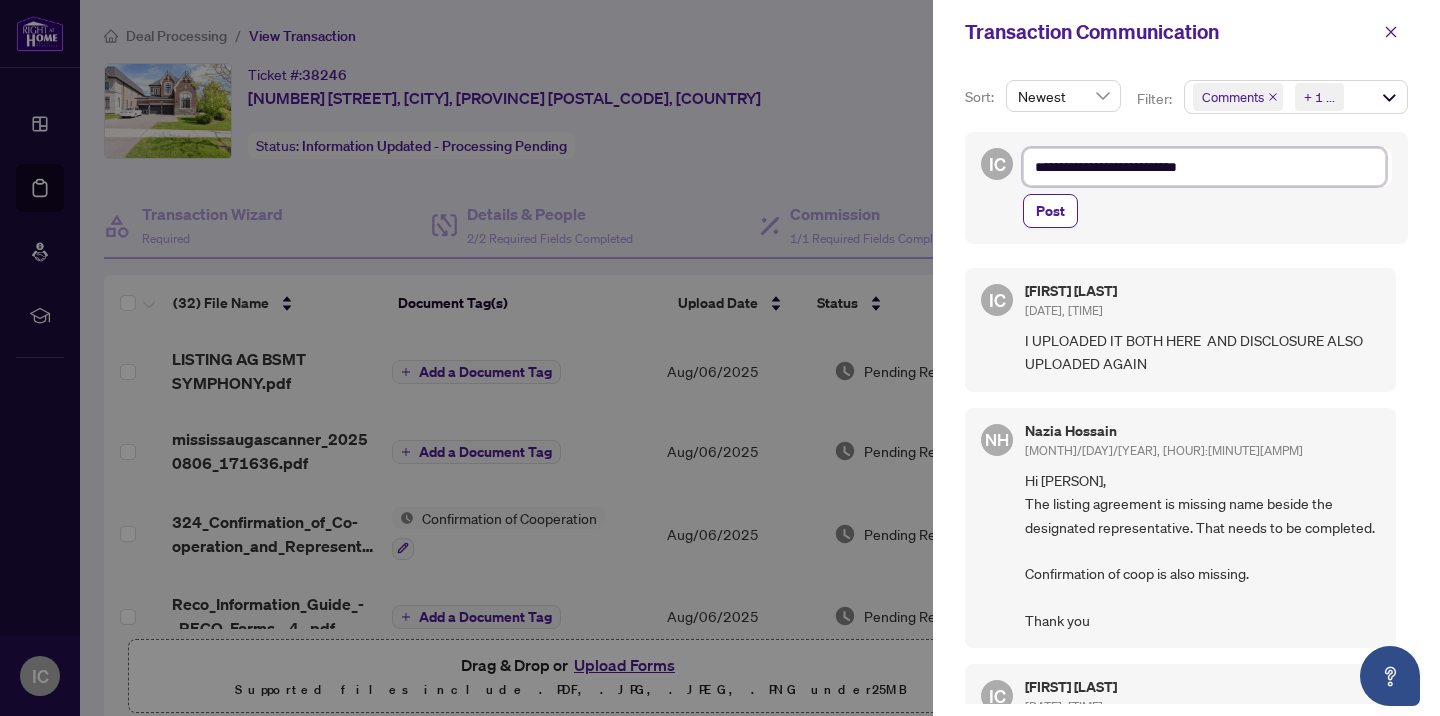 type on "**********" 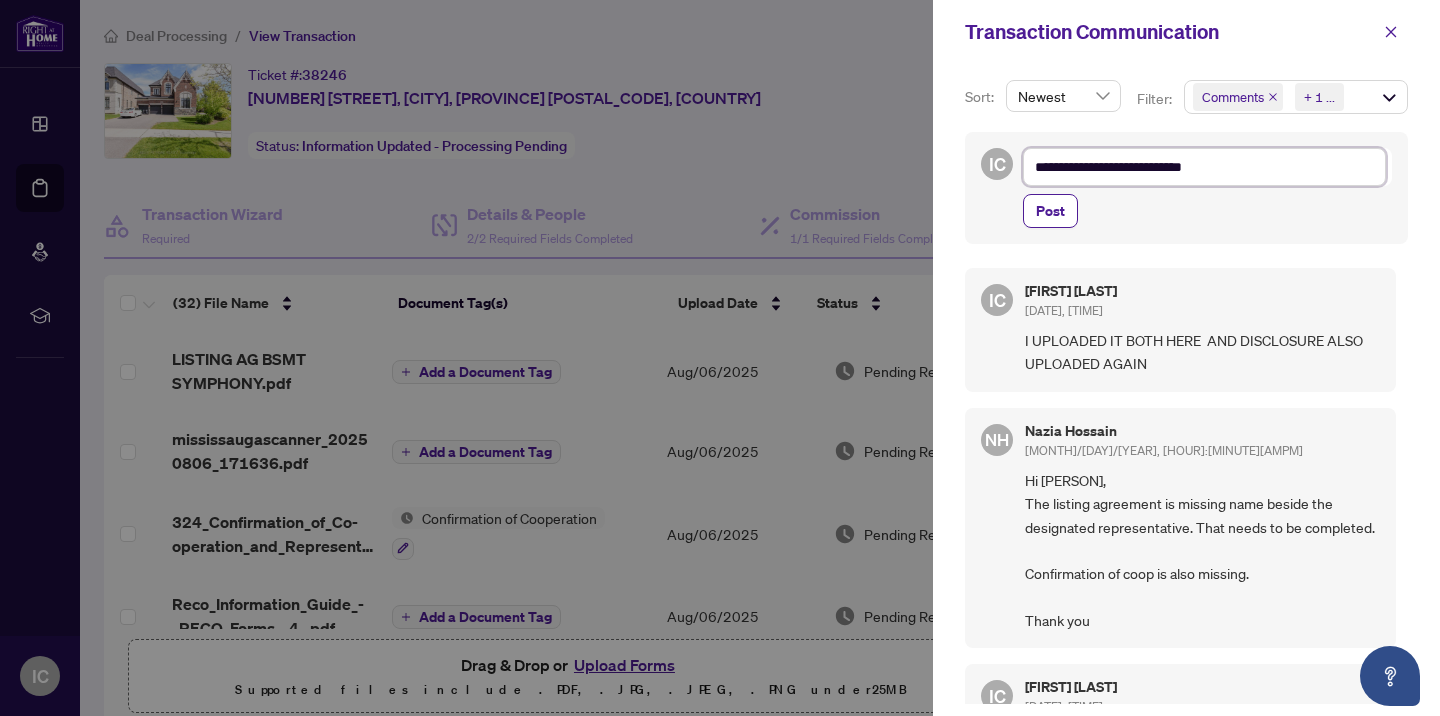 type on "**********" 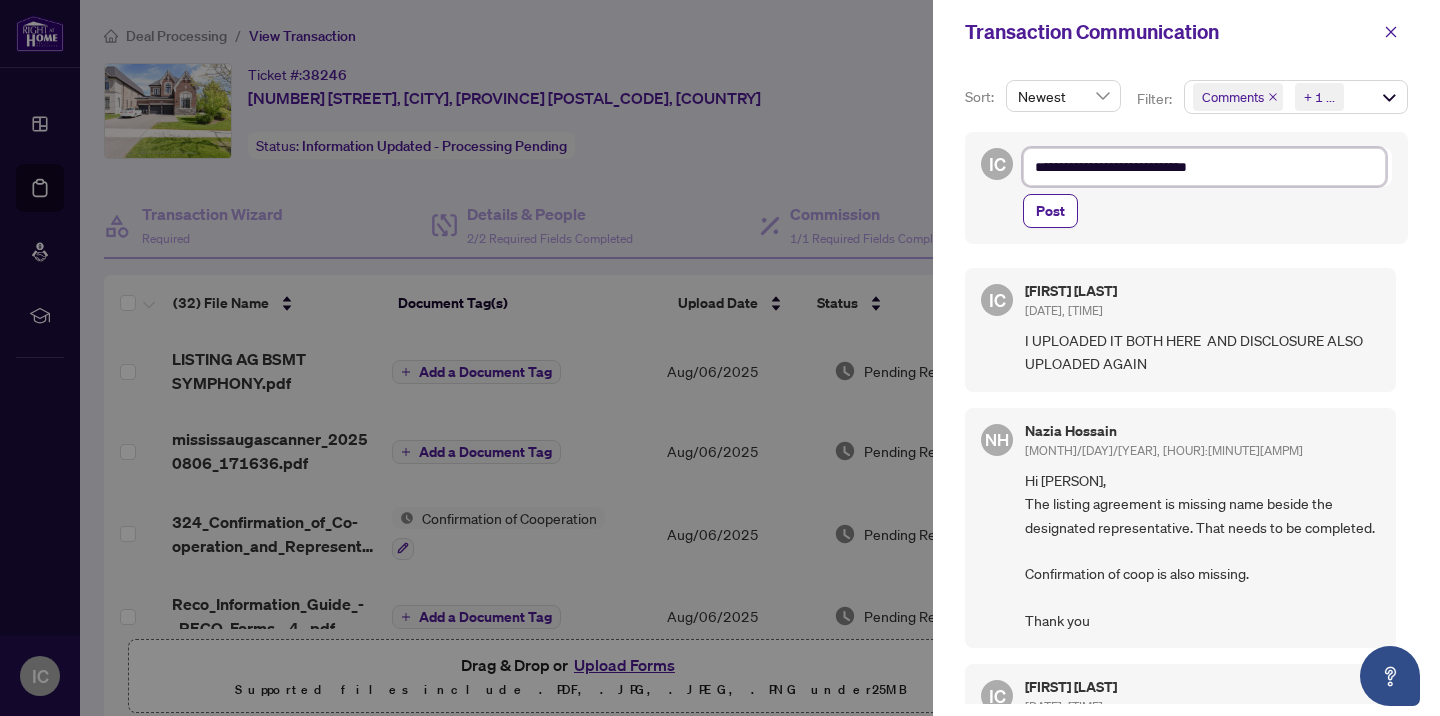type on "**********" 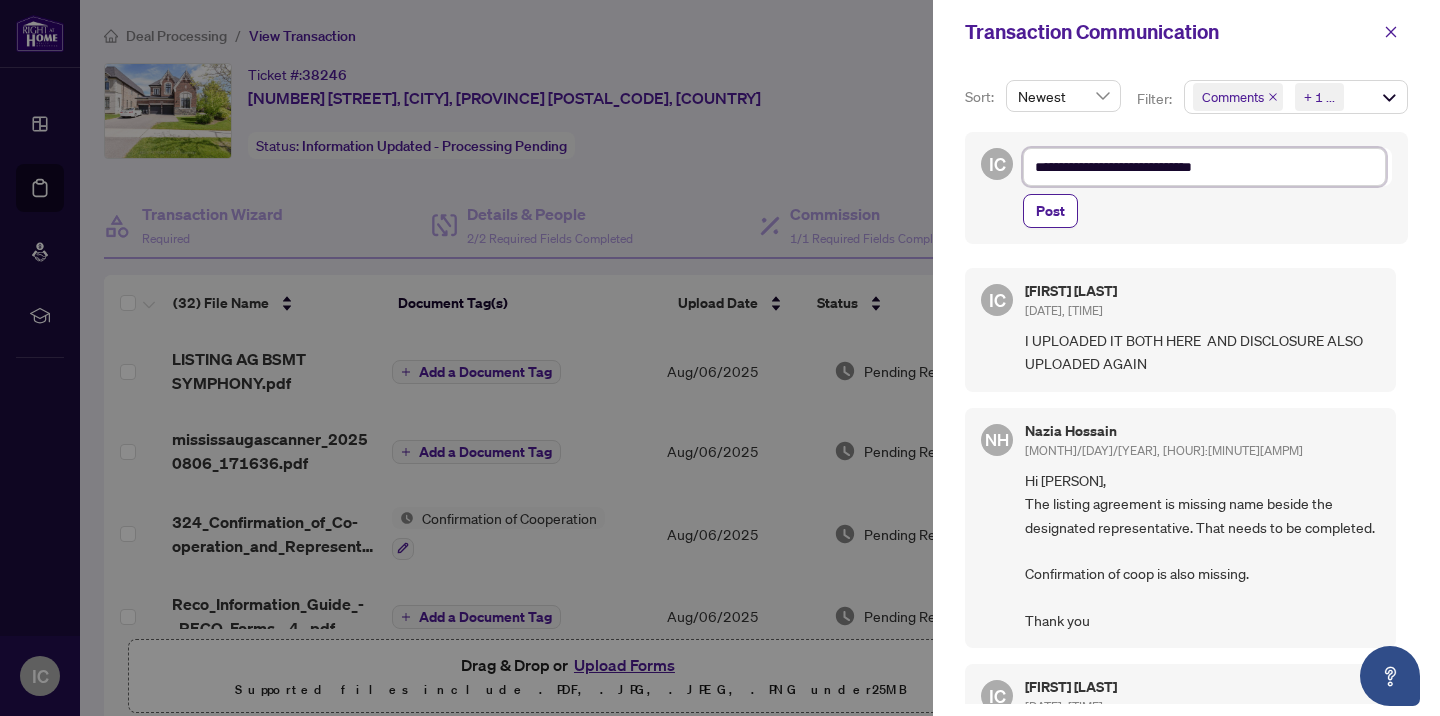 type on "**********" 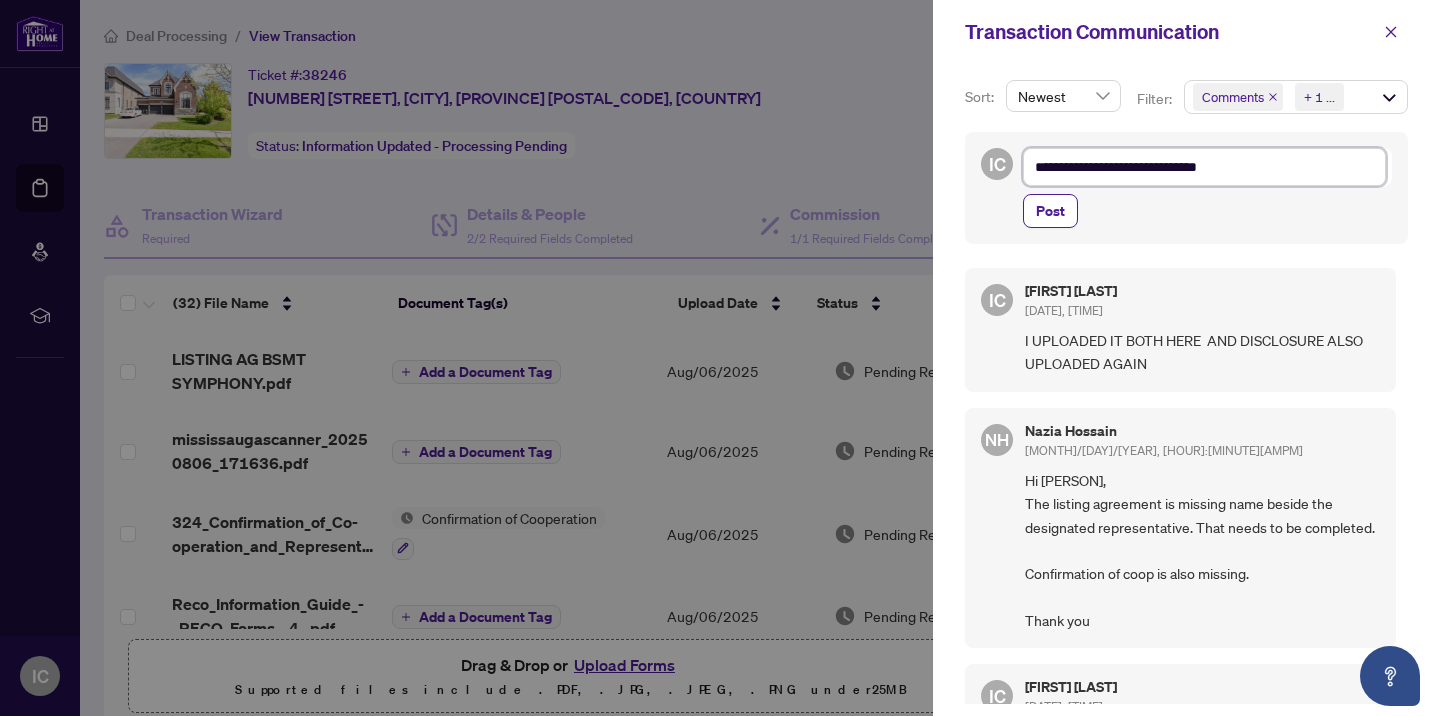 type on "**********" 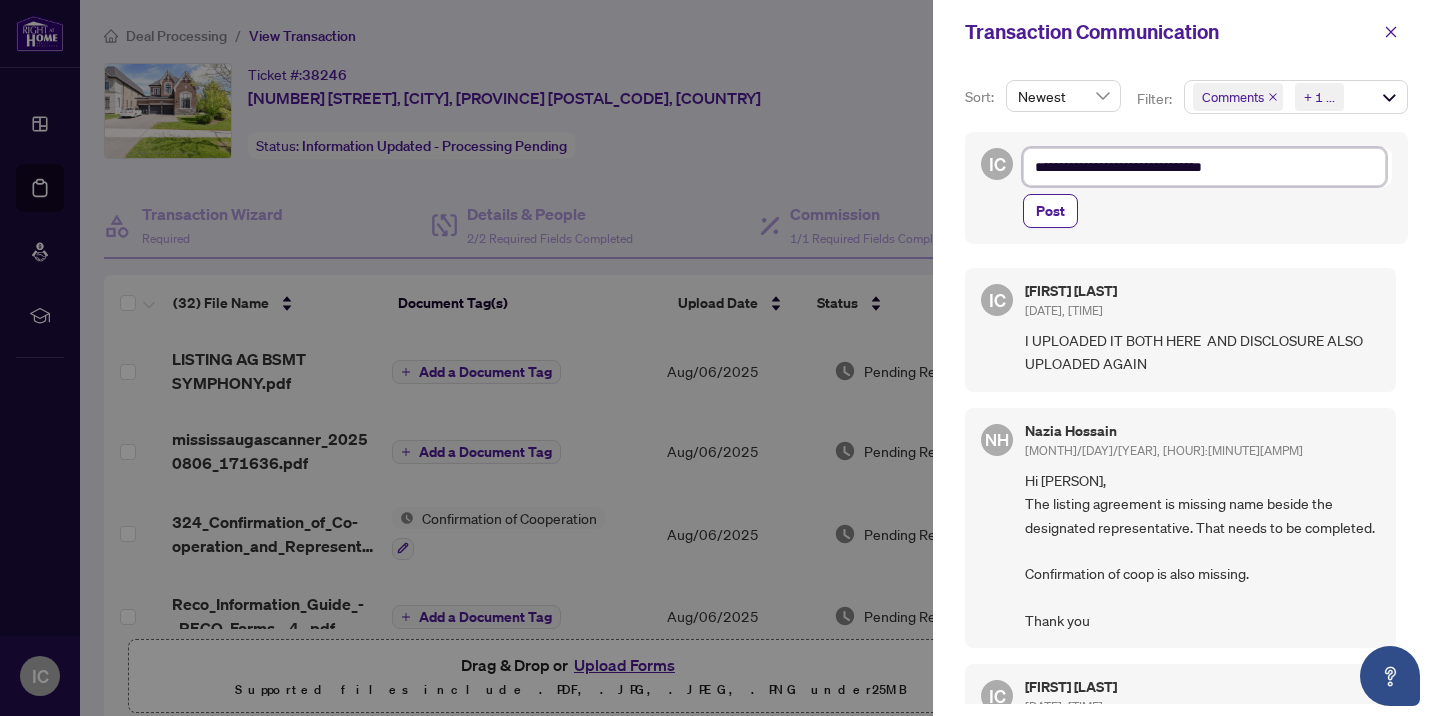 type on "**********" 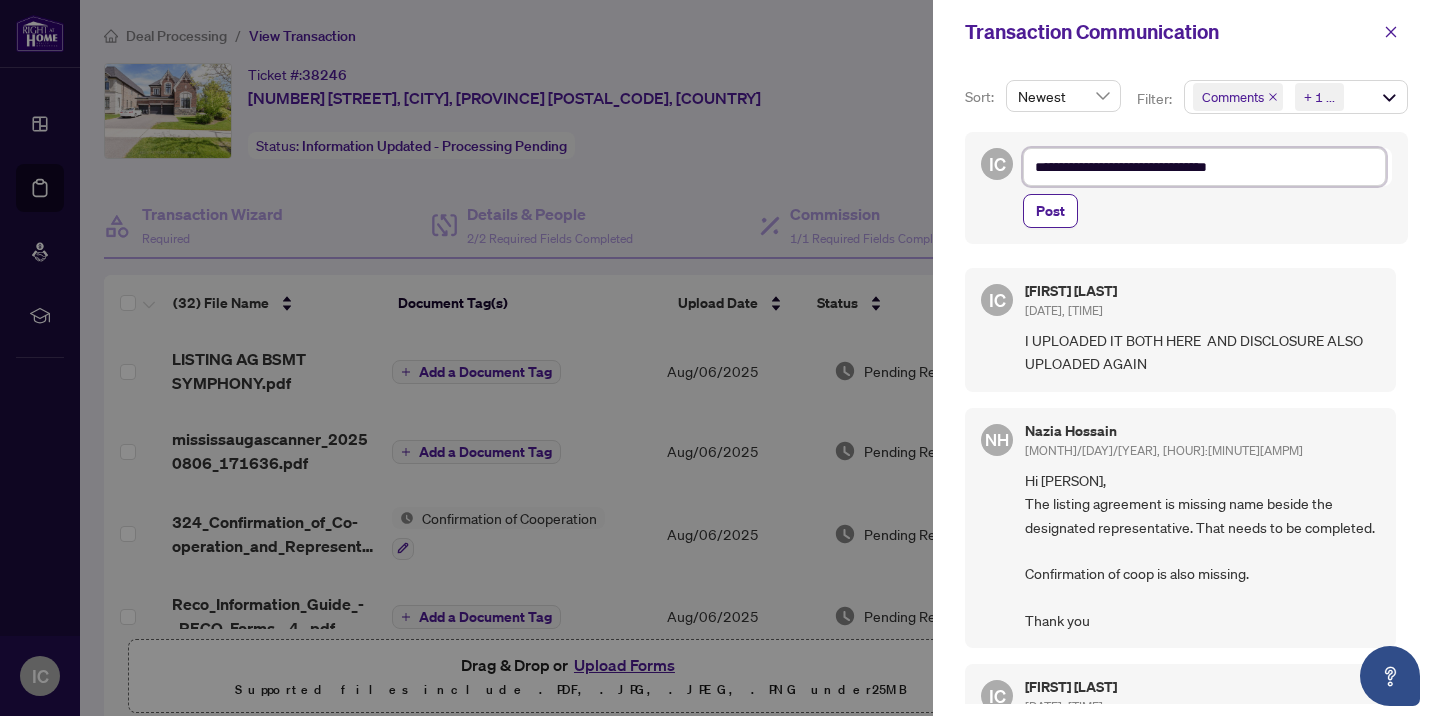 type on "**********" 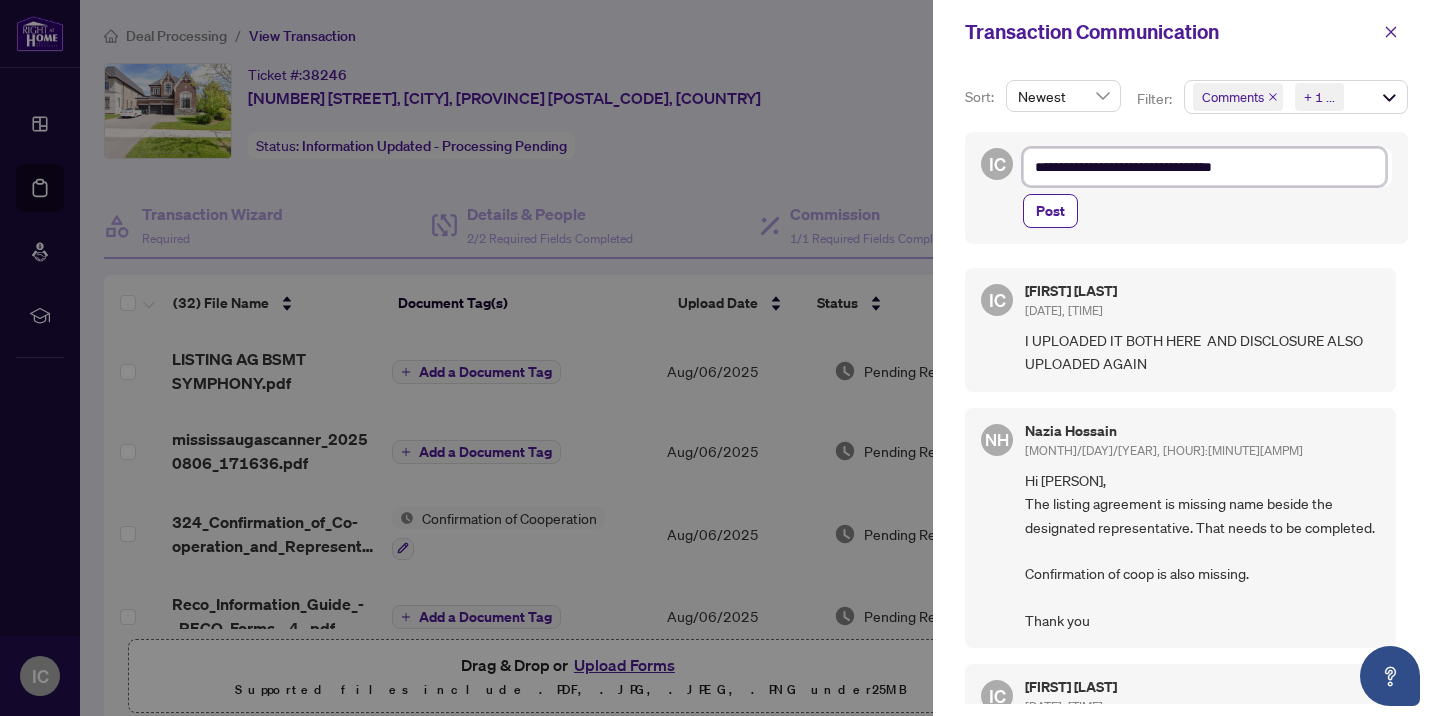 type on "**********" 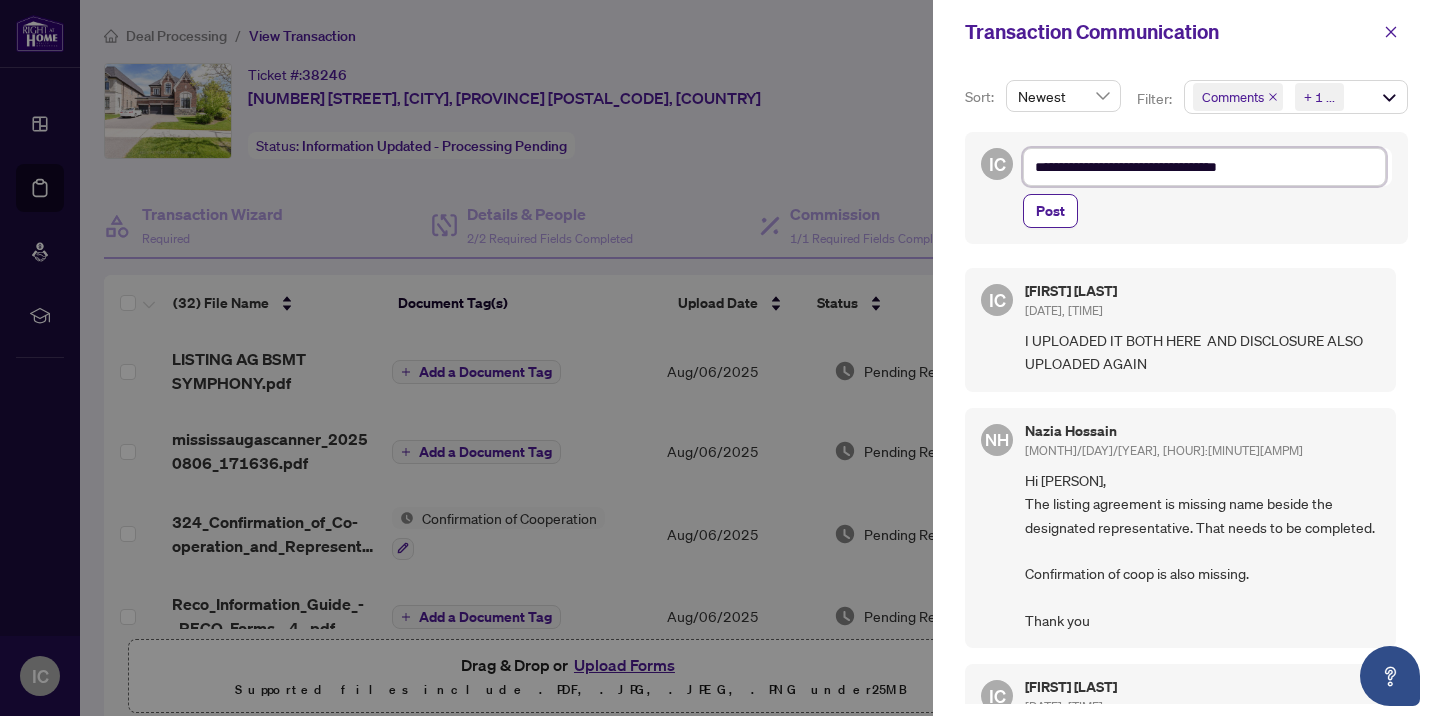 type on "**********" 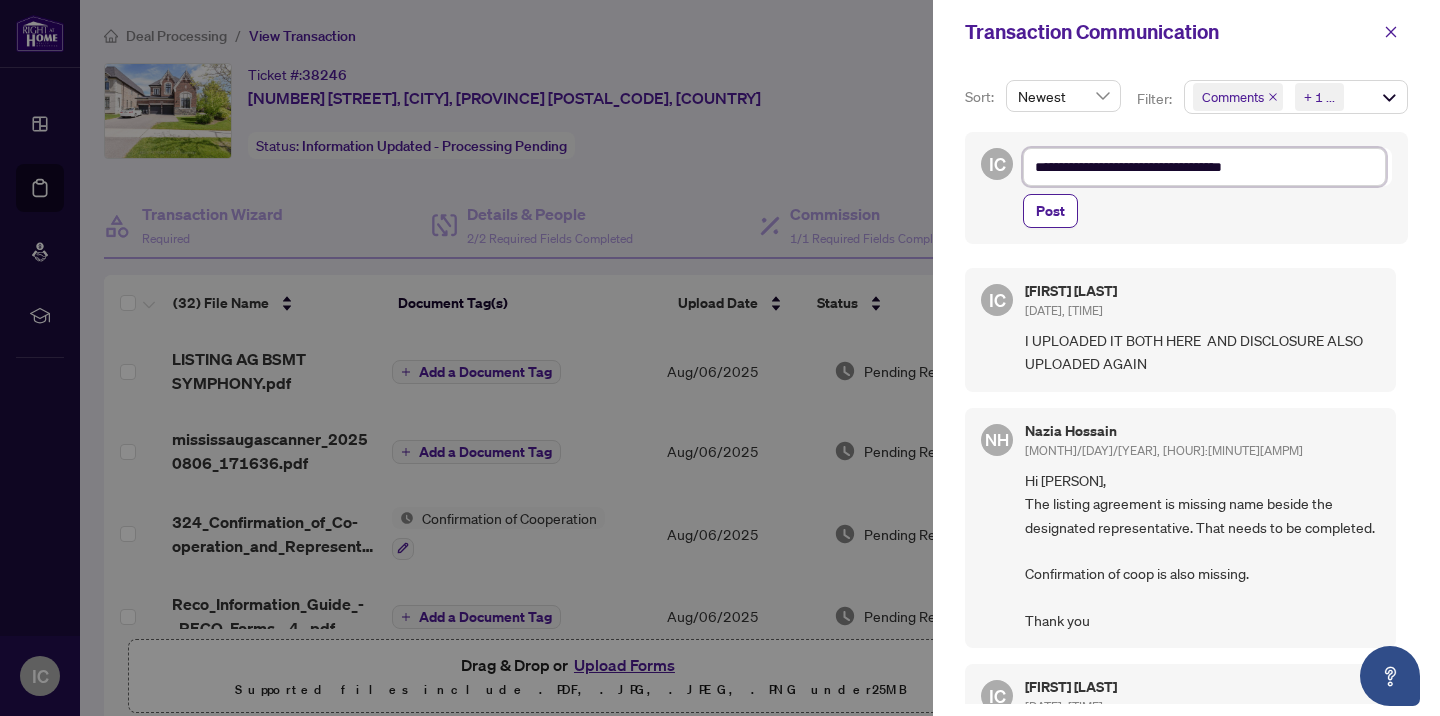 type on "**********" 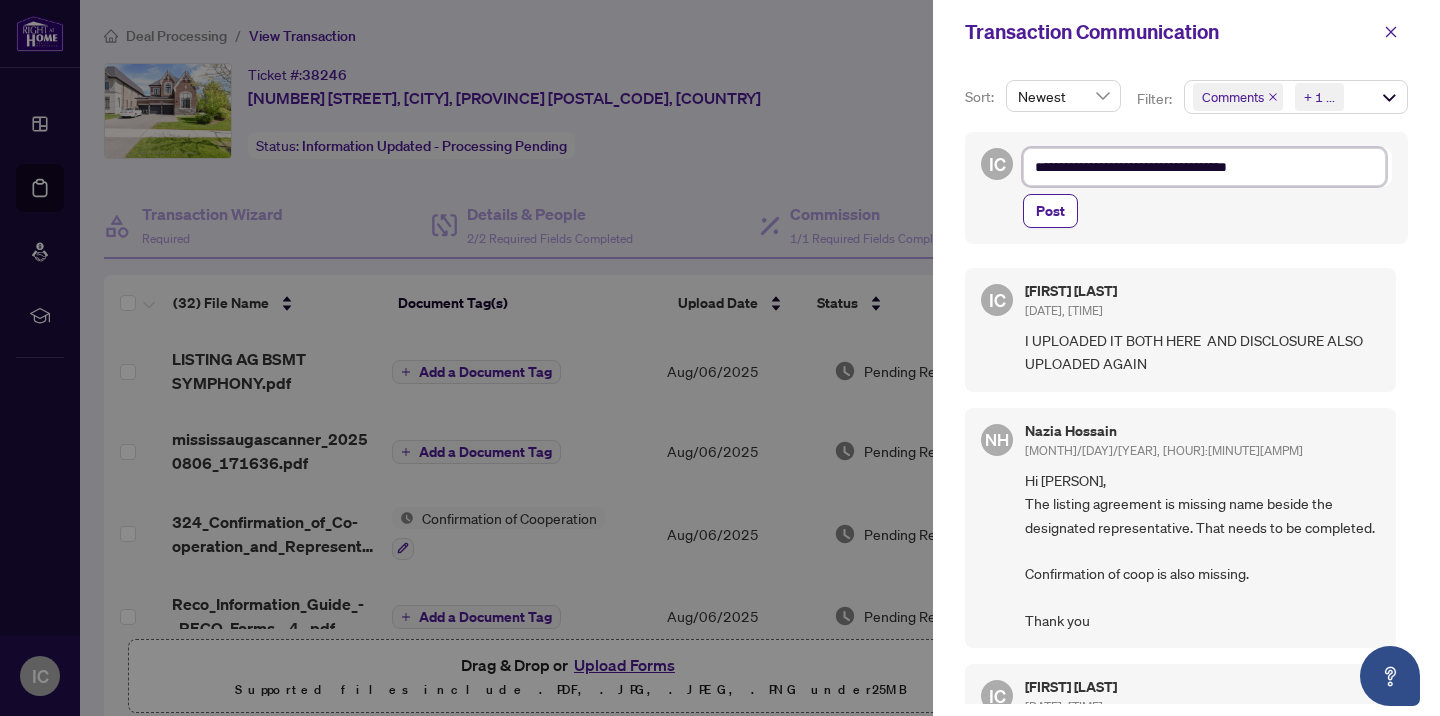 type 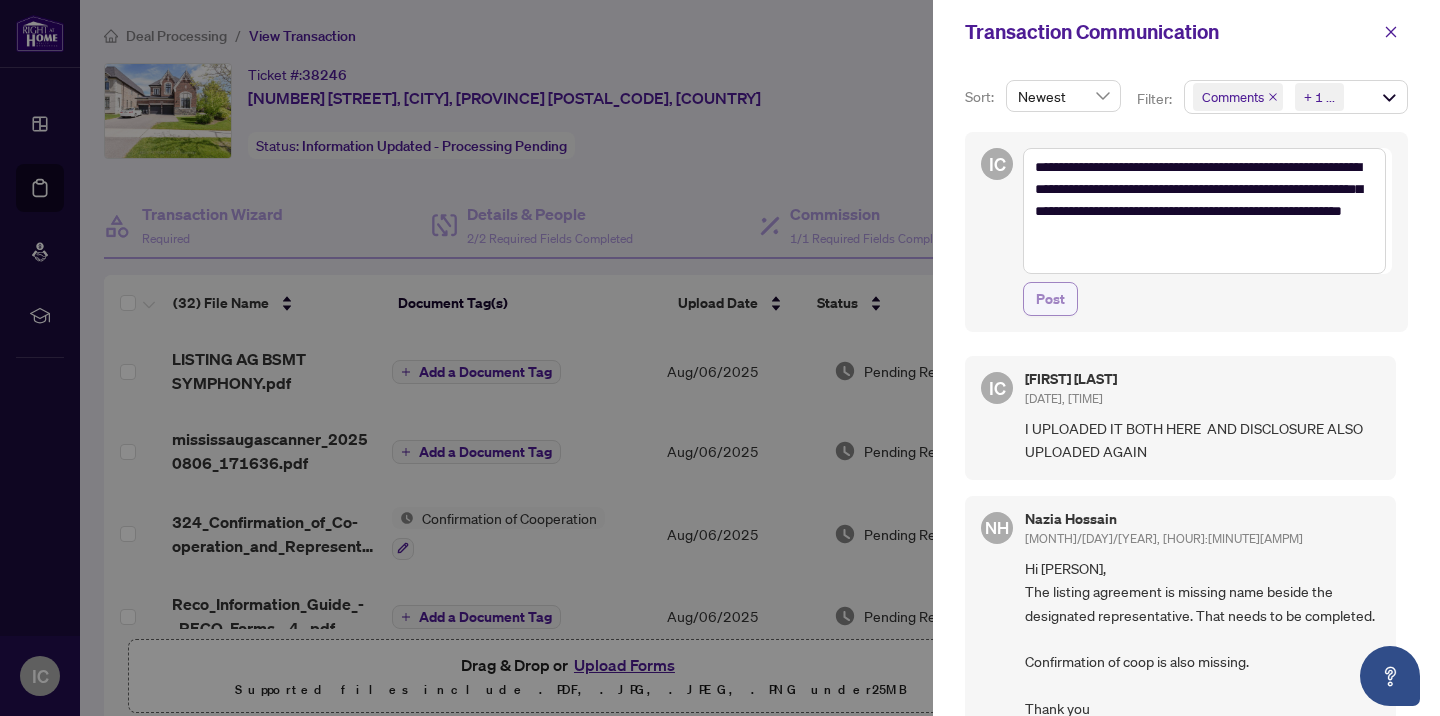click on "Post" at bounding box center [1050, 299] 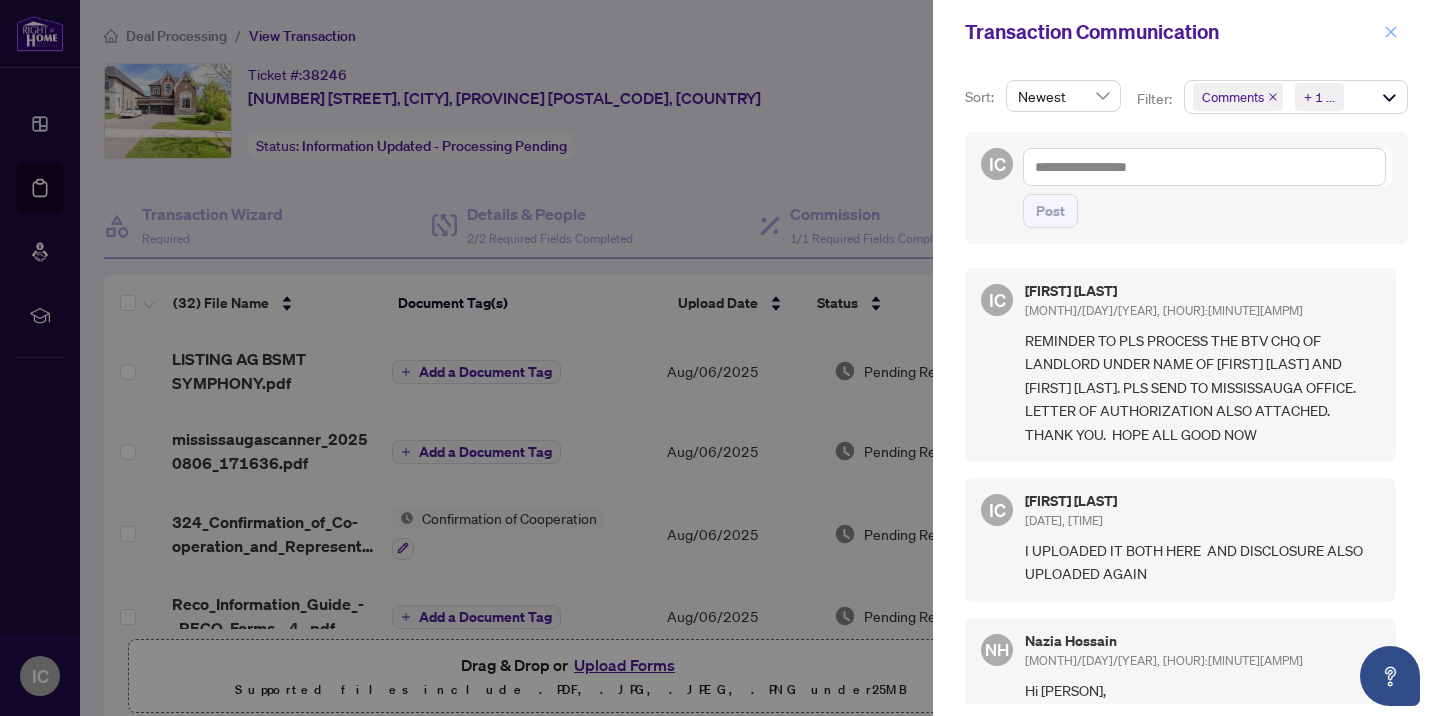 click 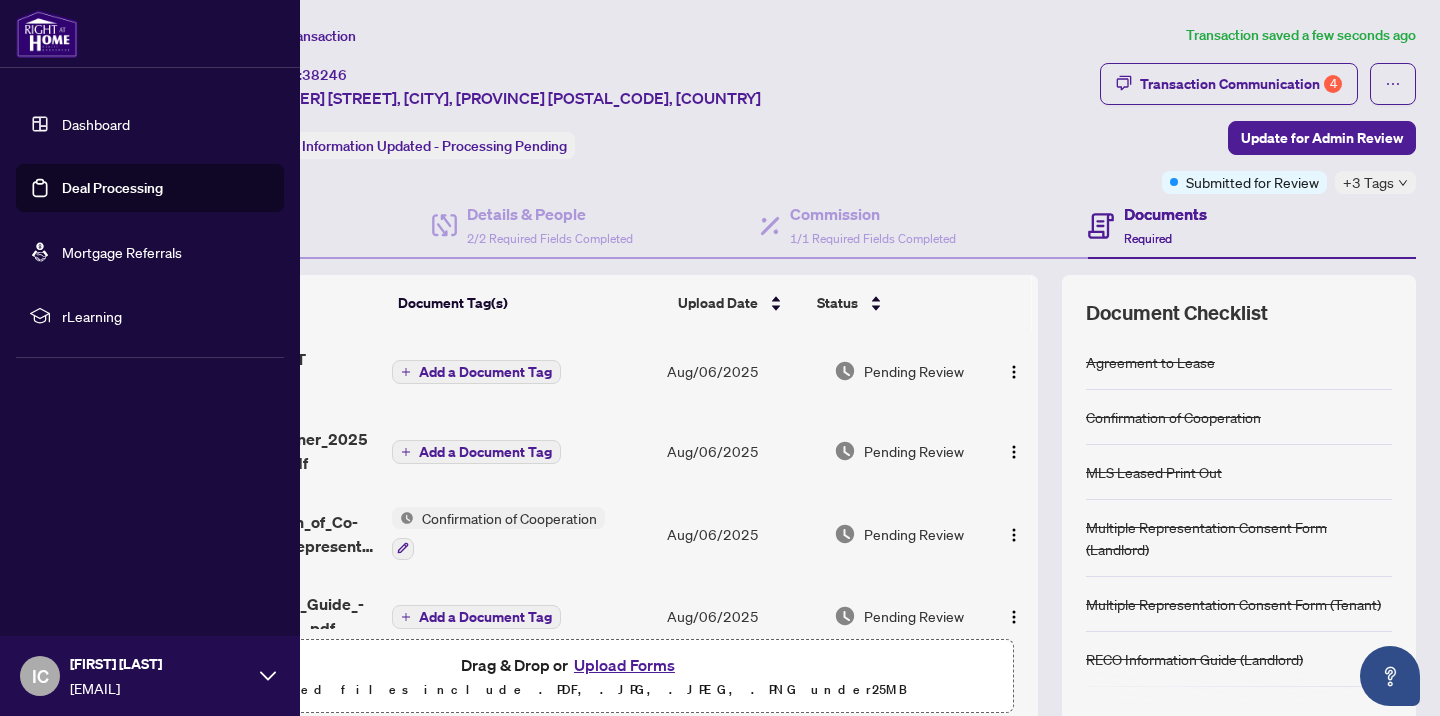 click on "Deal Processing" at bounding box center [112, 188] 